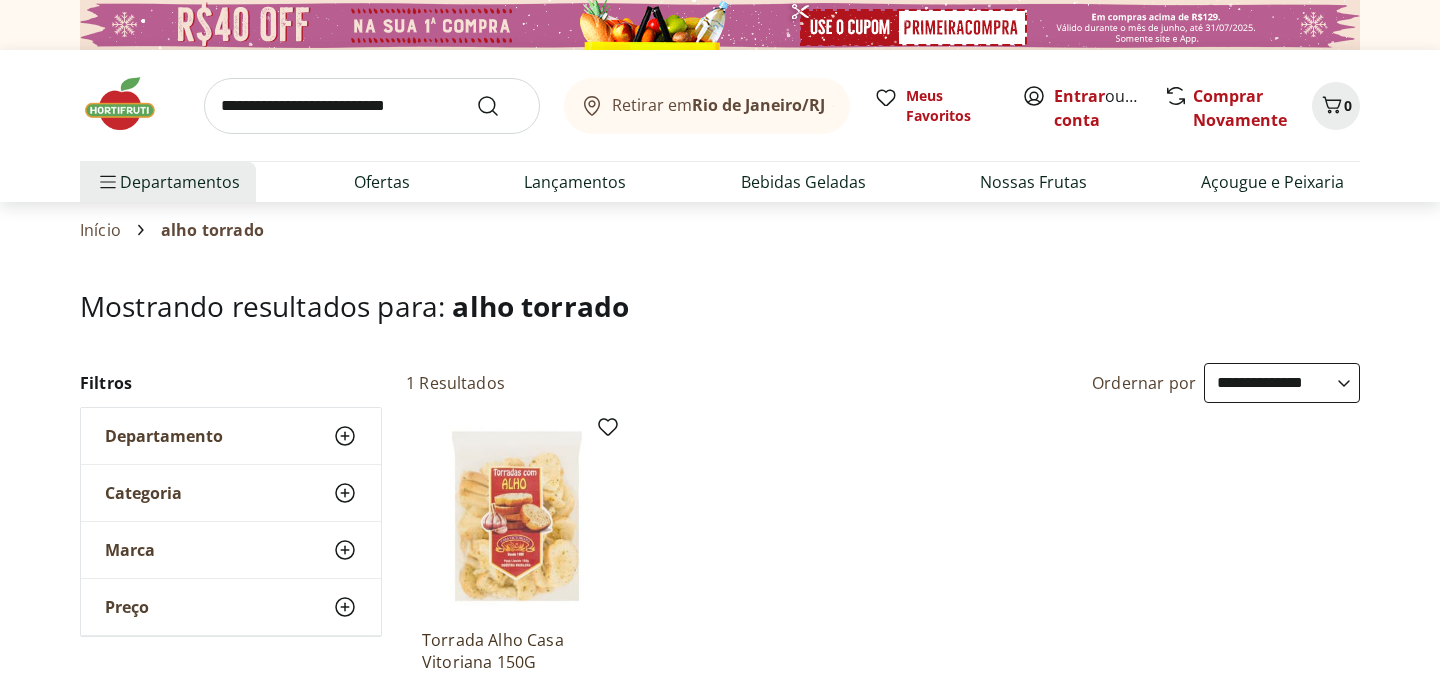 select on "**********" 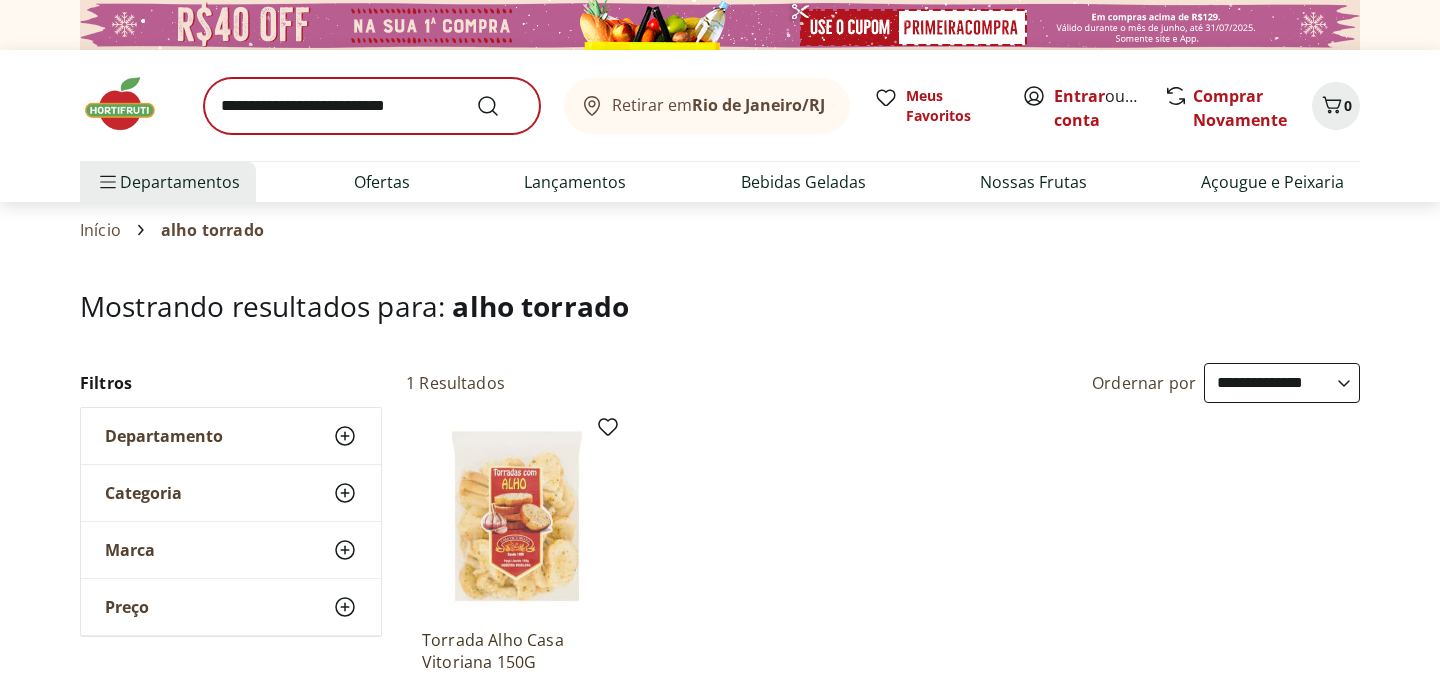 scroll, scrollTop: 0, scrollLeft: 0, axis: both 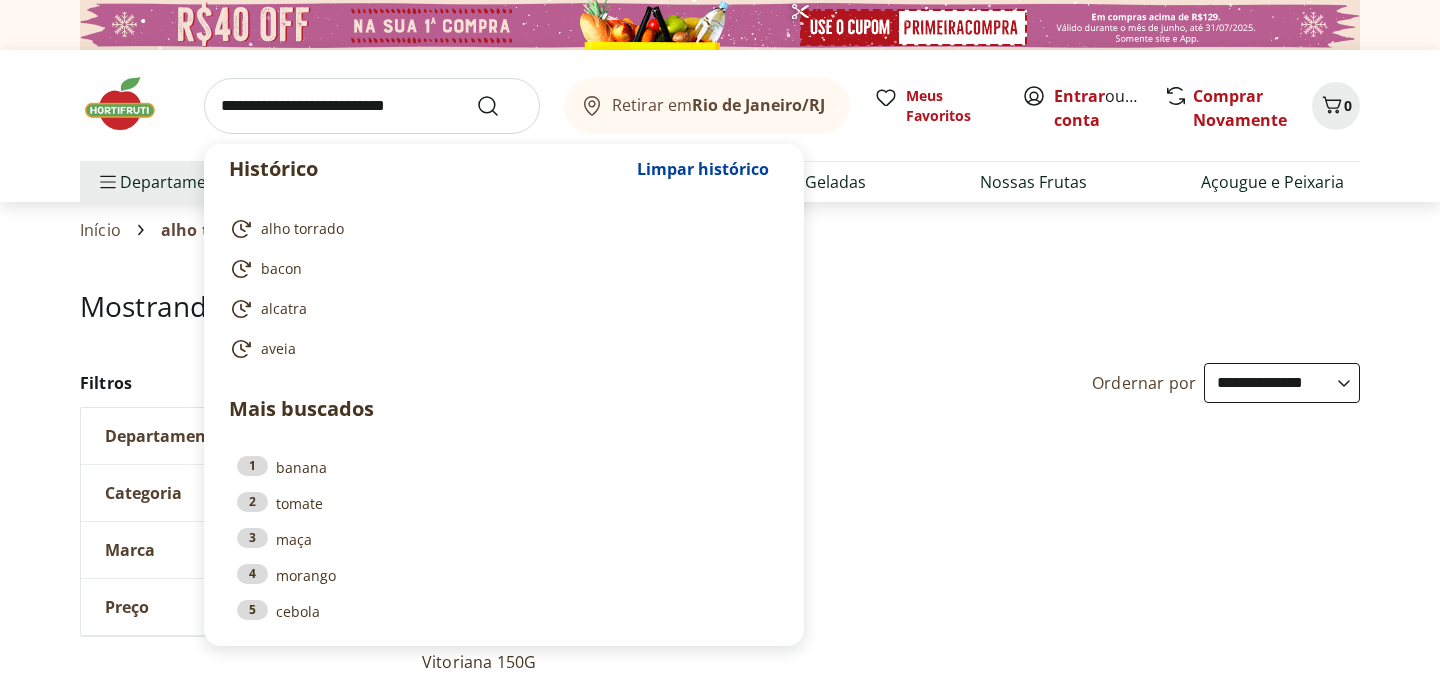 click at bounding box center [372, 106] 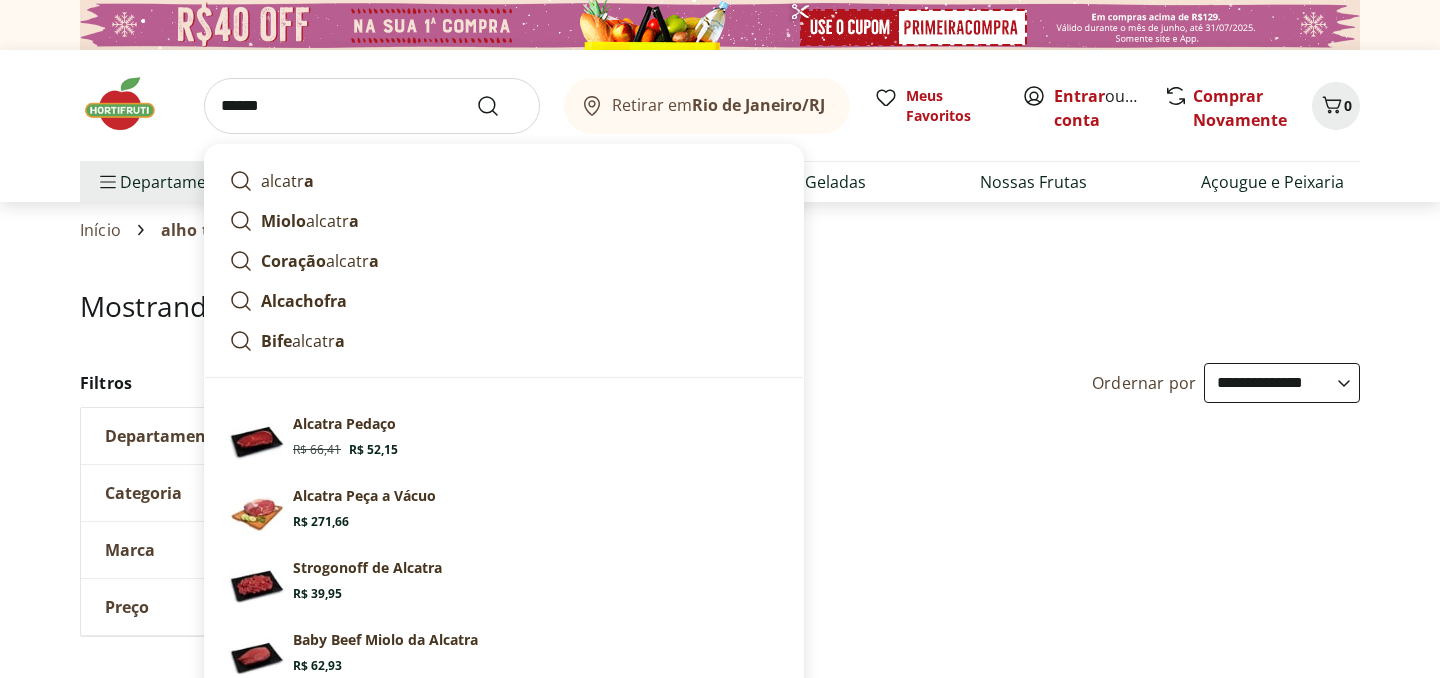 type on "*******" 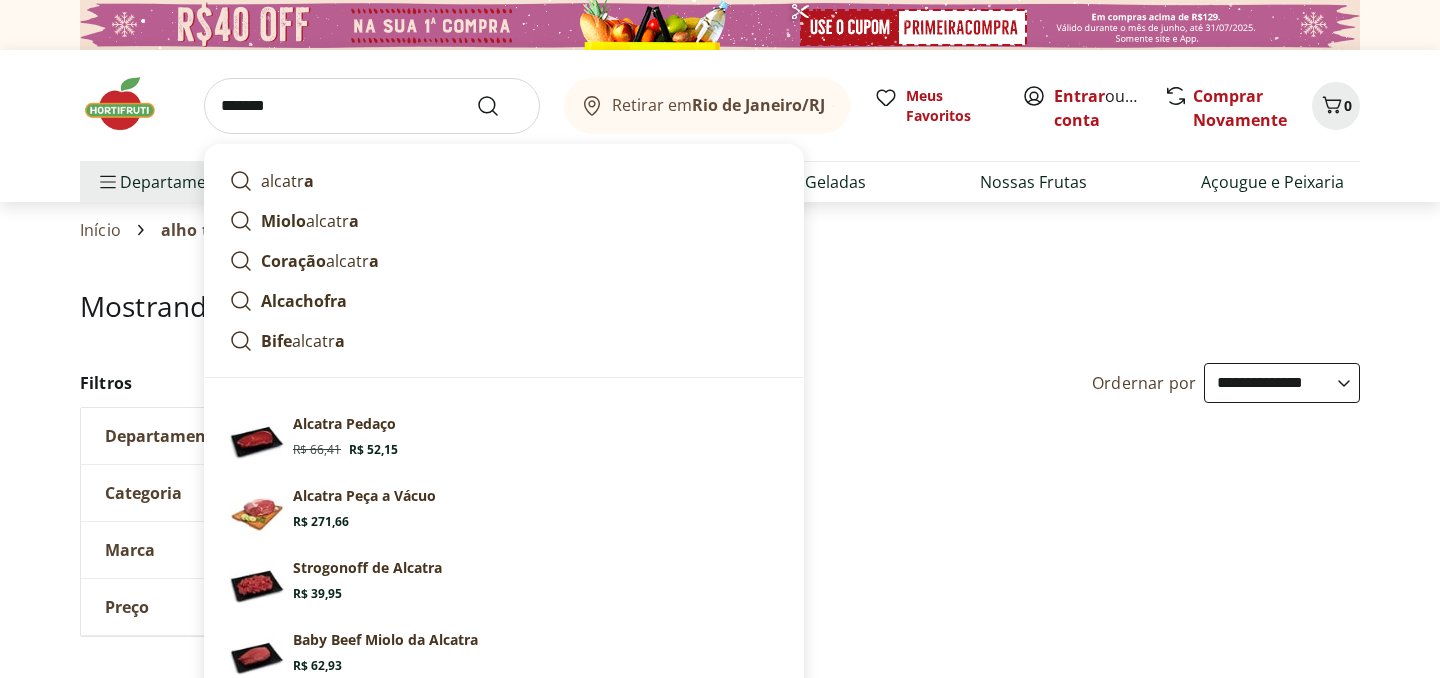 click at bounding box center (500, 106) 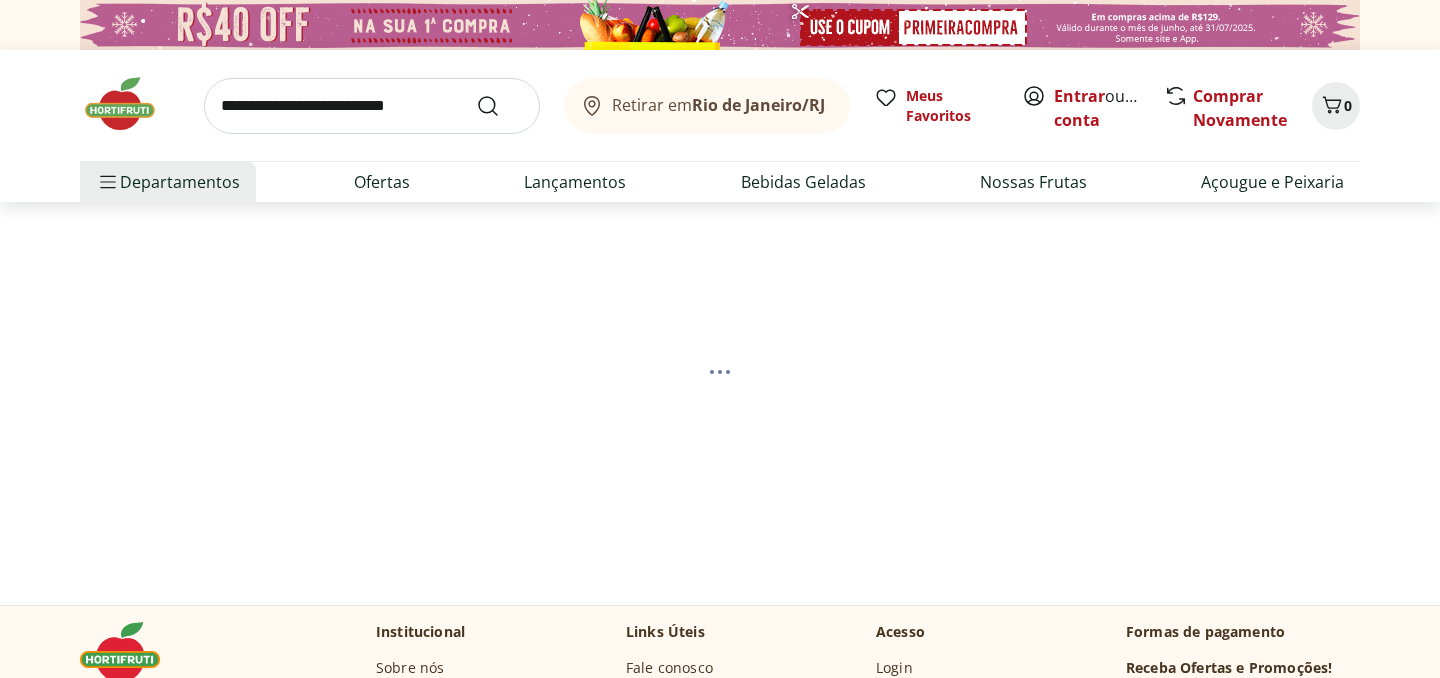 select on "**********" 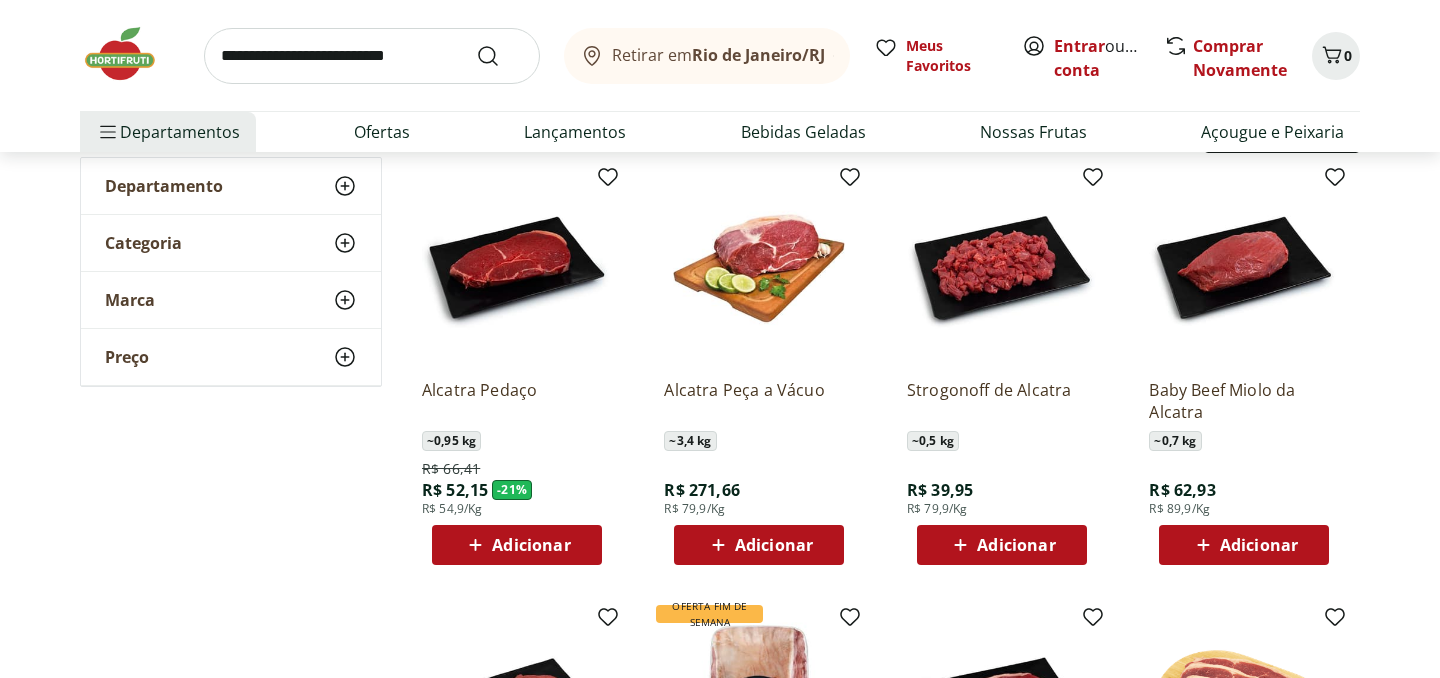 scroll, scrollTop: 251, scrollLeft: 0, axis: vertical 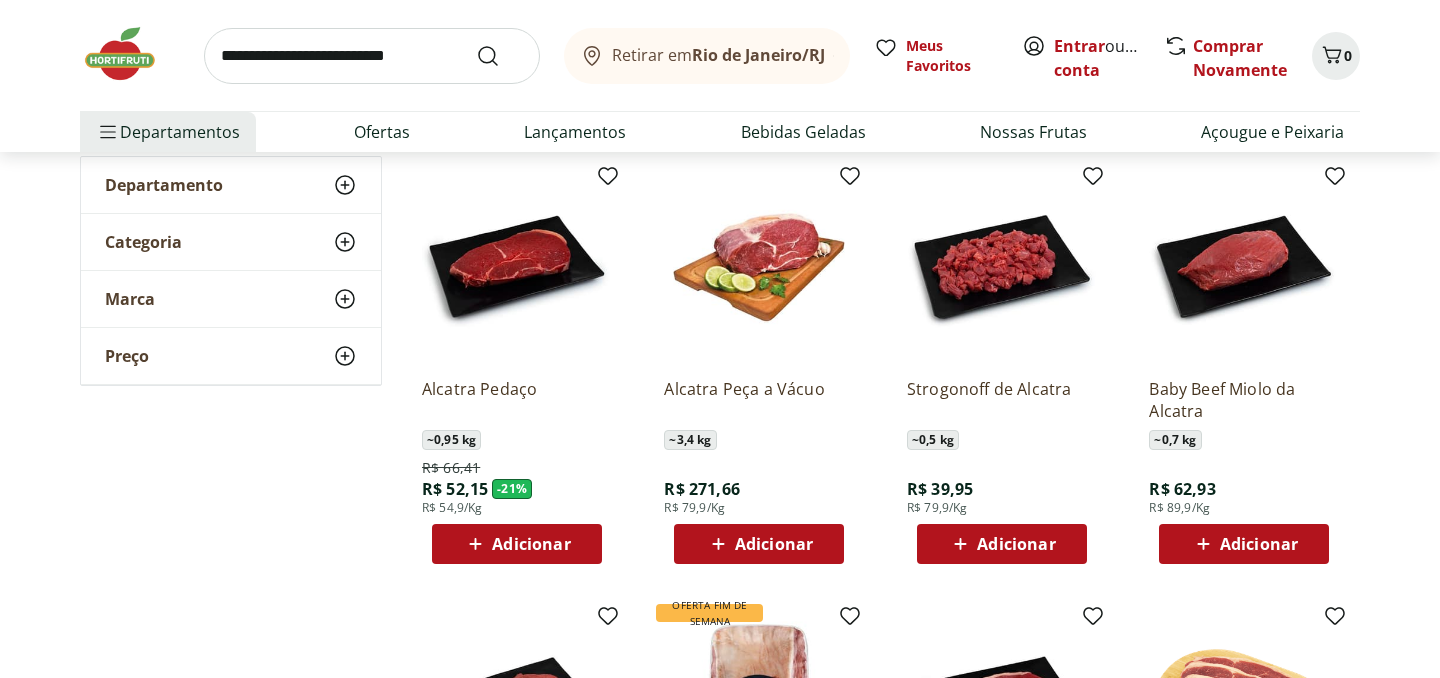 click on "Adicionar" at bounding box center (531, 544) 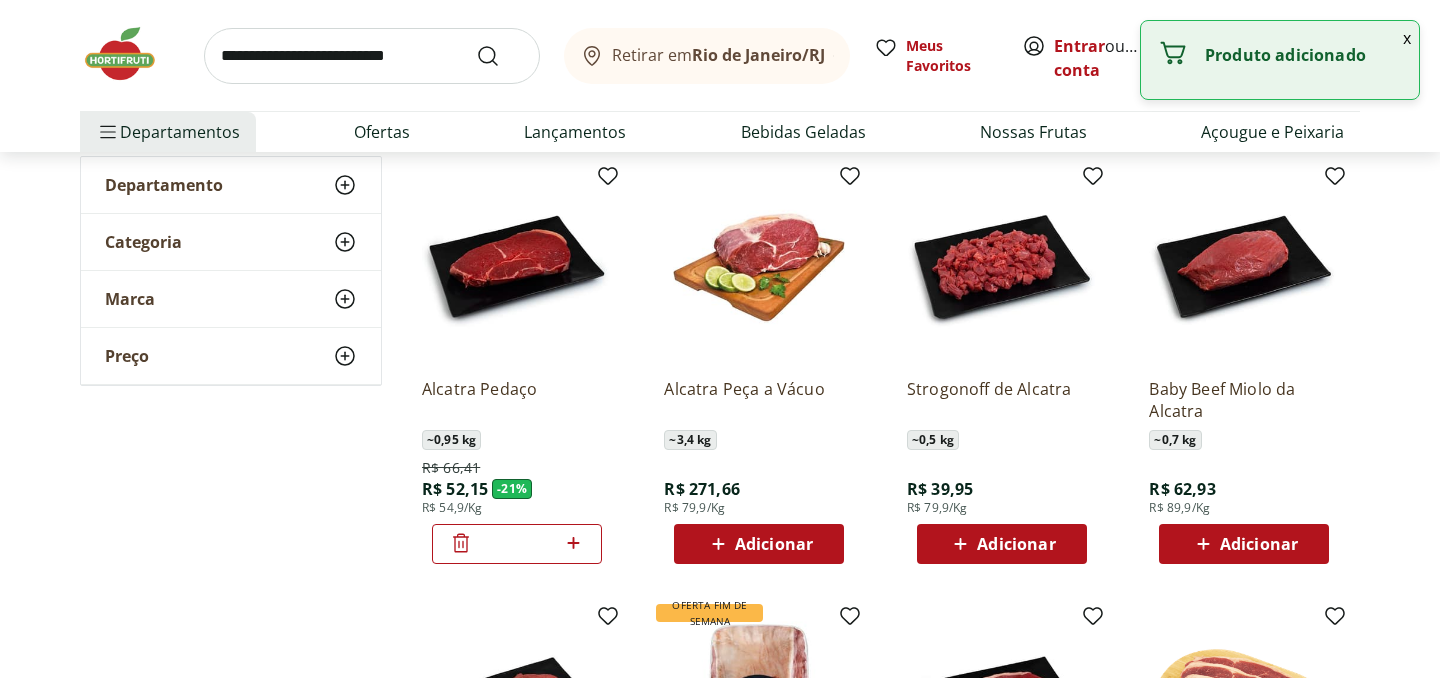 click 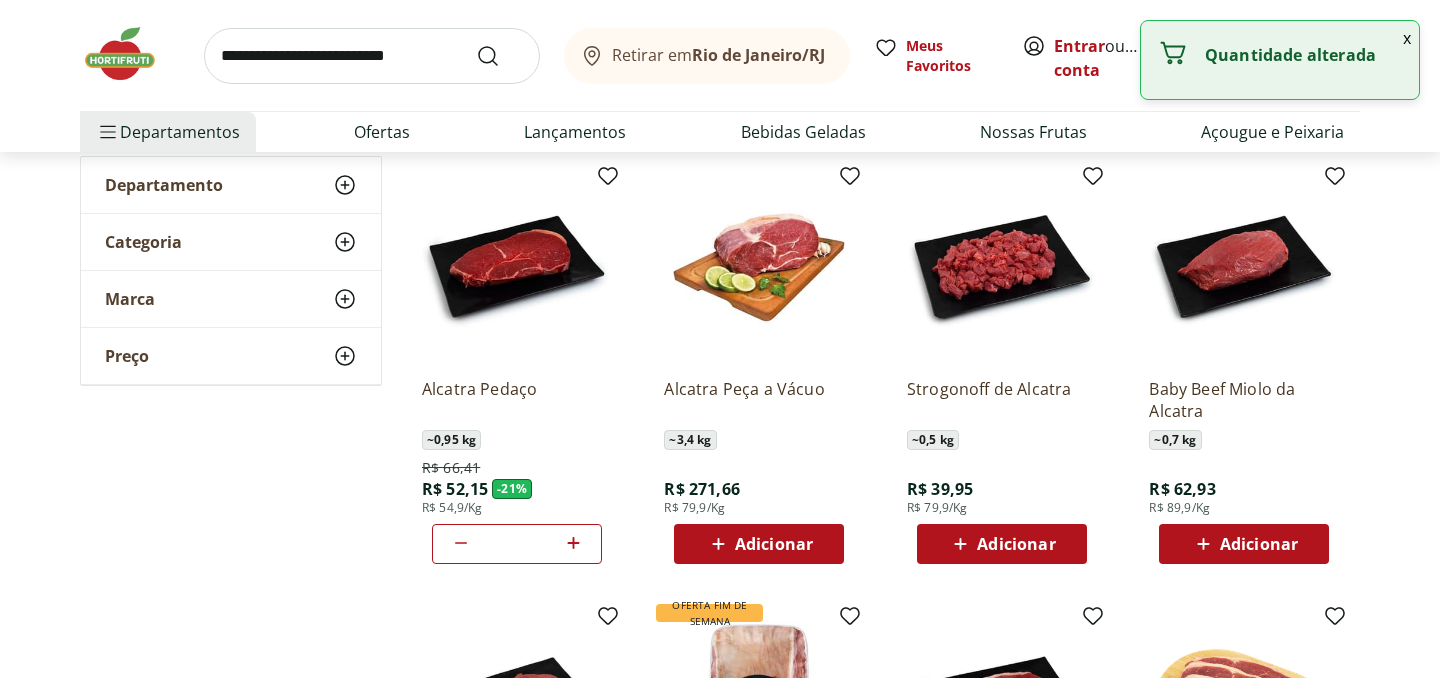 click 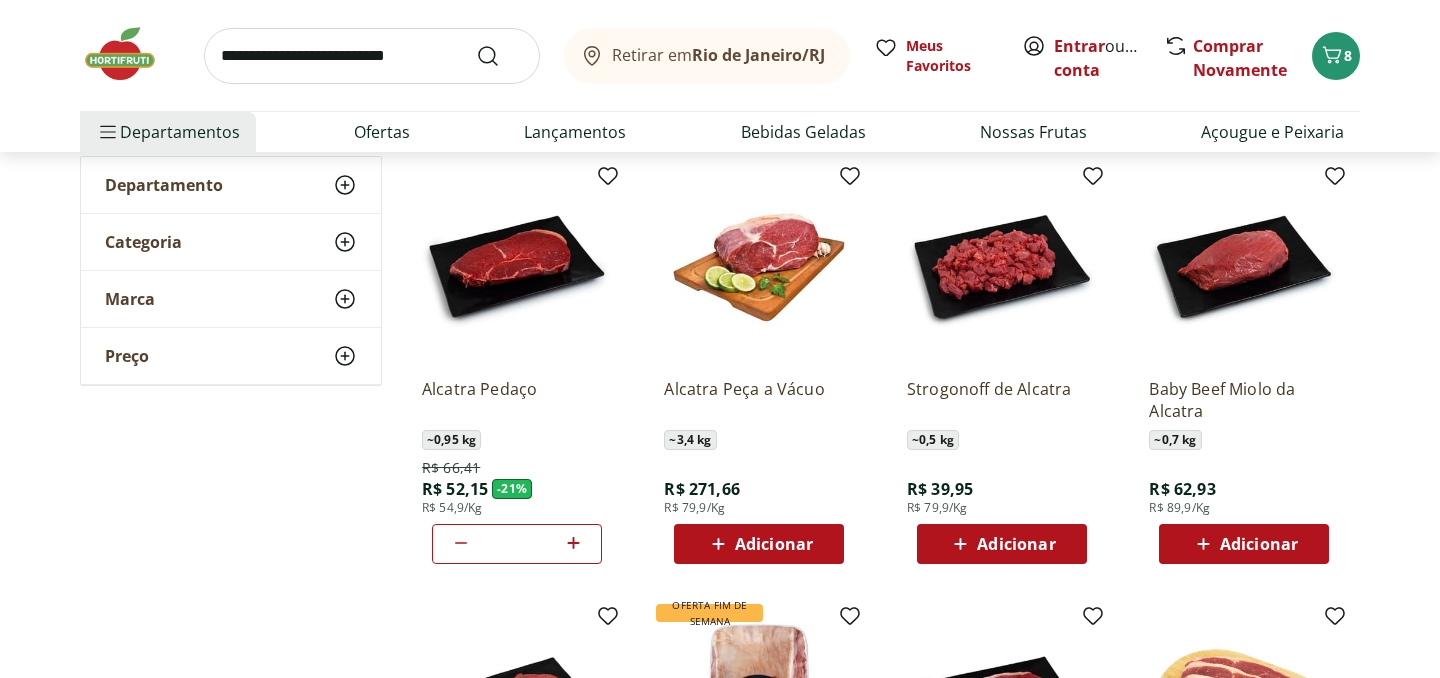 click 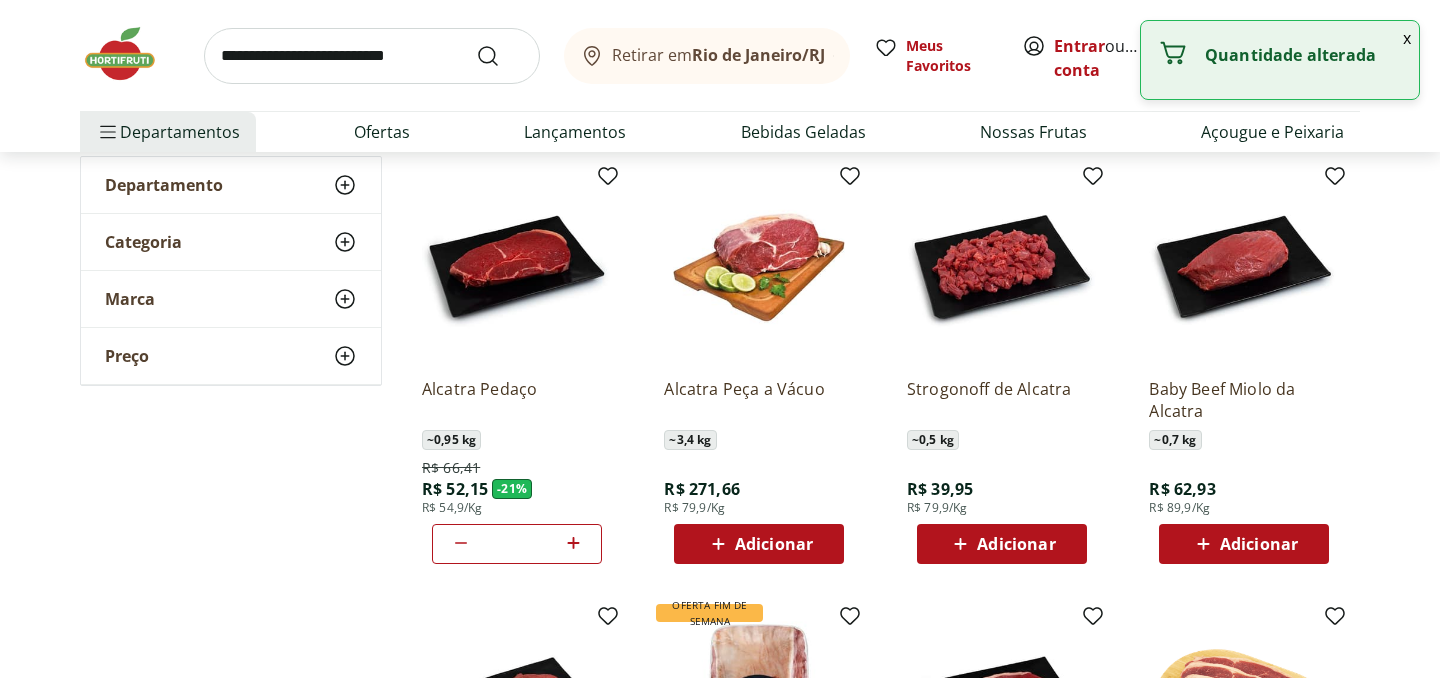 click 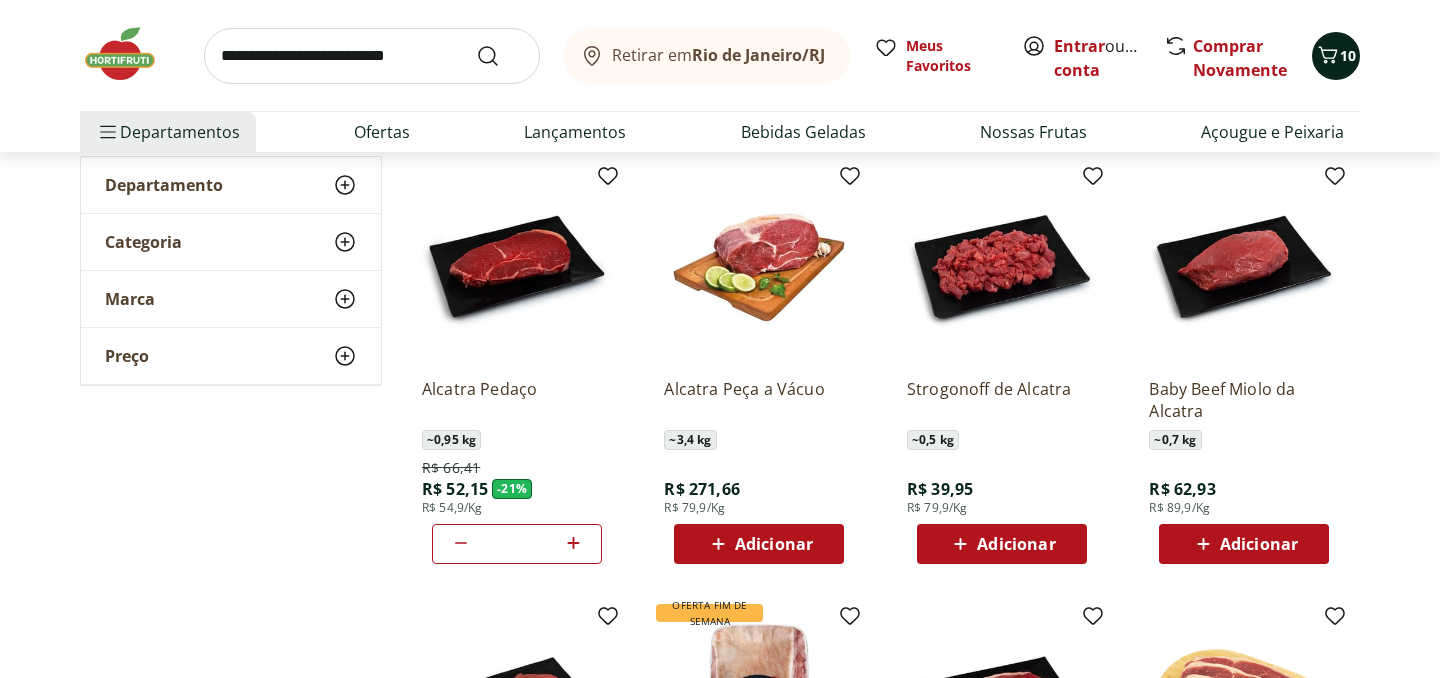 click on "10" at bounding box center [1348, 55] 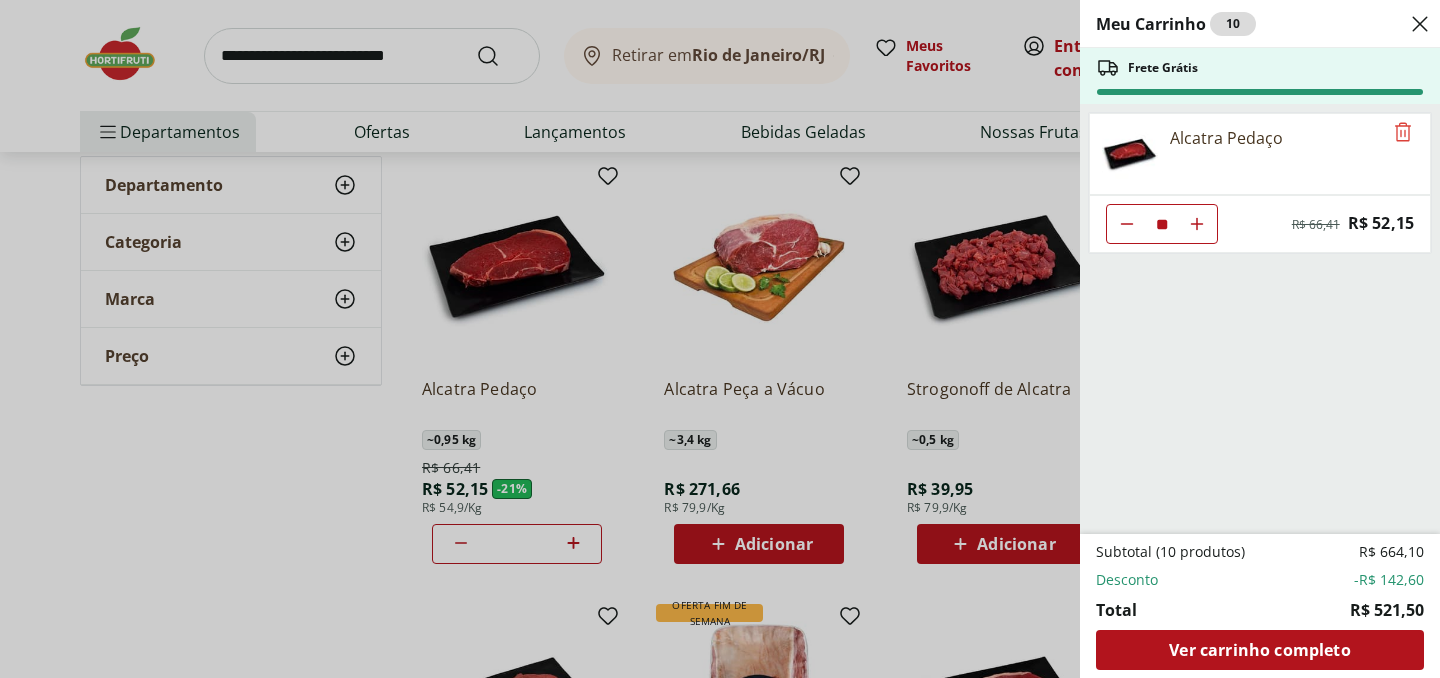 click on "R$ 521,50" at bounding box center [1387, 610] 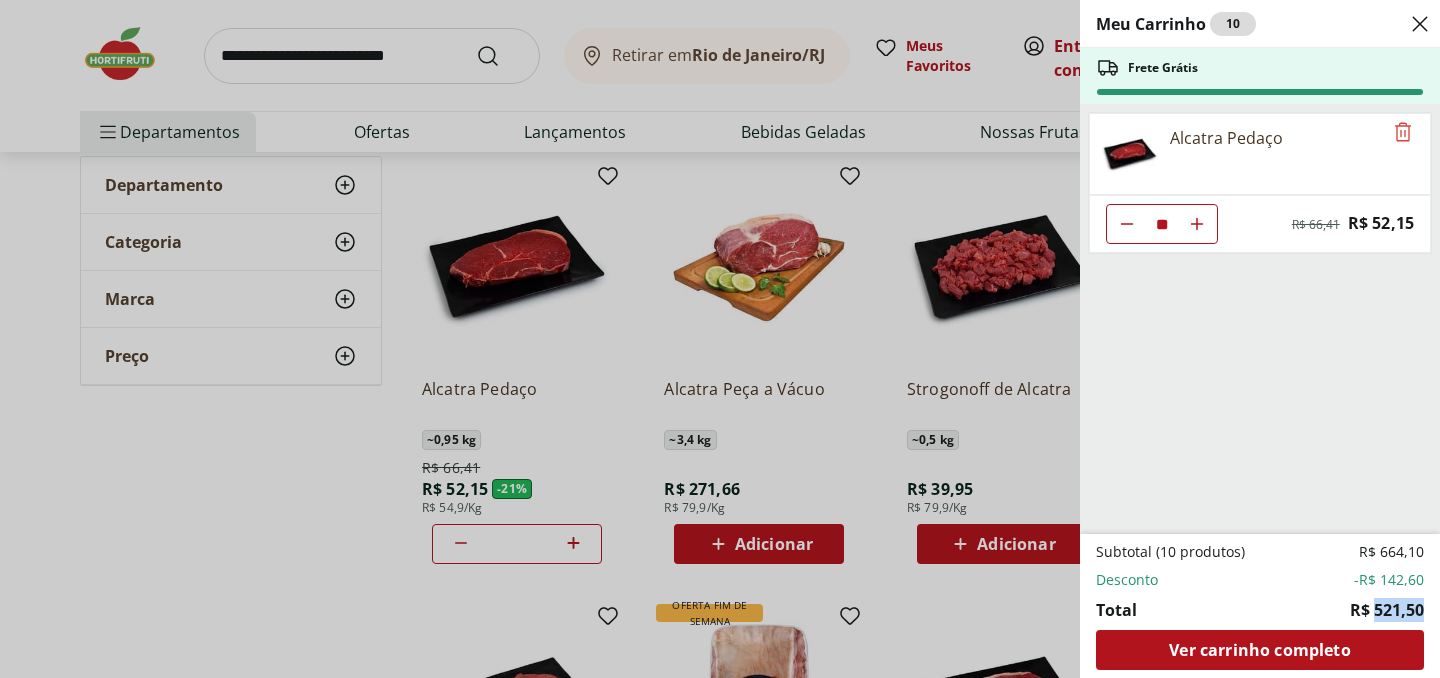 click on "R$ 521,50" at bounding box center [1387, 610] 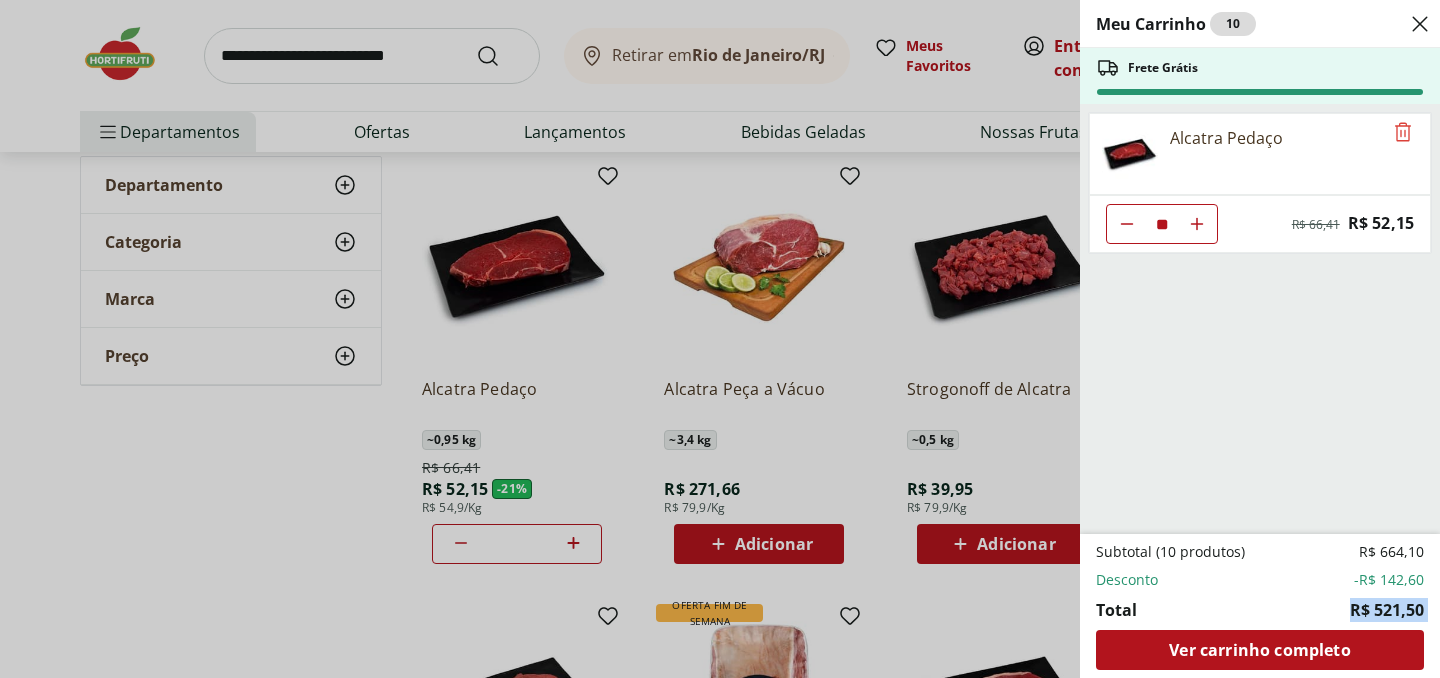click on "R$ 521,50" at bounding box center (1387, 610) 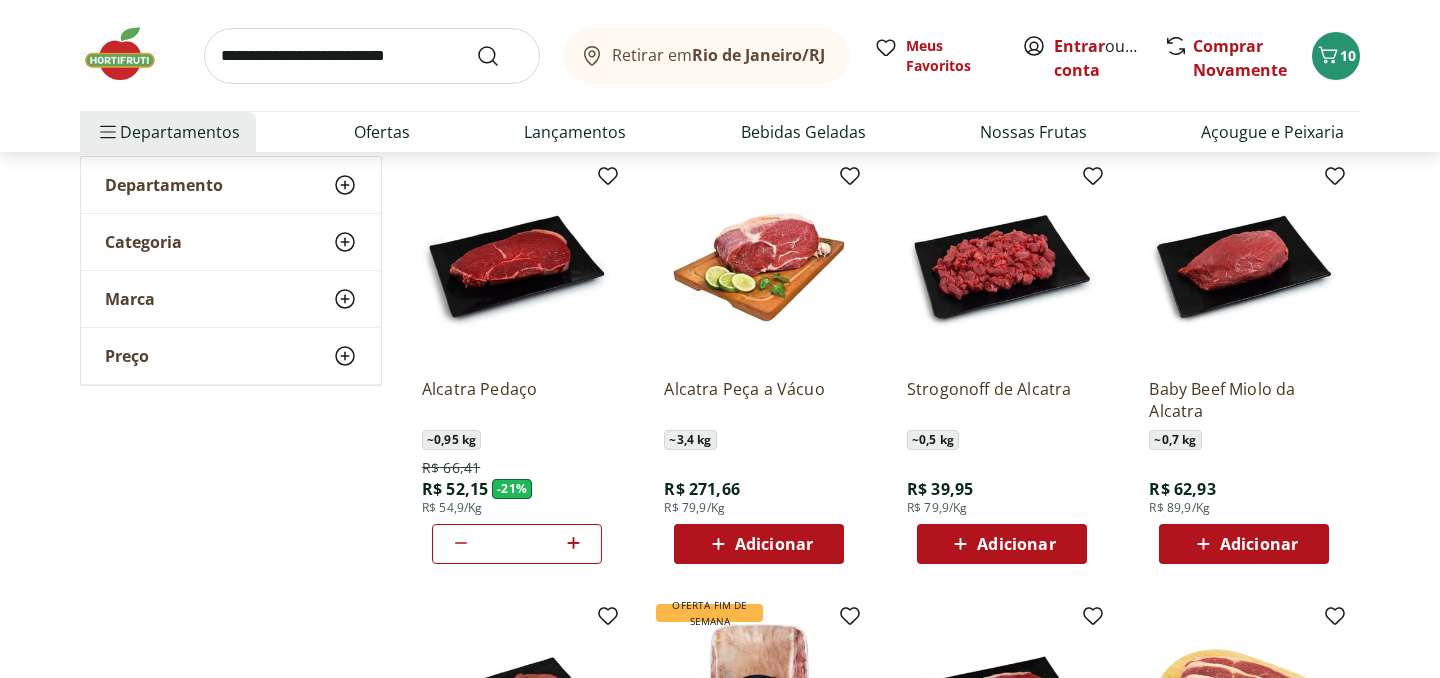 click at bounding box center [372, 56] 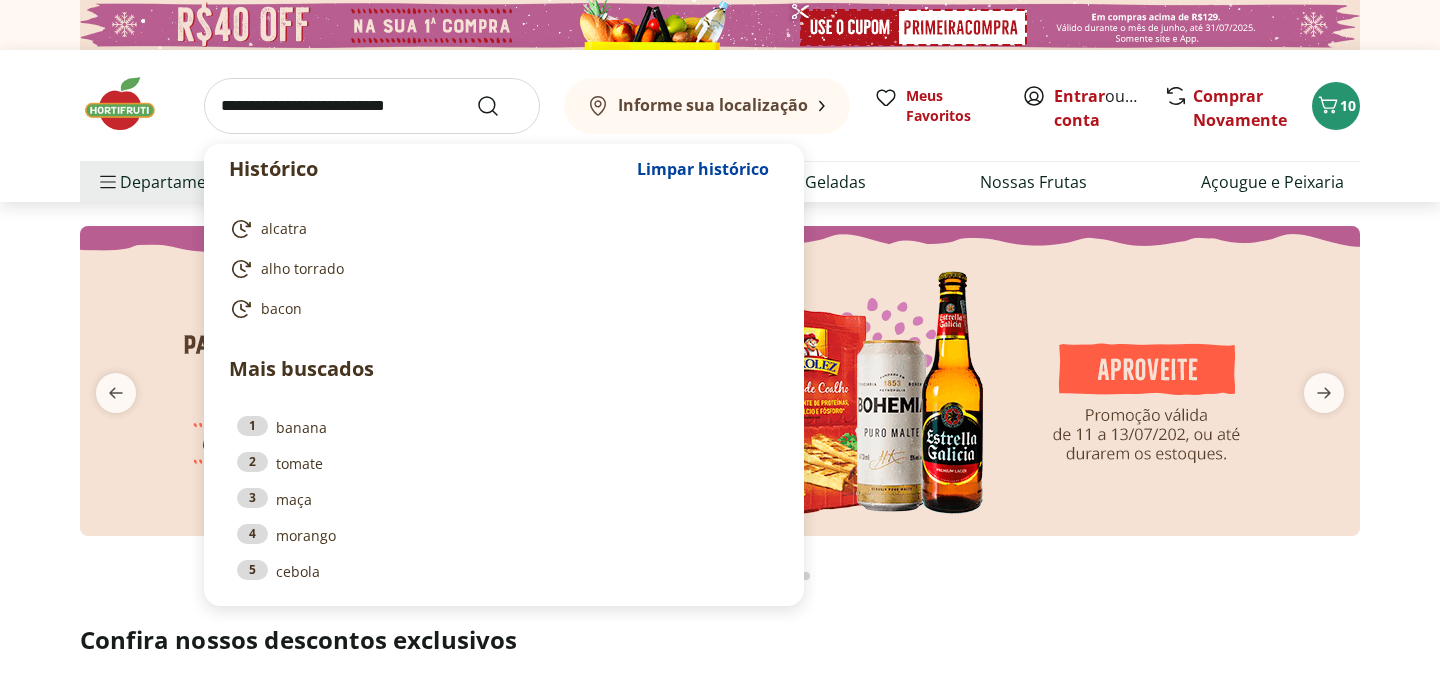 scroll, scrollTop: 0, scrollLeft: 0, axis: both 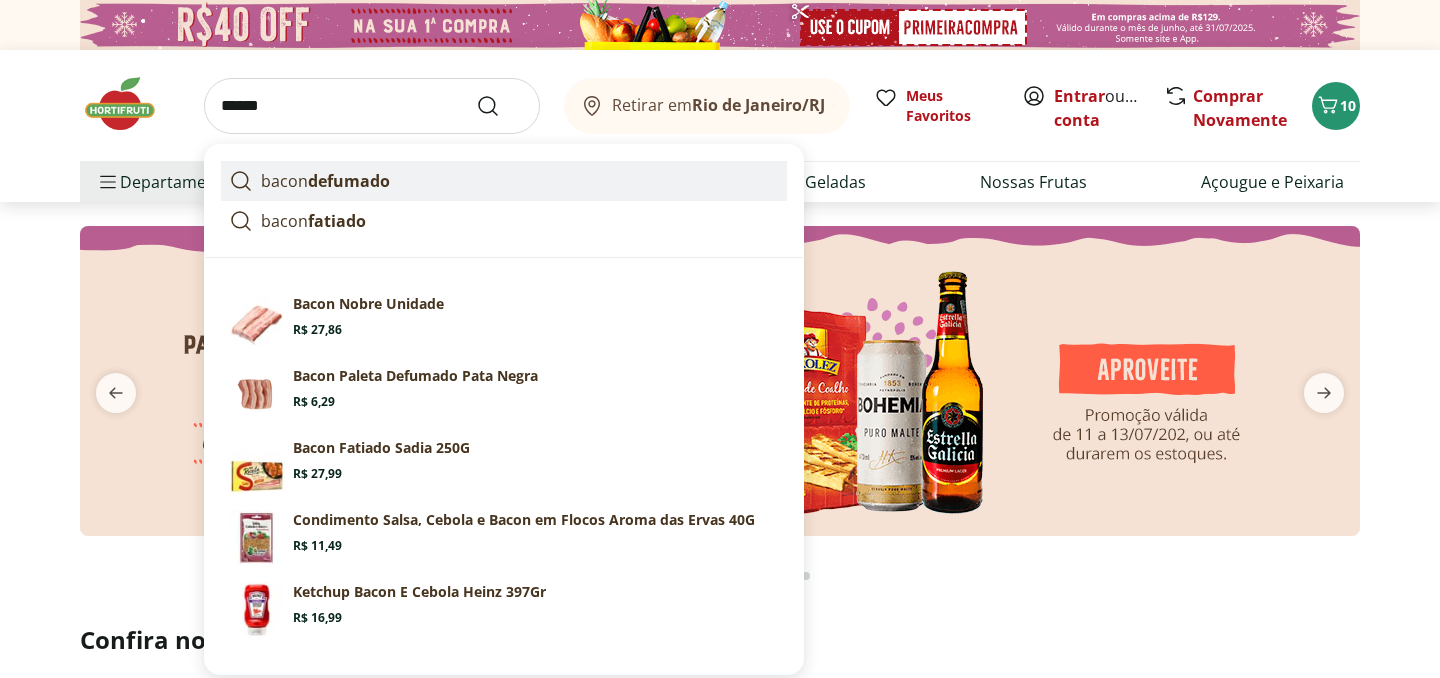 click on "defumado" at bounding box center [349, 181] 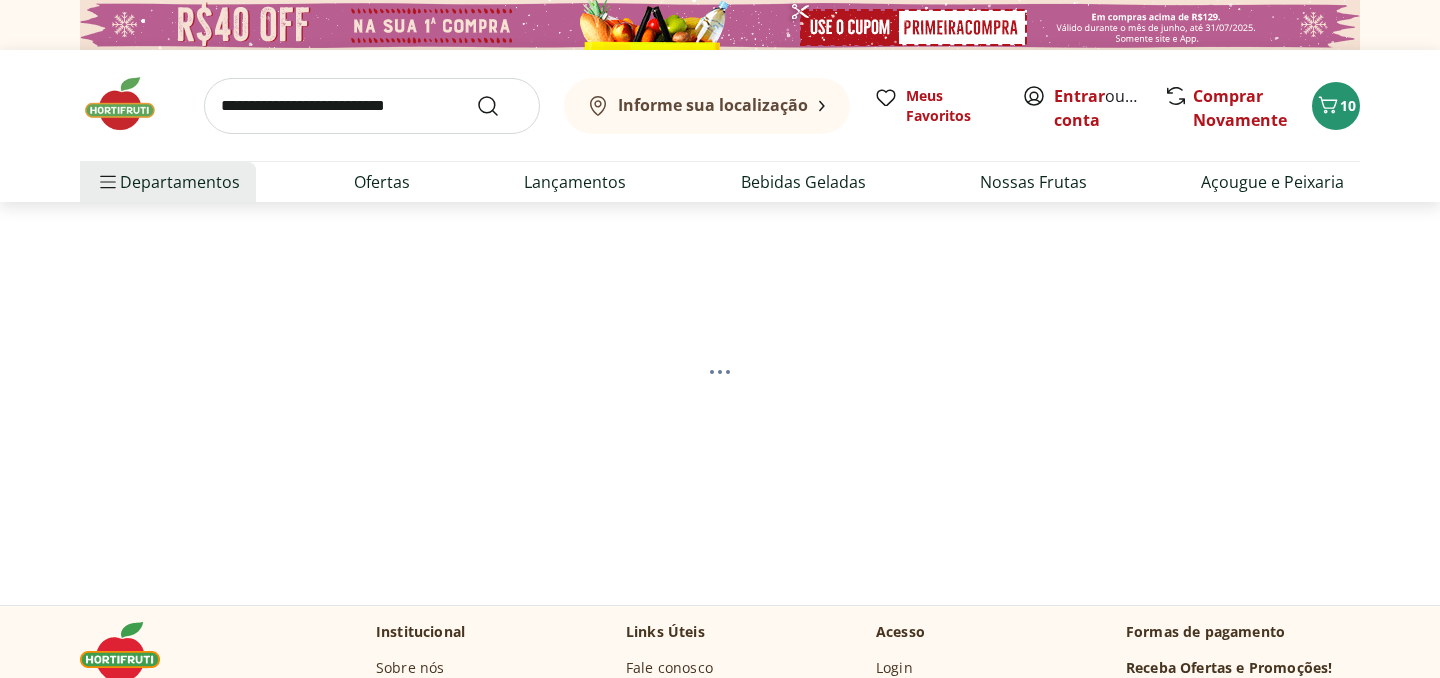 scroll, scrollTop: 0, scrollLeft: 0, axis: both 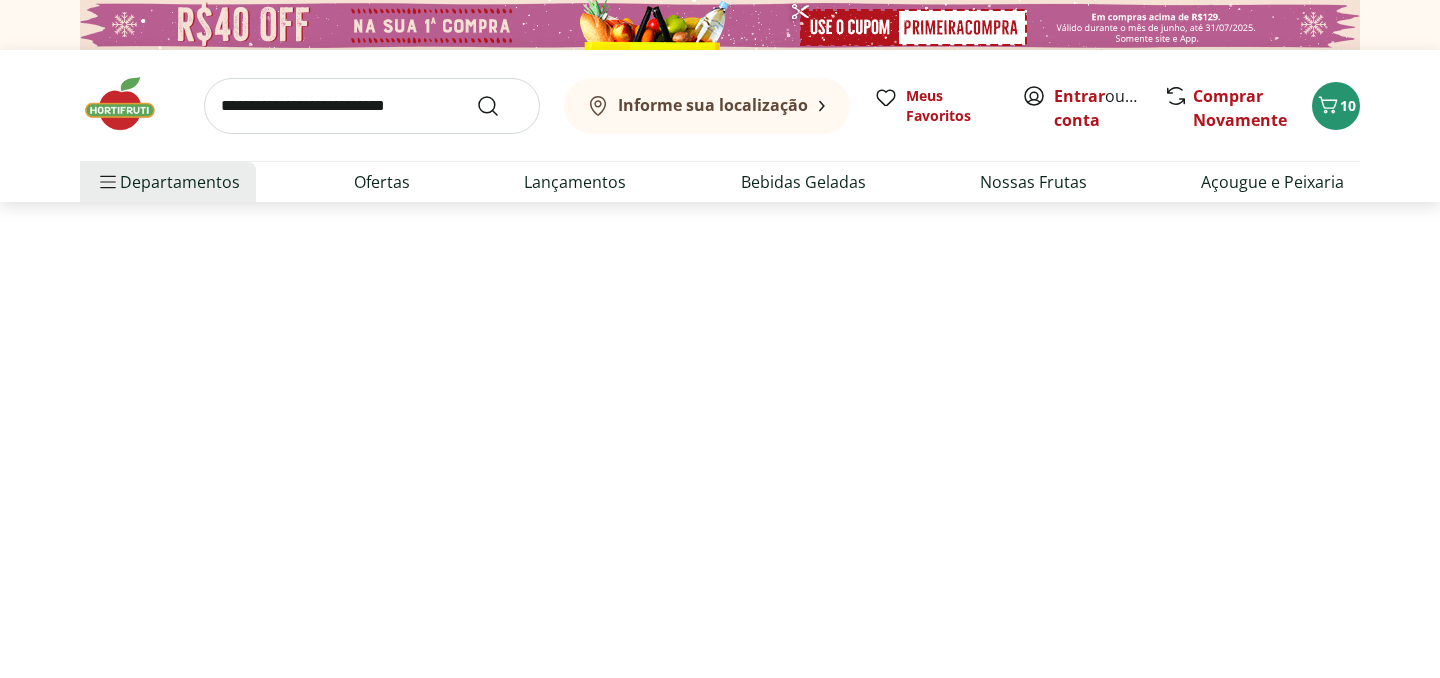 select on "**********" 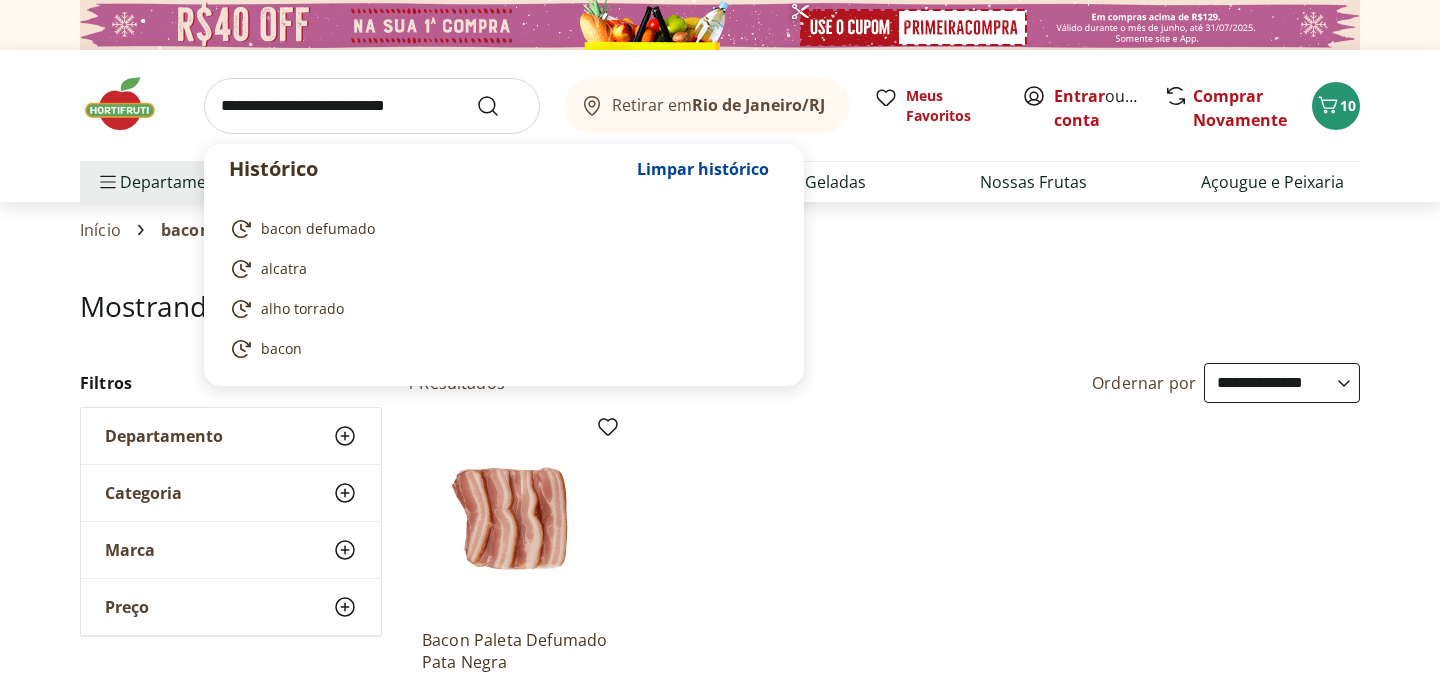 click at bounding box center (372, 106) 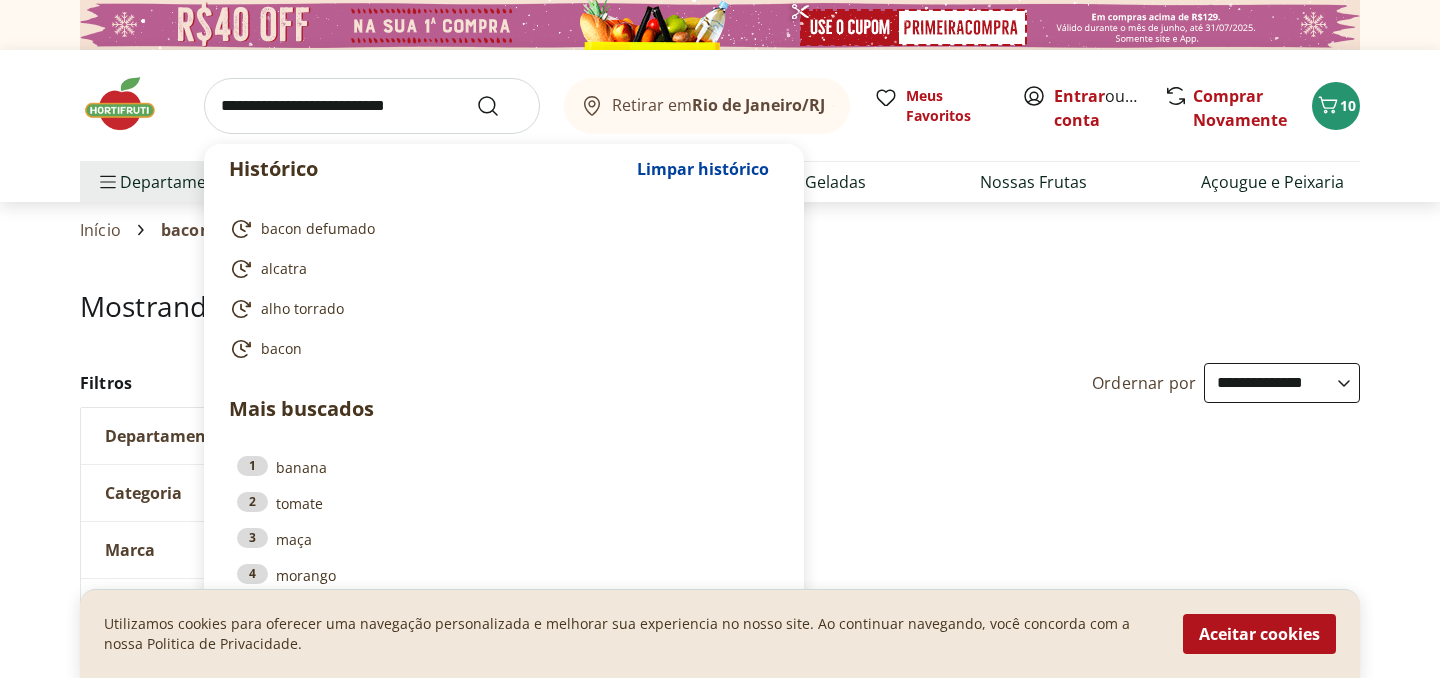 click on "Mostrando resultados para:   bacon defumado" at bounding box center (720, 326) 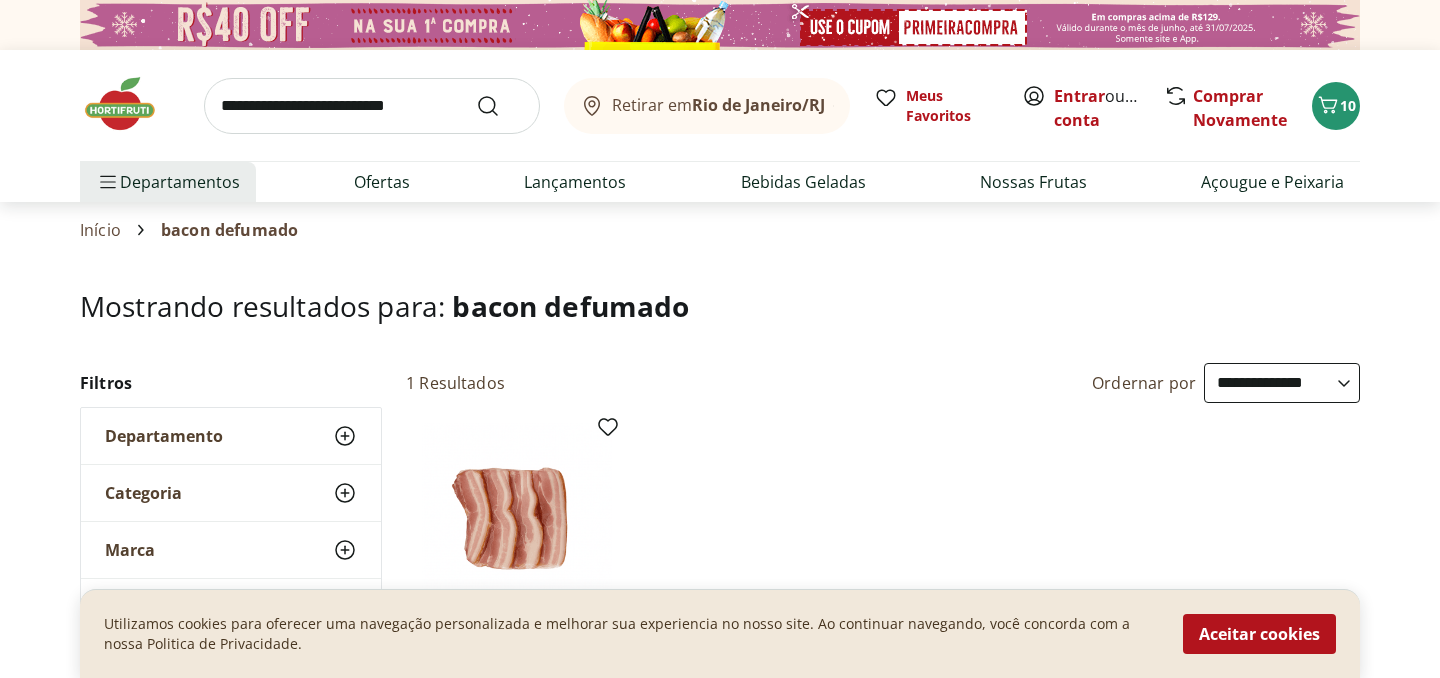 click at bounding box center (372, 106) 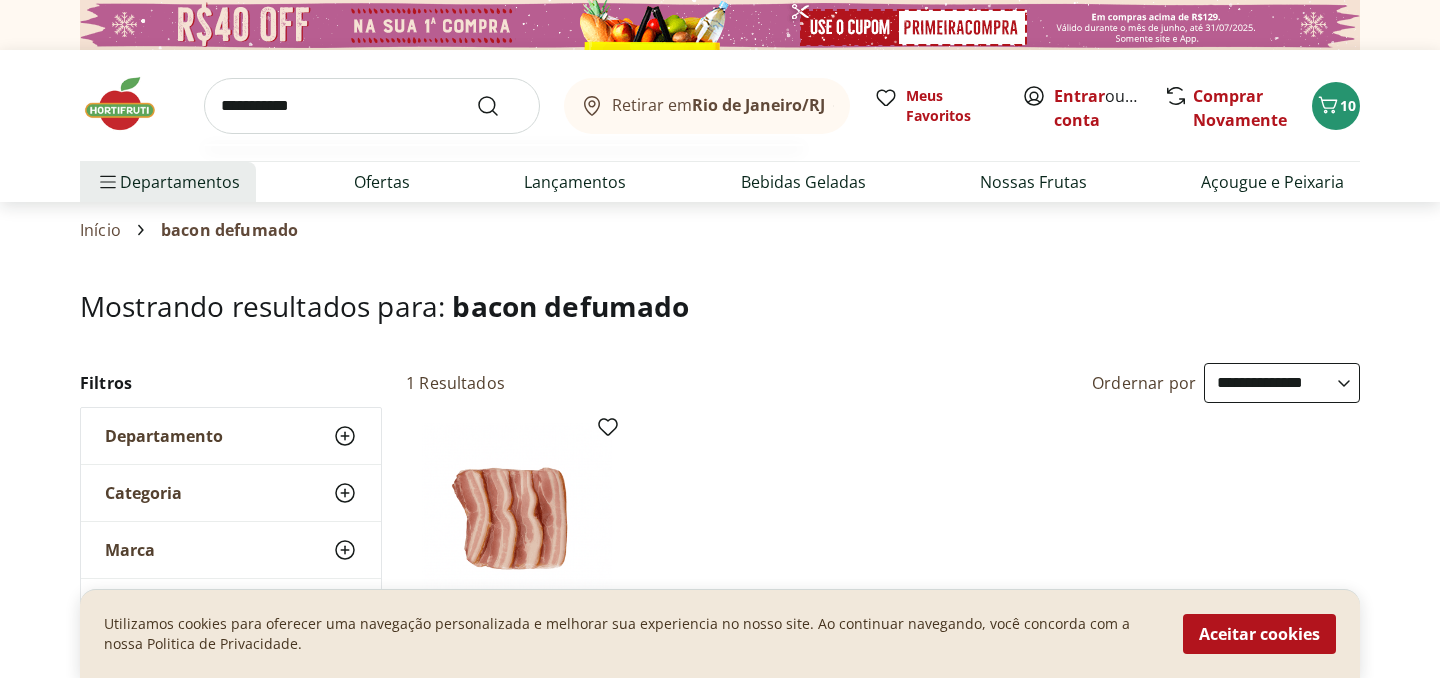 type on "**********" 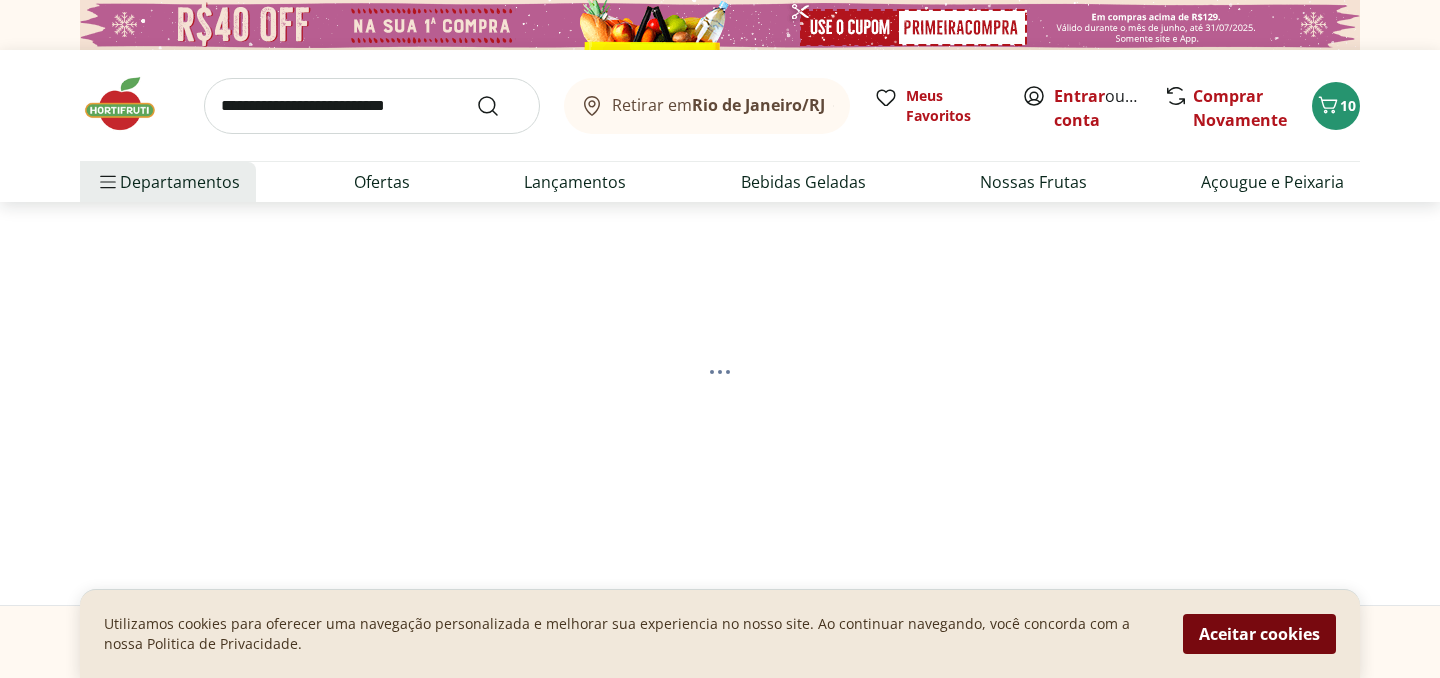 click on "Aceitar cookies" at bounding box center [1259, 634] 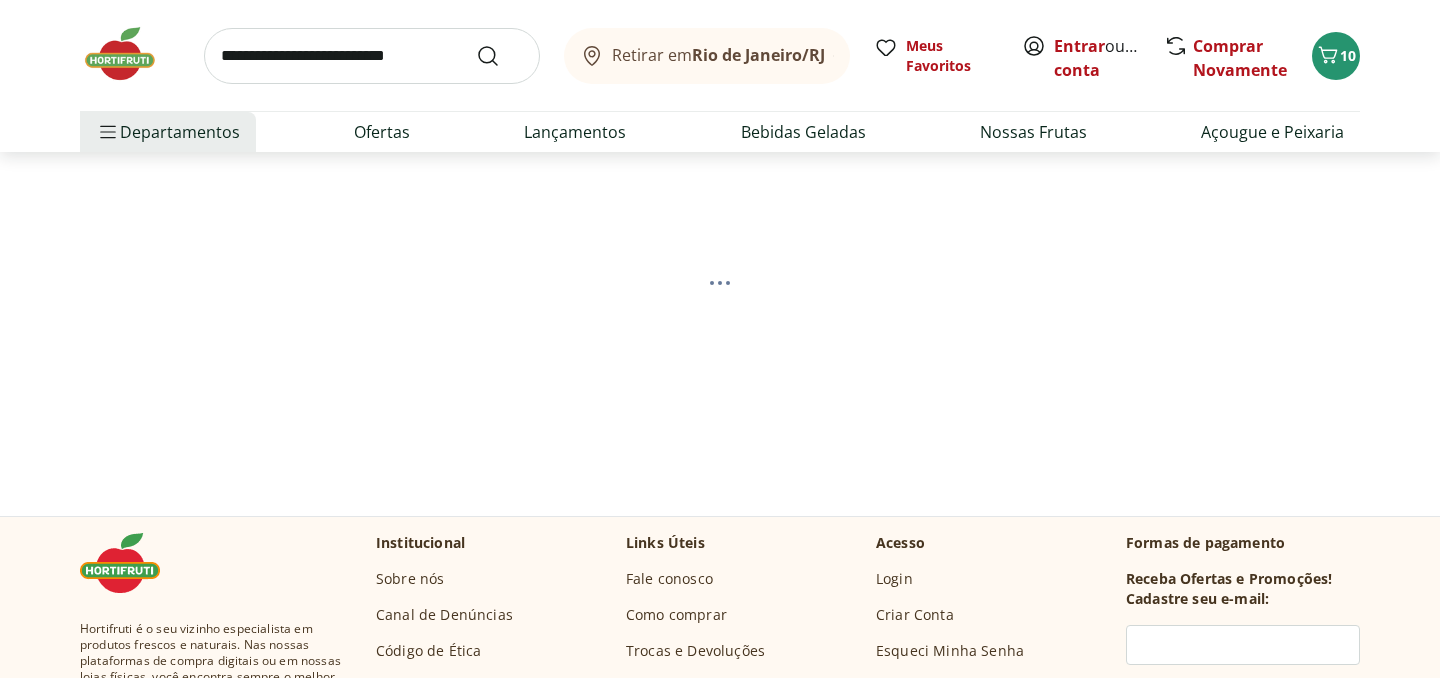 scroll, scrollTop: 0, scrollLeft: 0, axis: both 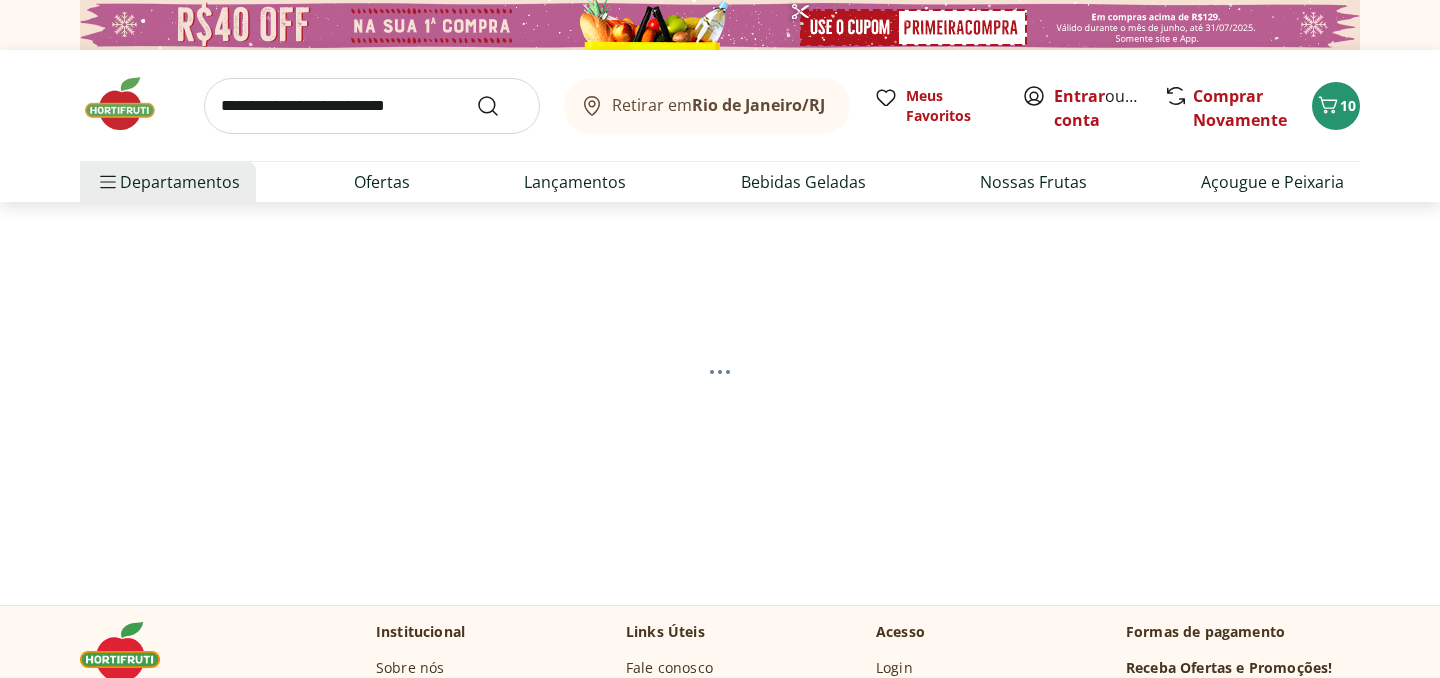 select on "**********" 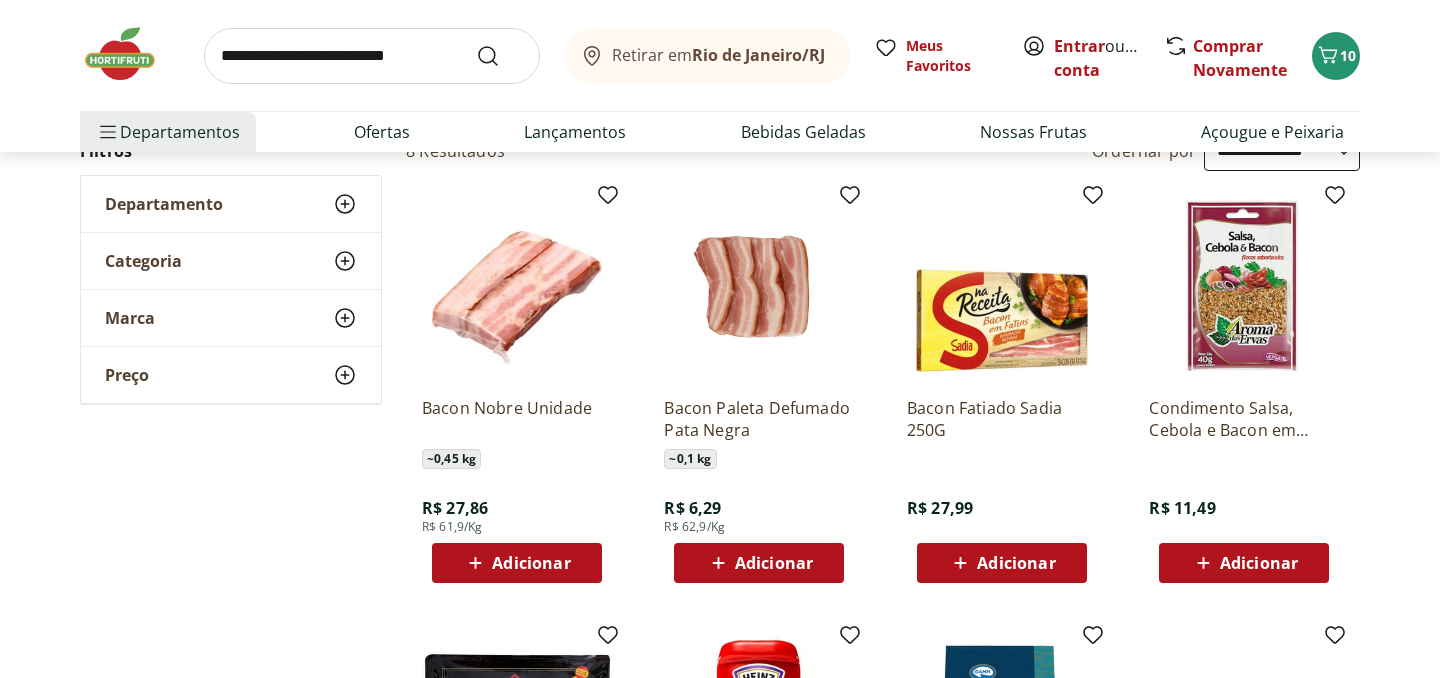 scroll, scrollTop: 246, scrollLeft: 0, axis: vertical 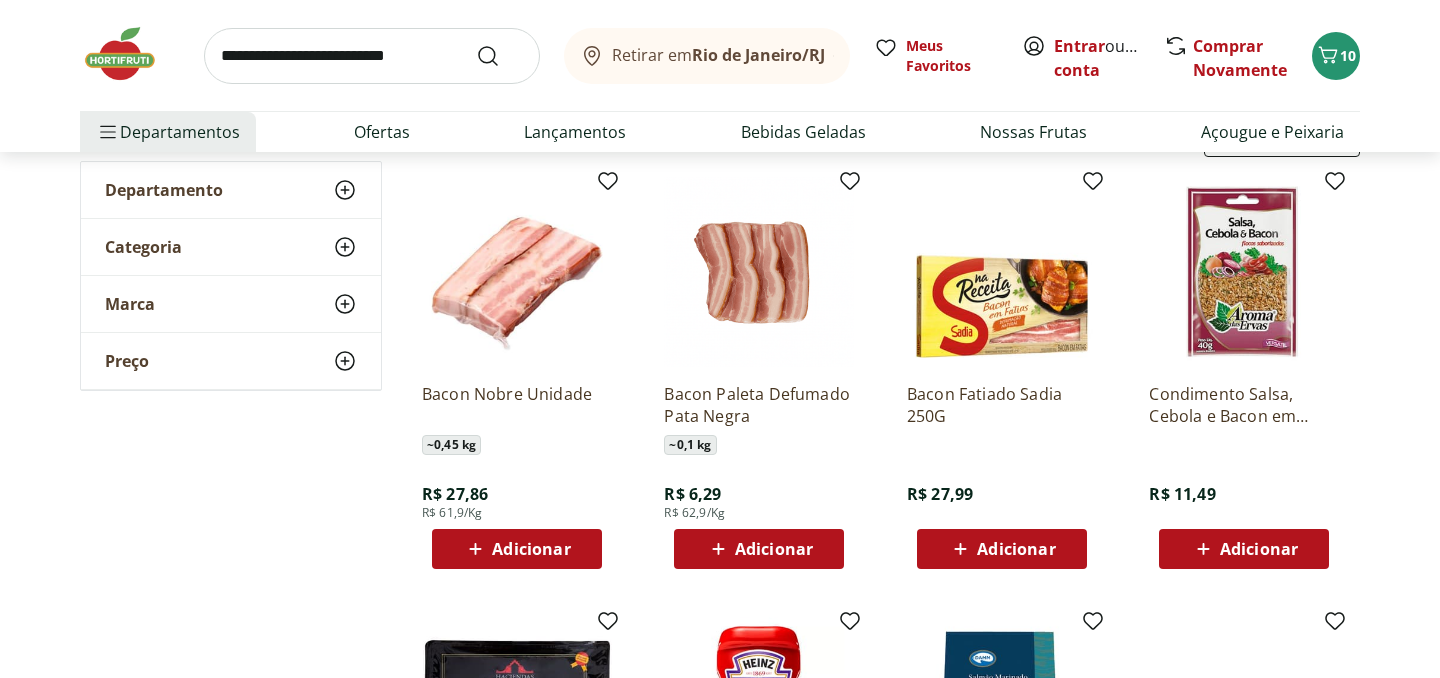 click at bounding box center [1002, 272] 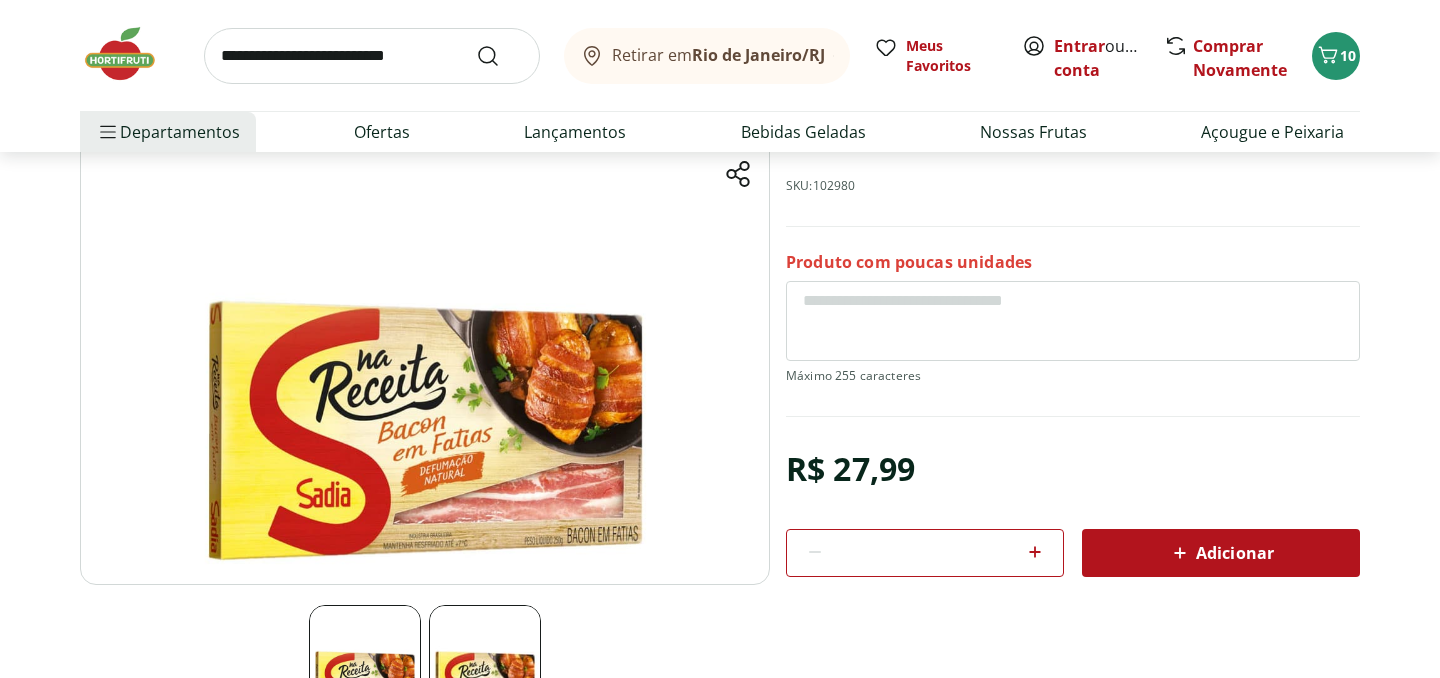 scroll, scrollTop: 182, scrollLeft: 0, axis: vertical 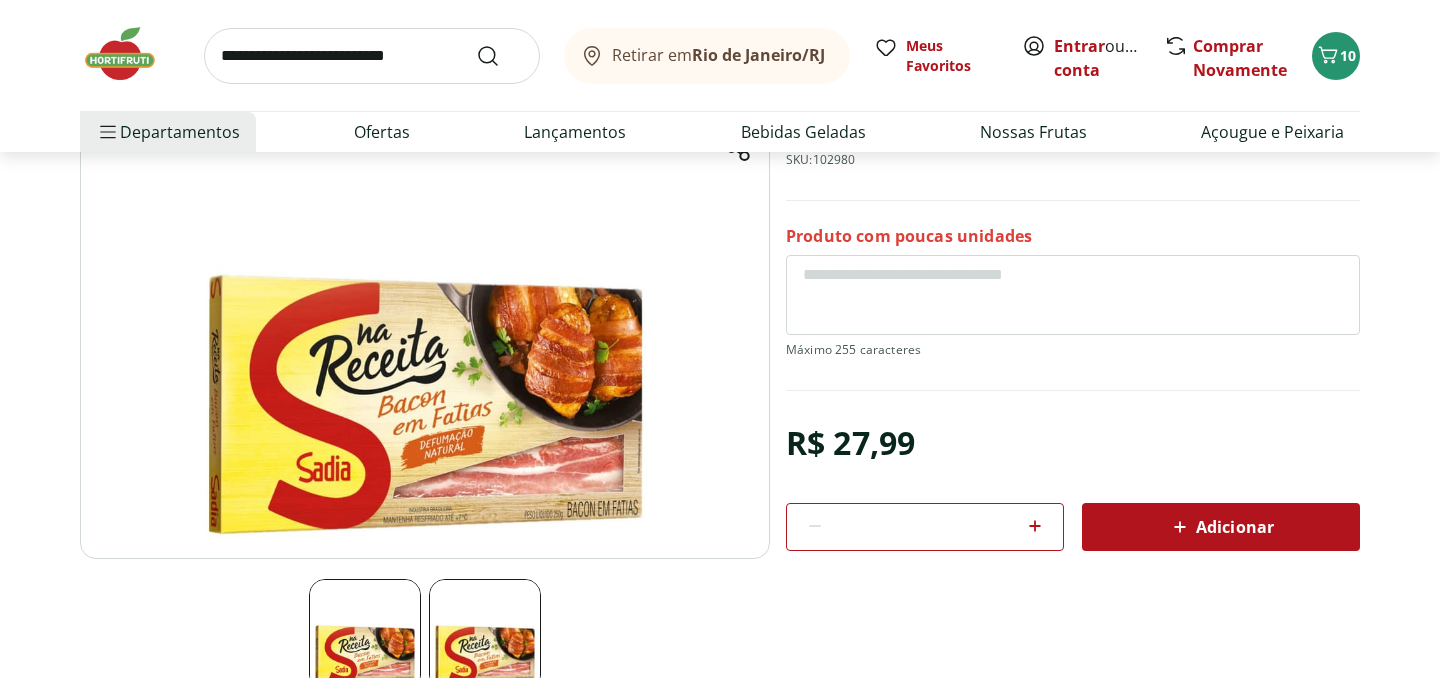 click at bounding box center [425, 317] 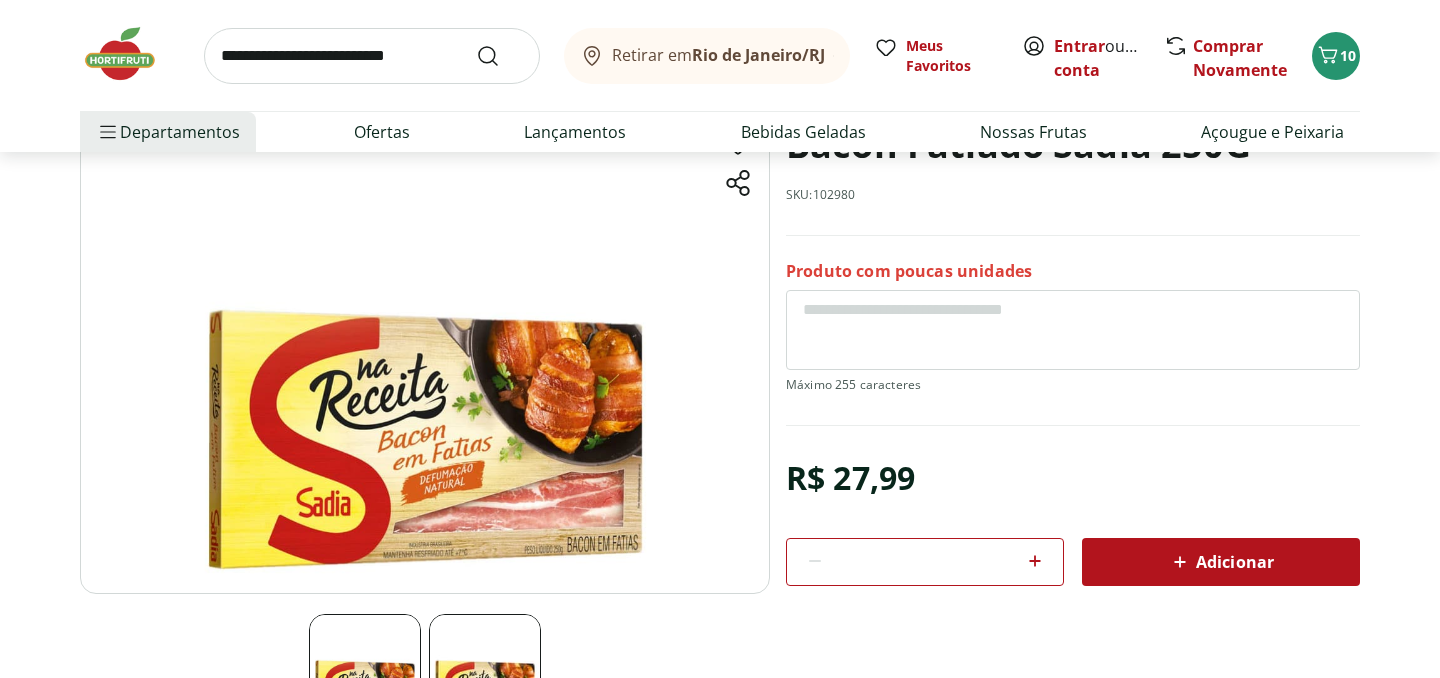 scroll, scrollTop: 148, scrollLeft: 0, axis: vertical 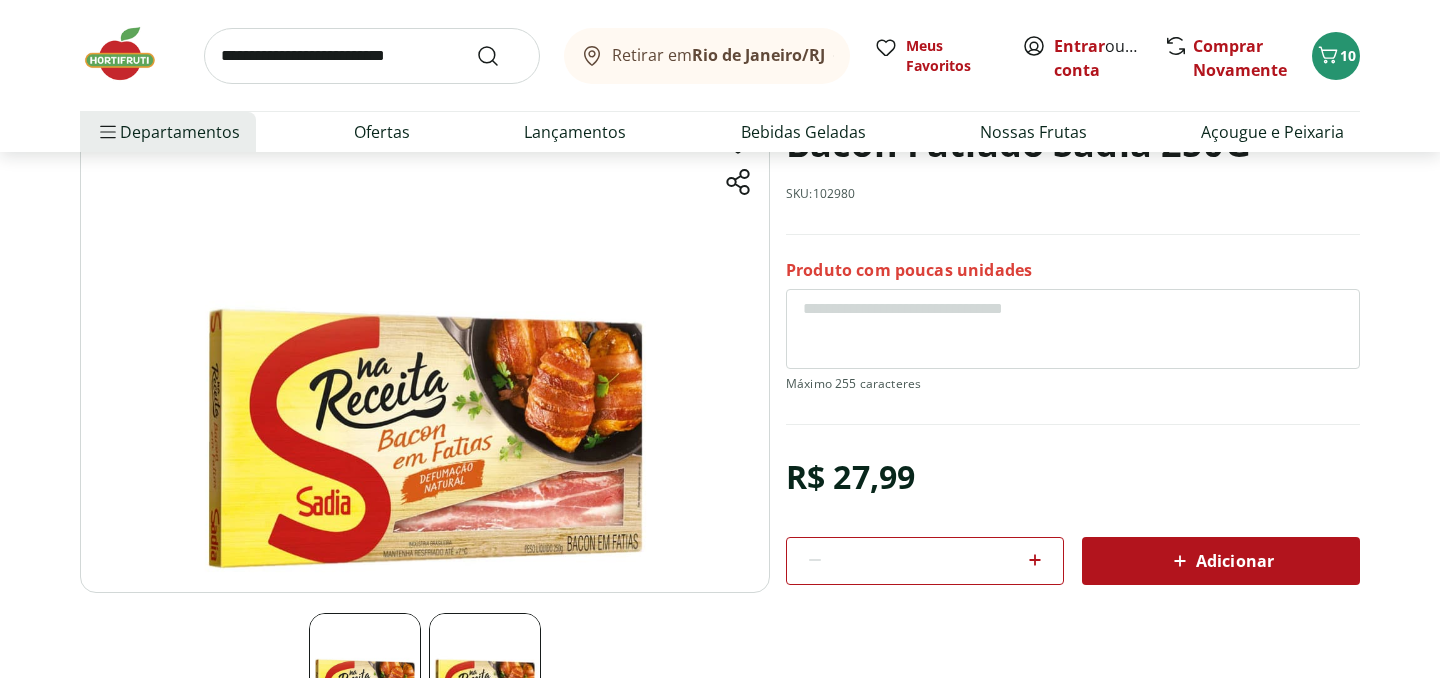 click at bounding box center [130, 54] 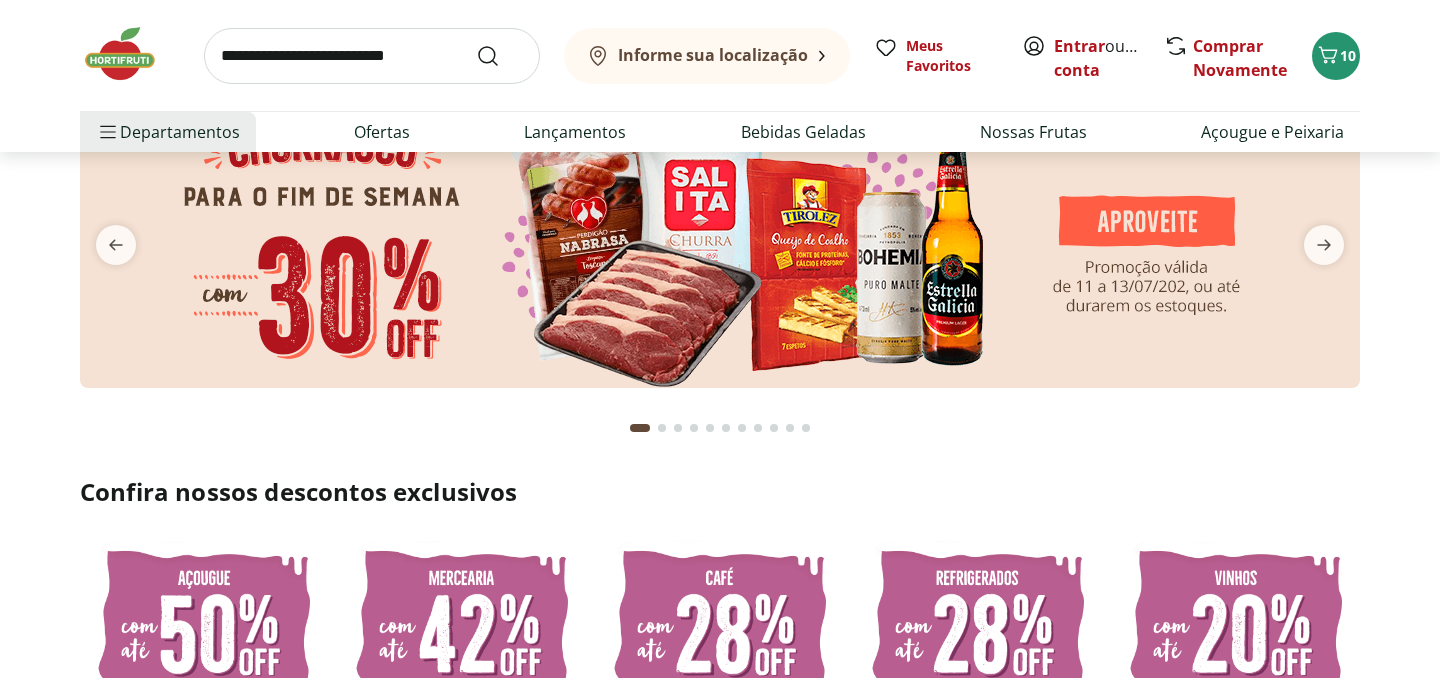scroll, scrollTop: 0, scrollLeft: 0, axis: both 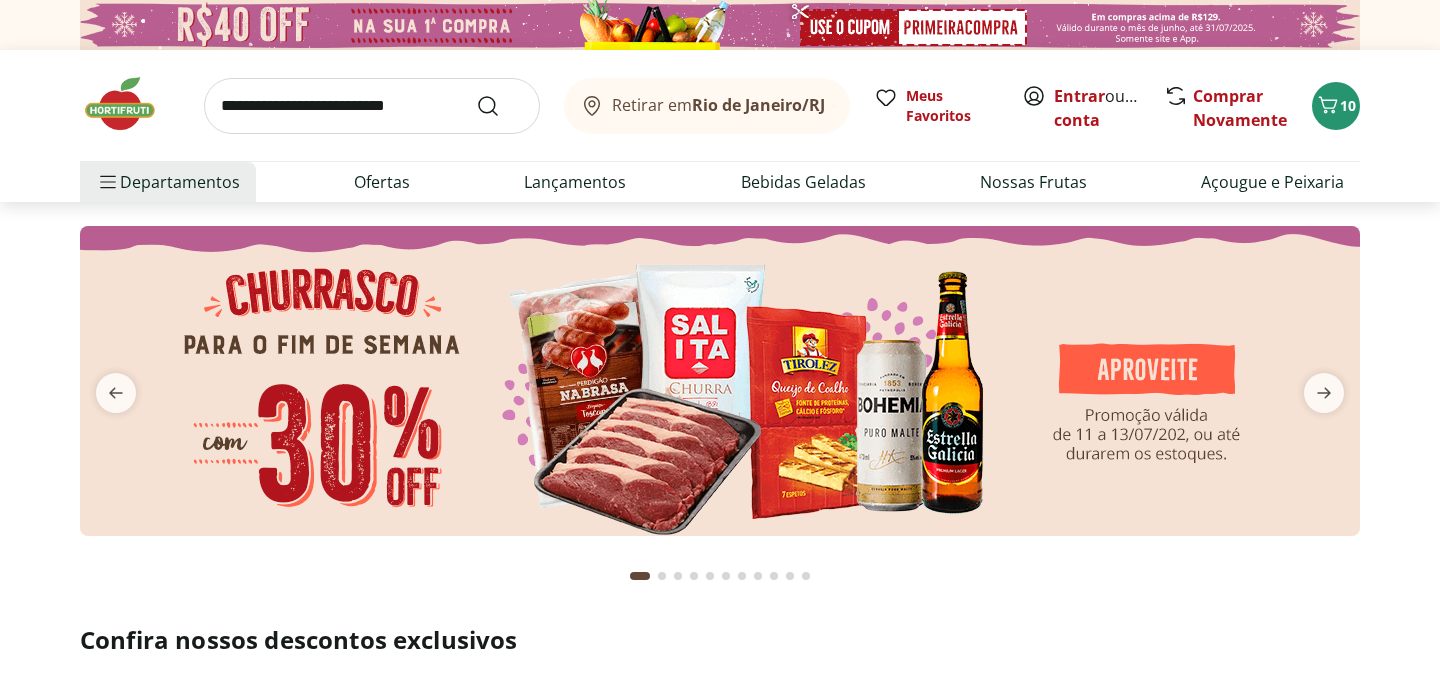 click at bounding box center (372, 106) 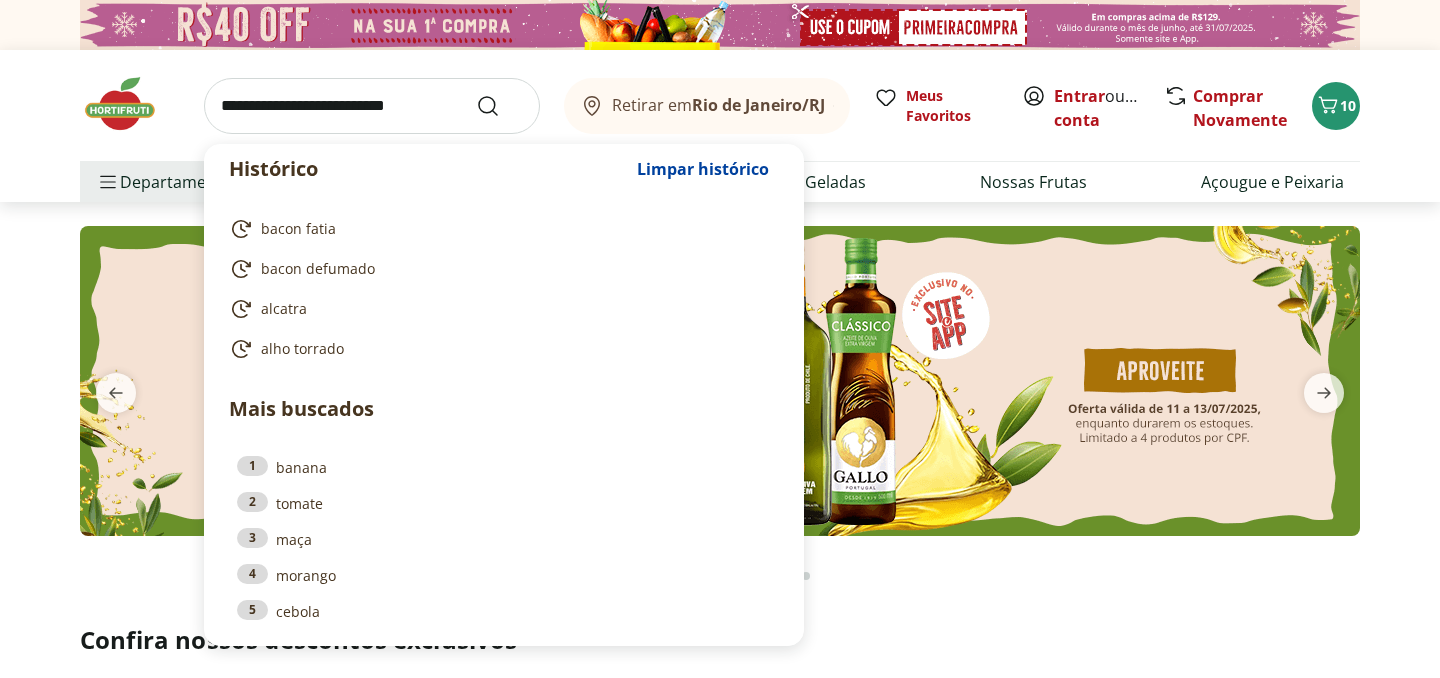 click at bounding box center [372, 106] 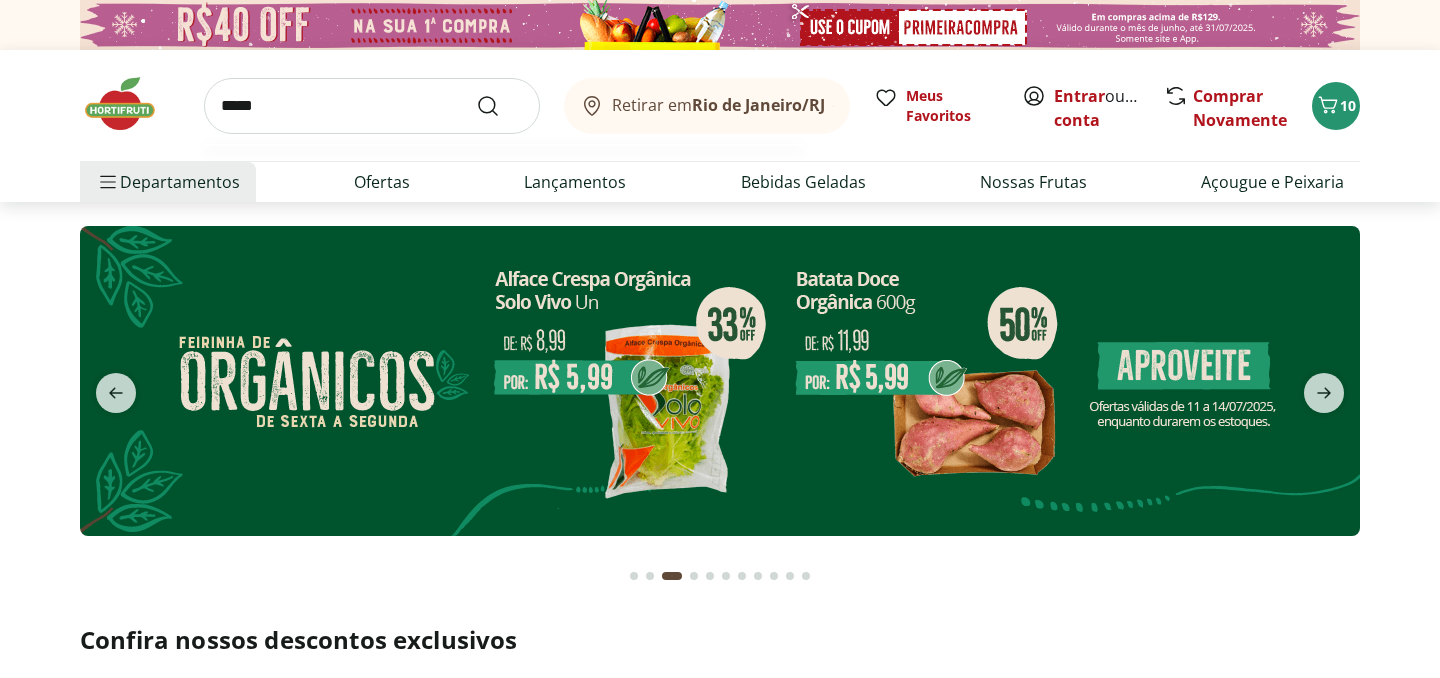 type on "*****" 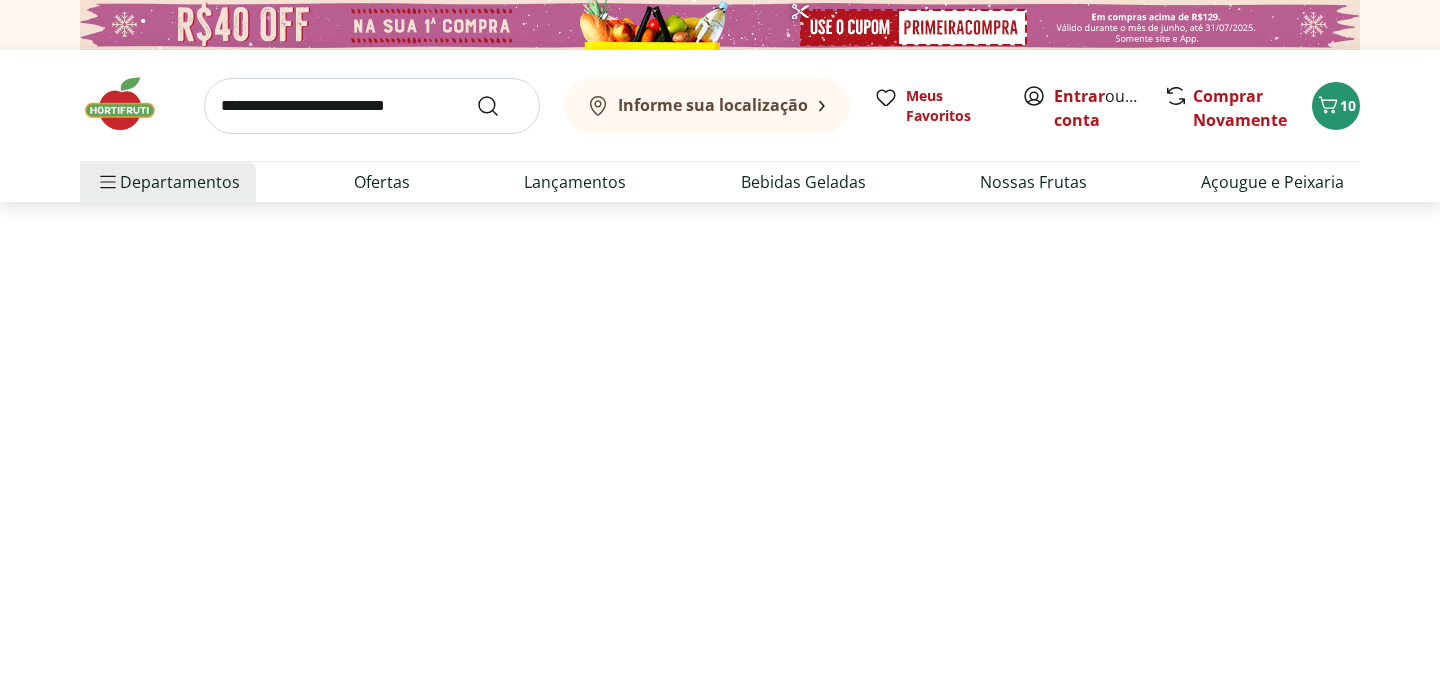 select on "**********" 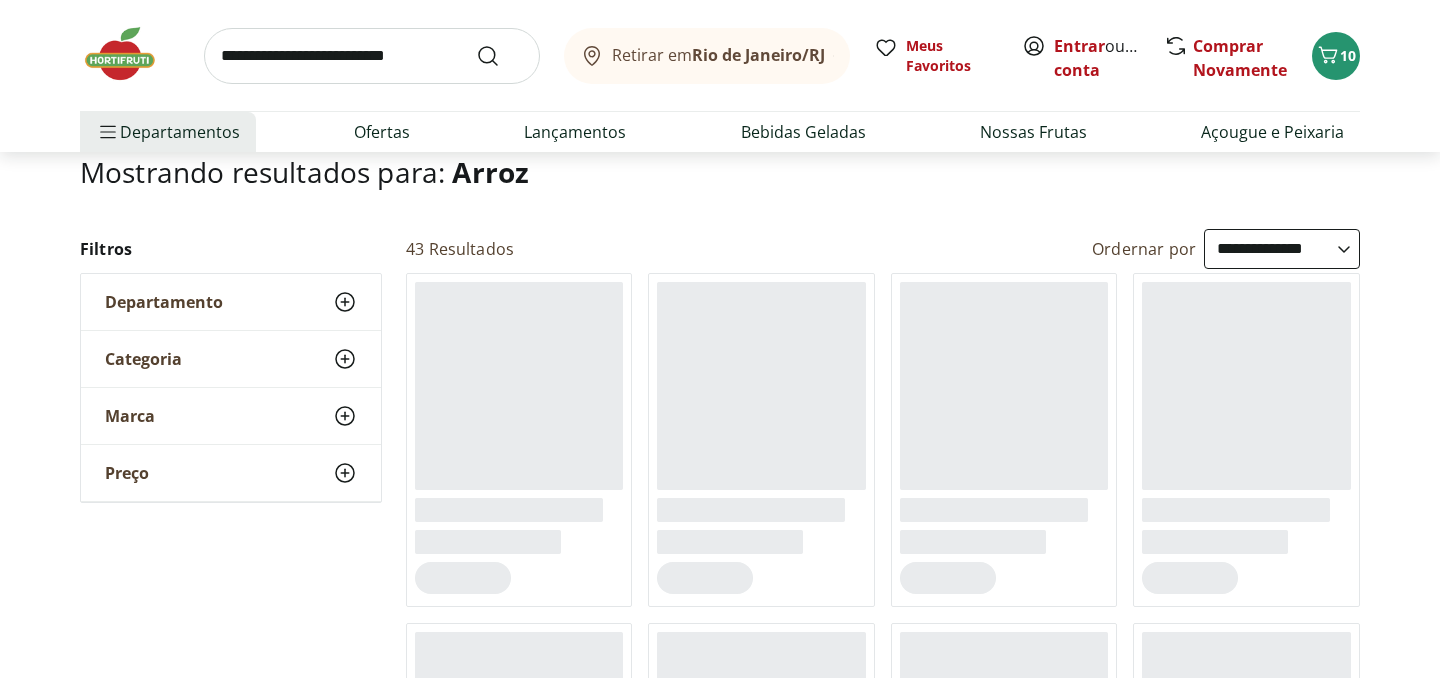 scroll, scrollTop: 144, scrollLeft: 0, axis: vertical 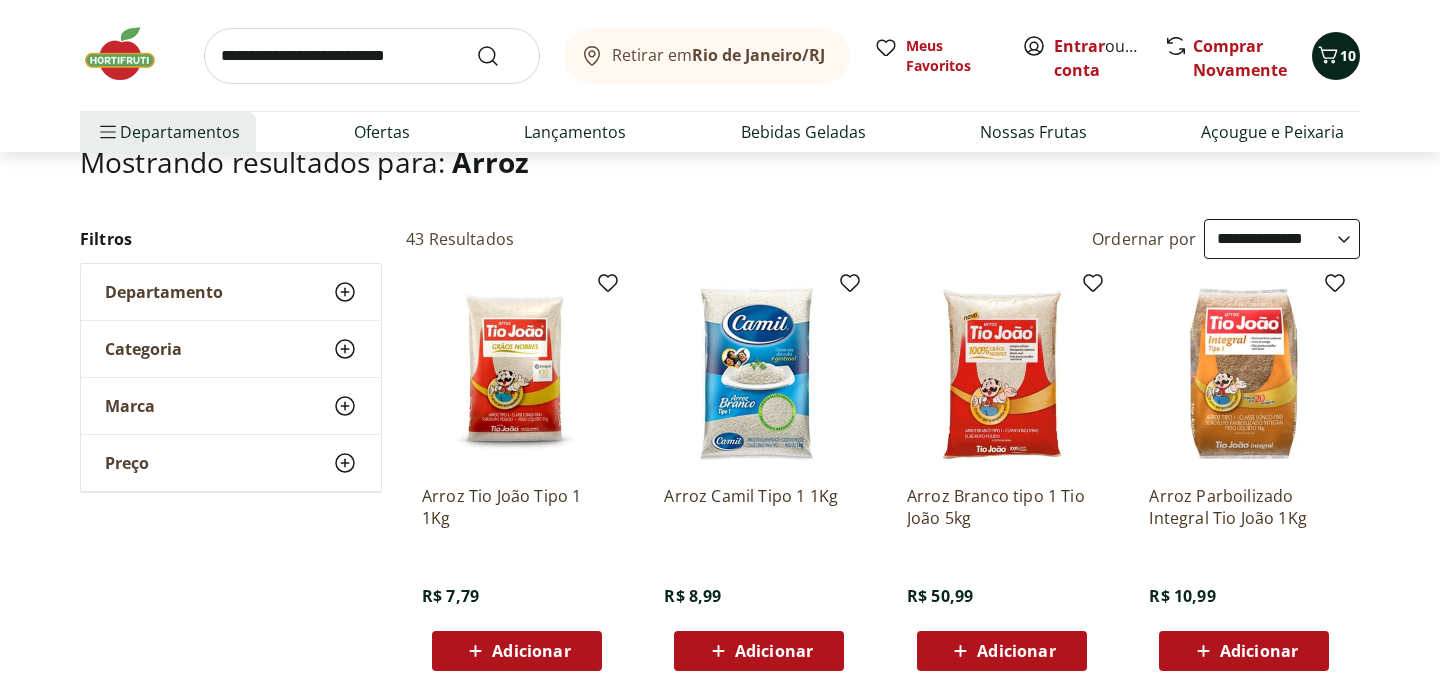click on "10" at bounding box center (1348, 55) 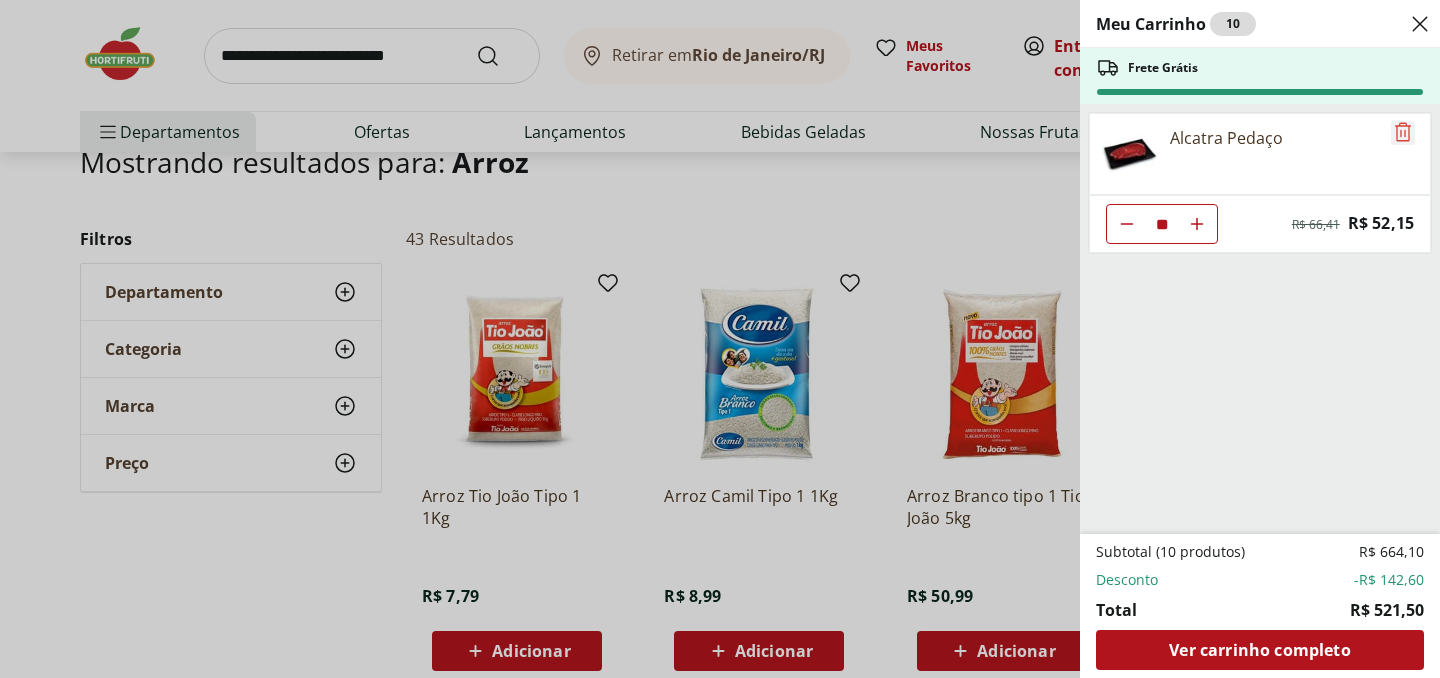 click 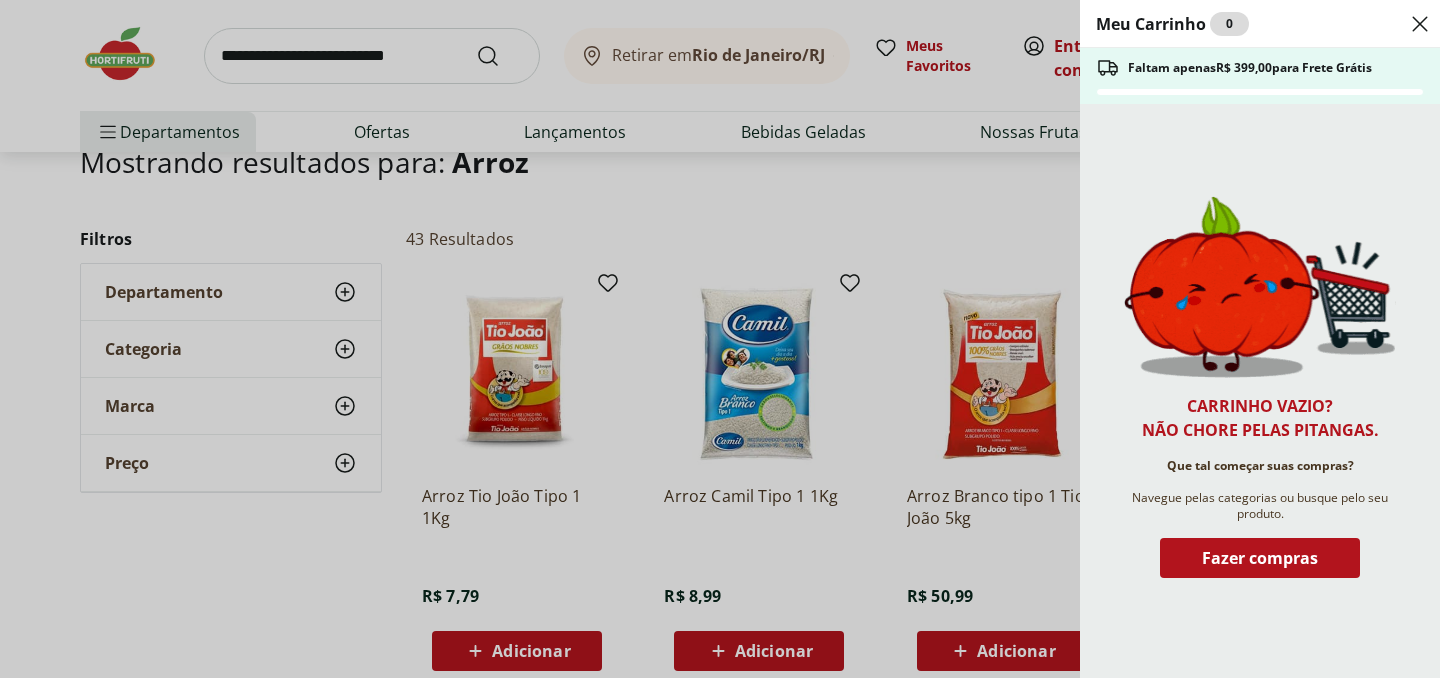 click 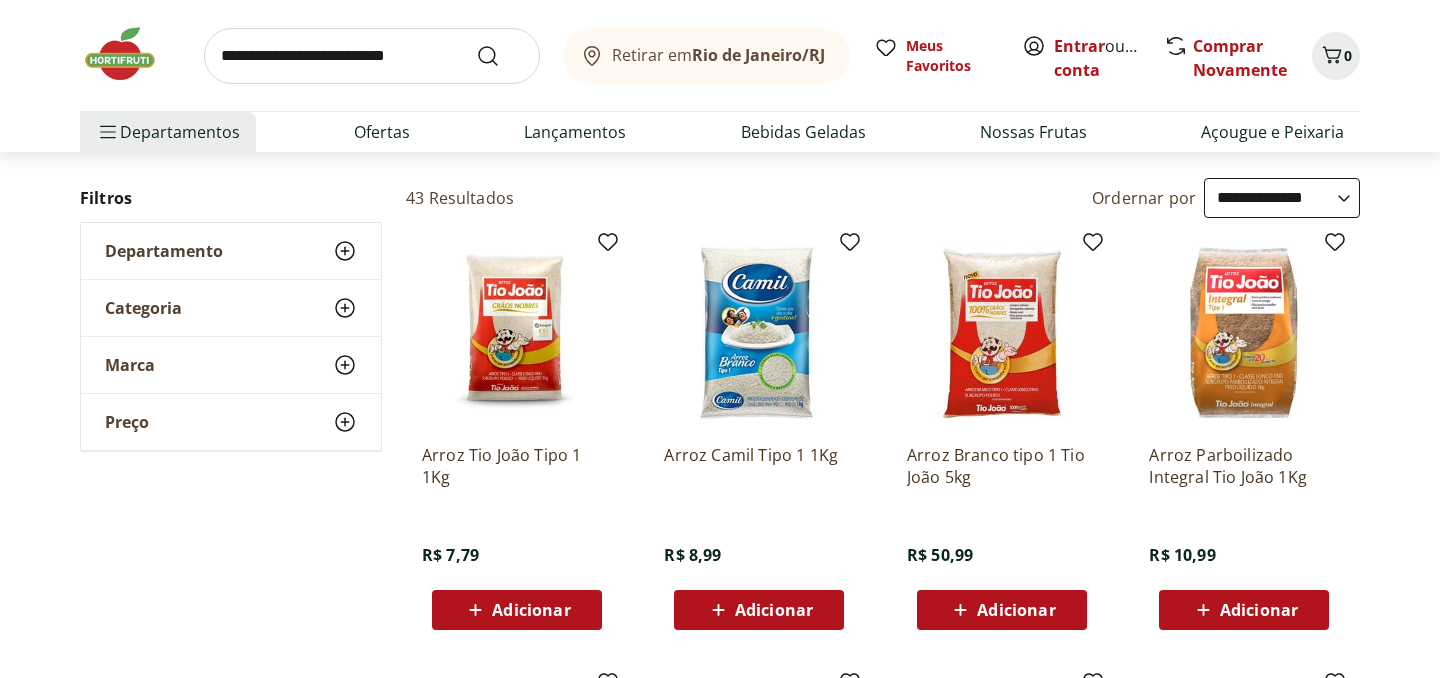 scroll, scrollTop: 252, scrollLeft: 0, axis: vertical 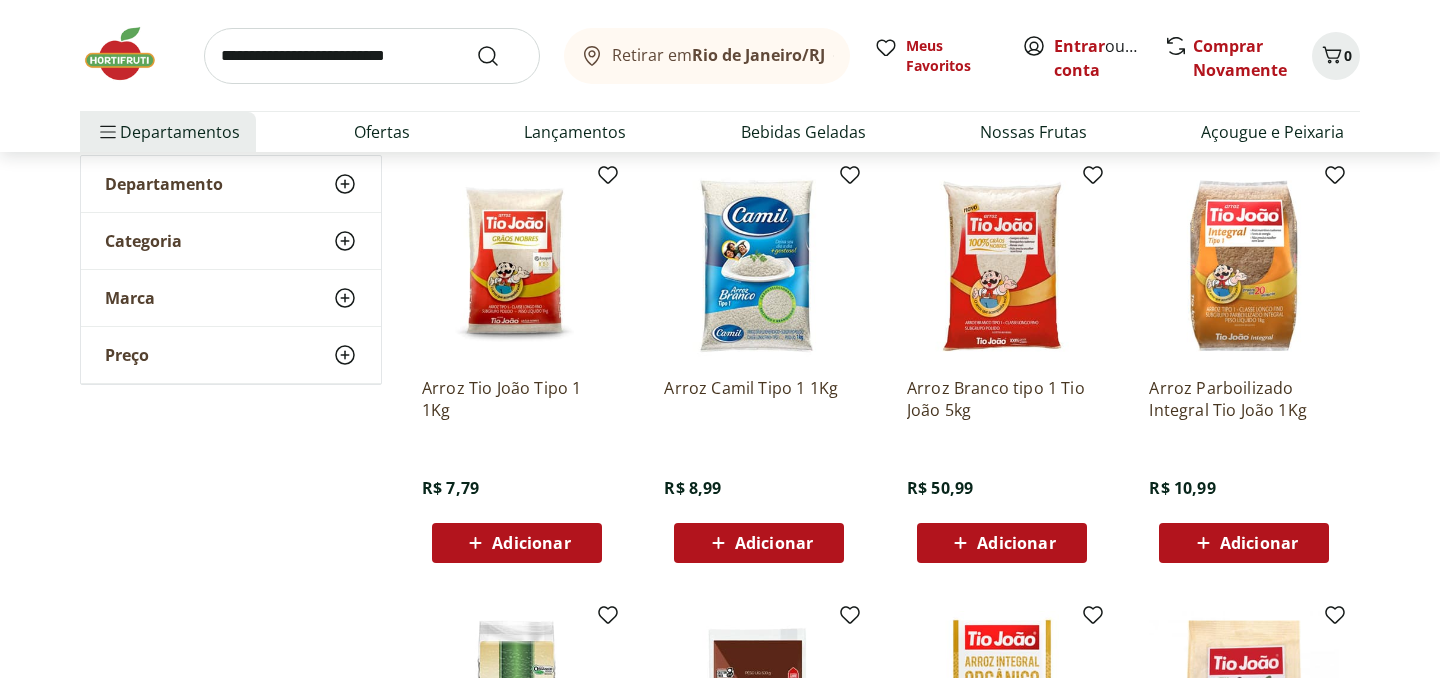 click on "Adicionar" at bounding box center [517, 543] 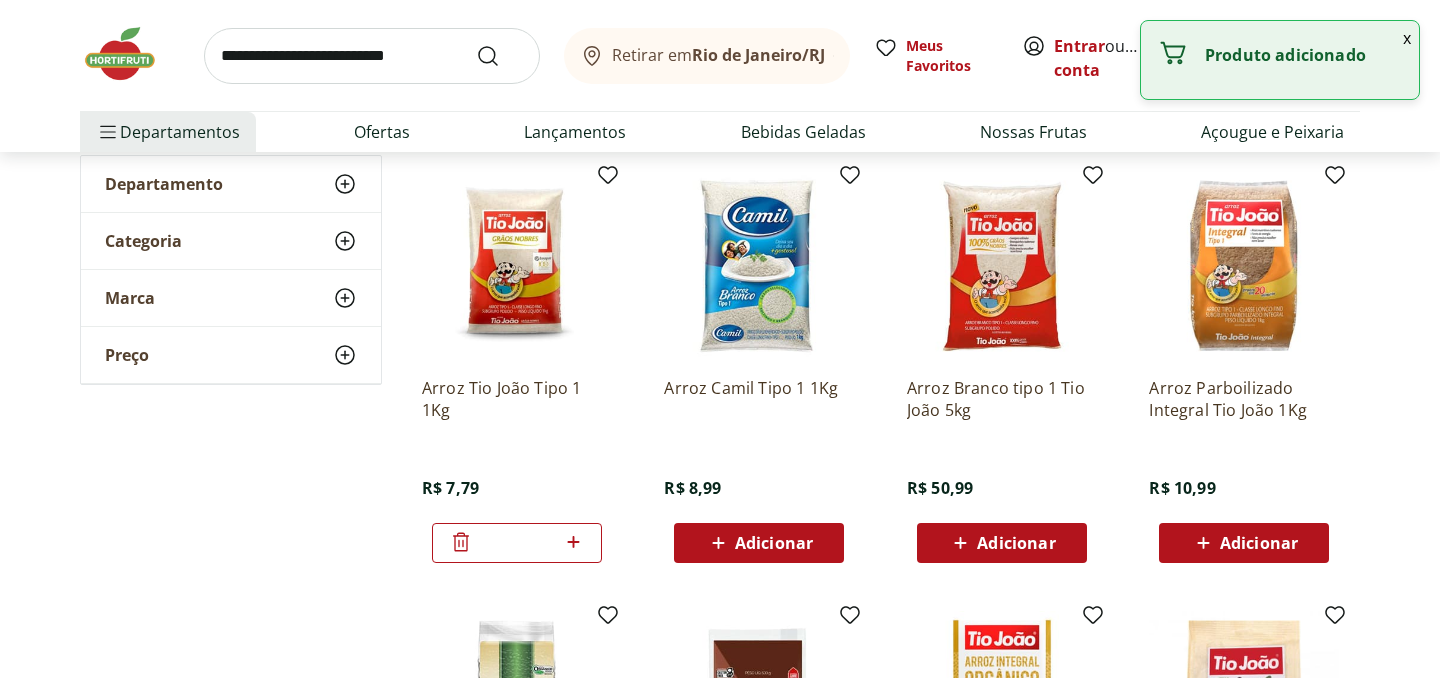 click 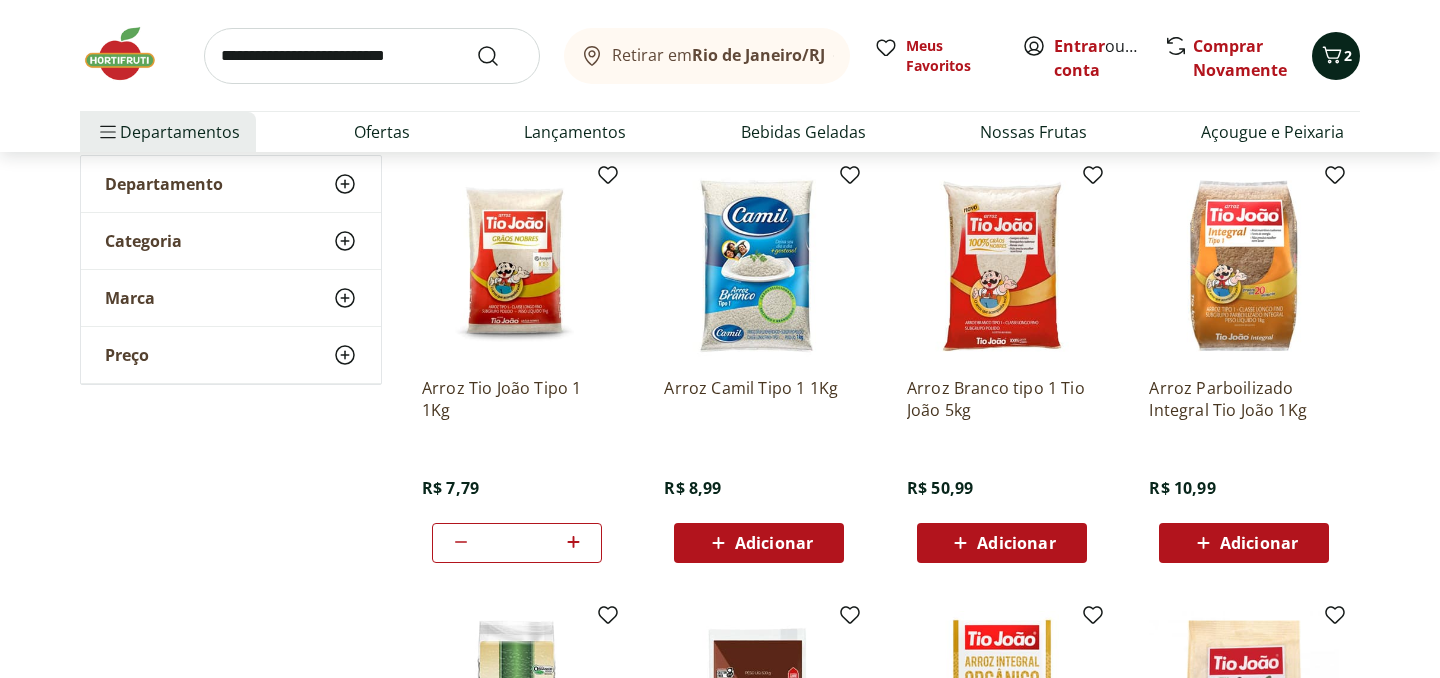 click 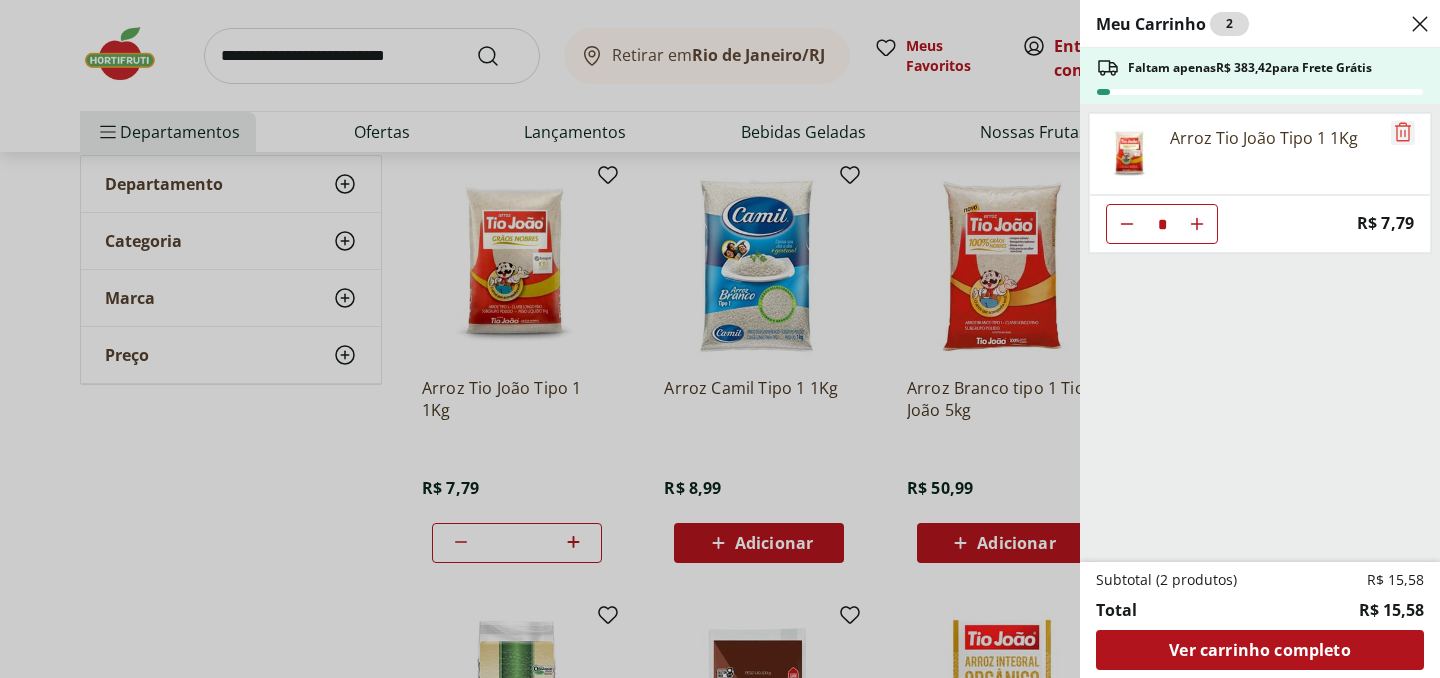 click 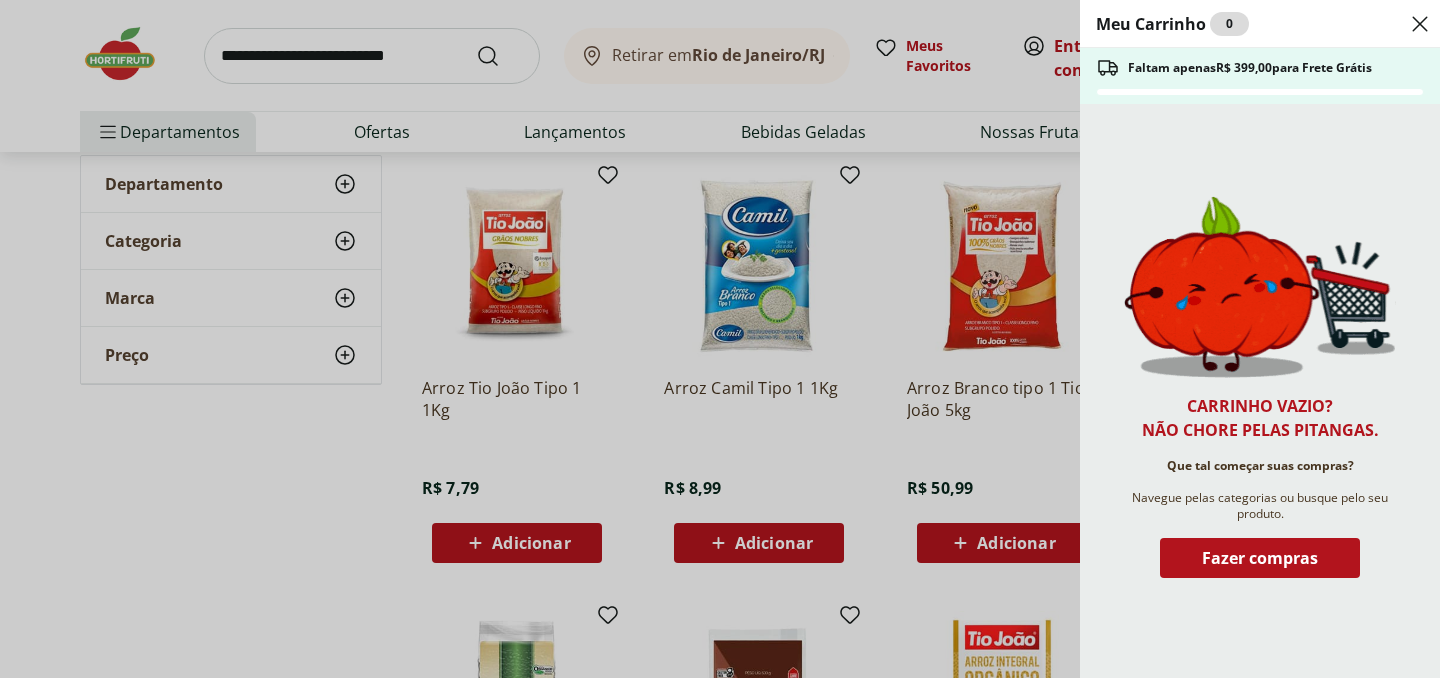 click 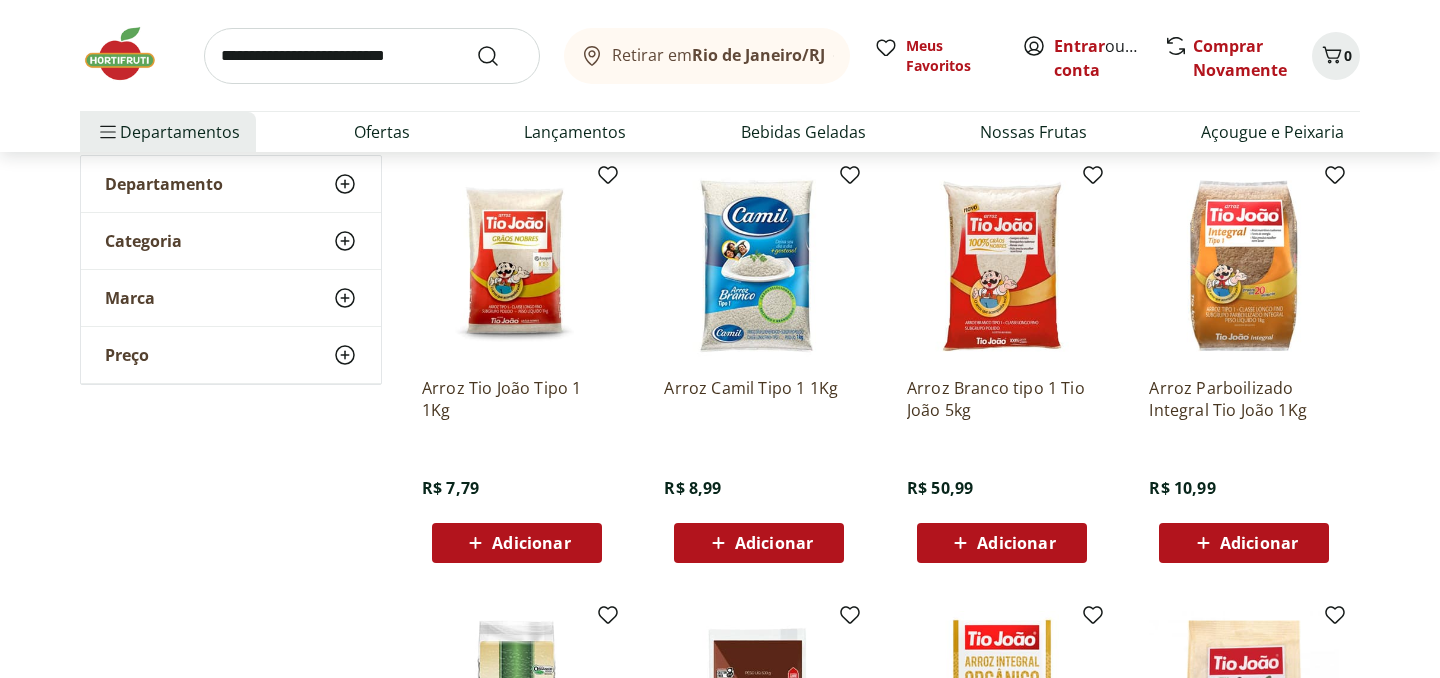 click on "Adicionar" at bounding box center (517, 543) 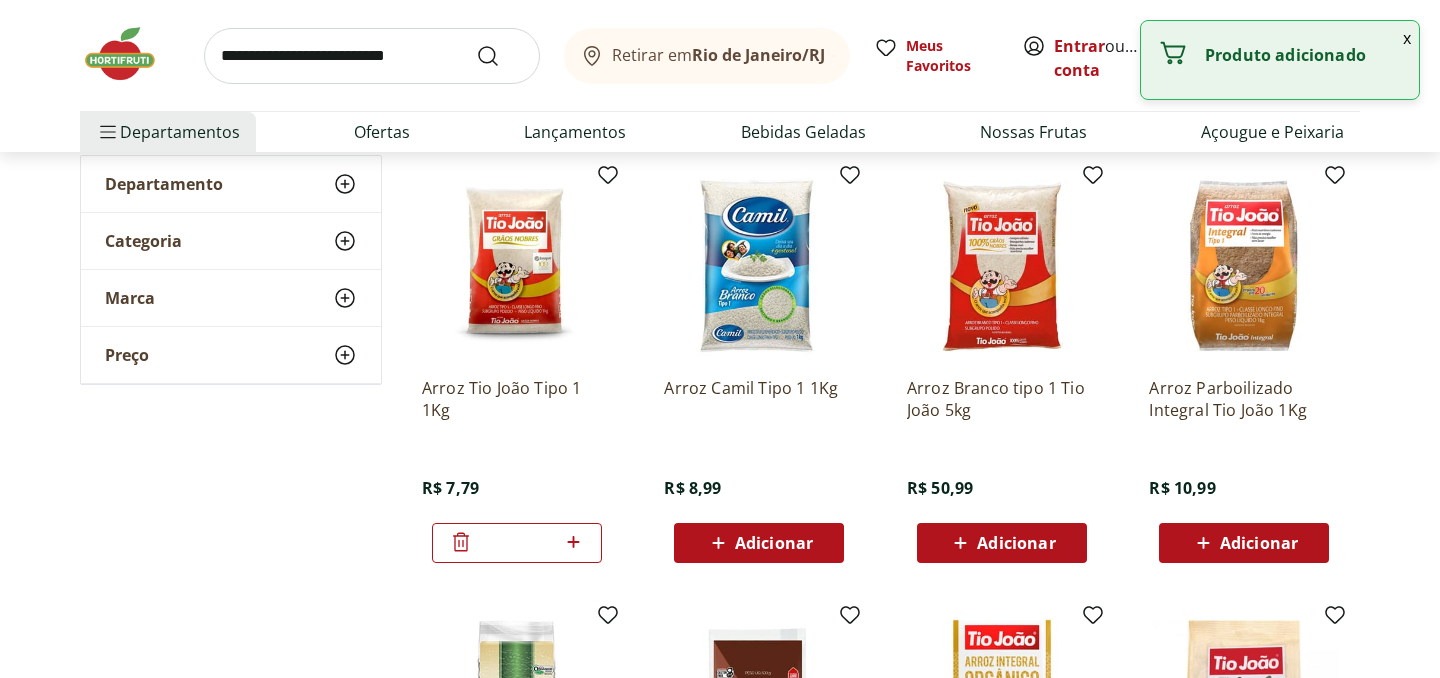 click 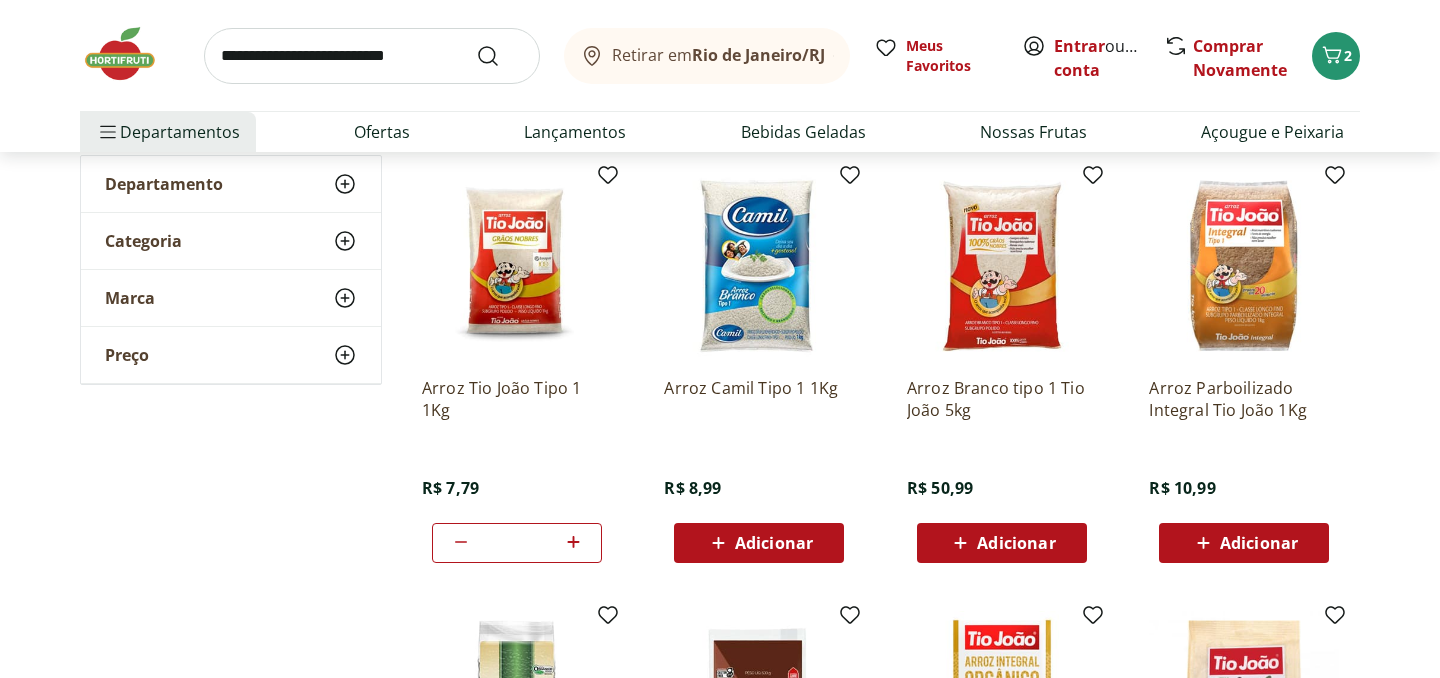 click at bounding box center (372, 56) 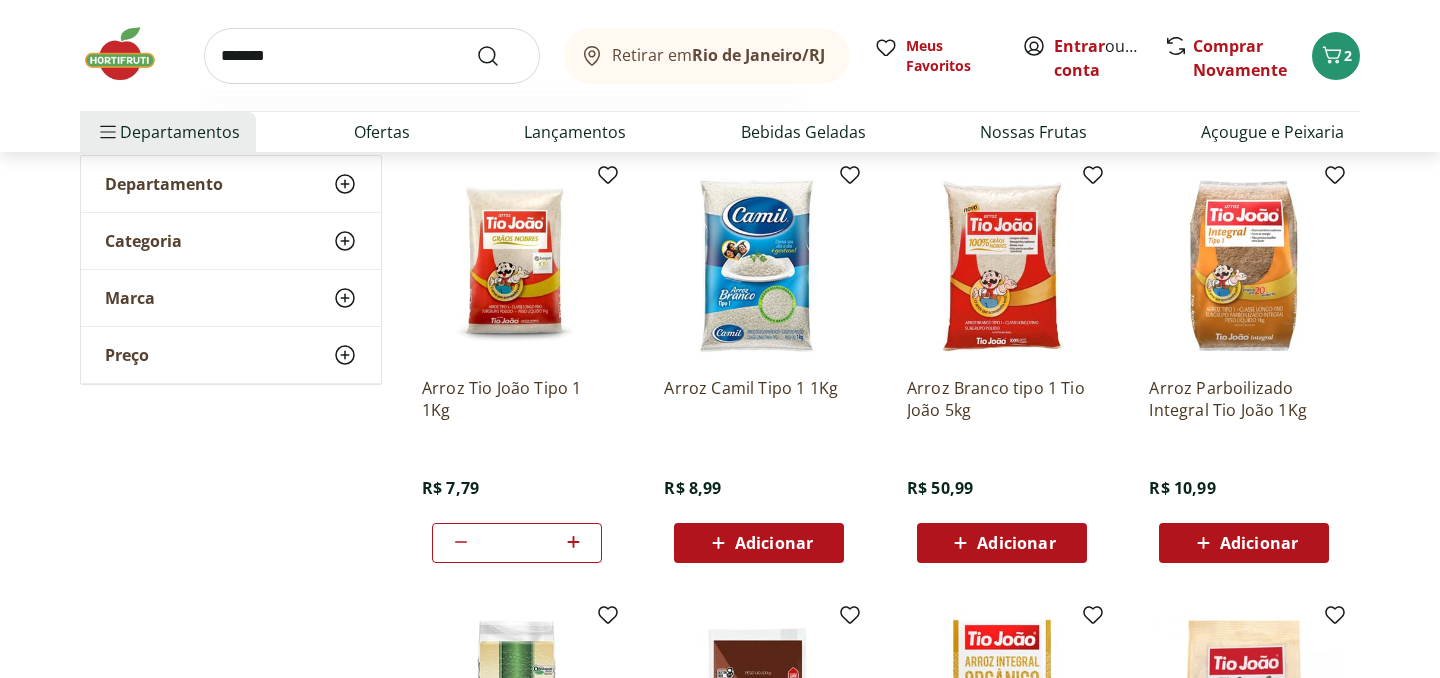 type on "*******" 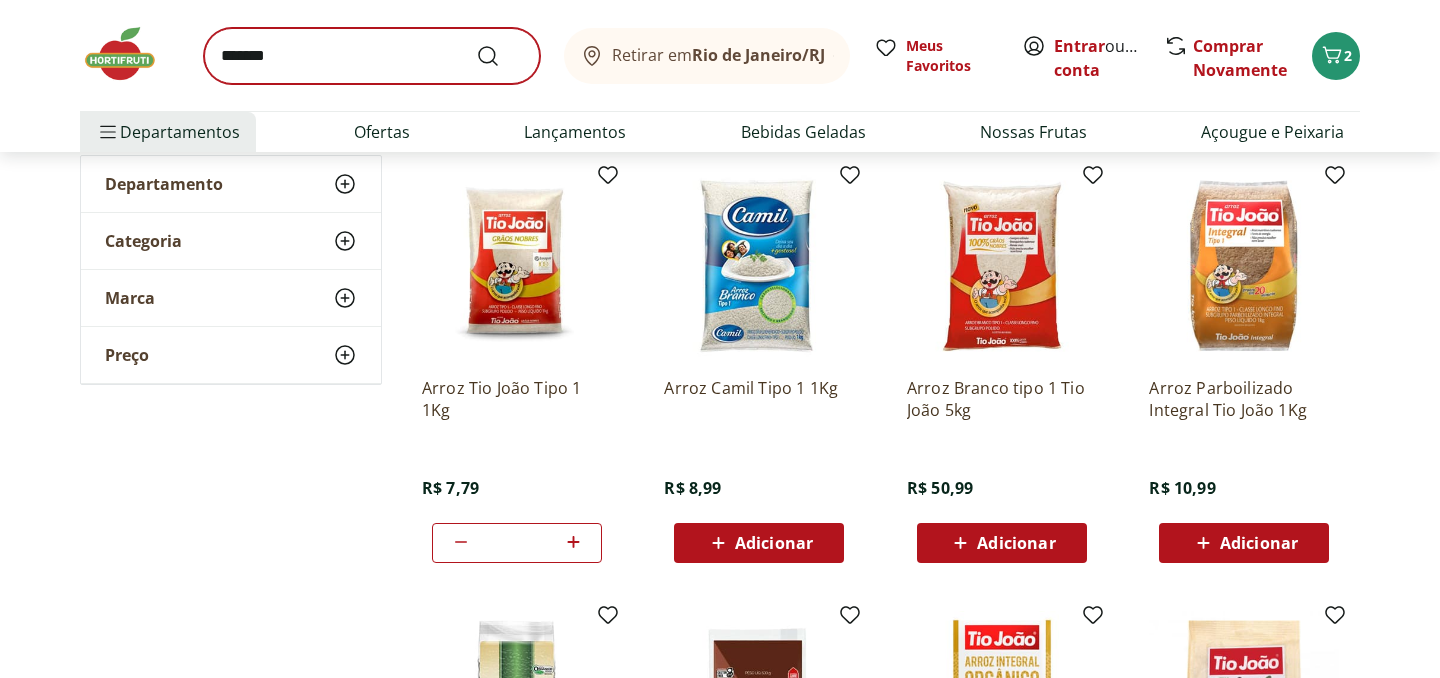 scroll, scrollTop: 0, scrollLeft: 0, axis: both 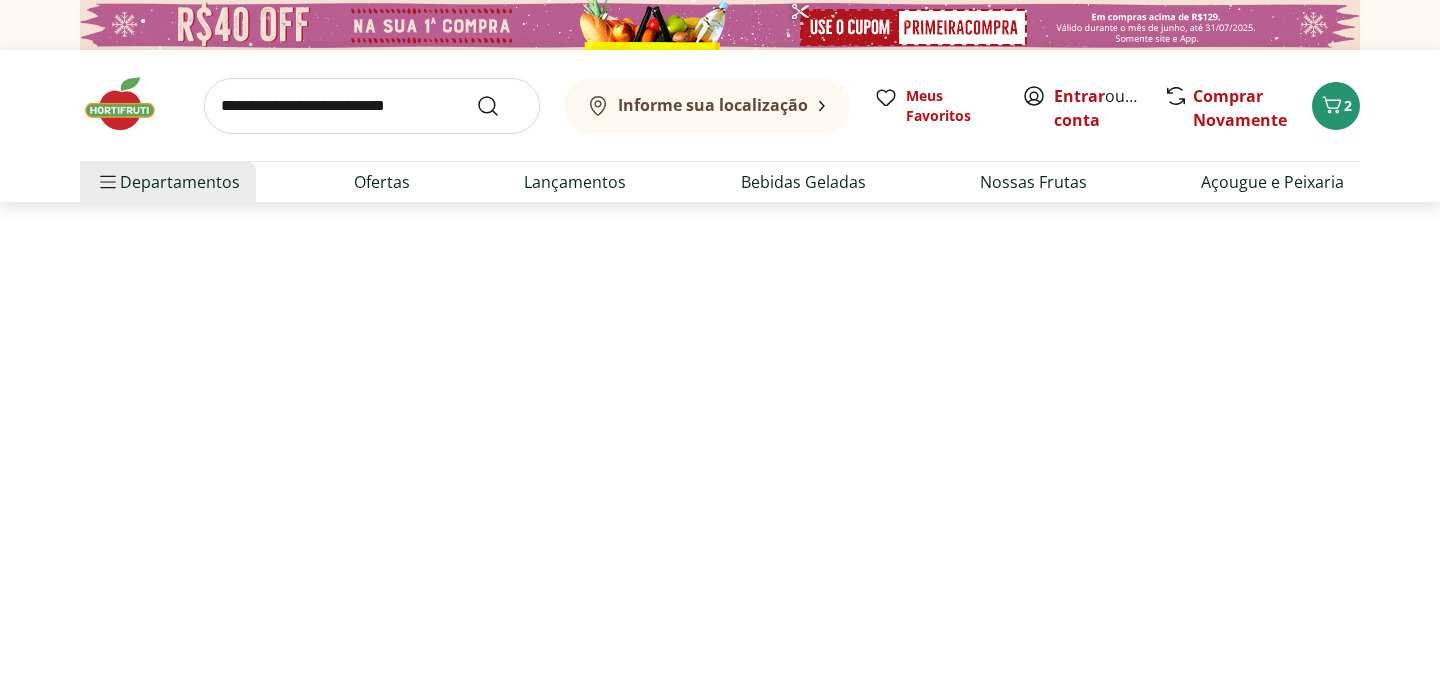 select on "**********" 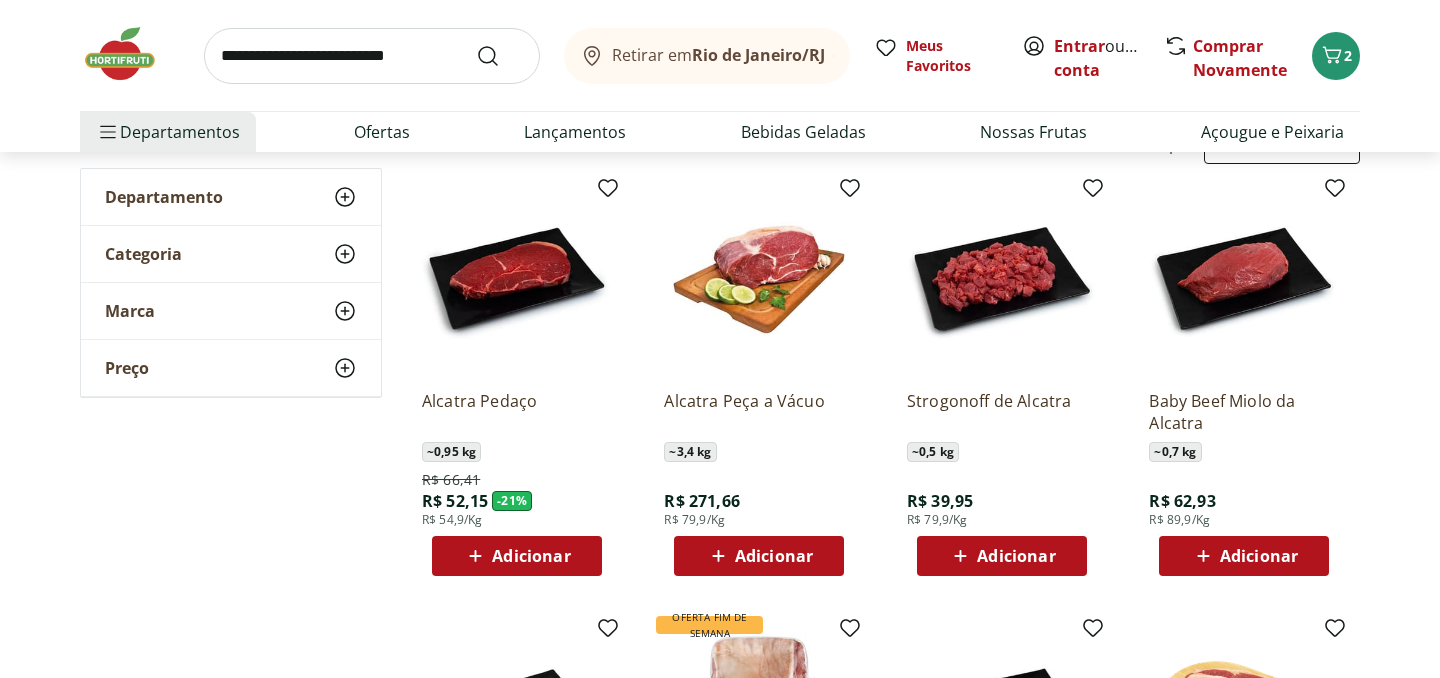scroll, scrollTop: 247, scrollLeft: 0, axis: vertical 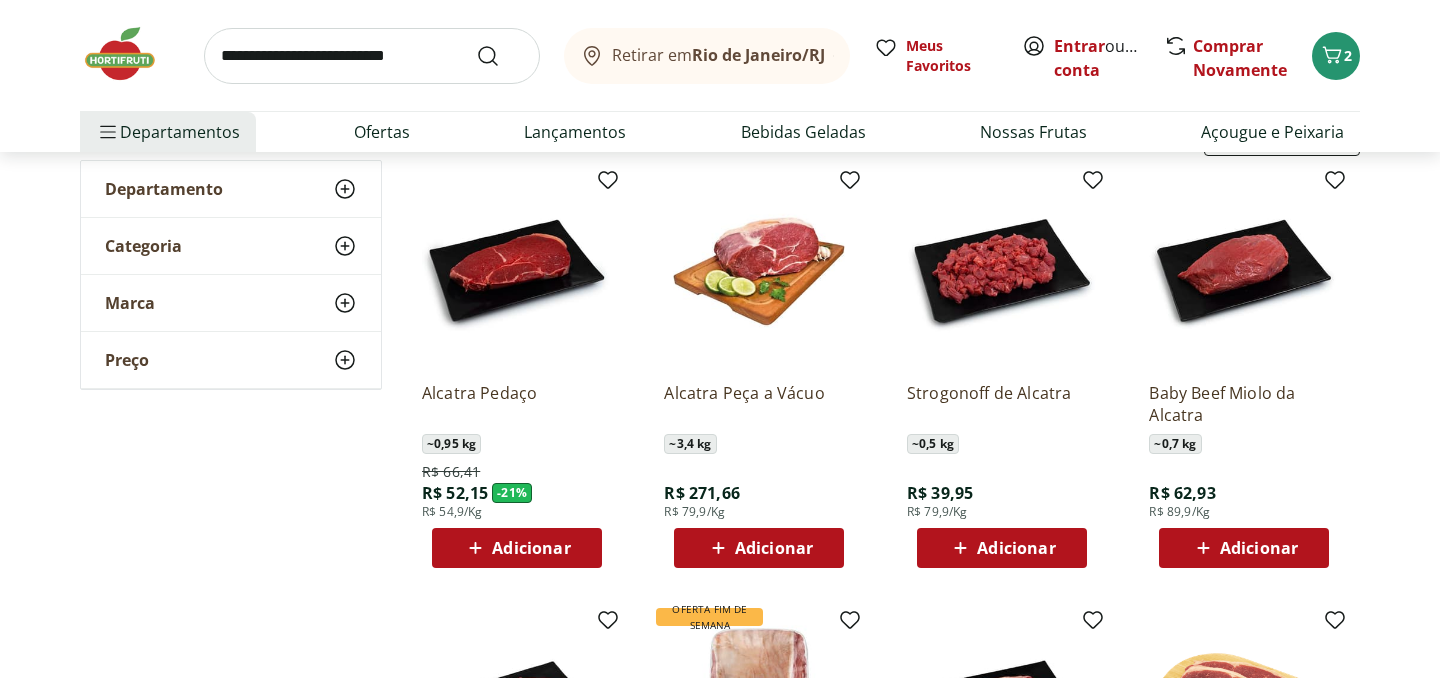 click on "Adicionar" at bounding box center [517, 548] 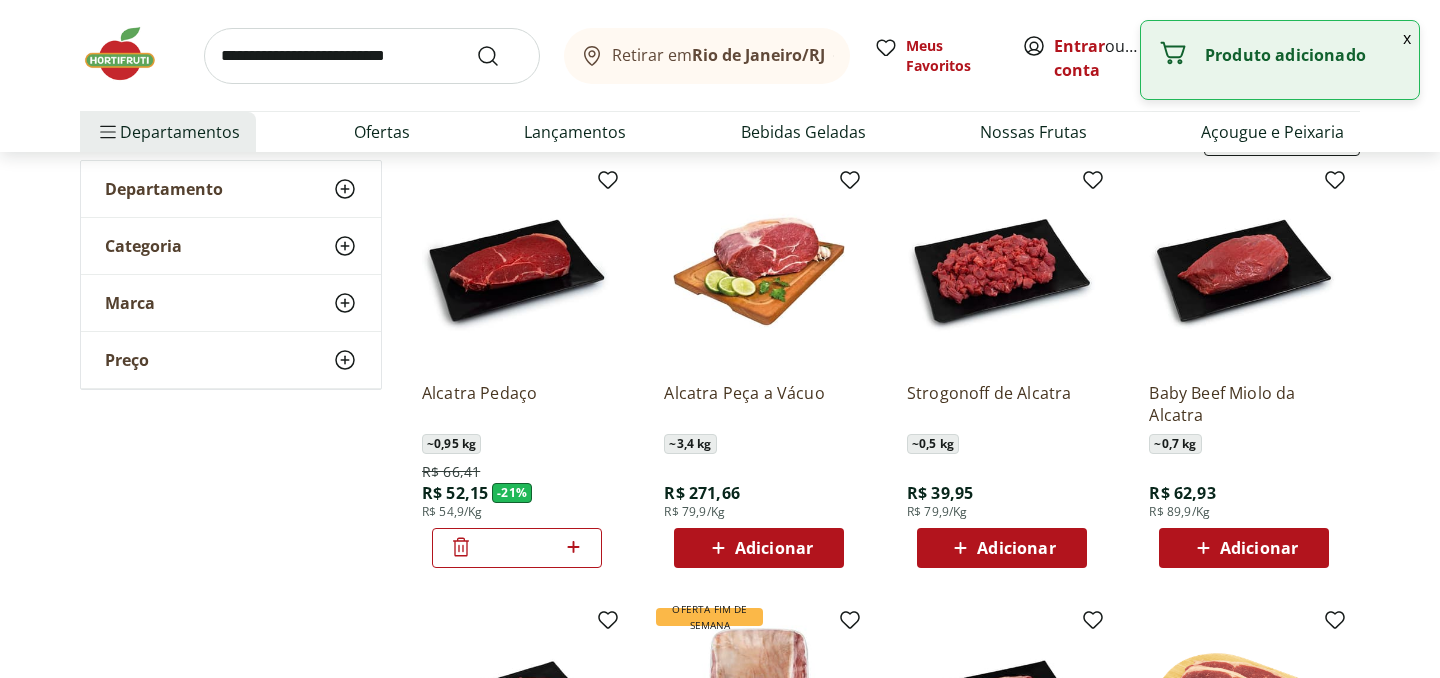 click 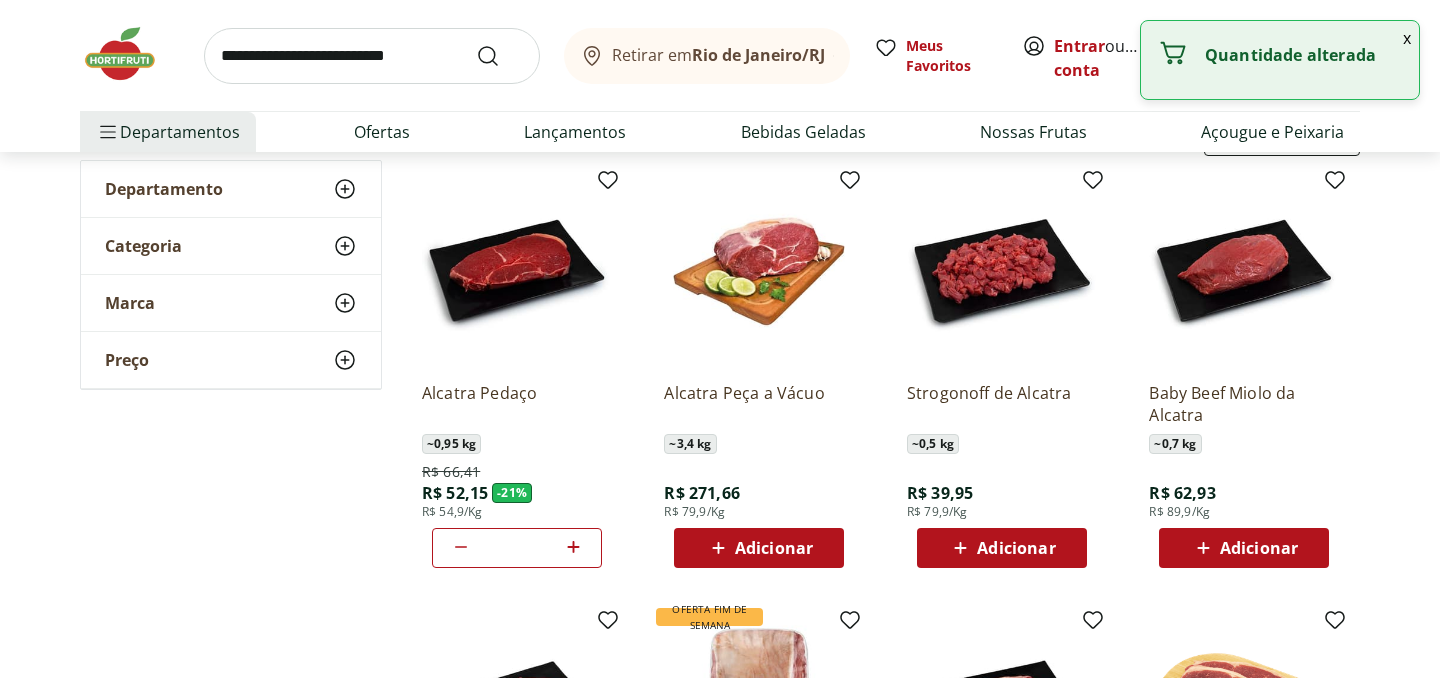 click 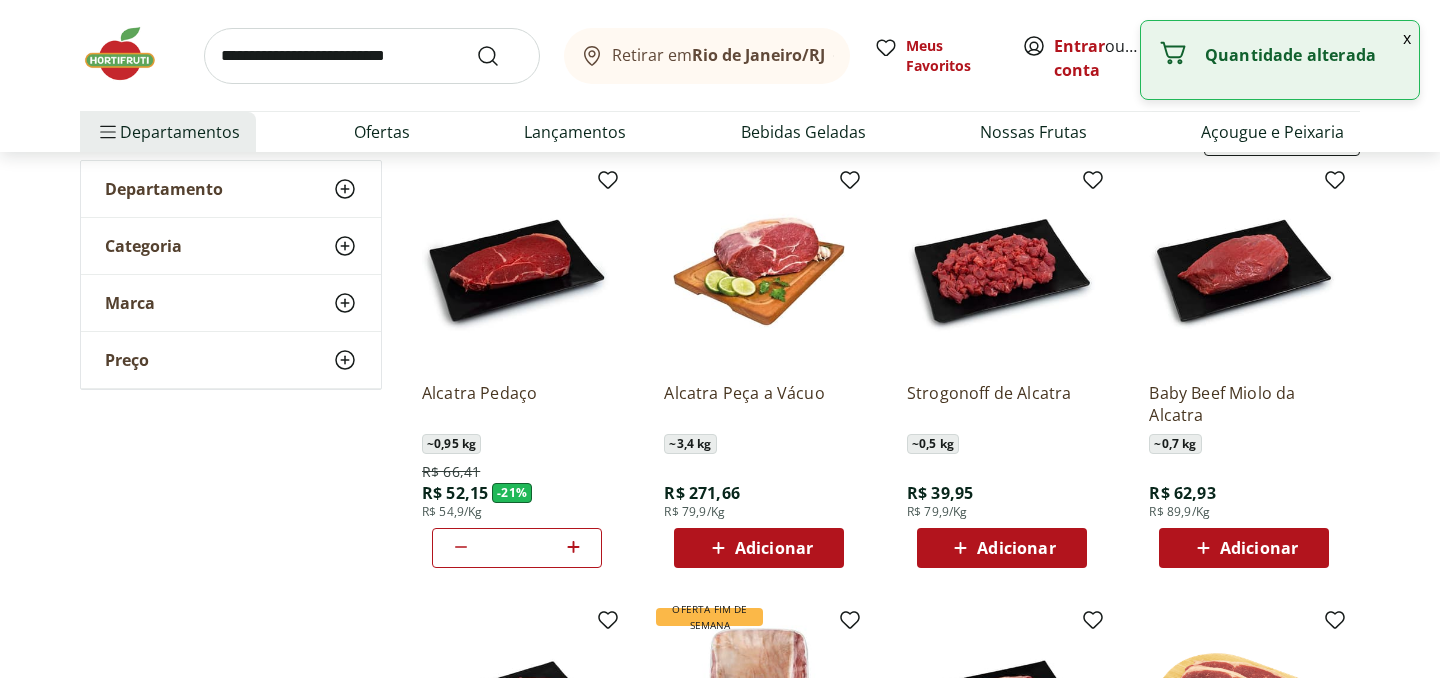 click 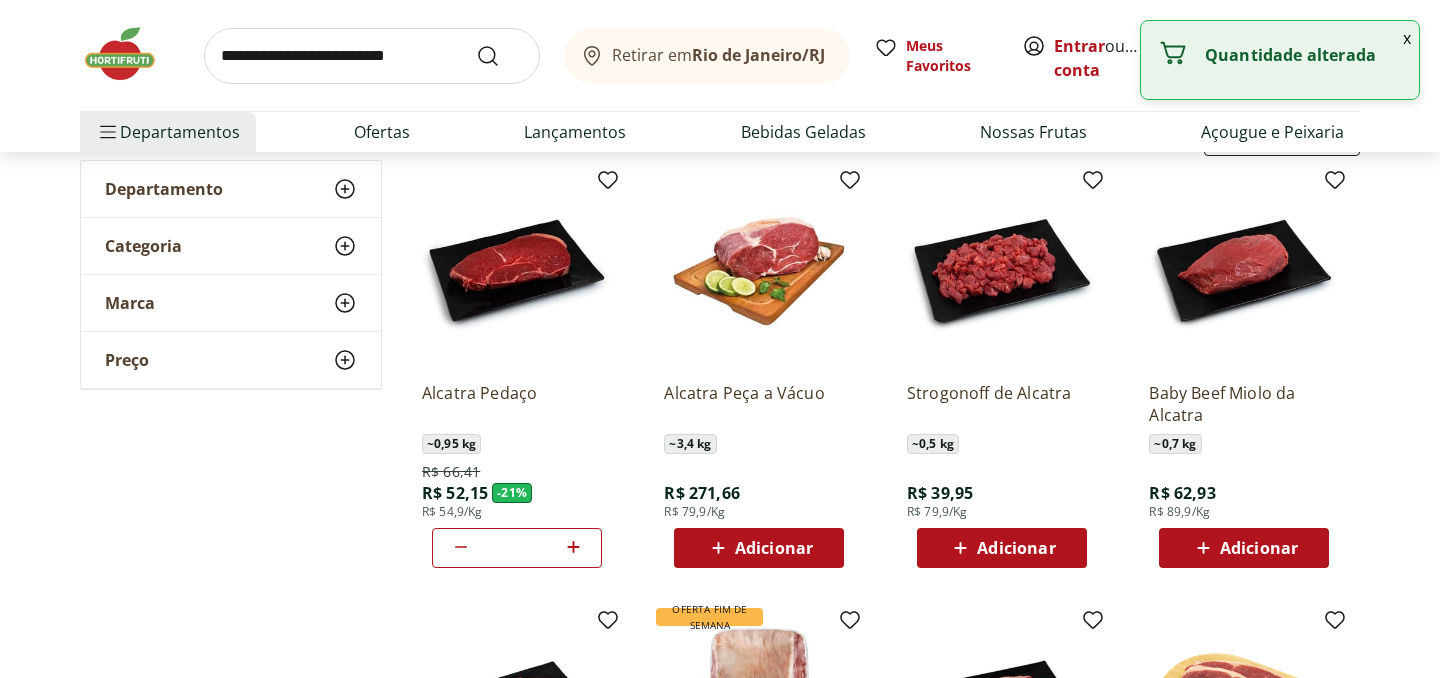 click 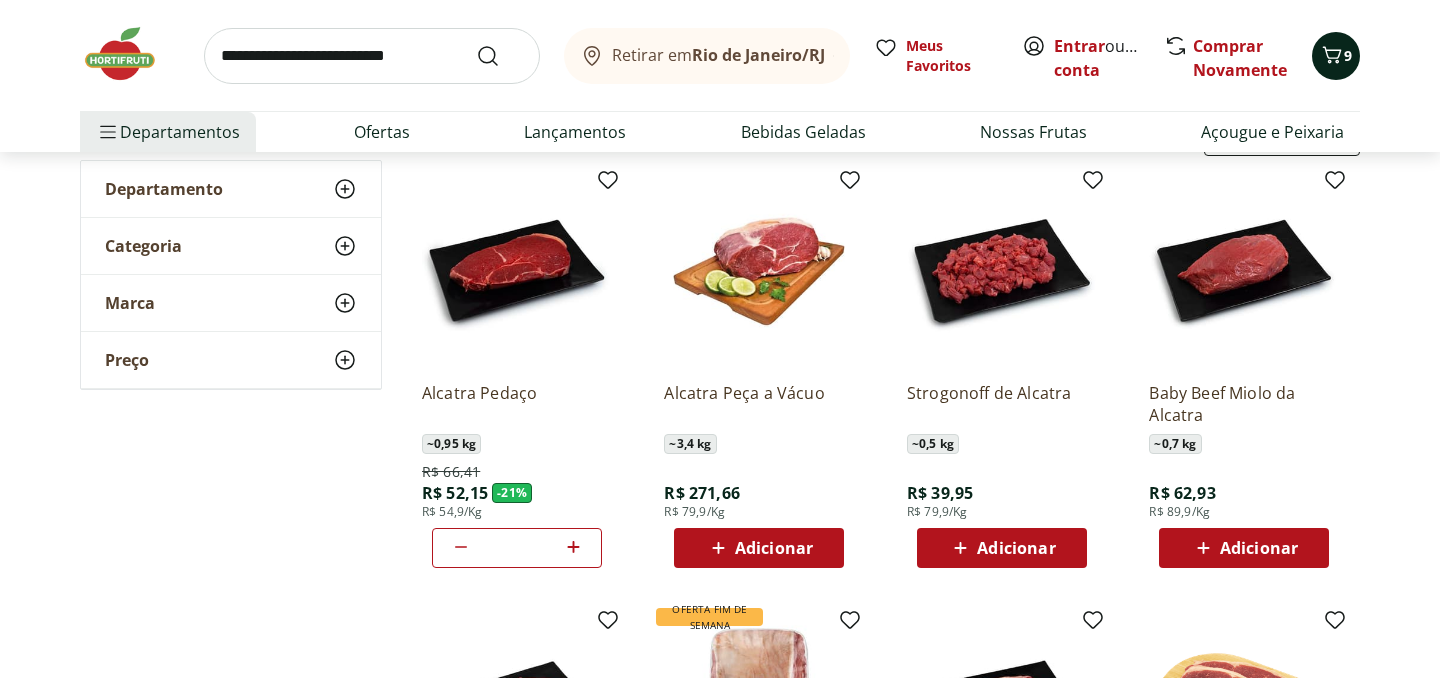 click 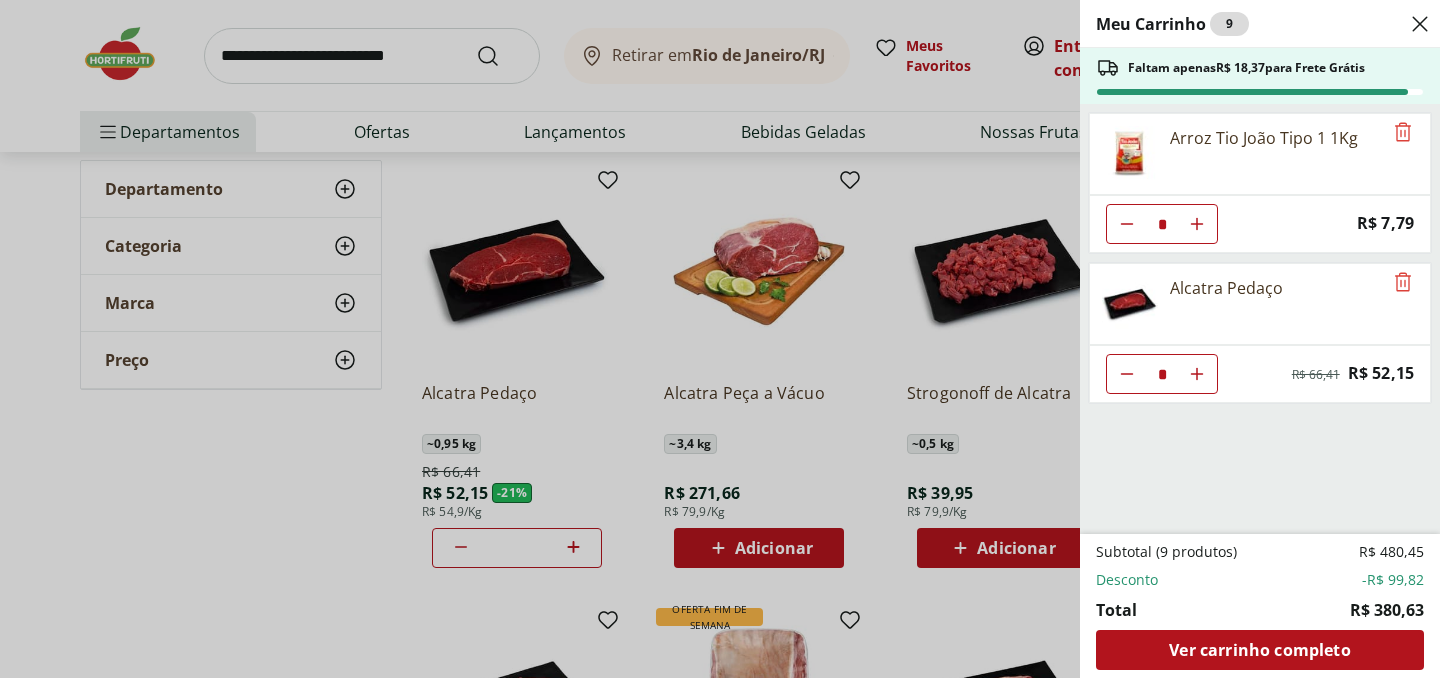 click 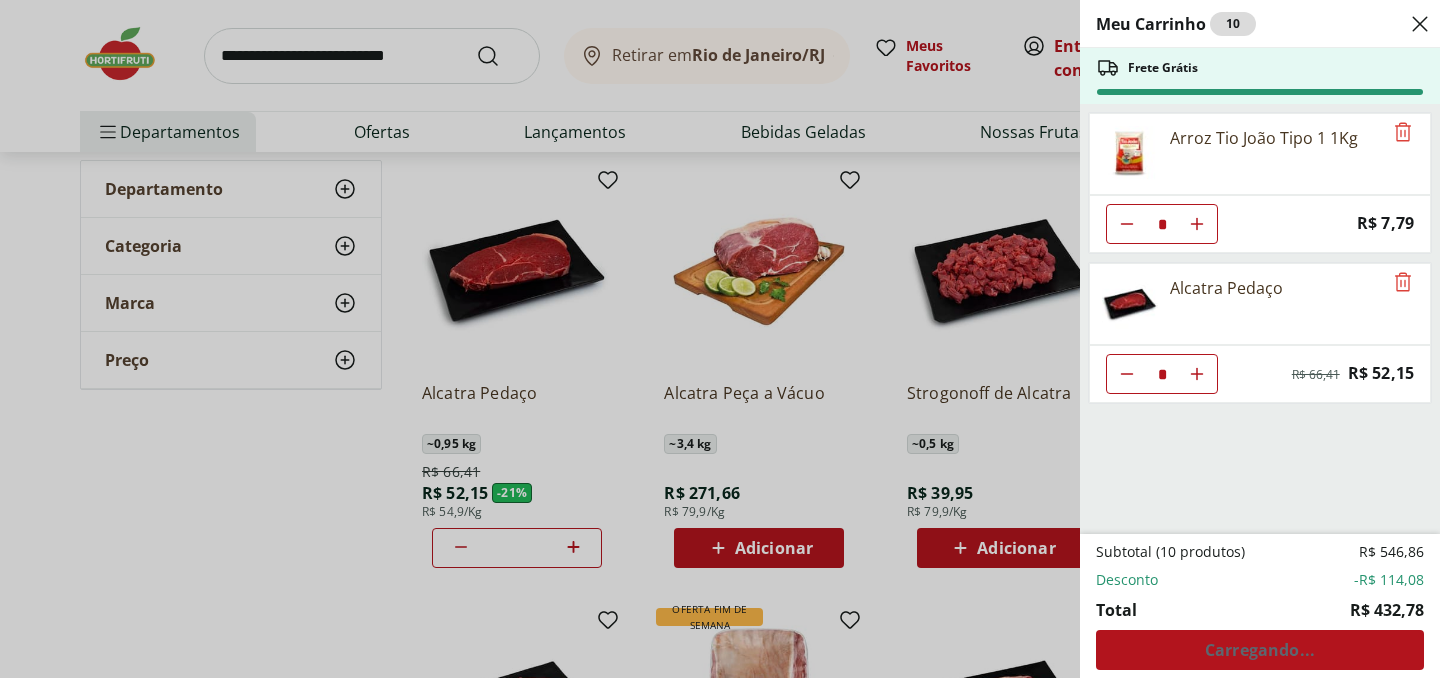 click on "Meu Carrinho 10 Frete Grátis Arroz Tio João Tipo 1 1Kg * Price: R$ 7,79 Alcatra Pedaço * Original price: R$ 66,41 Price: R$ 52,15 Subtotal (10 produtos) R$ 546,86 Desconto -R$ 114,08 Total R$ 432,78 Carregando..." at bounding box center (720, 339) 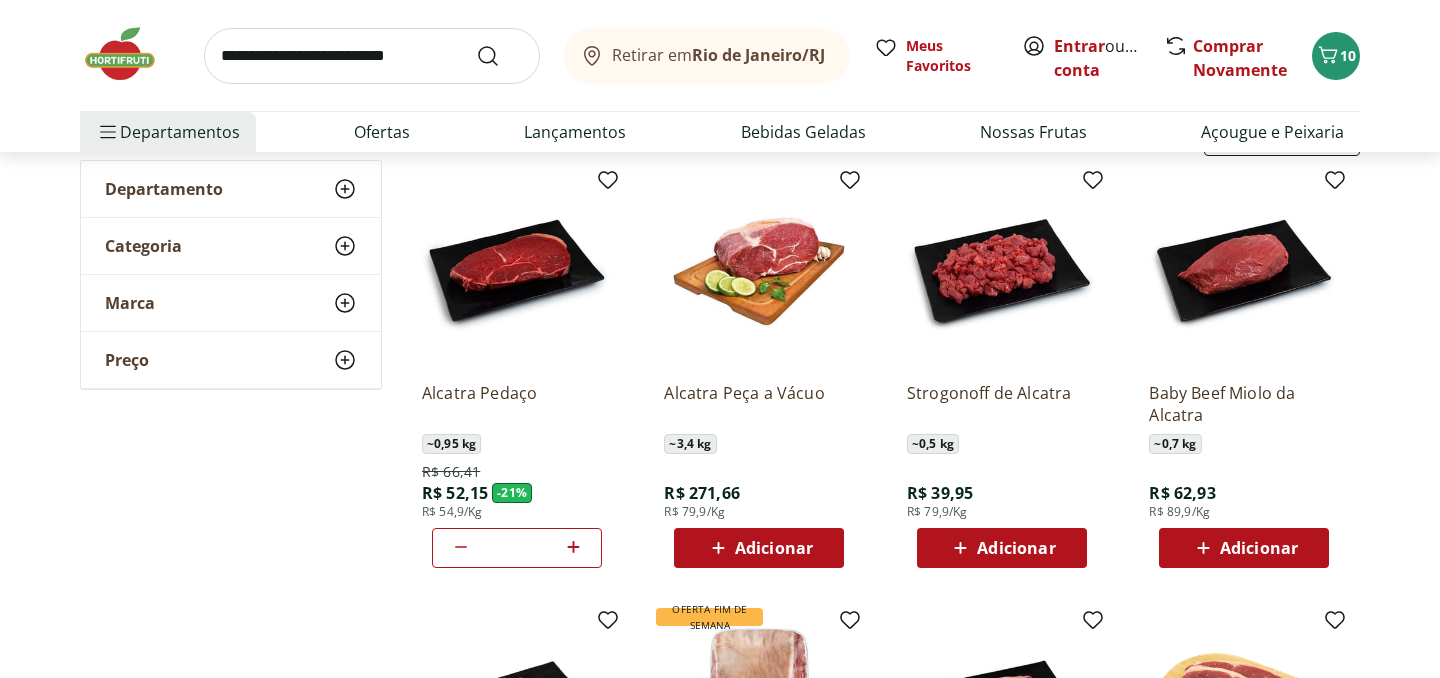 click at bounding box center [372, 56] 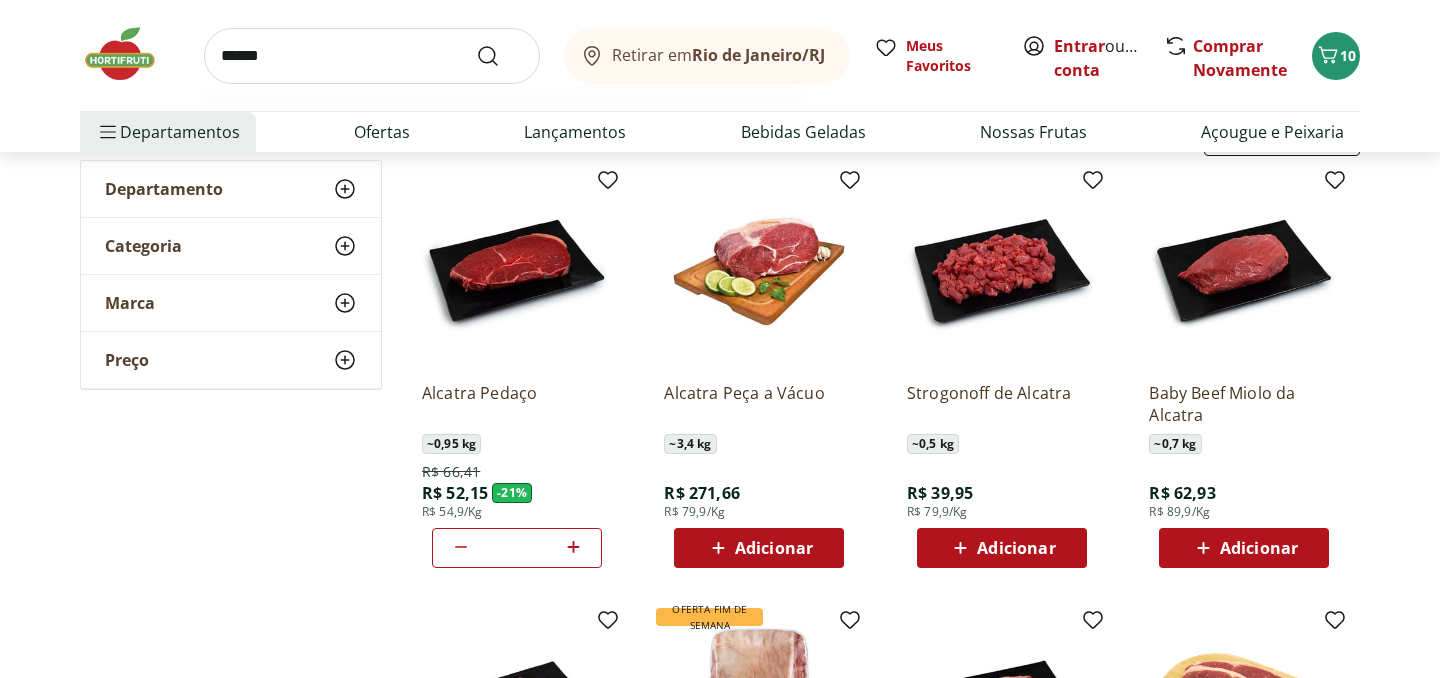 type on "******" 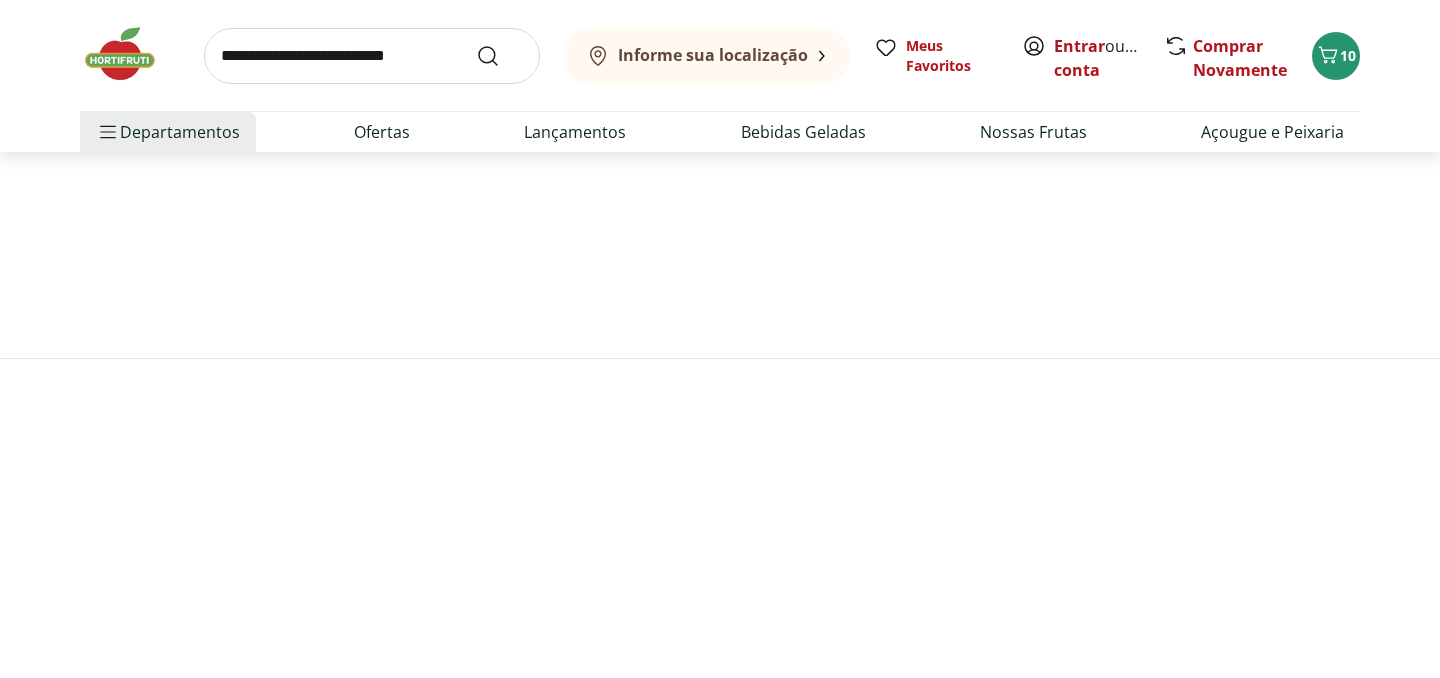 scroll, scrollTop: 0, scrollLeft: 0, axis: both 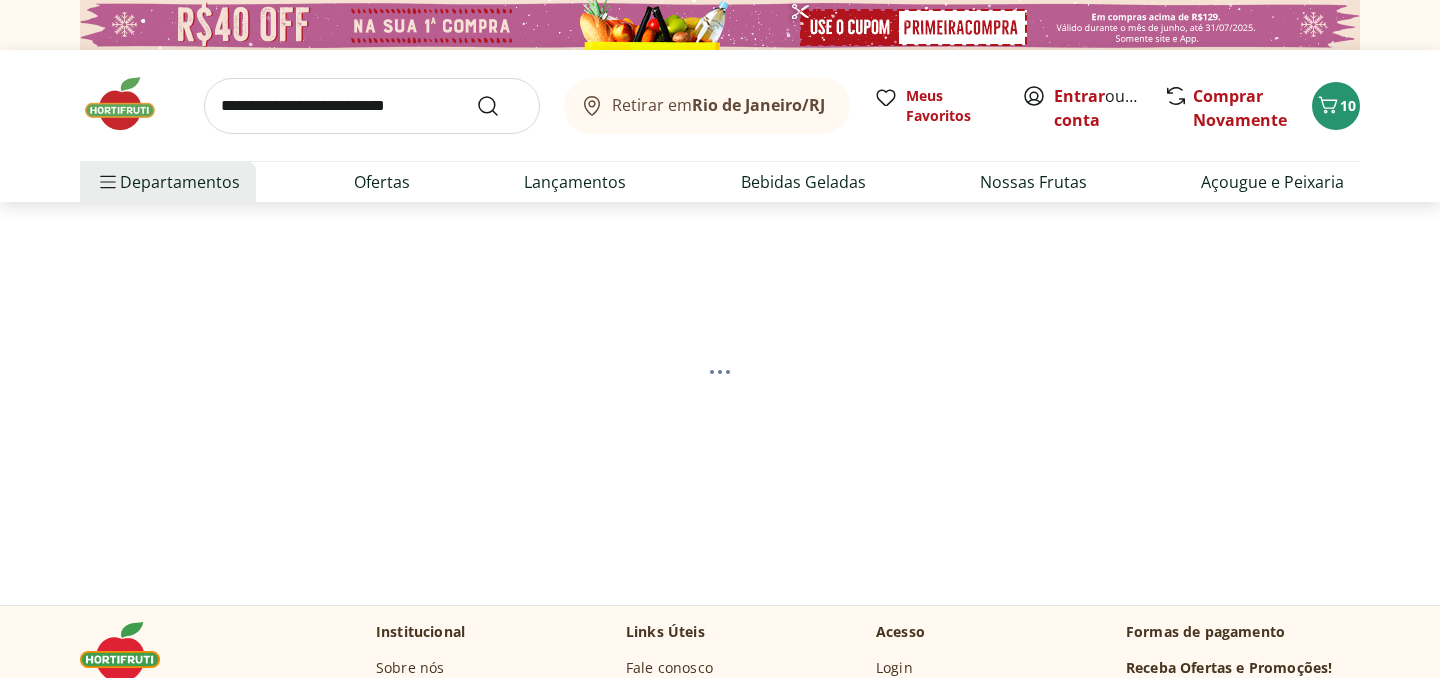 select on "**********" 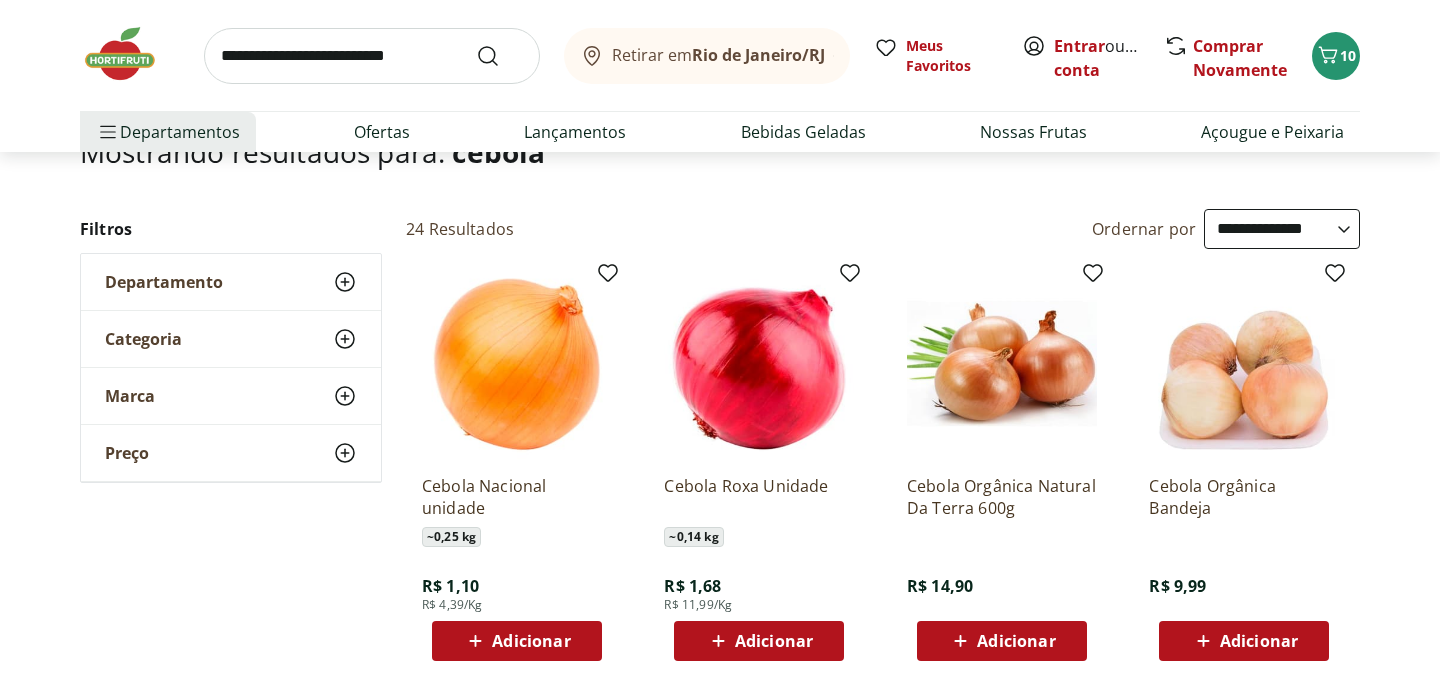 scroll, scrollTop: 180, scrollLeft: 0, axis: vertical 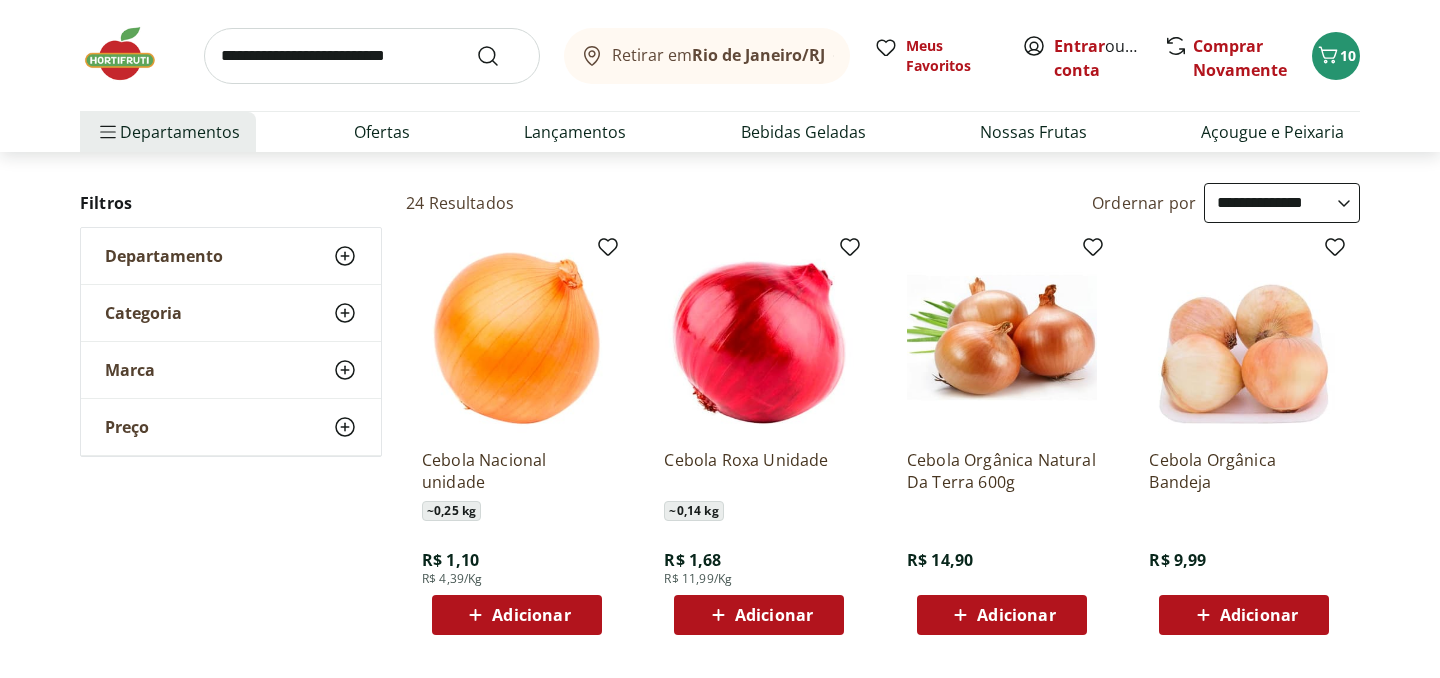 click on "Adicionar" at bounding box center [531, 615] 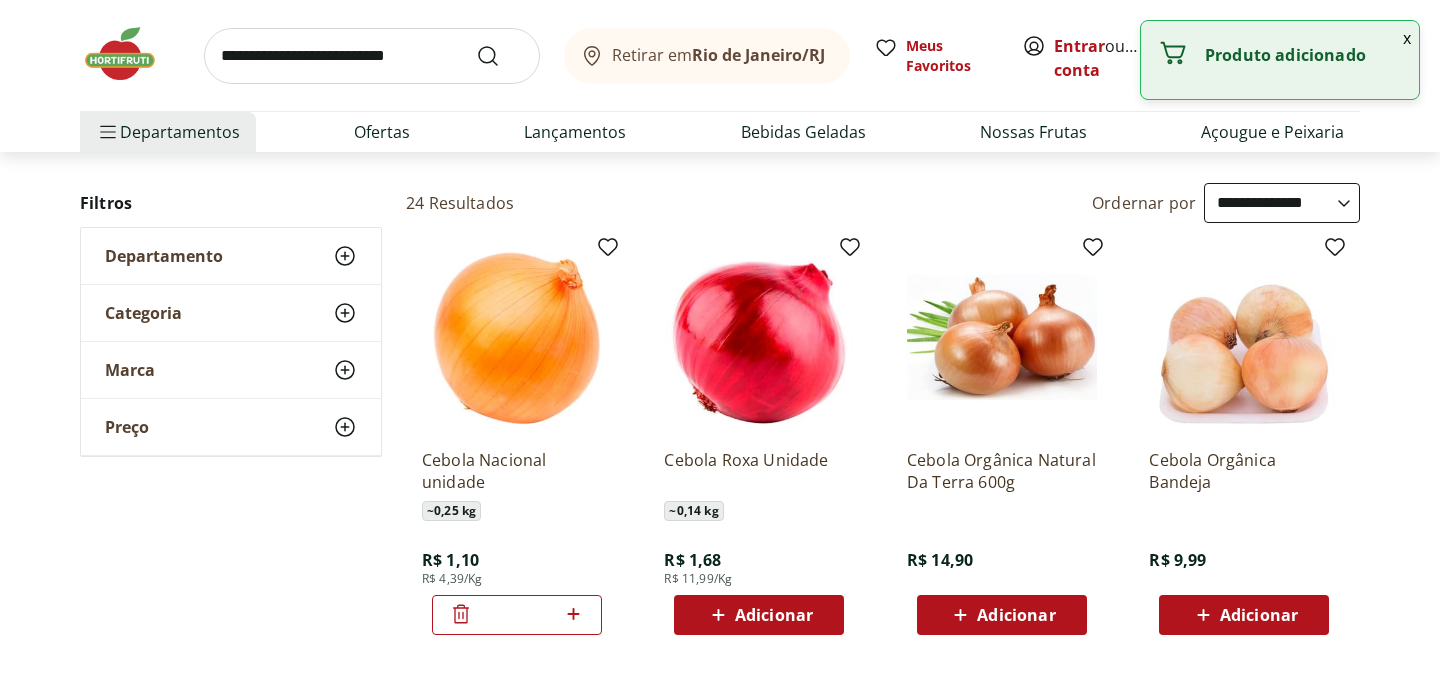 click 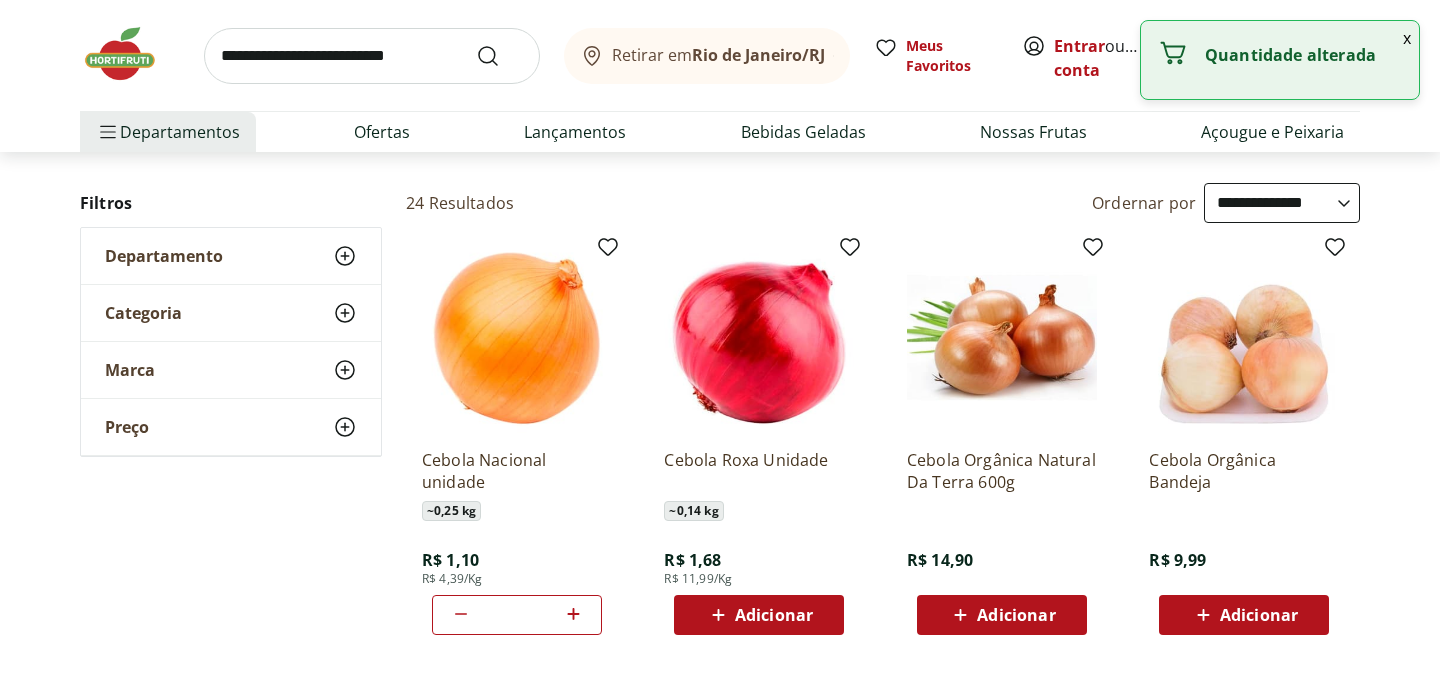 click 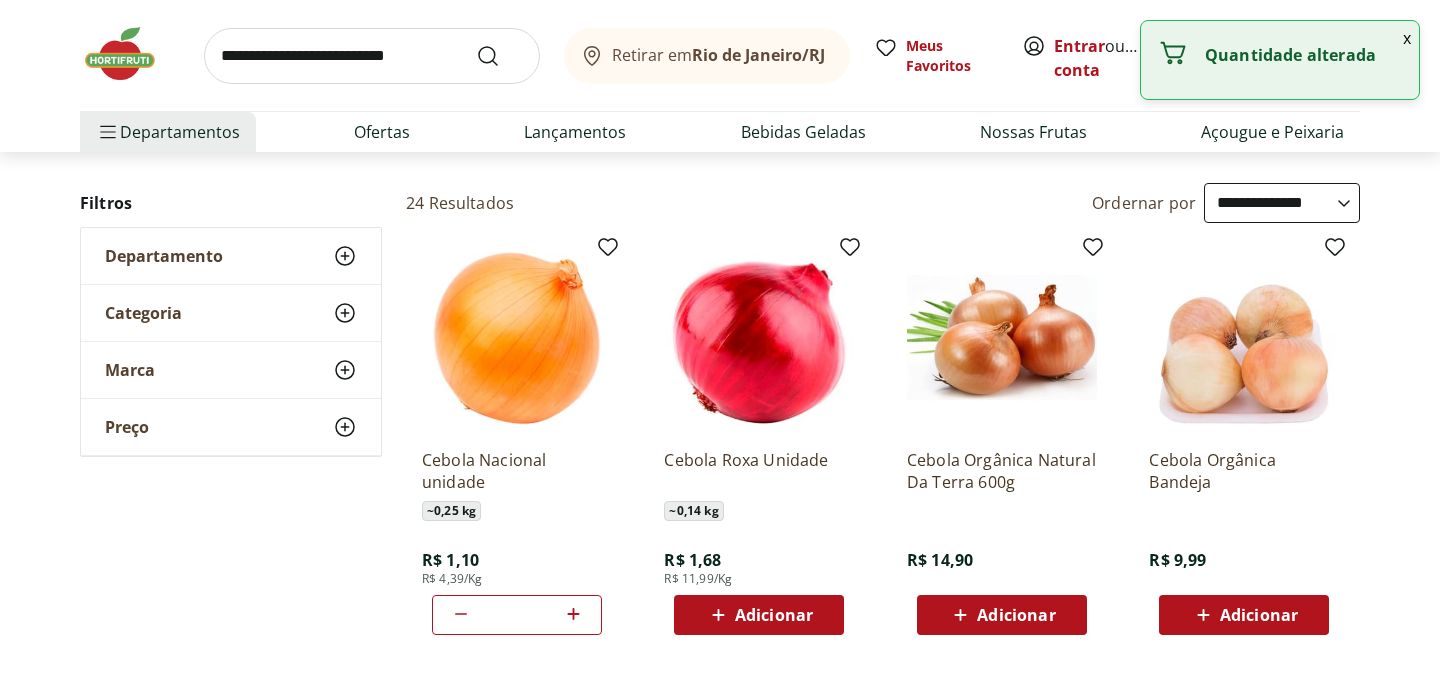 click 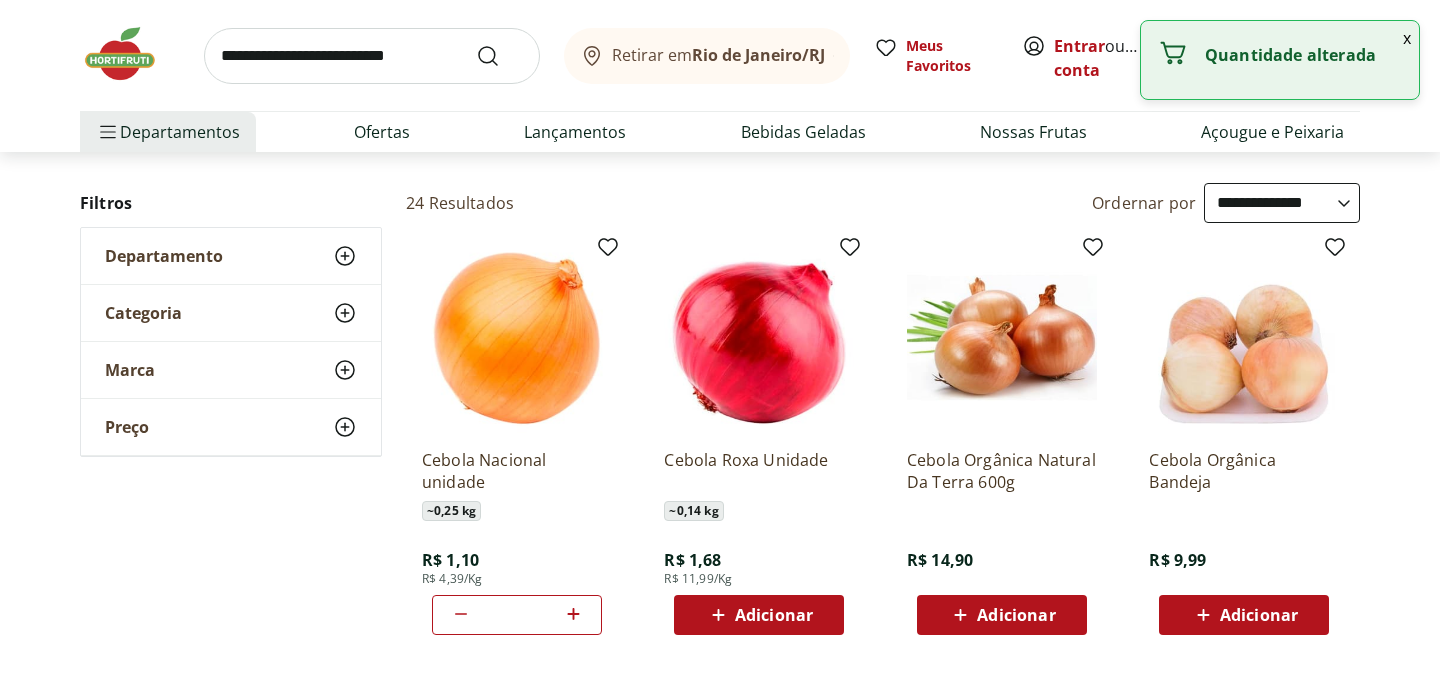 click 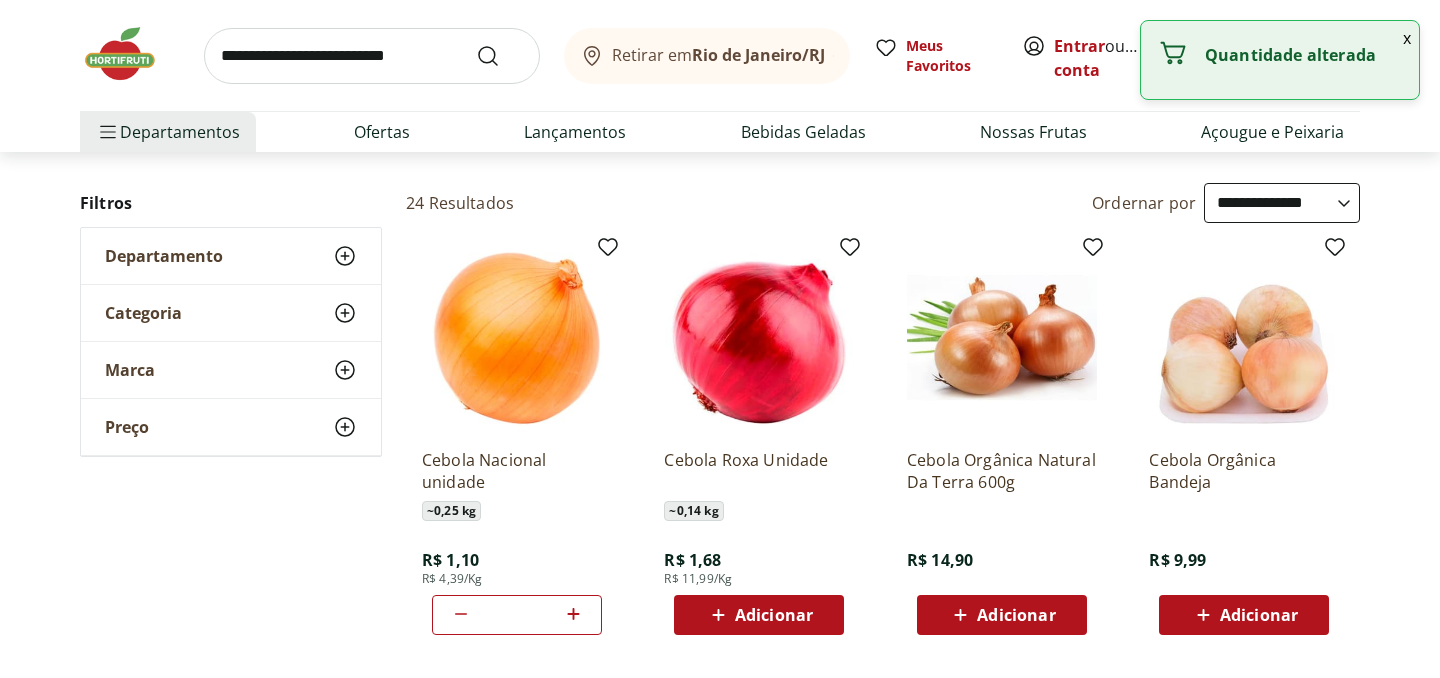 click 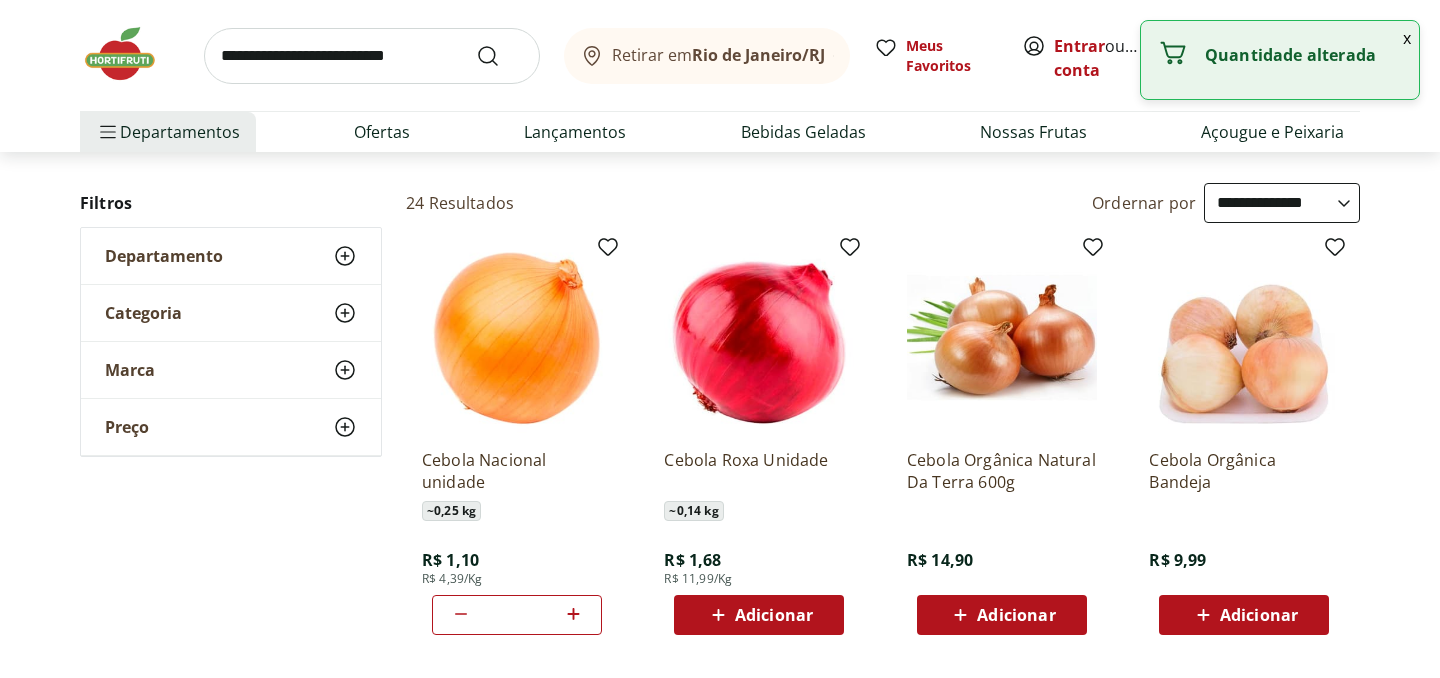 click 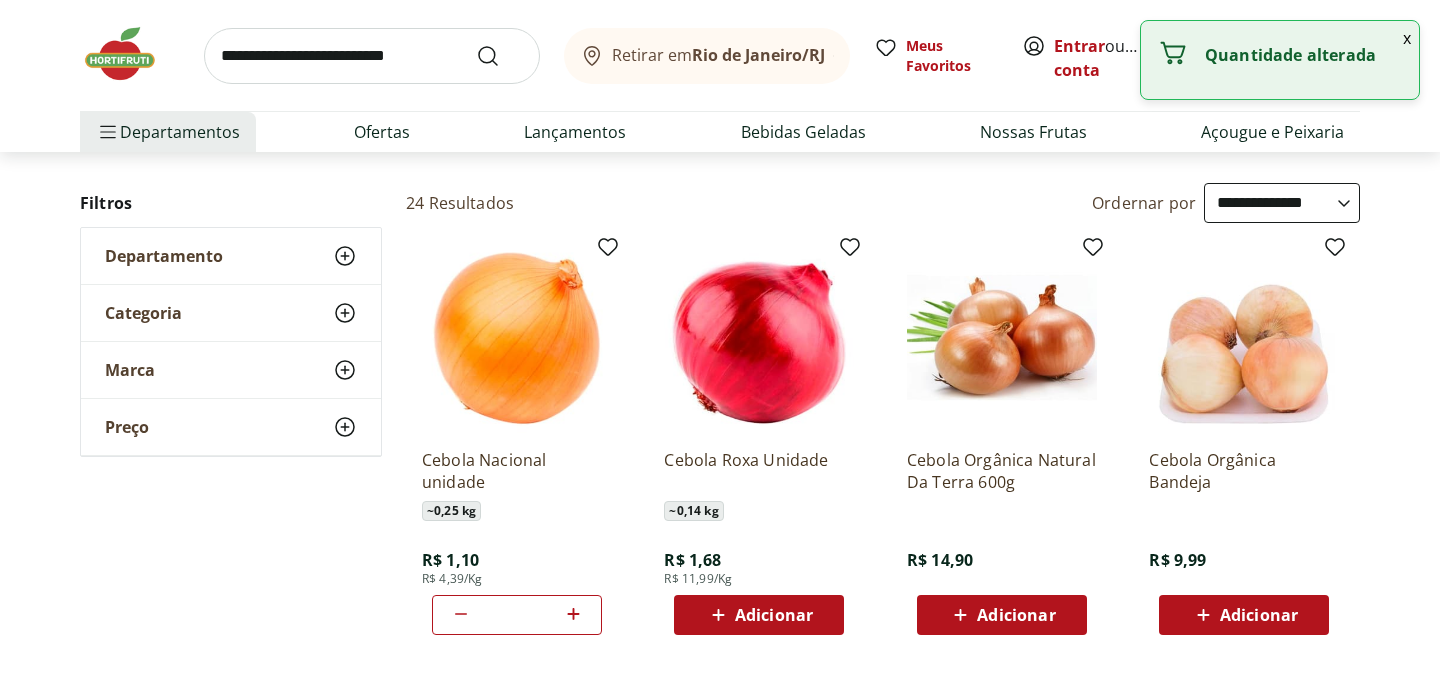 click at bounding box center [372, 56] 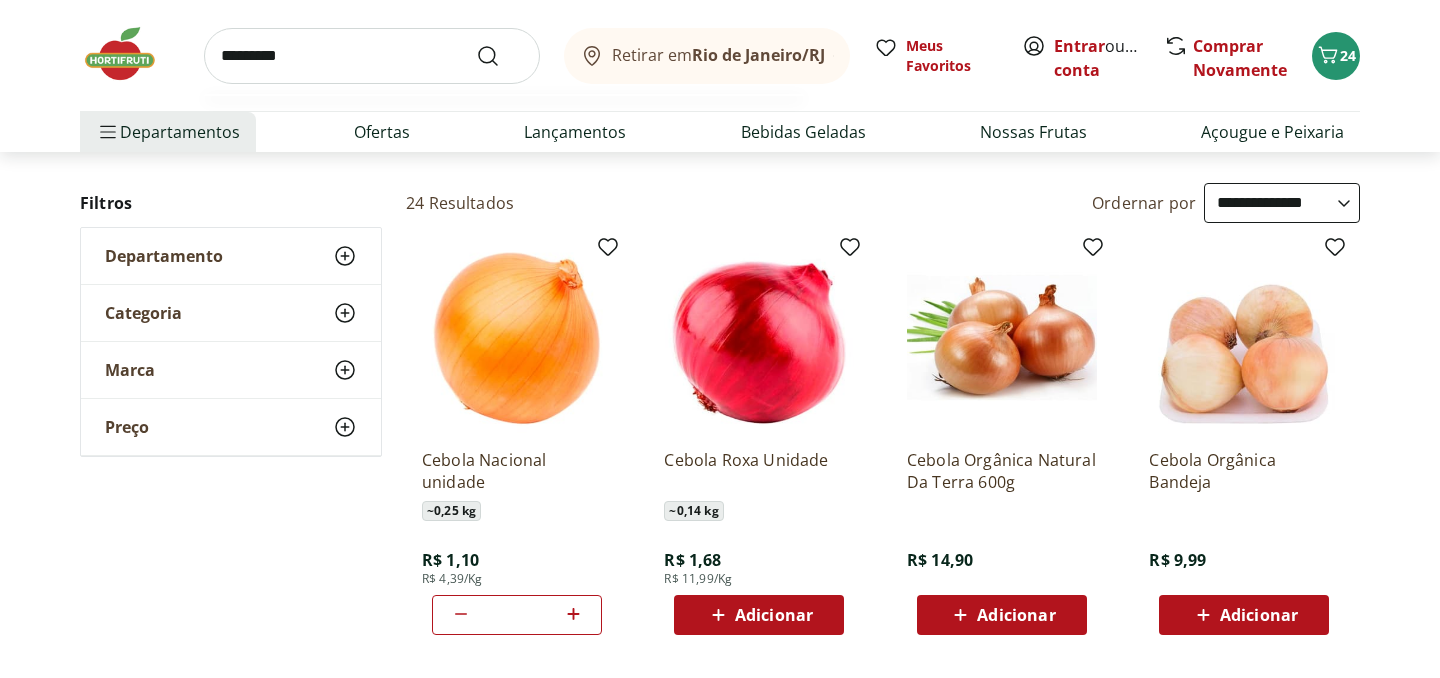type on "*********" 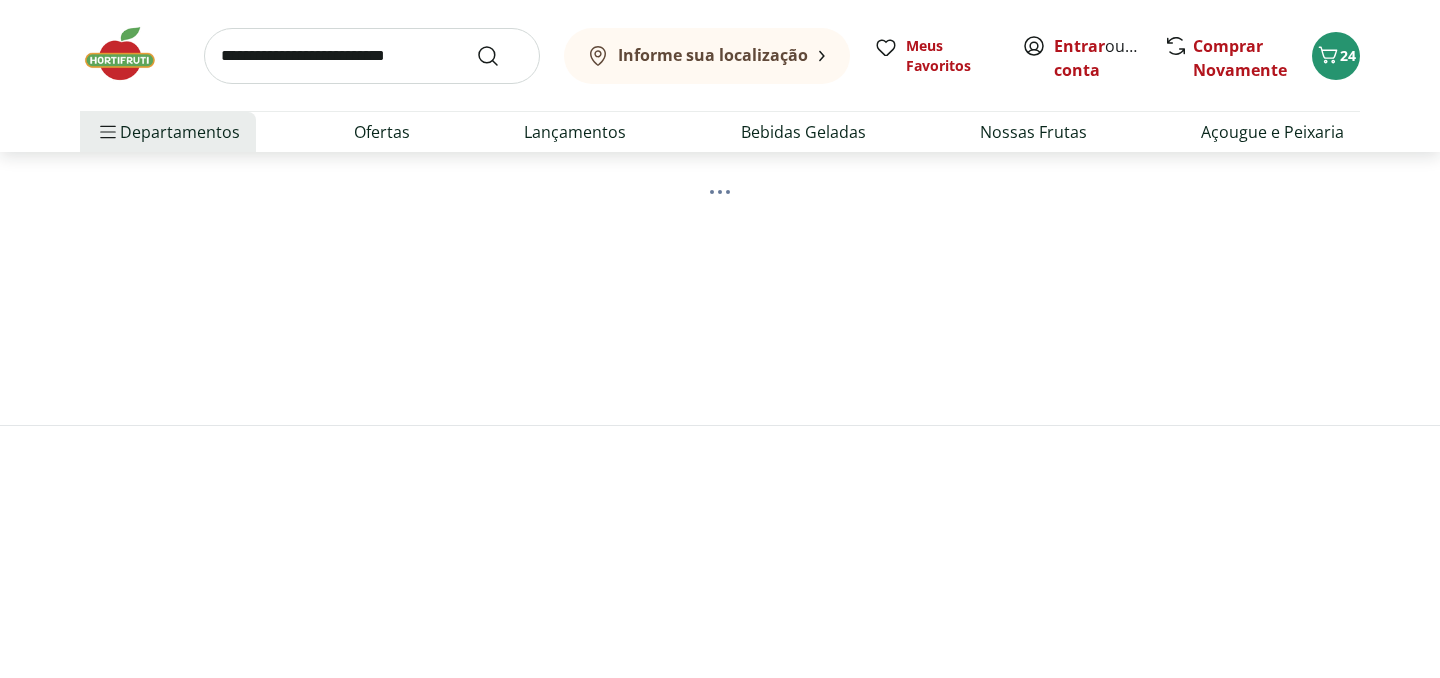scroll, scrollTop: 0, scrollLeft: 0, axis: both 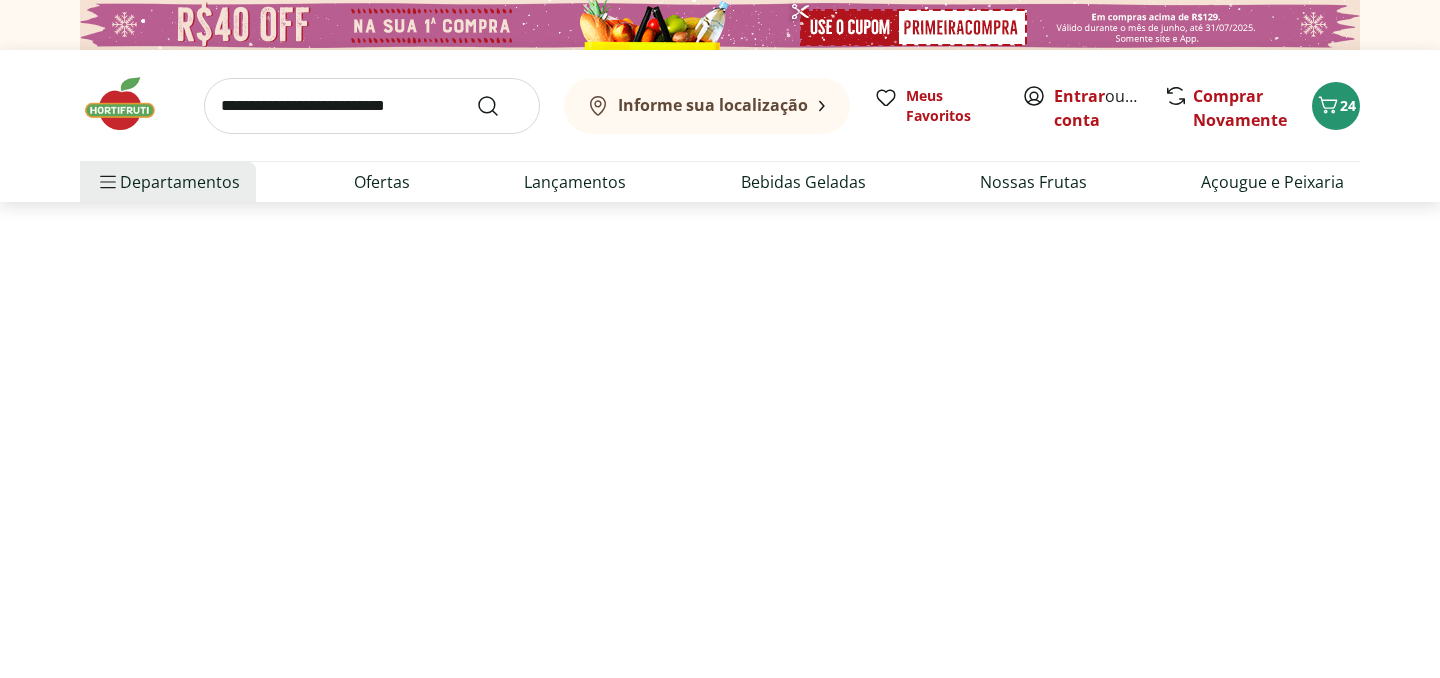 select on "**********" 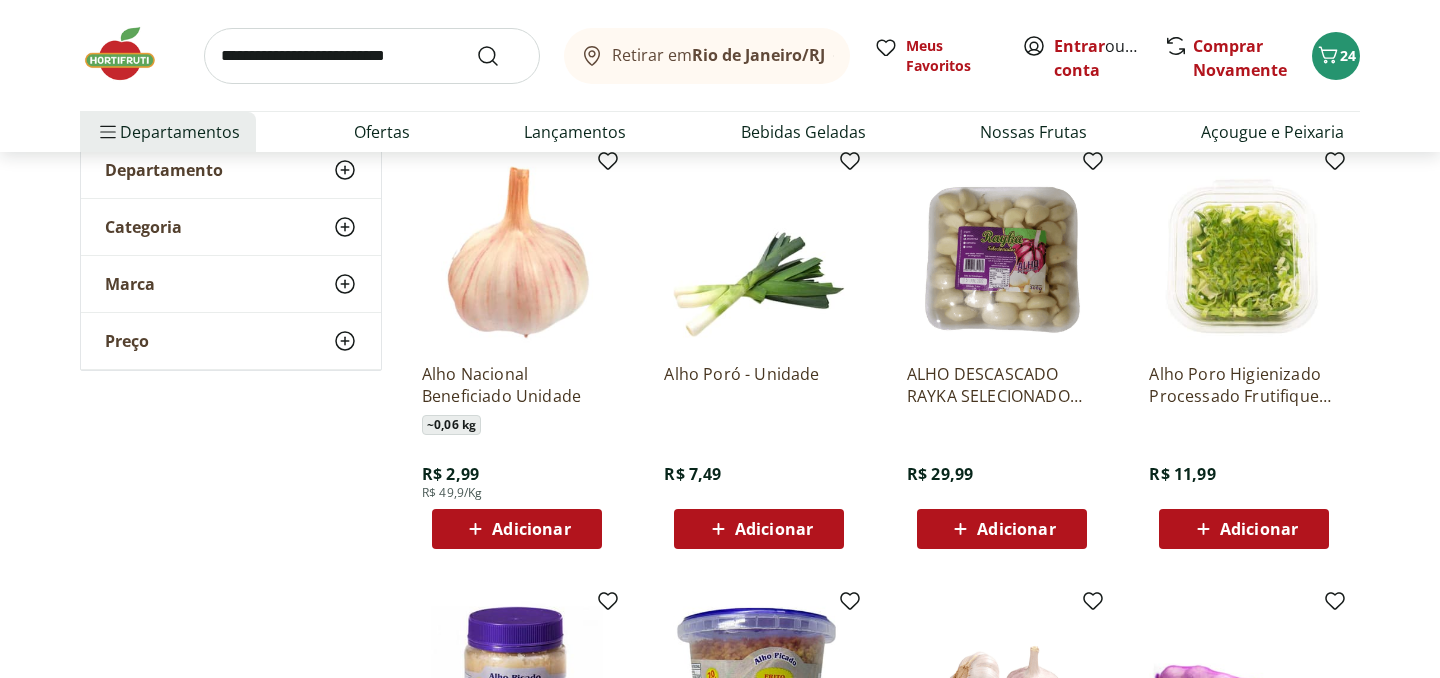 scroll, scrollTop: 274, scrollLeft: 0, axis: vertical 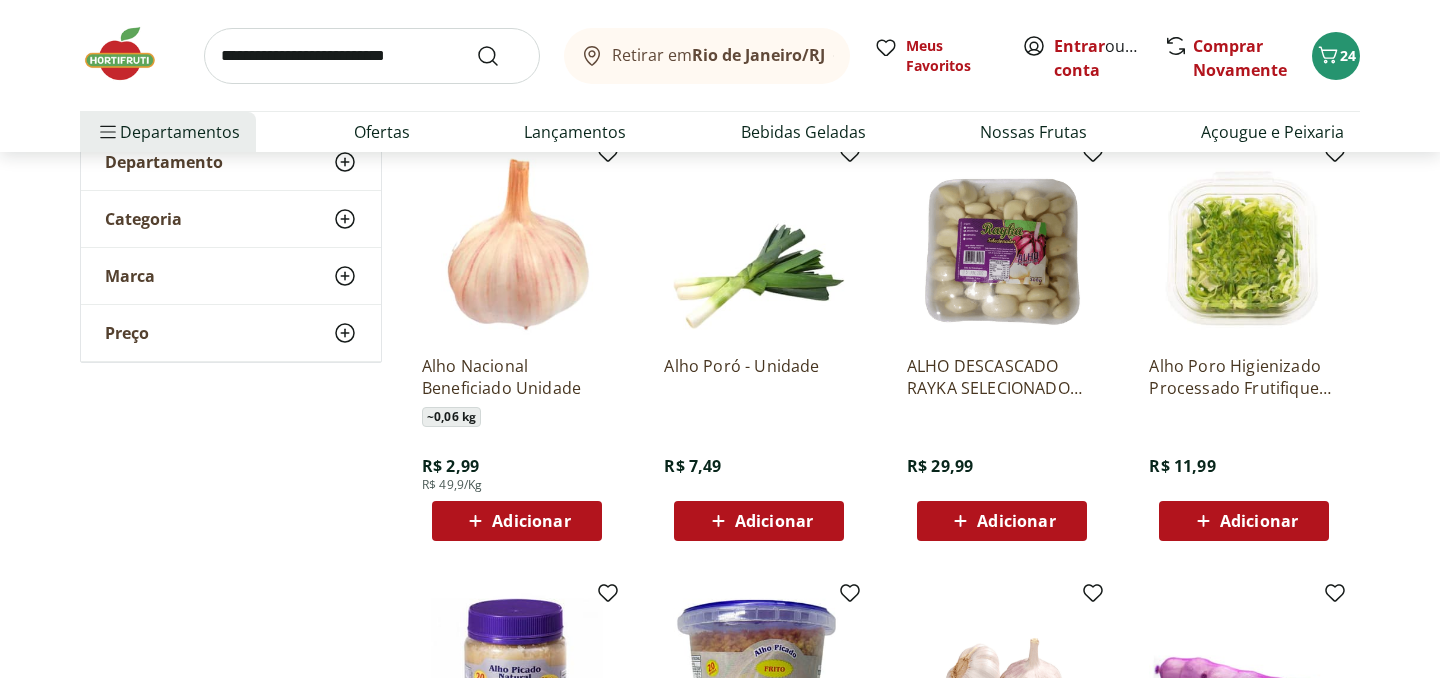 click on "Adicionar" at bounding box center [517, 521] 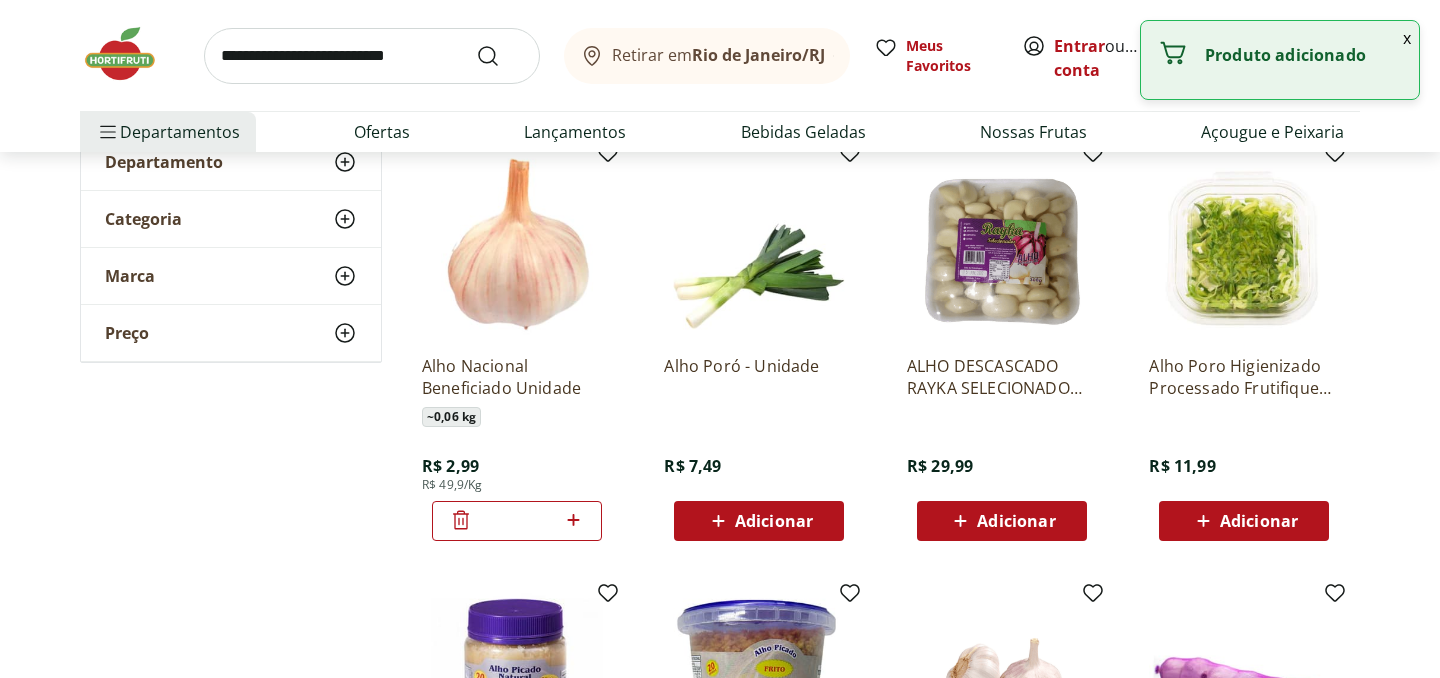 click 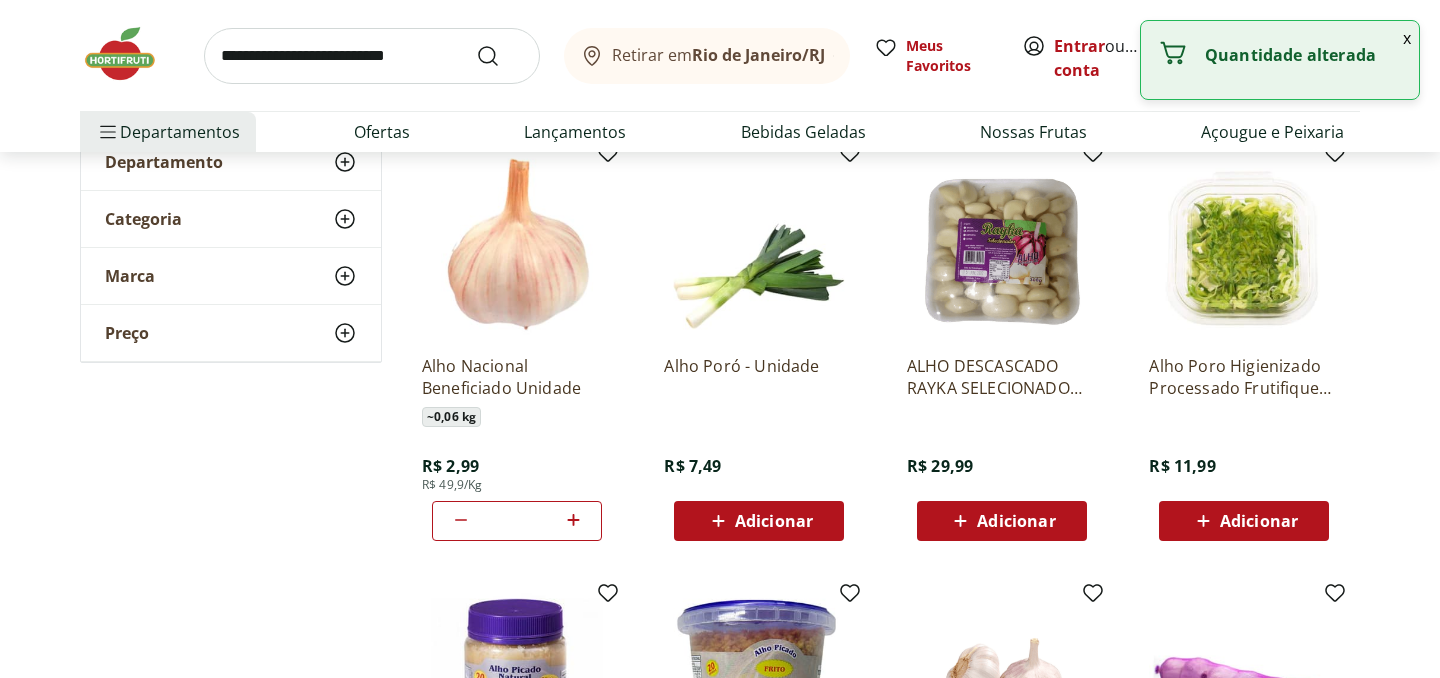 click 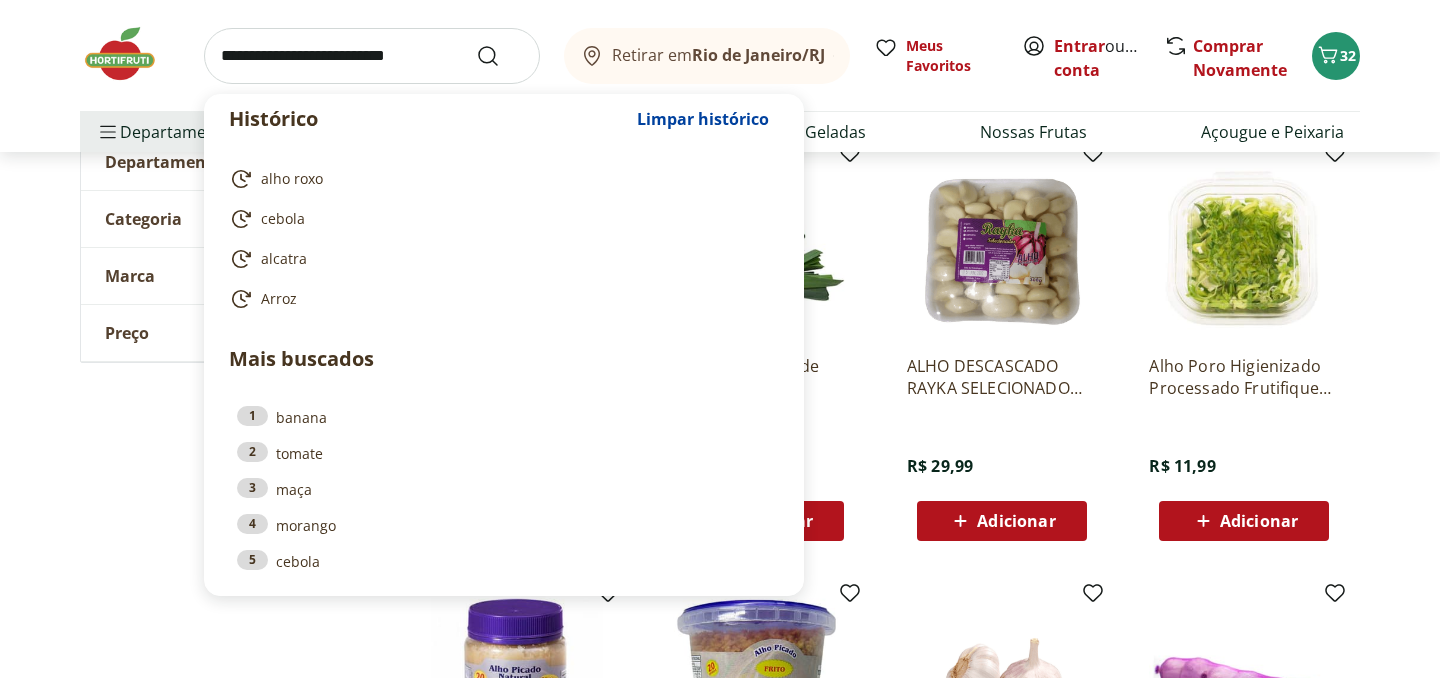 click at bounding box center (372, 56) 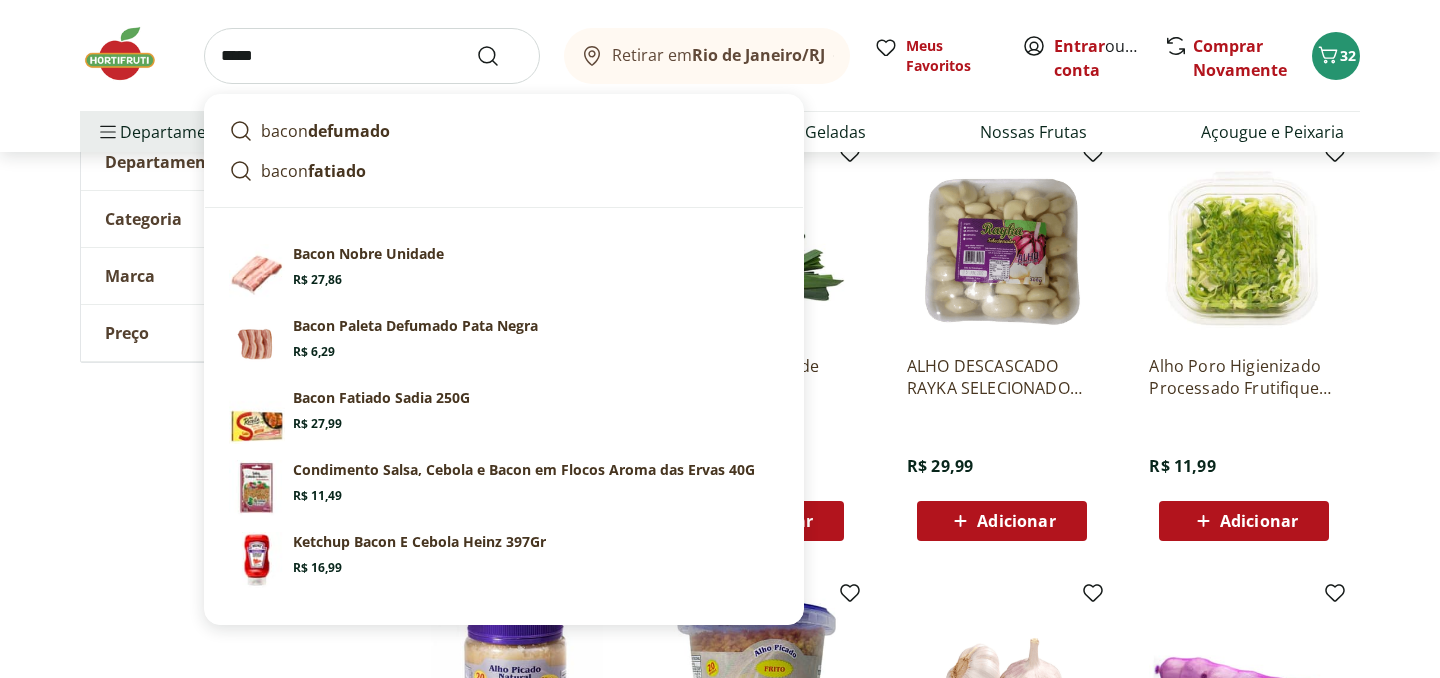 type on "*****" 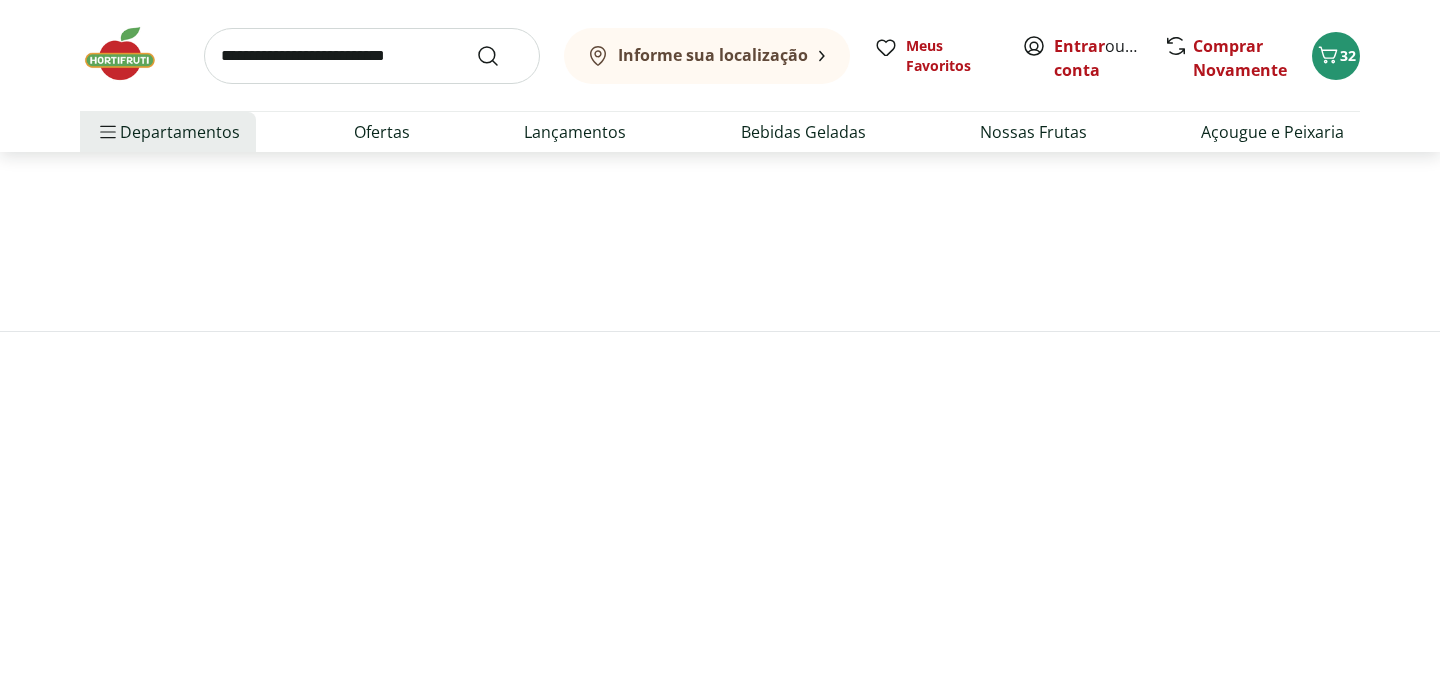 scroll, scrollTop: 0, scrollLeft: 0, axis: both 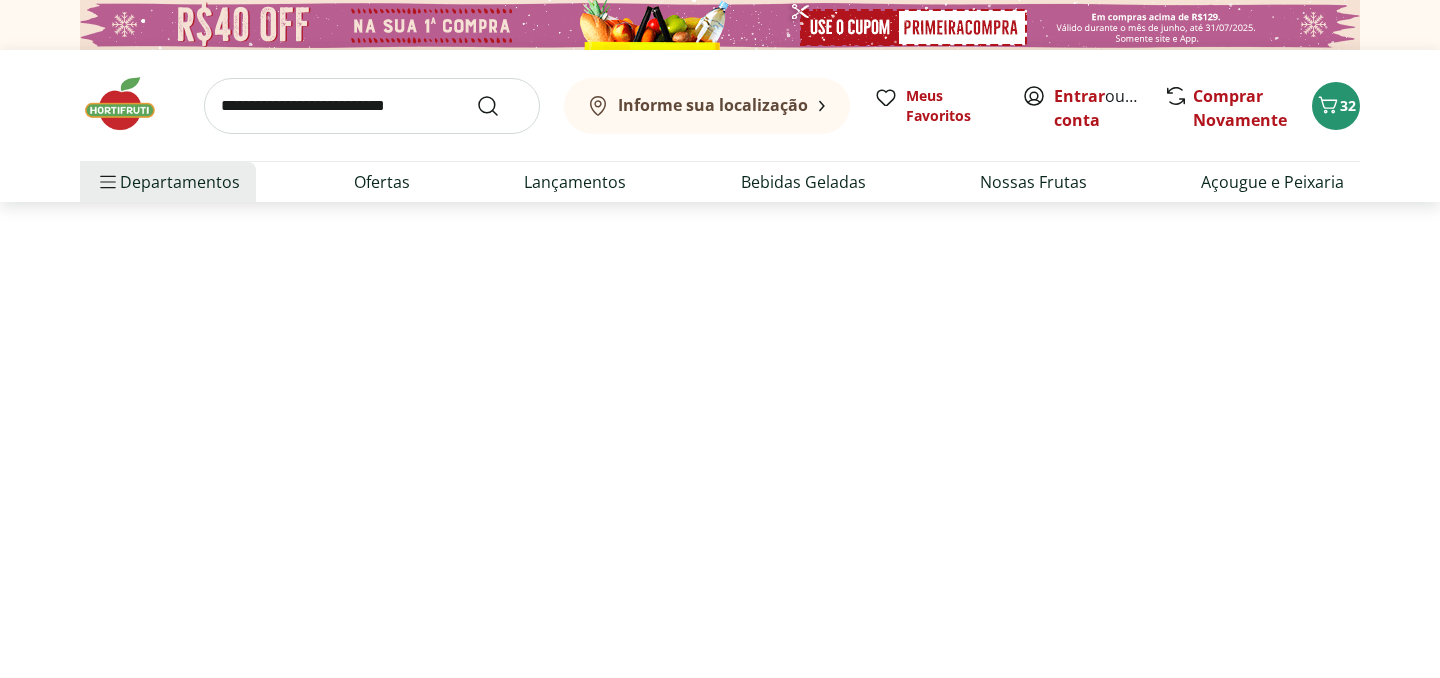 select on "**********" 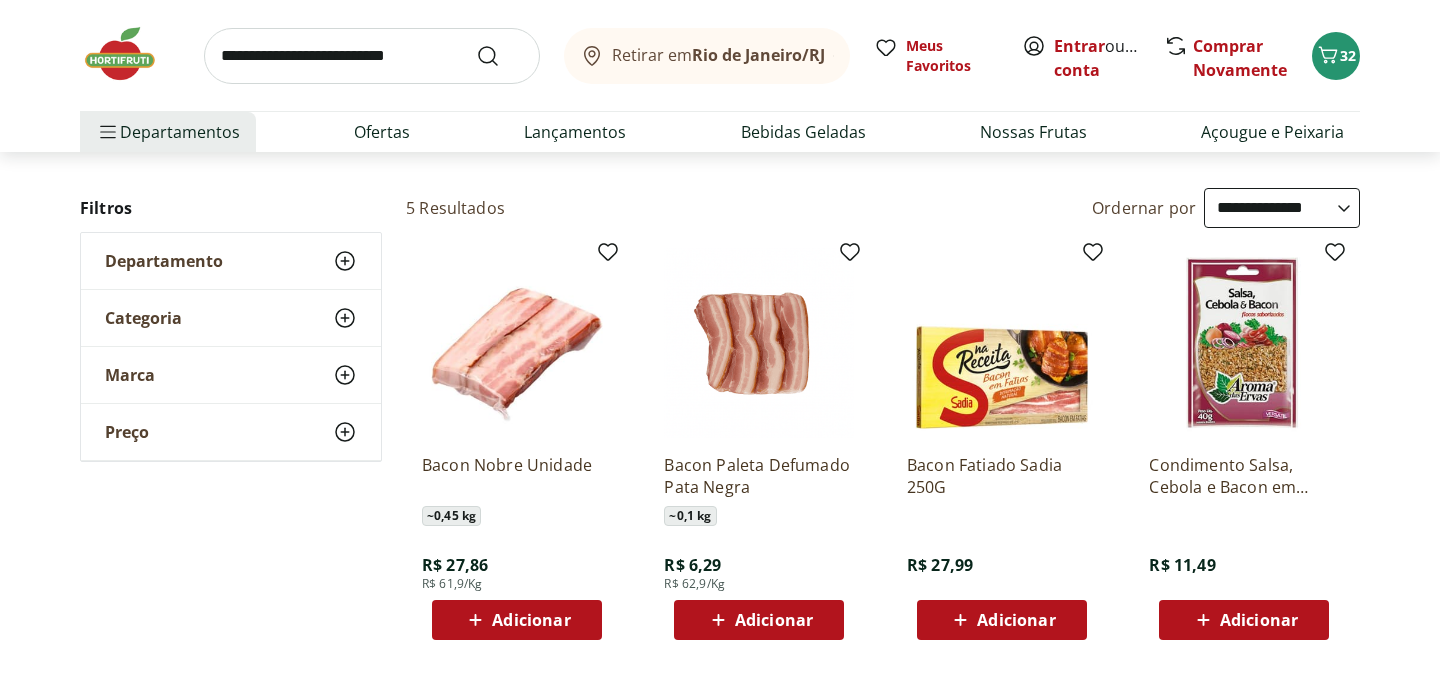 scroll, scrollTop: 204, scrollLeft: 0, axis: vertical 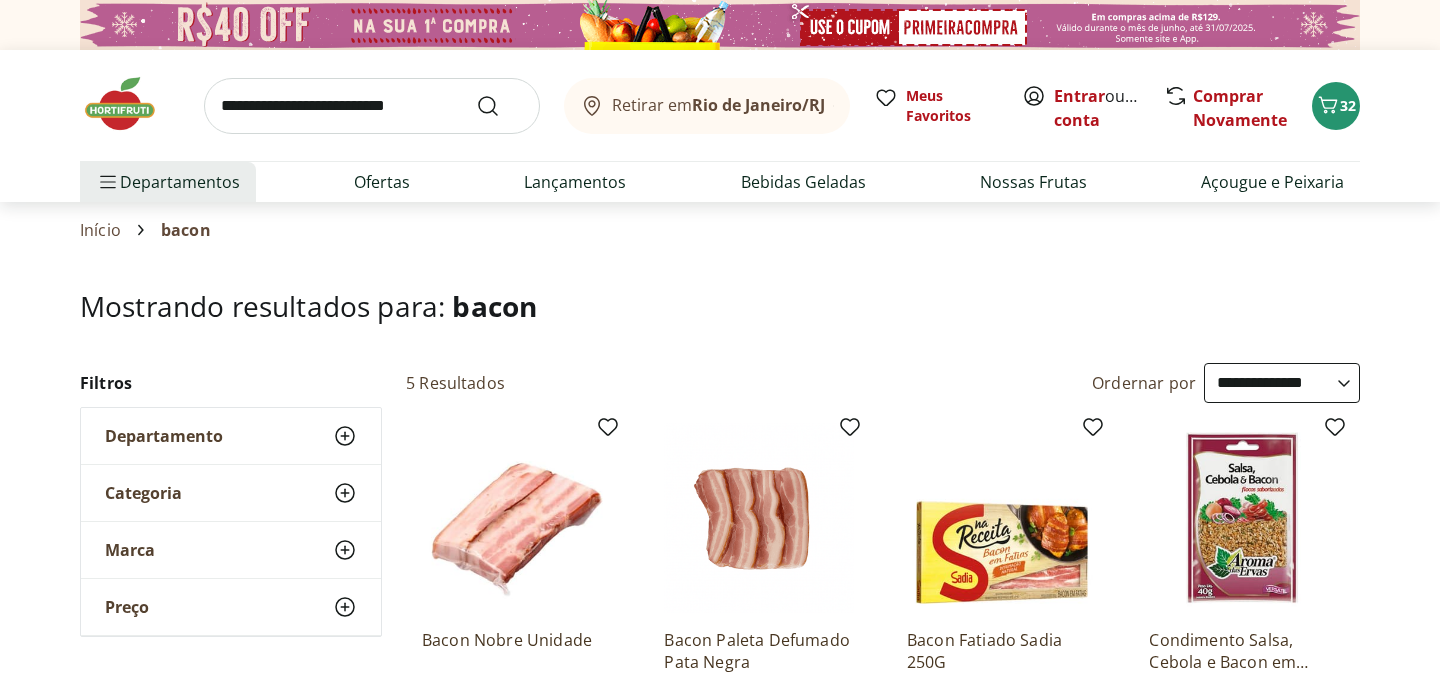 select on "**********" 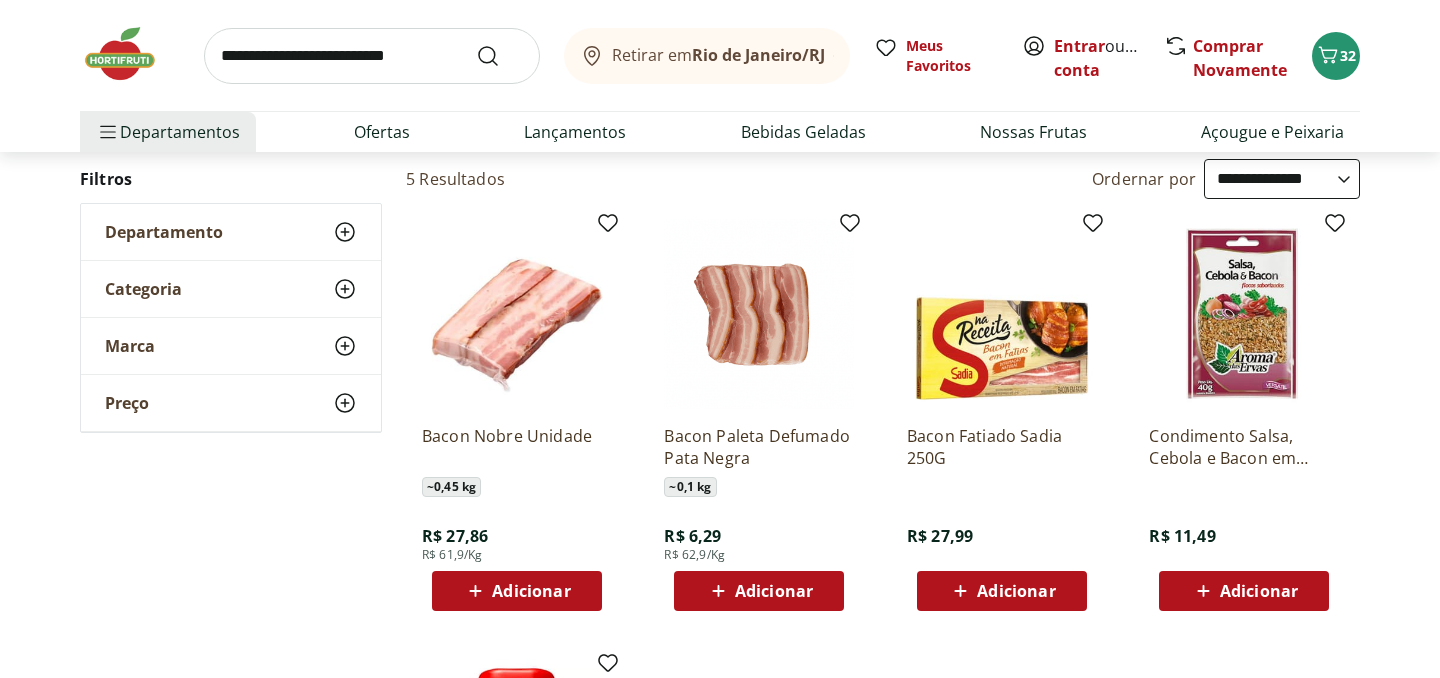 scroll, scrollTop: 0, scrollLeft: 0, axis: both 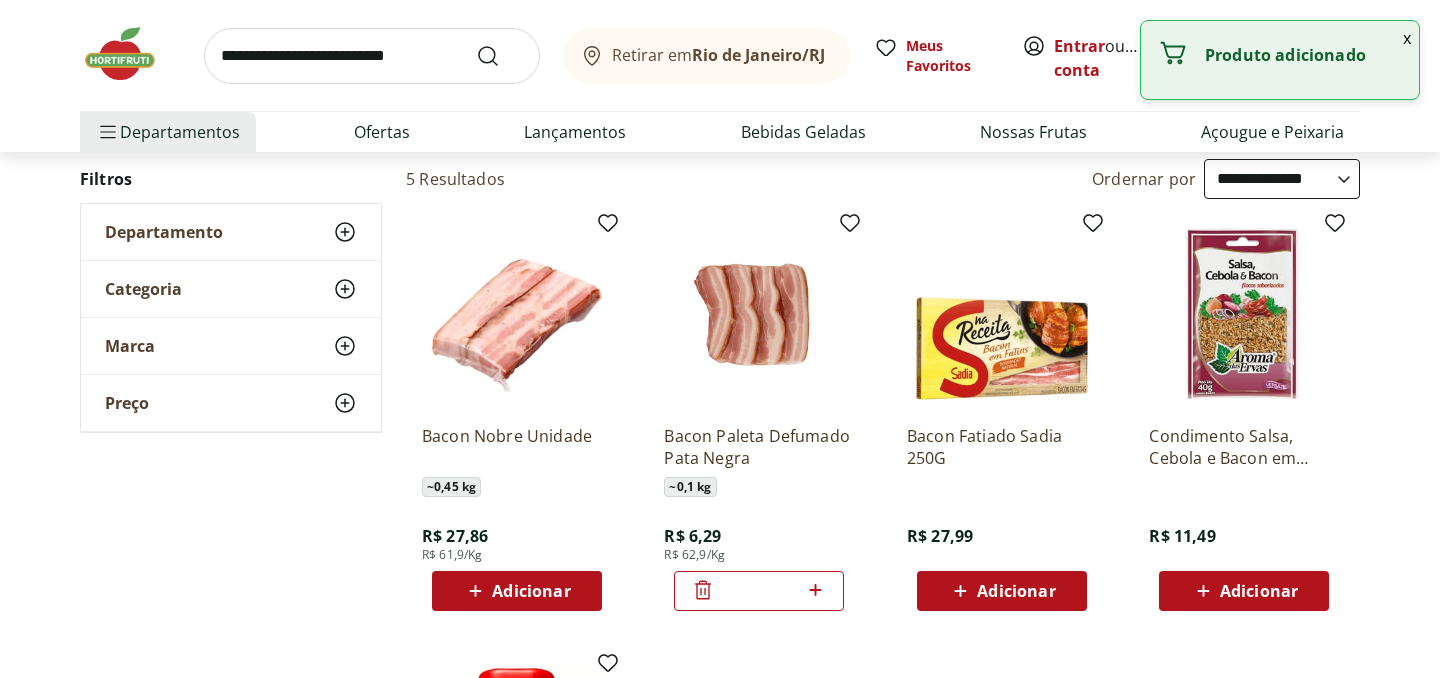 click 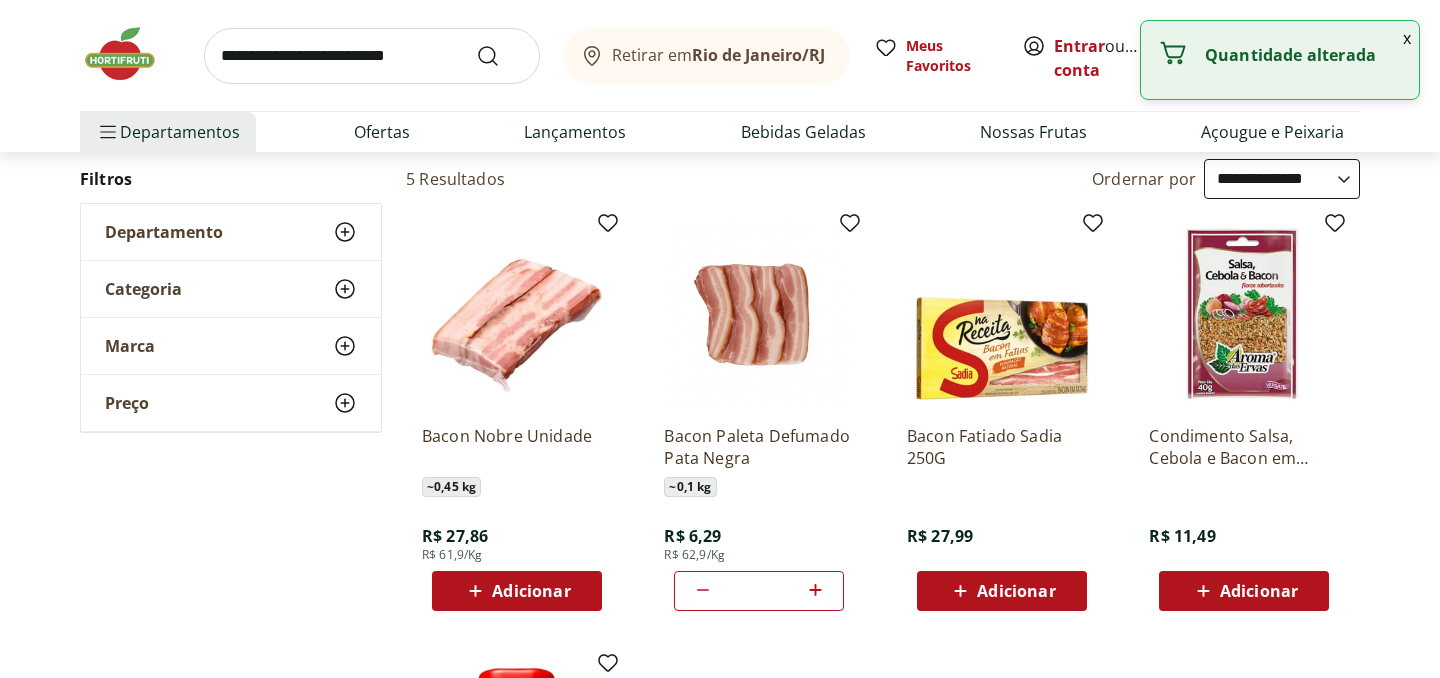 click 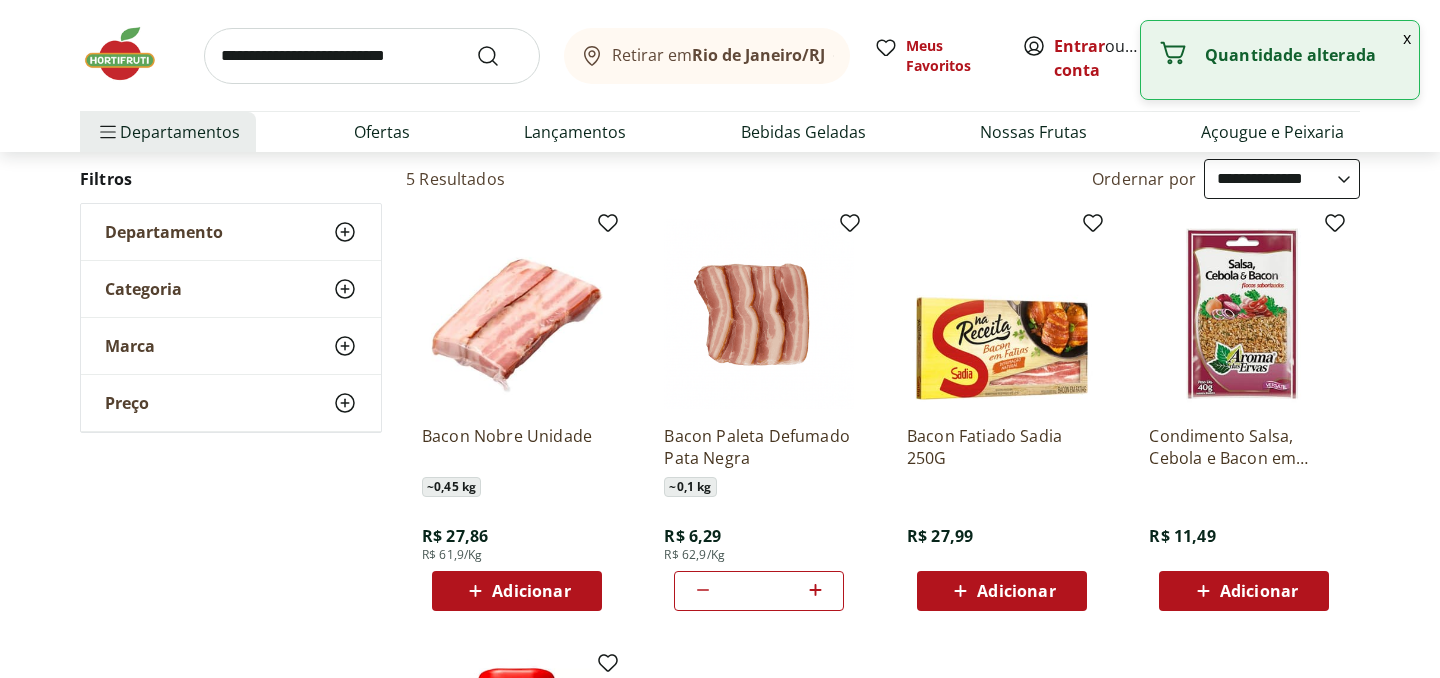 click 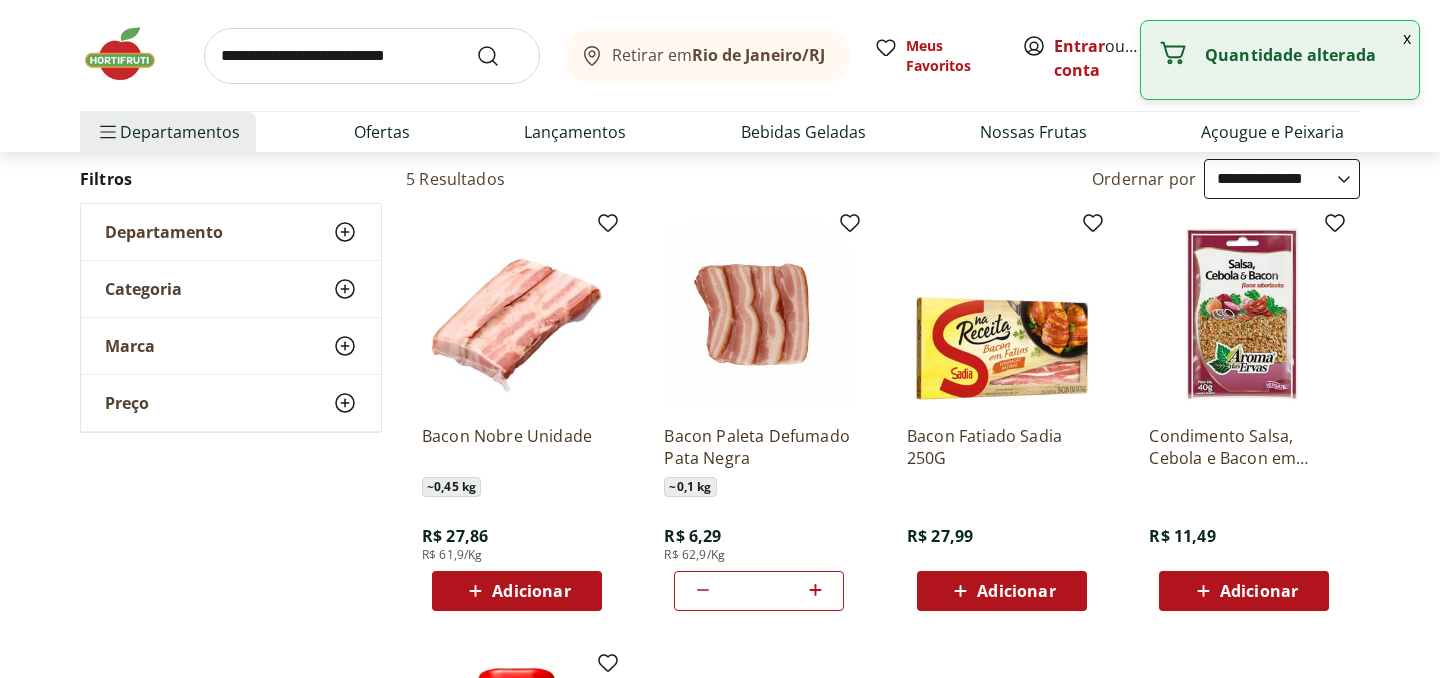 click 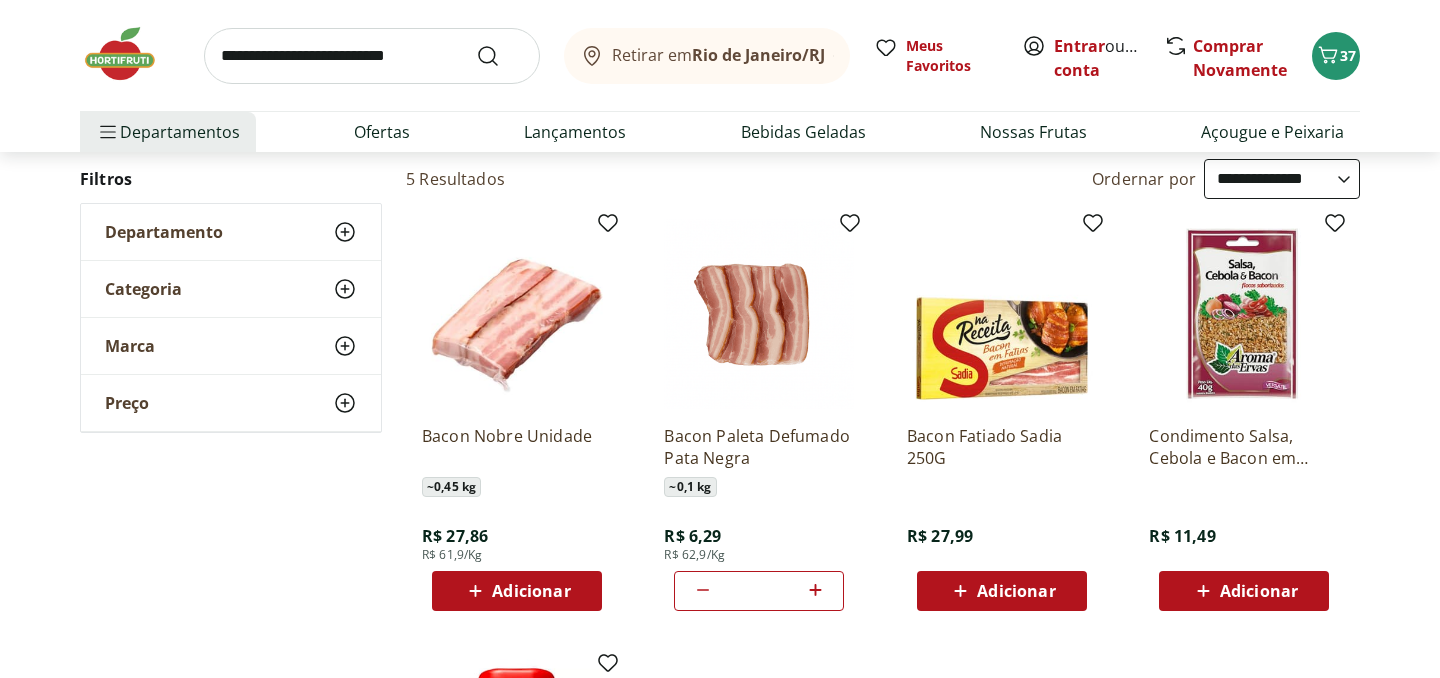 click on "Adicionar" at bounding box center [1002, 591] 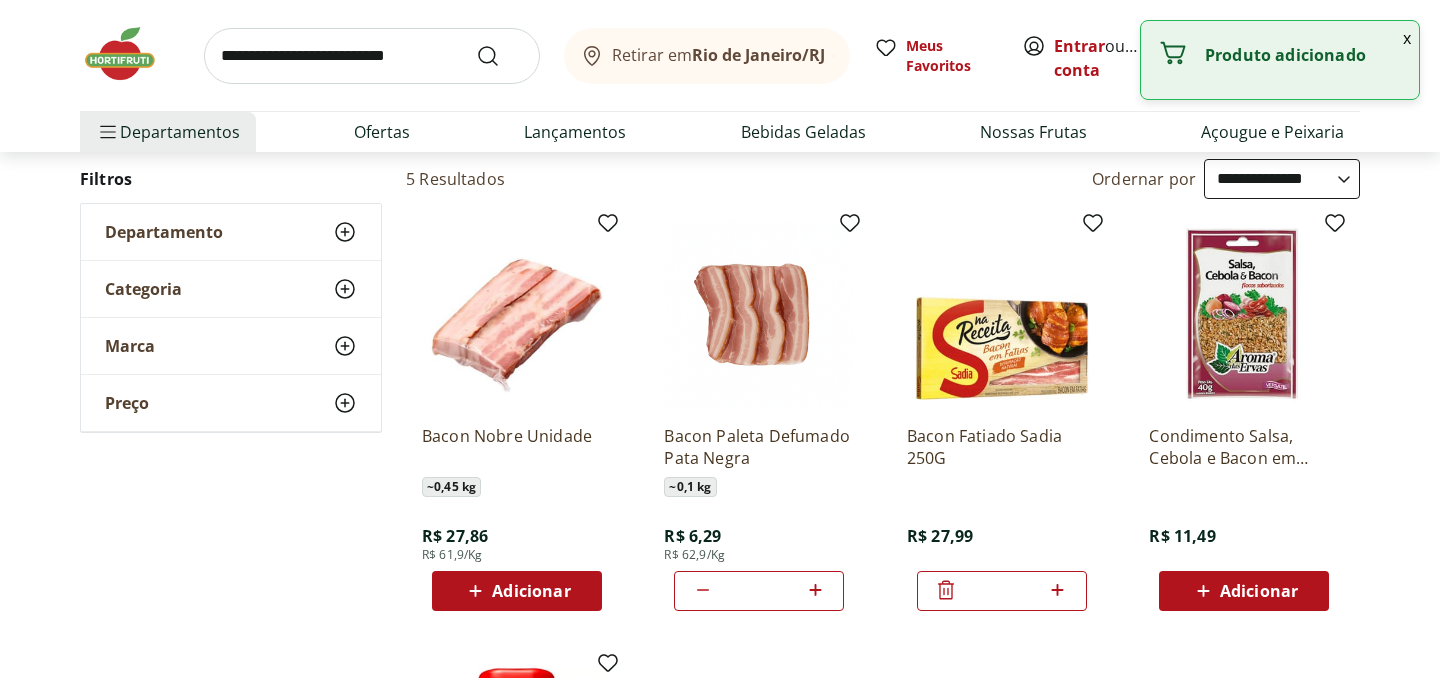 click 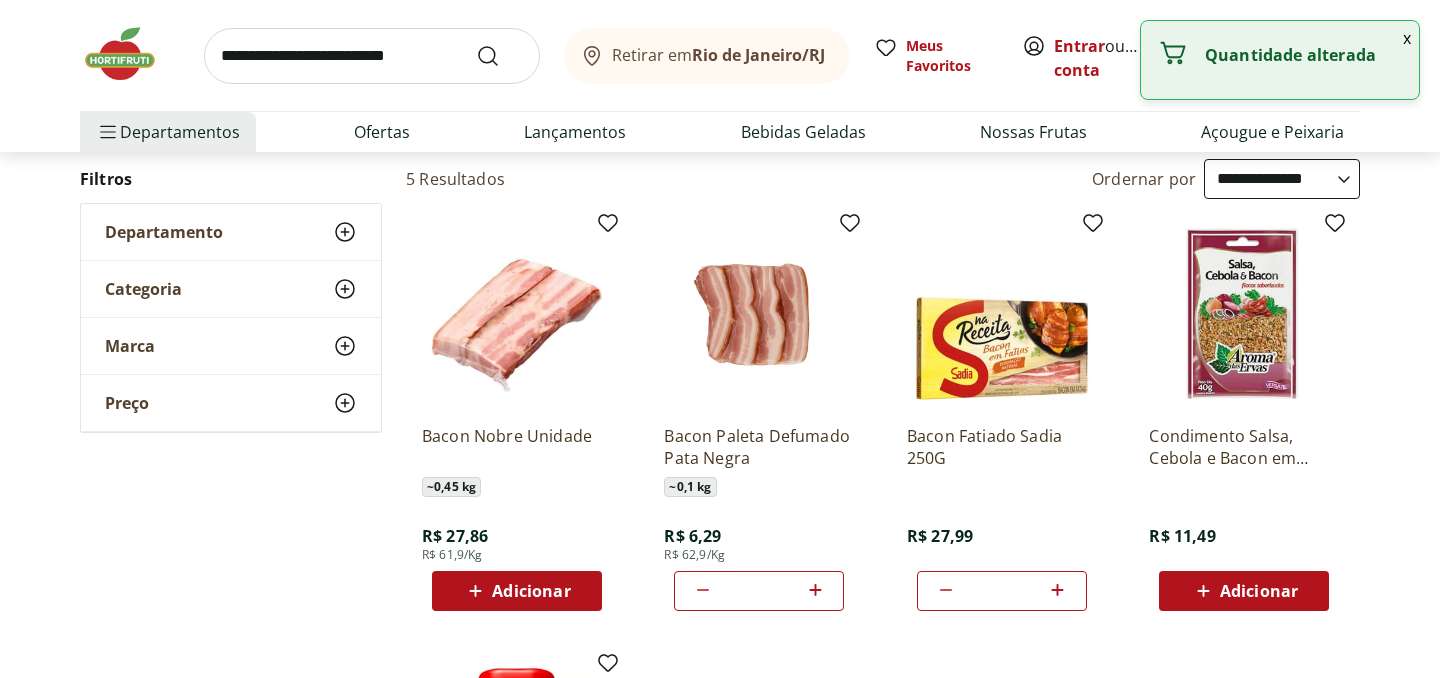 click at bounding box center (372, 56) 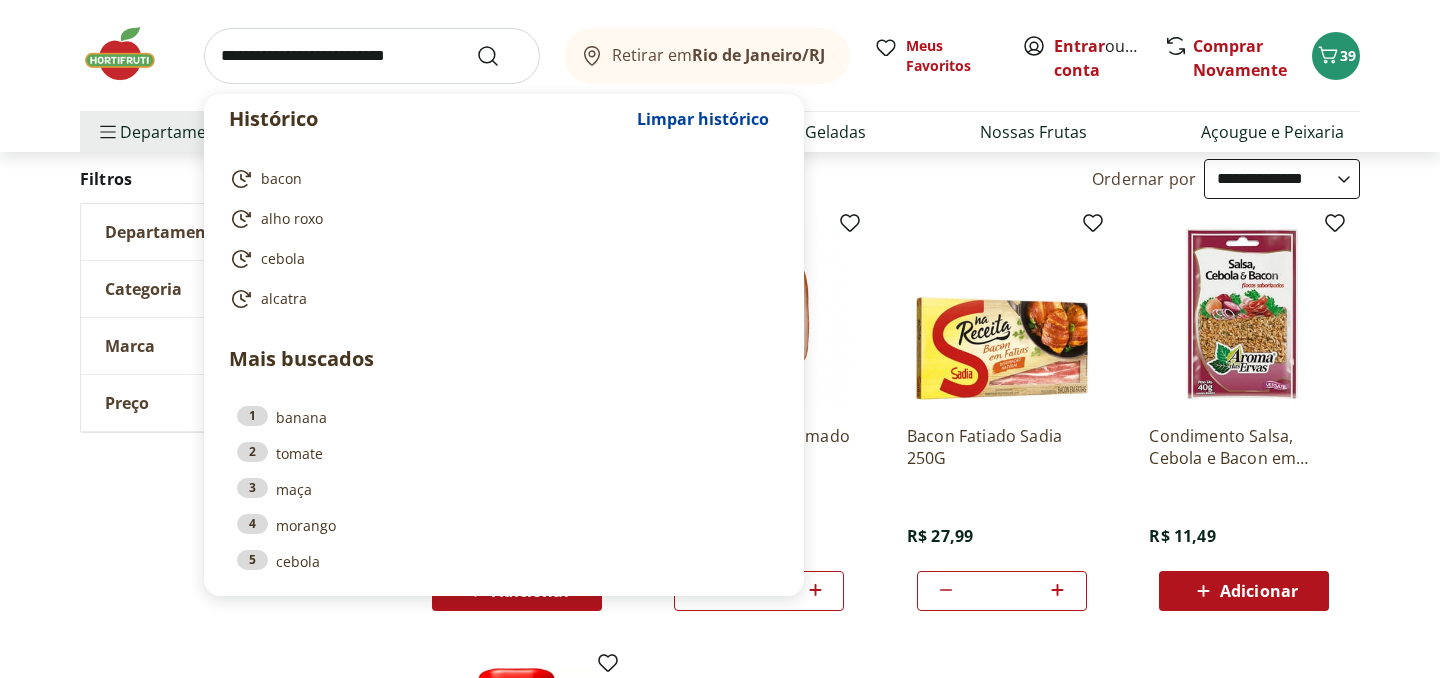 click at bounding box center [372, 56] 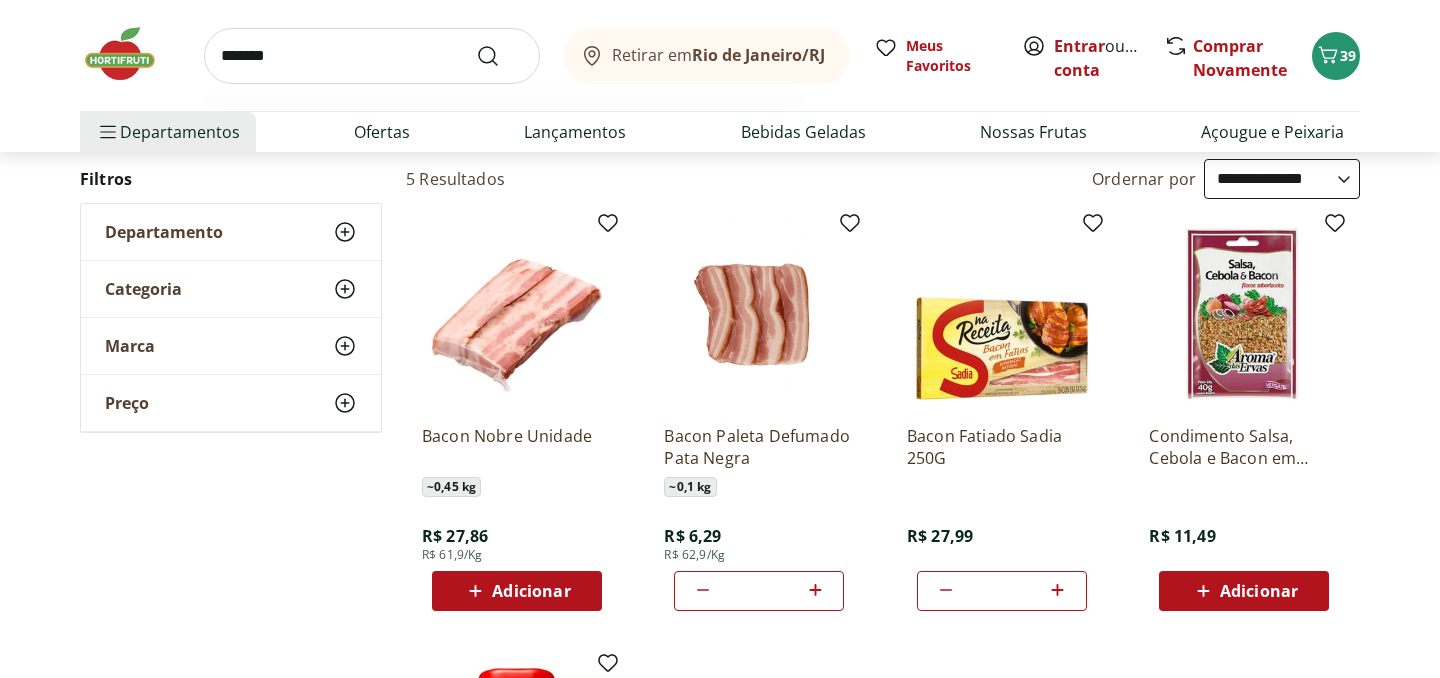 type on "*******" 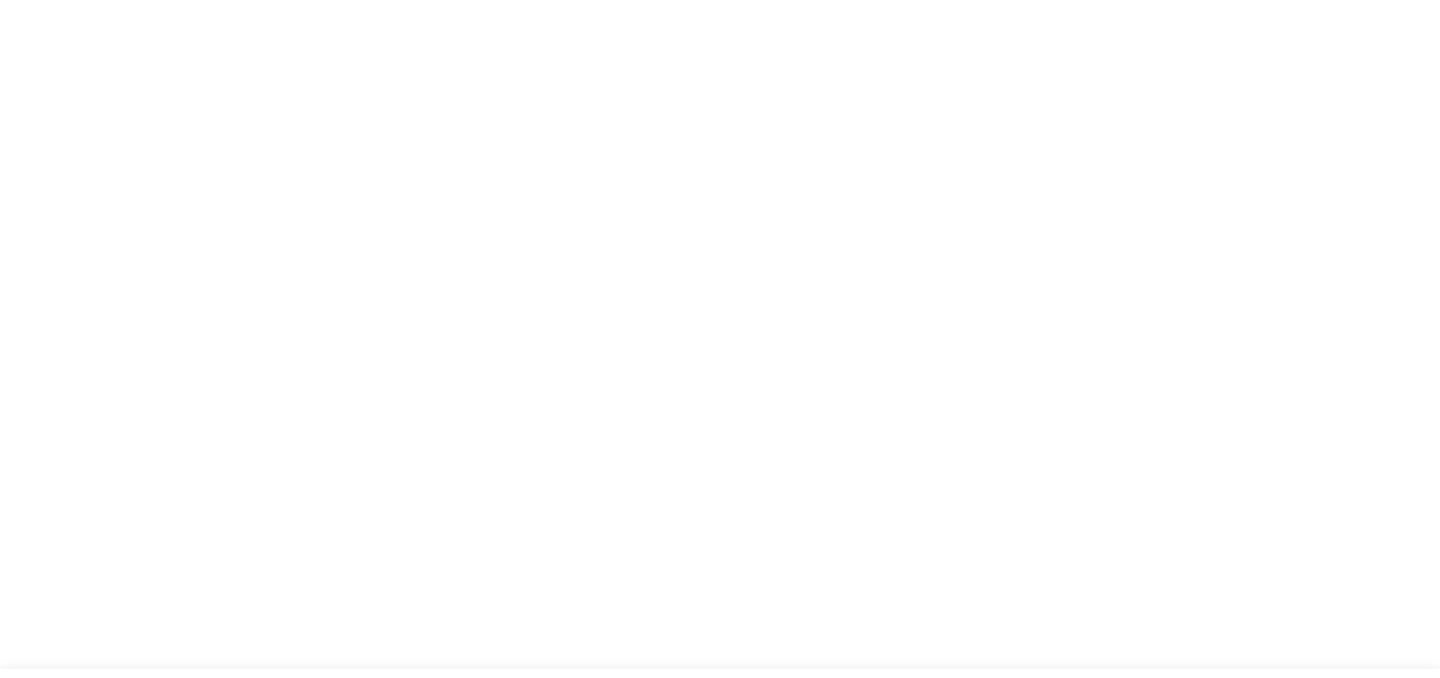 scroll, scrollTop: 0, scrollLeft: 0, axis: both 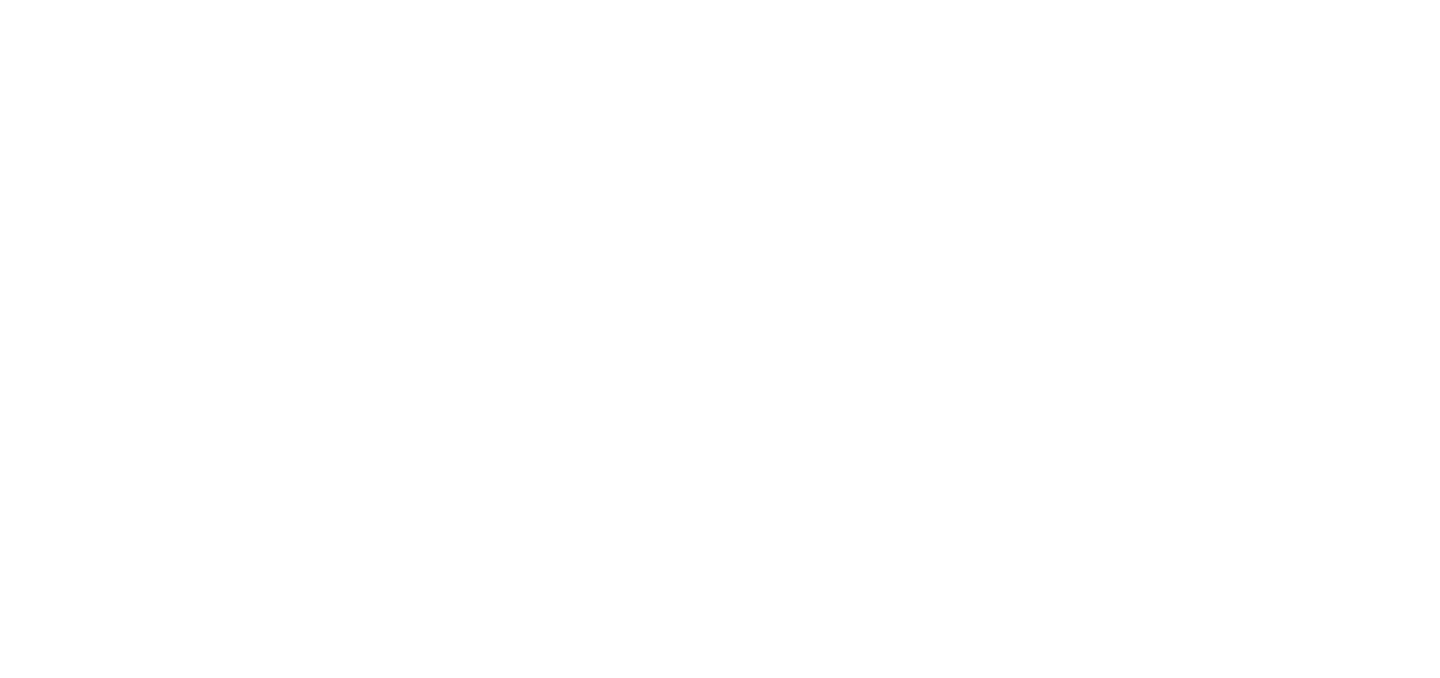 select on "**********" 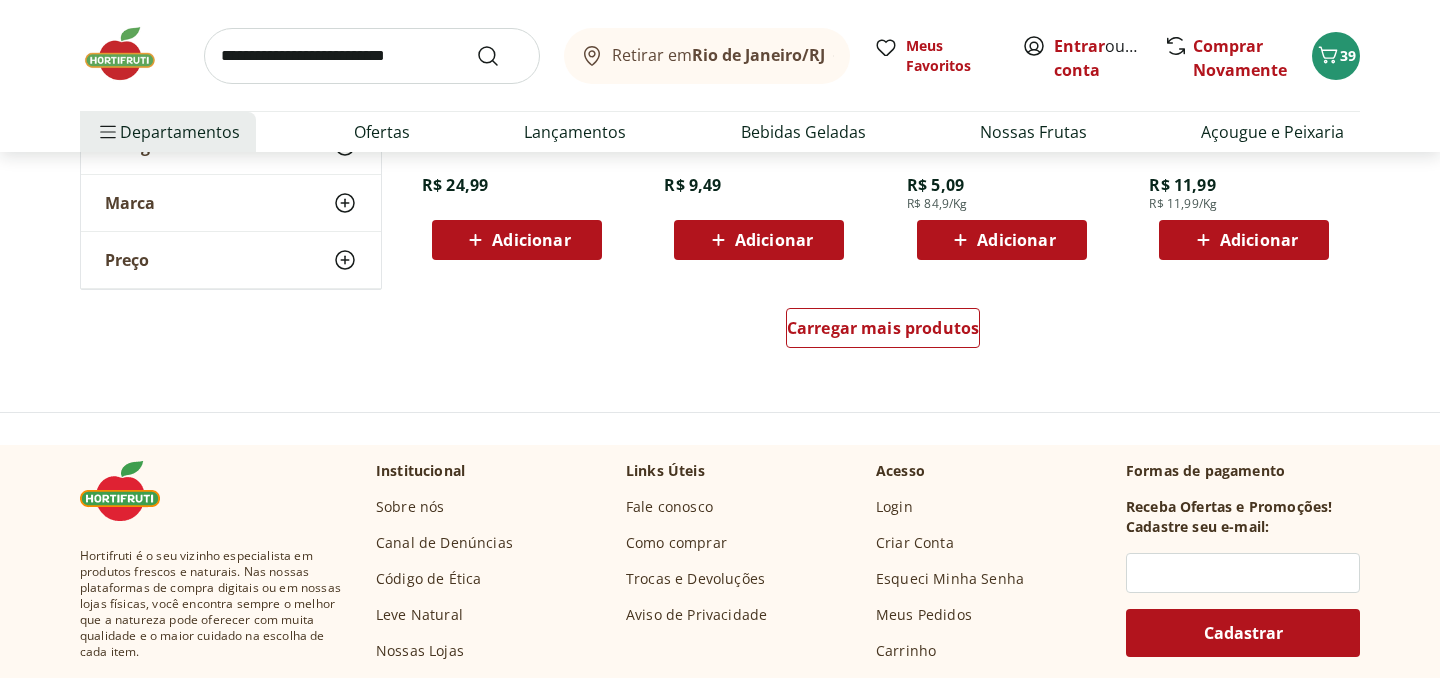 scroll, scrollTop: 1409, scrollLeft: 0, axis: vertical 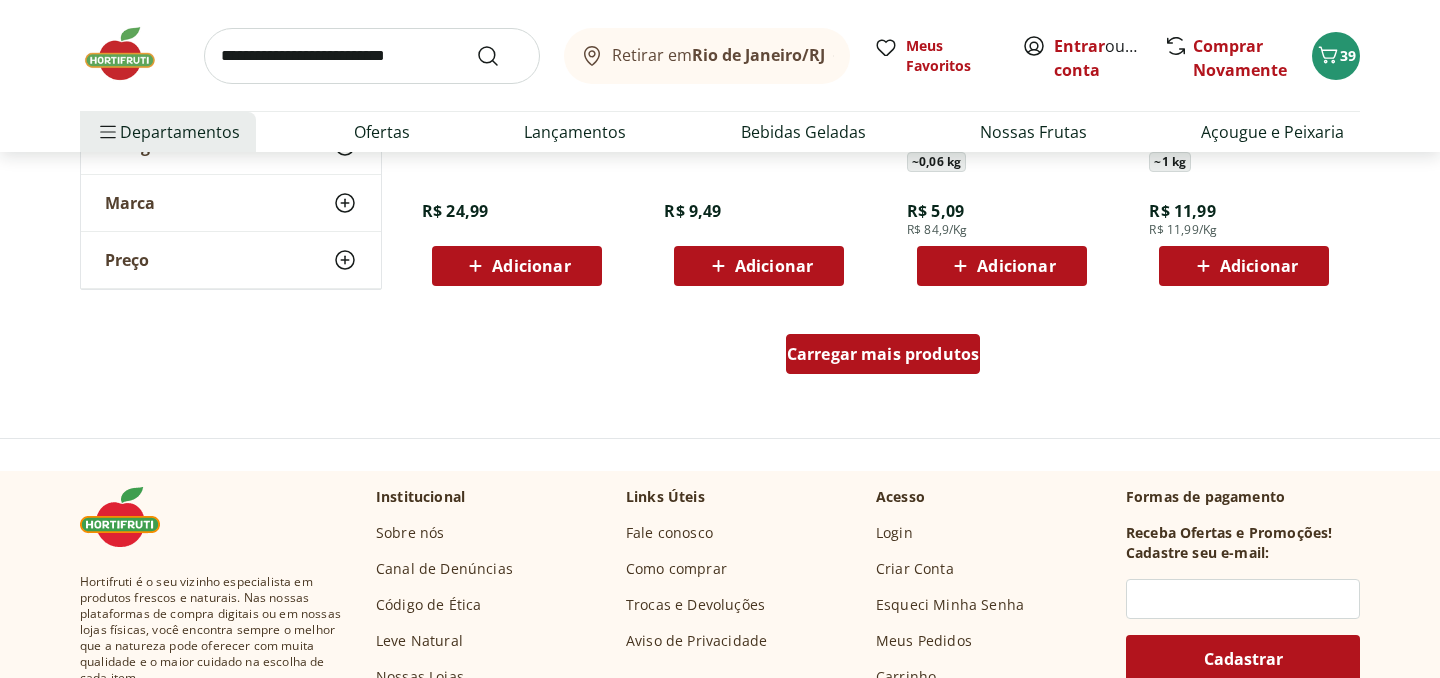 click on "Carregar mais produtos" at bounding box center (883, 354) 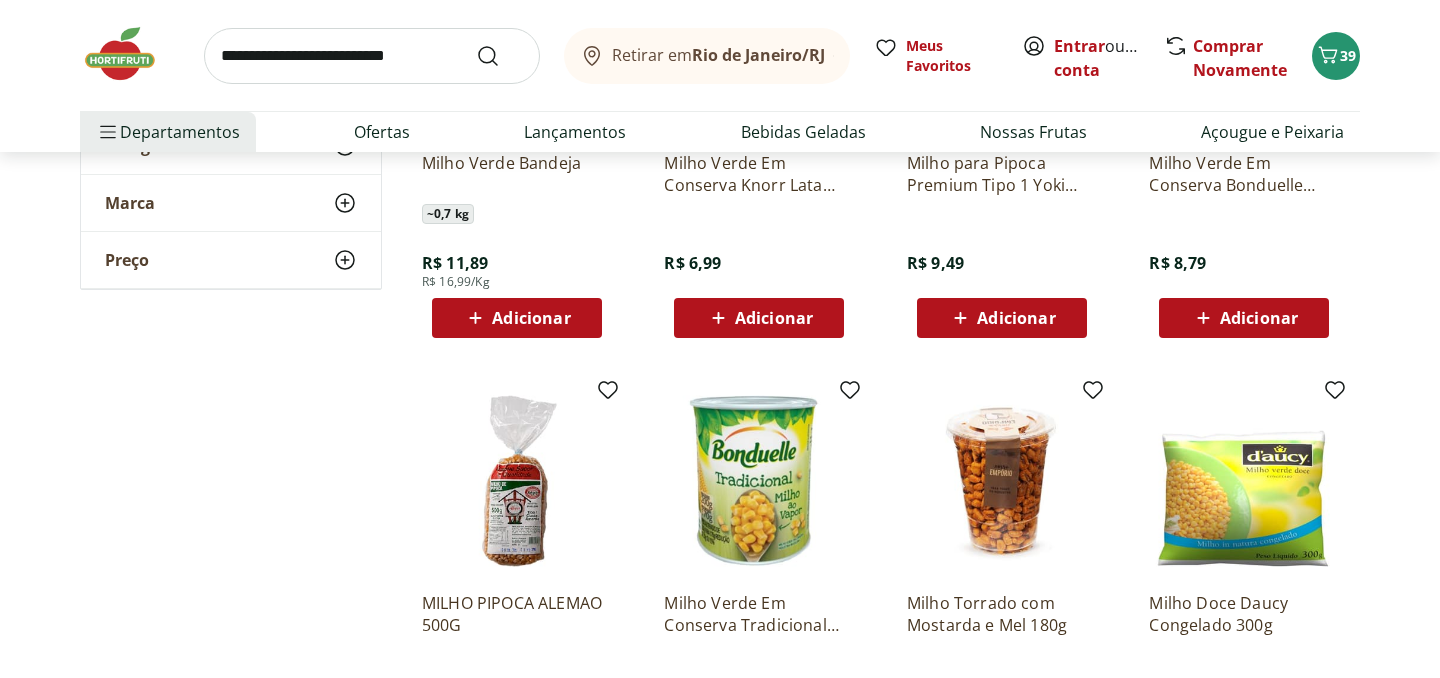 scroll, scrollTop: 0, scrollLeft: 0, axis: both 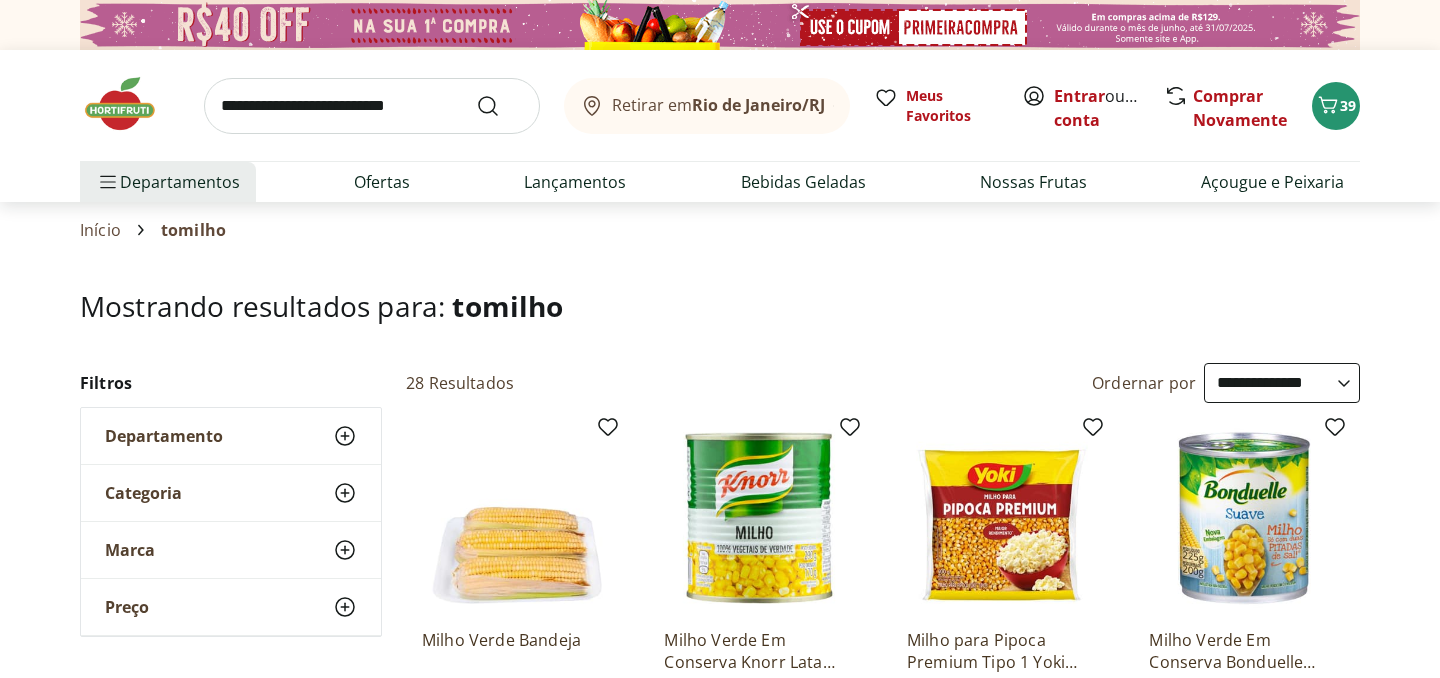click at bounding box center [372, 106] 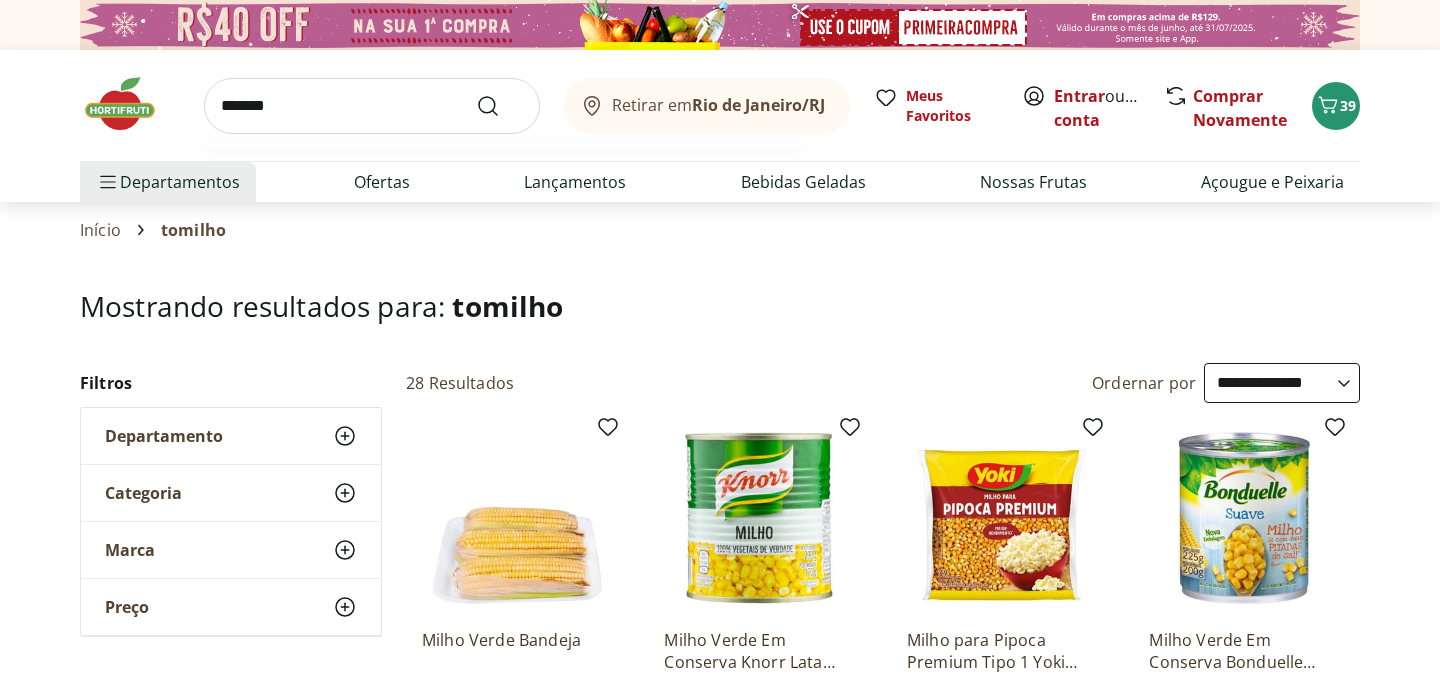 type on "*******" 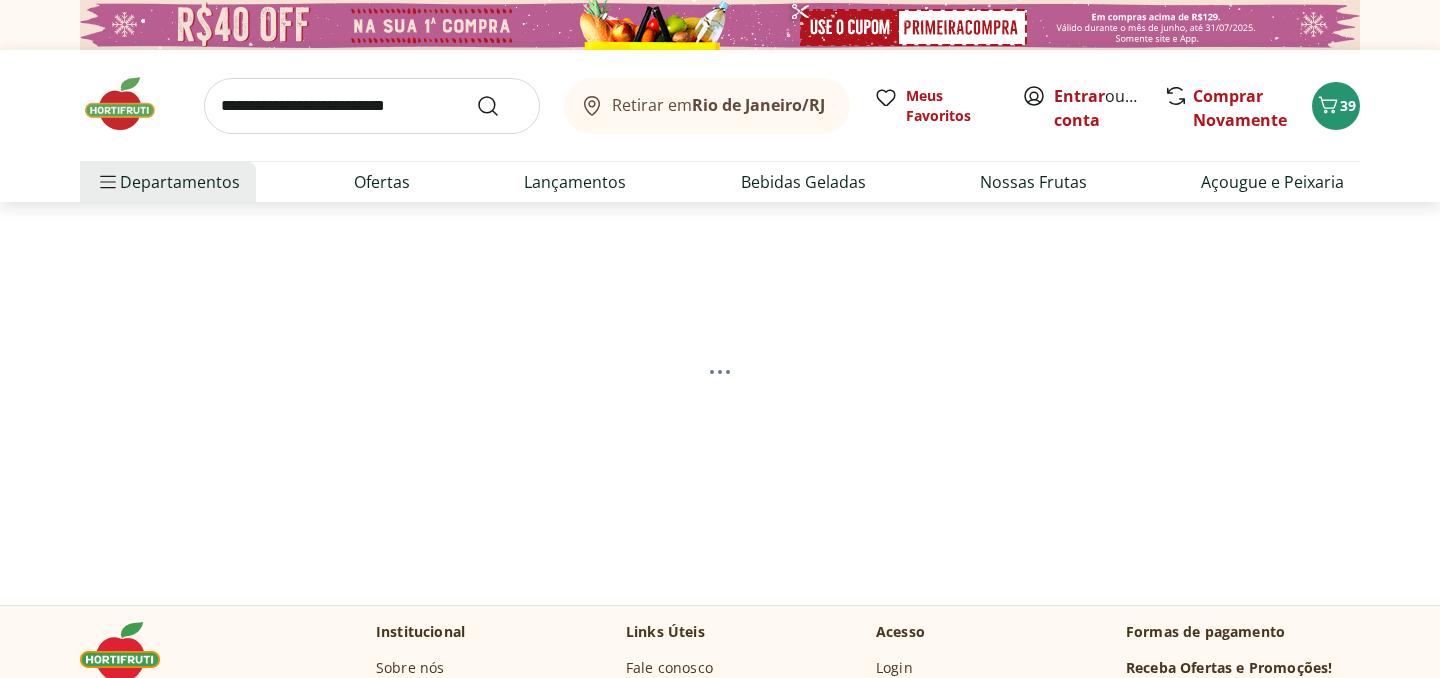 select on "**********" 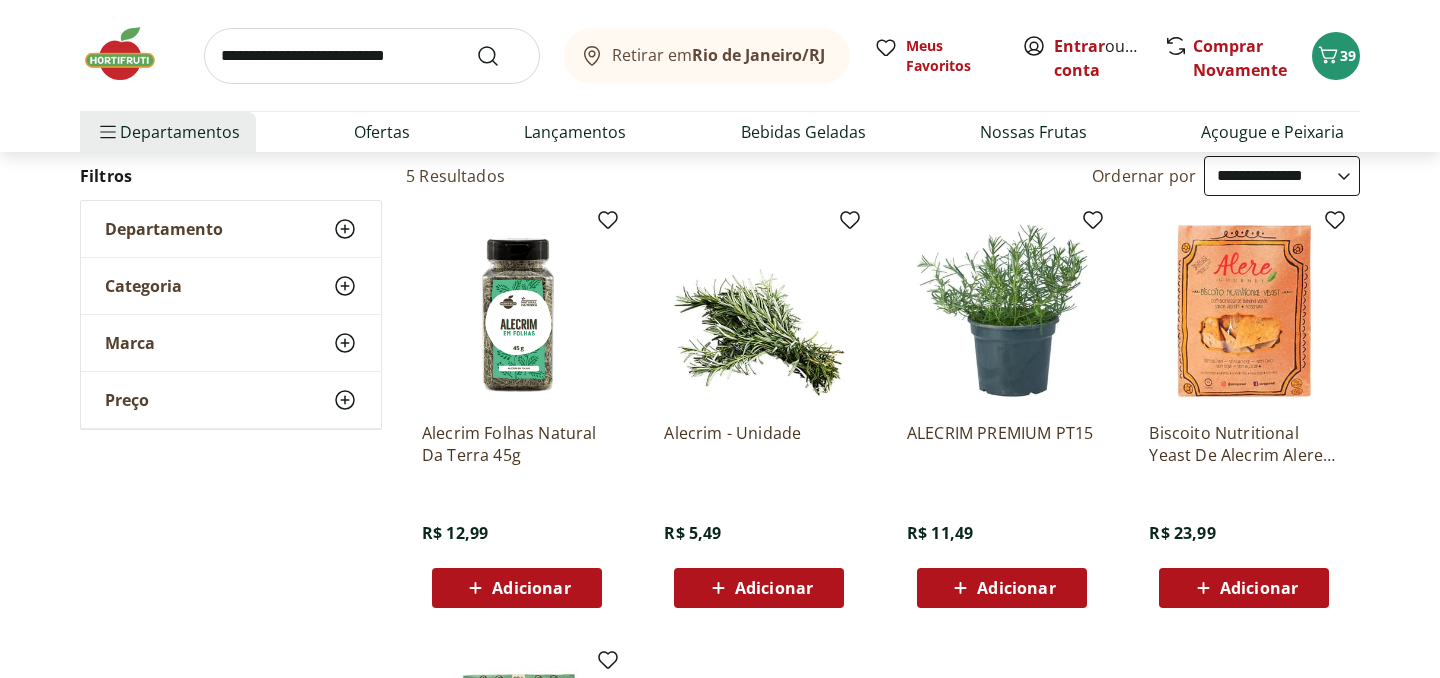 scroll, scrollTop: 253, scrollLeft: 0, axis: vertical 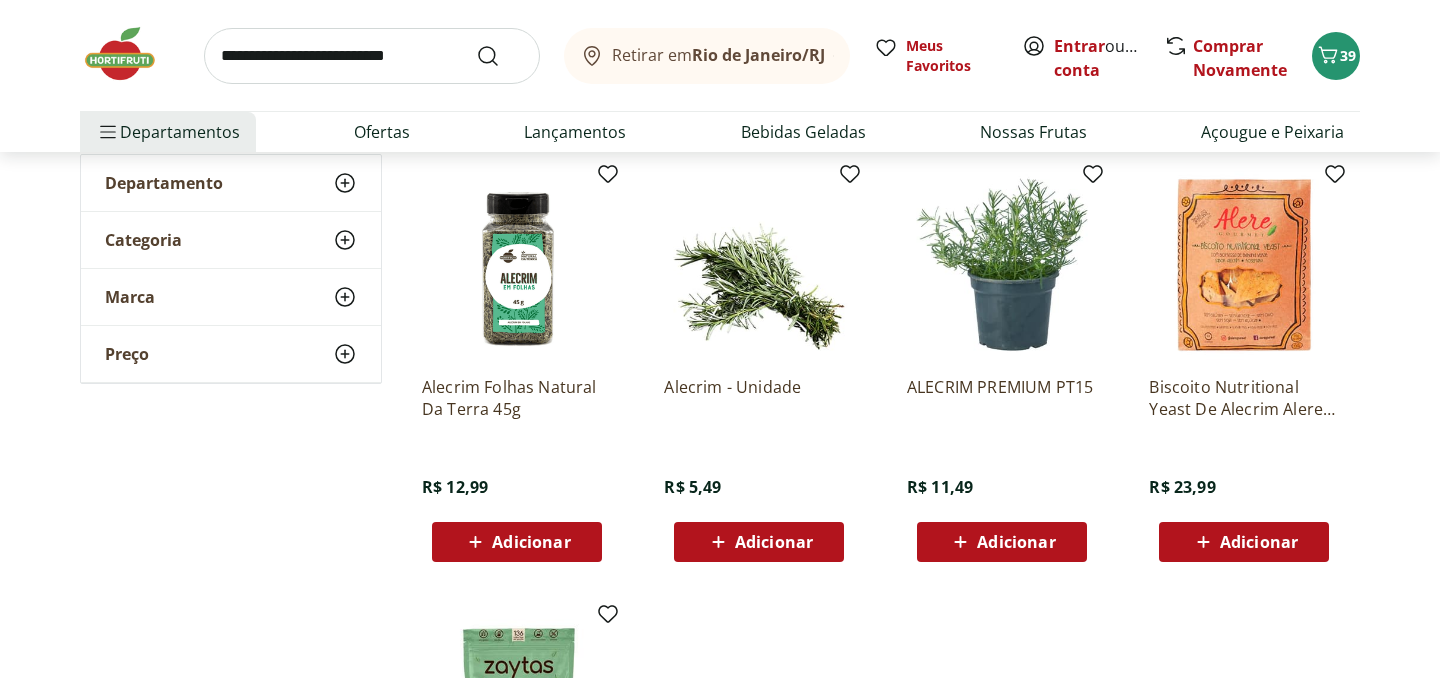 click on "Adicionar" at bounding box center [774, 542] 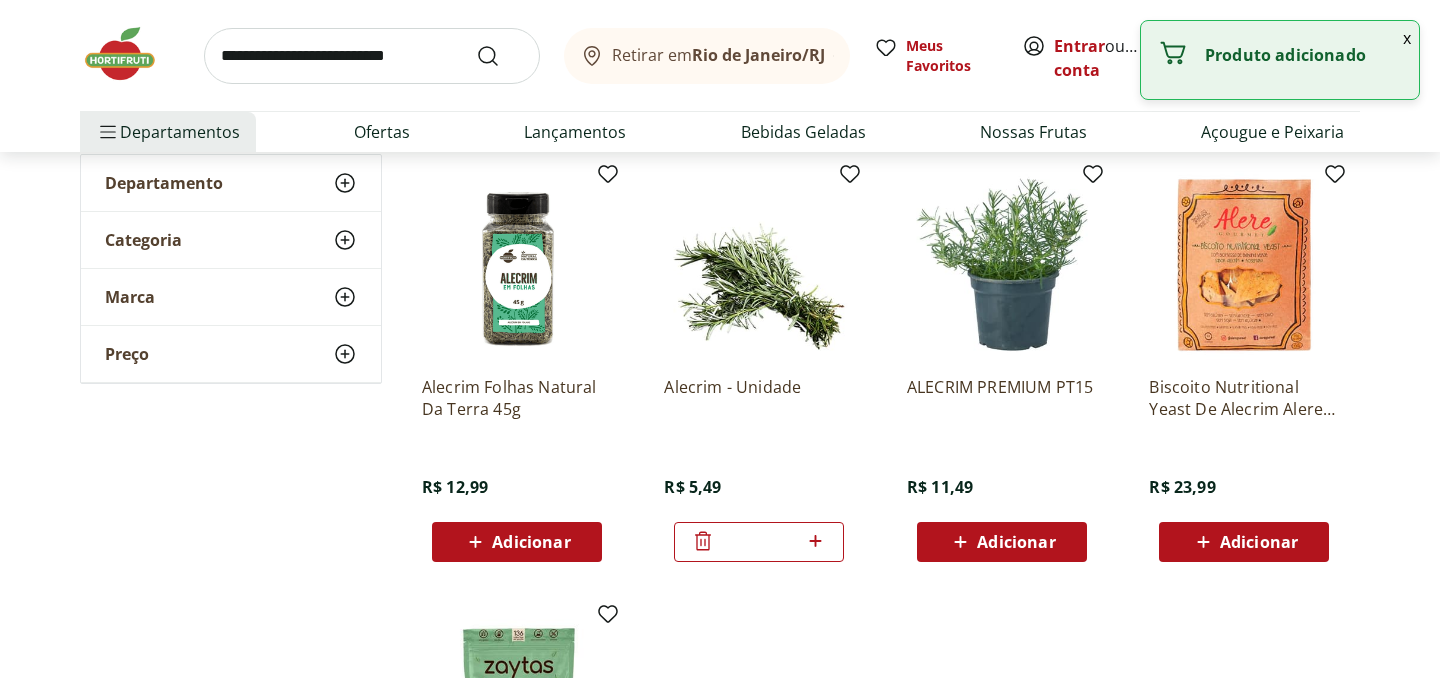 click 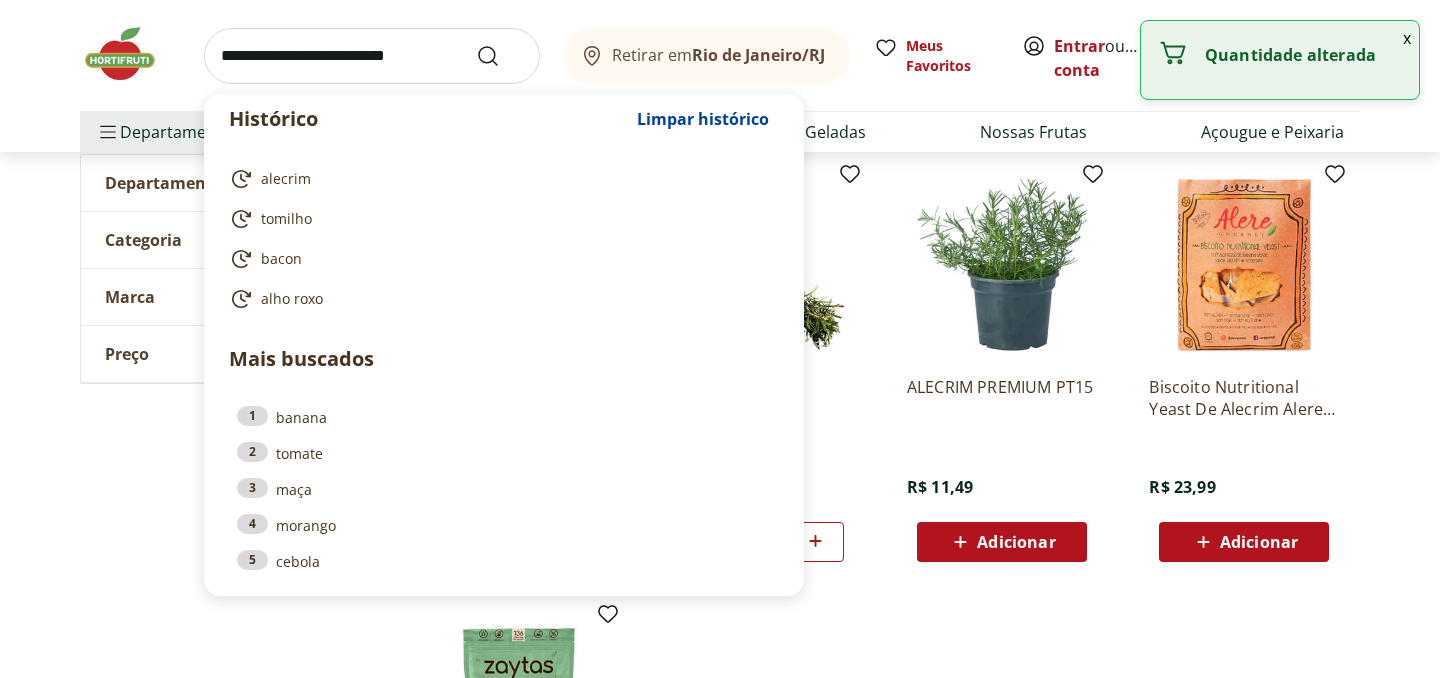 click at bounding box center [372, 56] 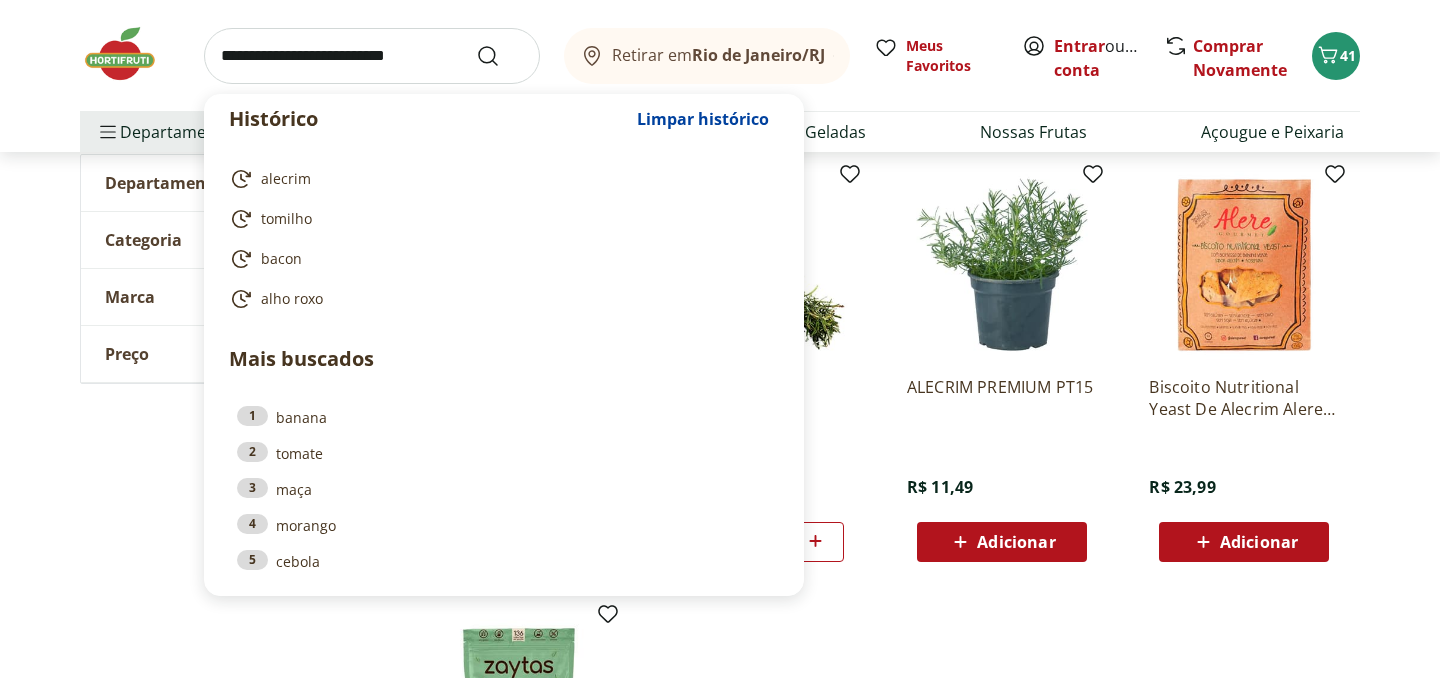 click at bounding box center (372, 56) 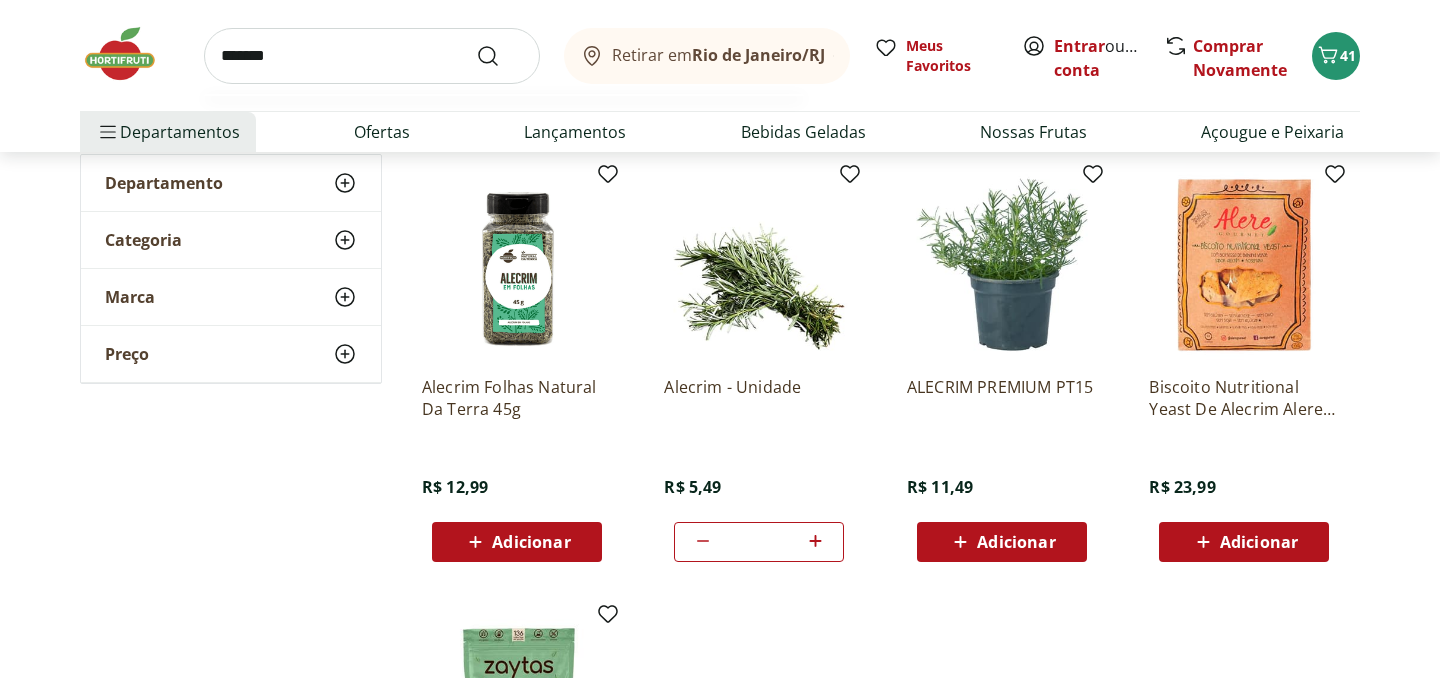 type on "*******" 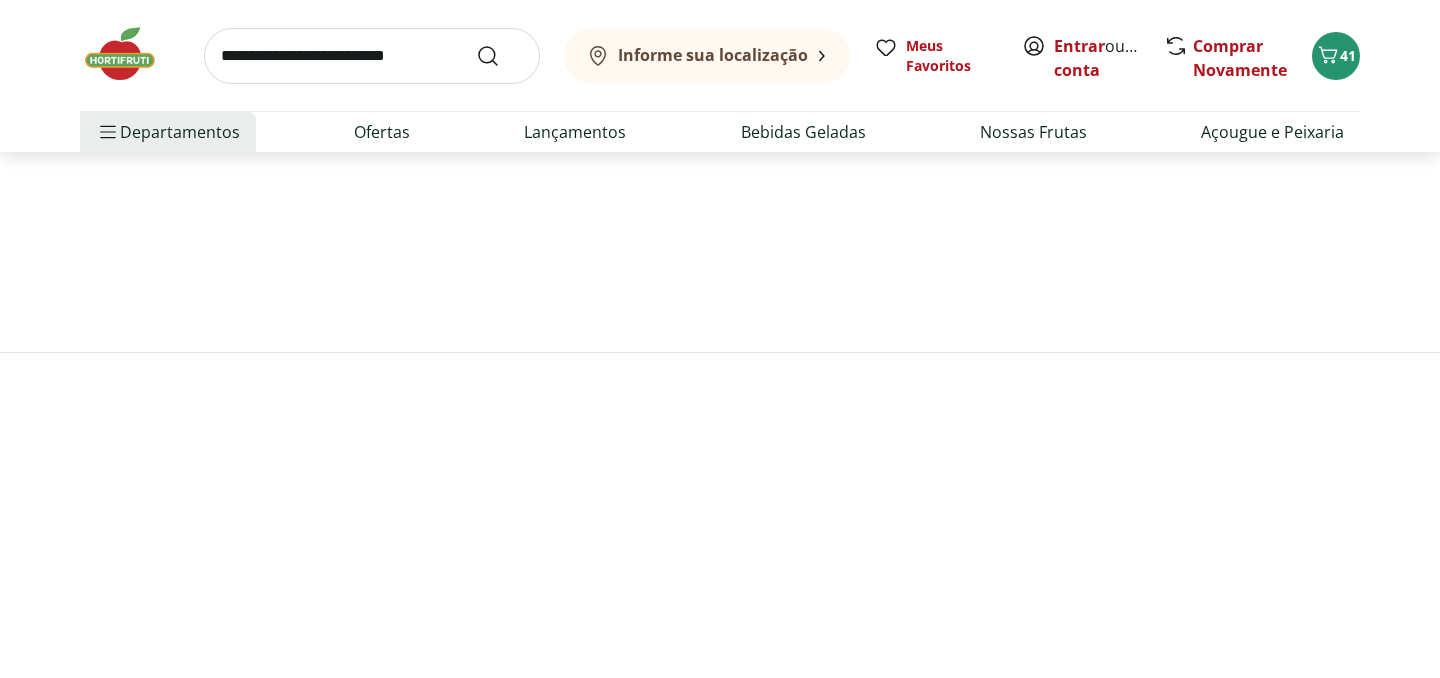 scroll, scrollTop: 0, scrollLeft: 0, axis: both 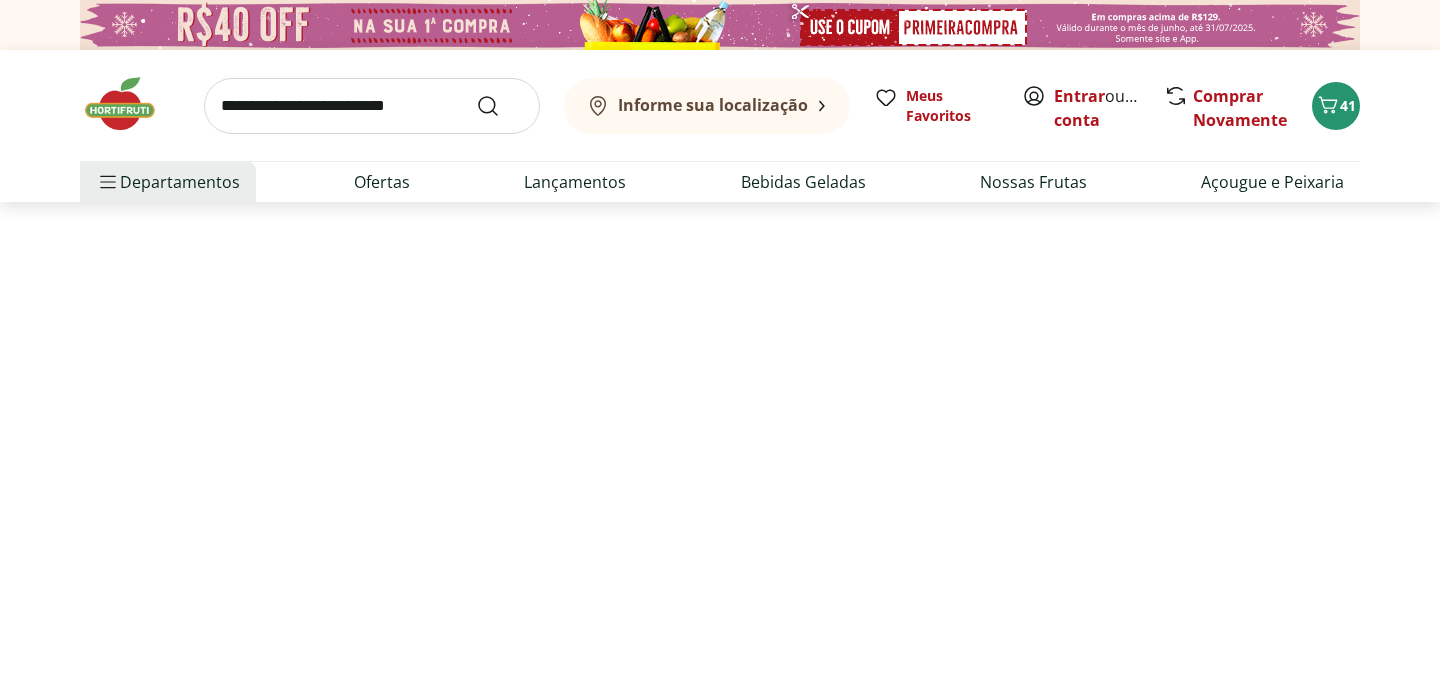select on "**********" 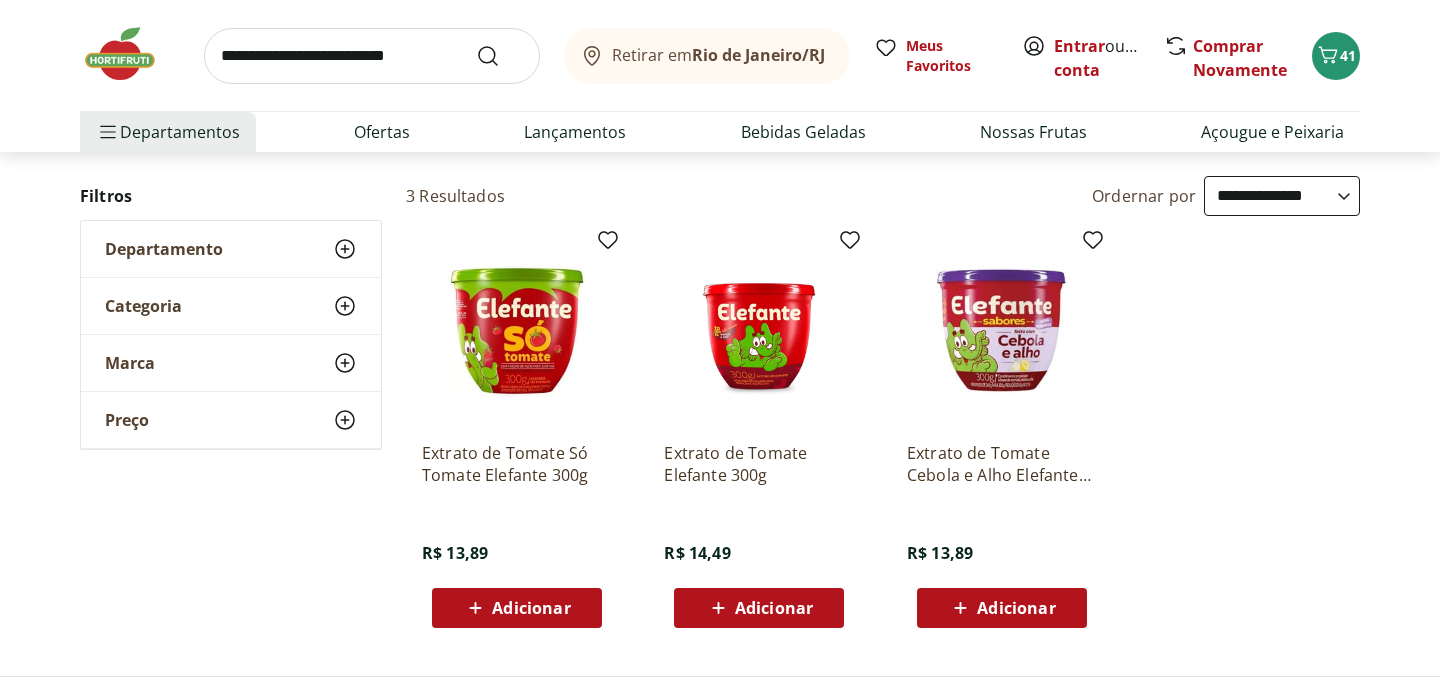 scroll, scrollTop: 202, scrollLeft: 0, axis: vertical 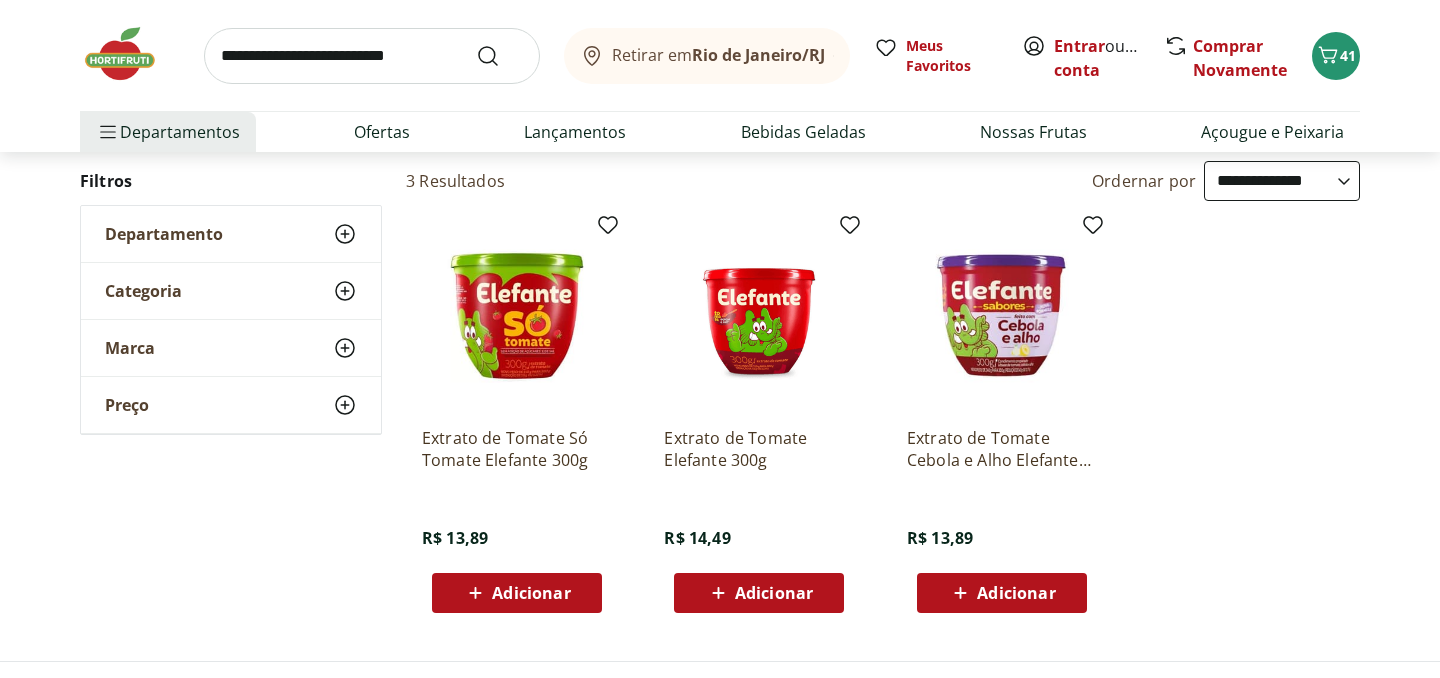 click on "Adicionar" 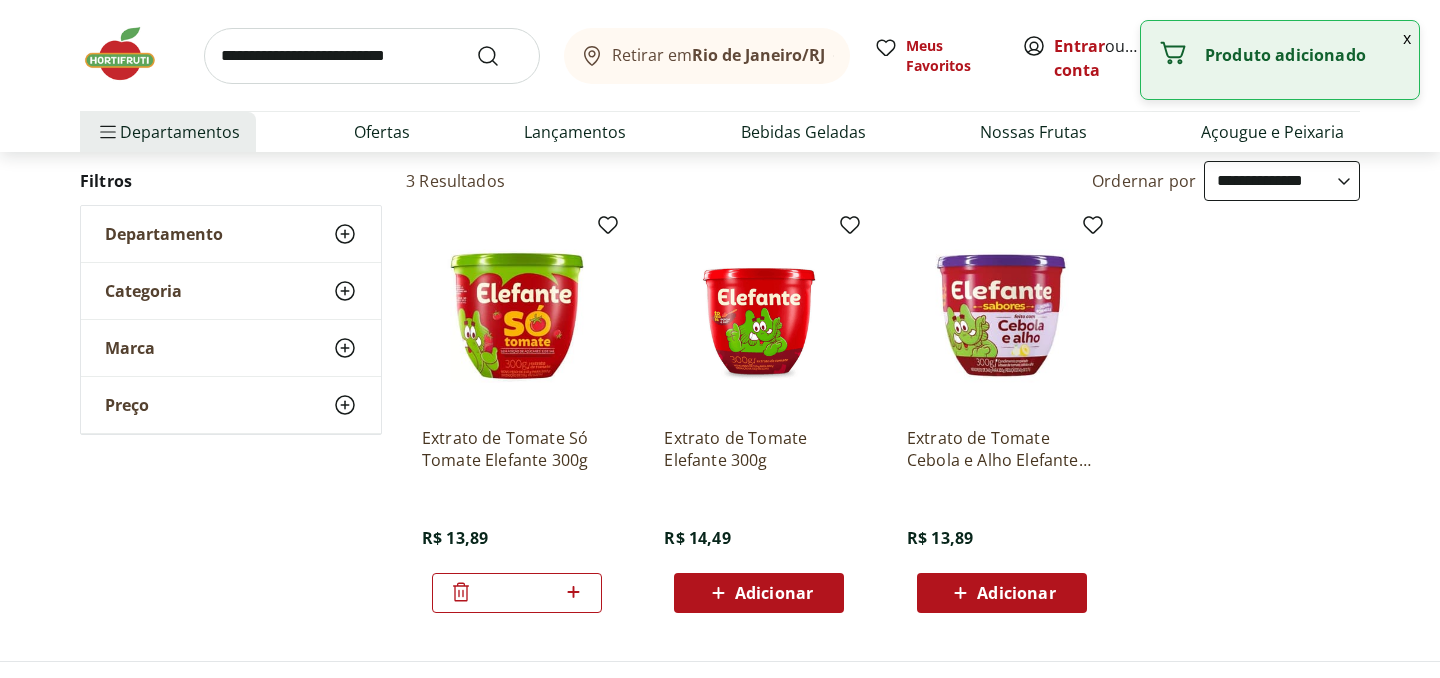 click 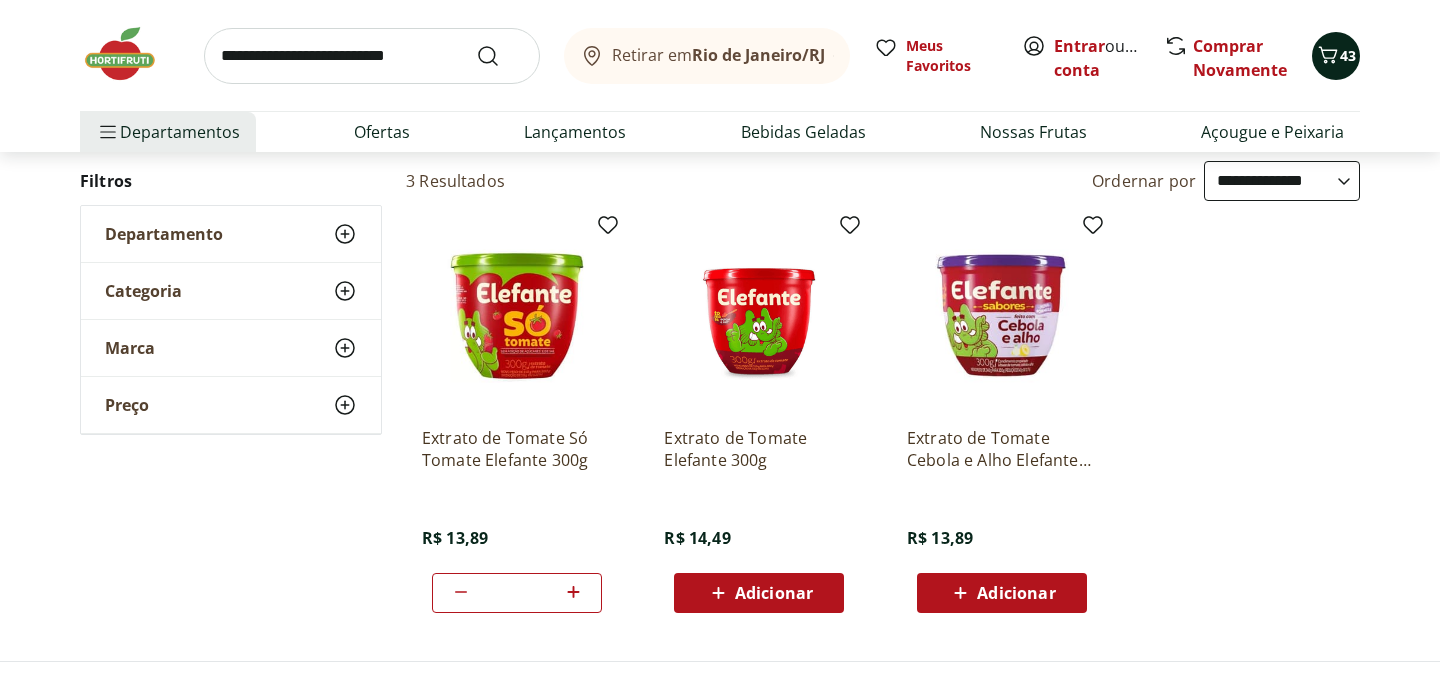 click 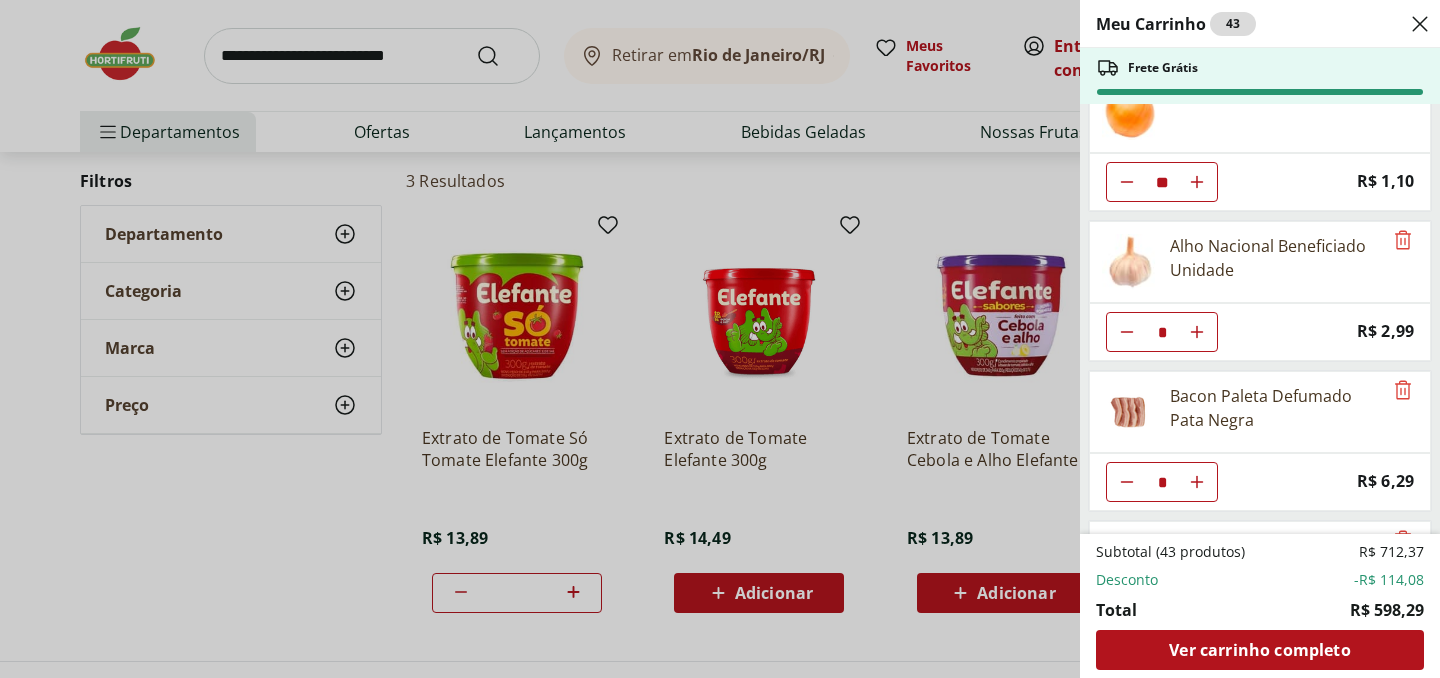 scroll, scrollTop: 778, scrollLeft: 0, axis: vertical 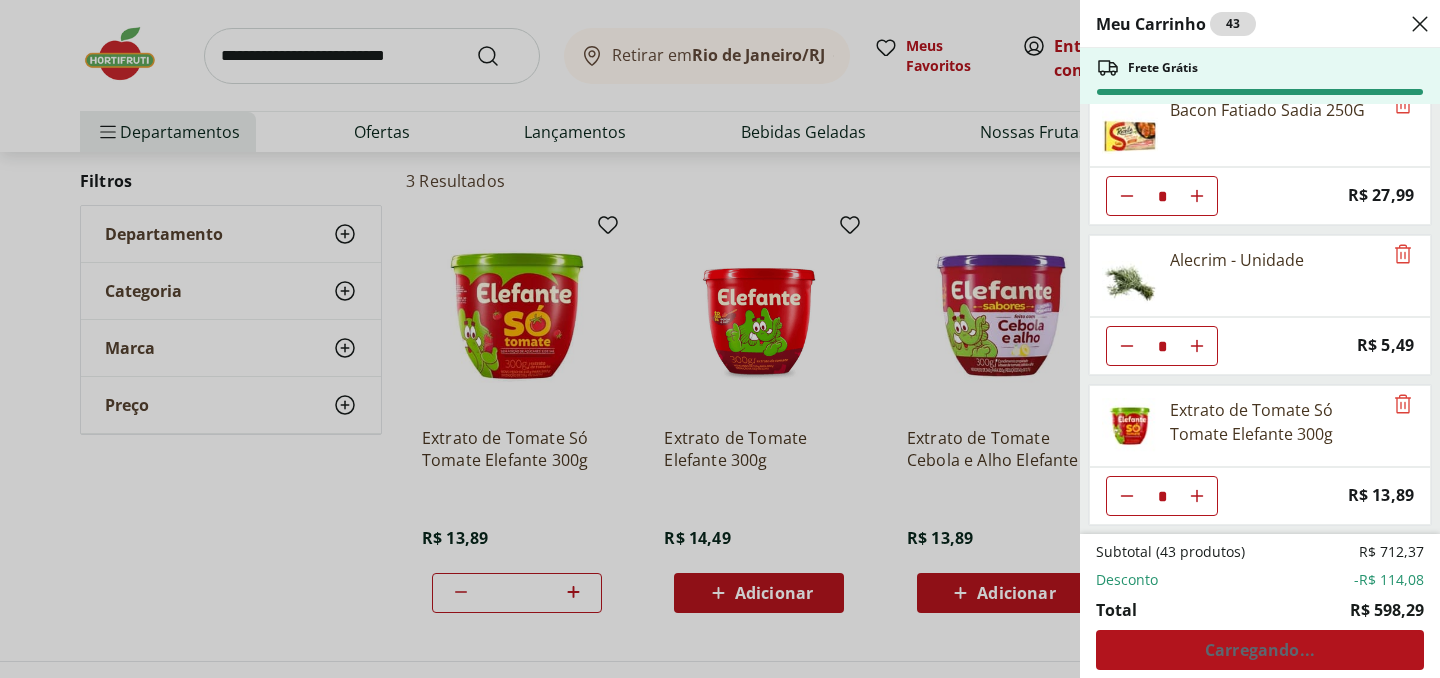 click on "Meu Carrinho 43 Frete Grátis Arroz Tio João Tipo 1 1Kg * Price: R$ 7,79 Alcatra Pedaço * Original price: R$ 66,41 Price: R$ 52,15 Cebola Nacional unidade ** Price: R$ 1,10 Alho Nacional Beneficiado Unidade * Price: R$ 2,99 Bacon Paleta Defumado Pata Negra * Price: R$ 6,29 Bacon Fatiado Sadia 250G * Price: R$ 27,99 Alecrim - Unidade * Price: R$ 5,49 Extrato de Tomate Só Tomate Elefante 300g * Price: R$ 13,89 Subtotal (43 produtos) R$ 712,37 Desconto -R$ 114,08 Total R$ 598,29 Carregando..." 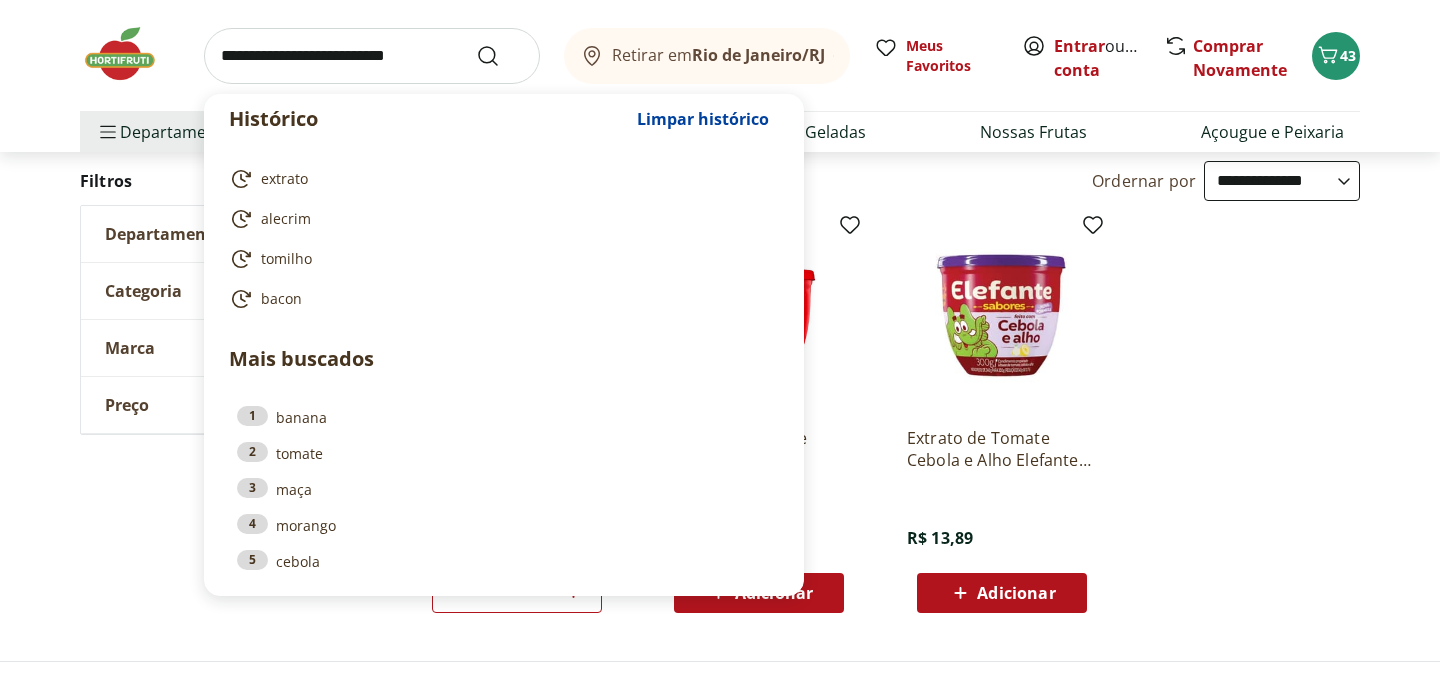 click 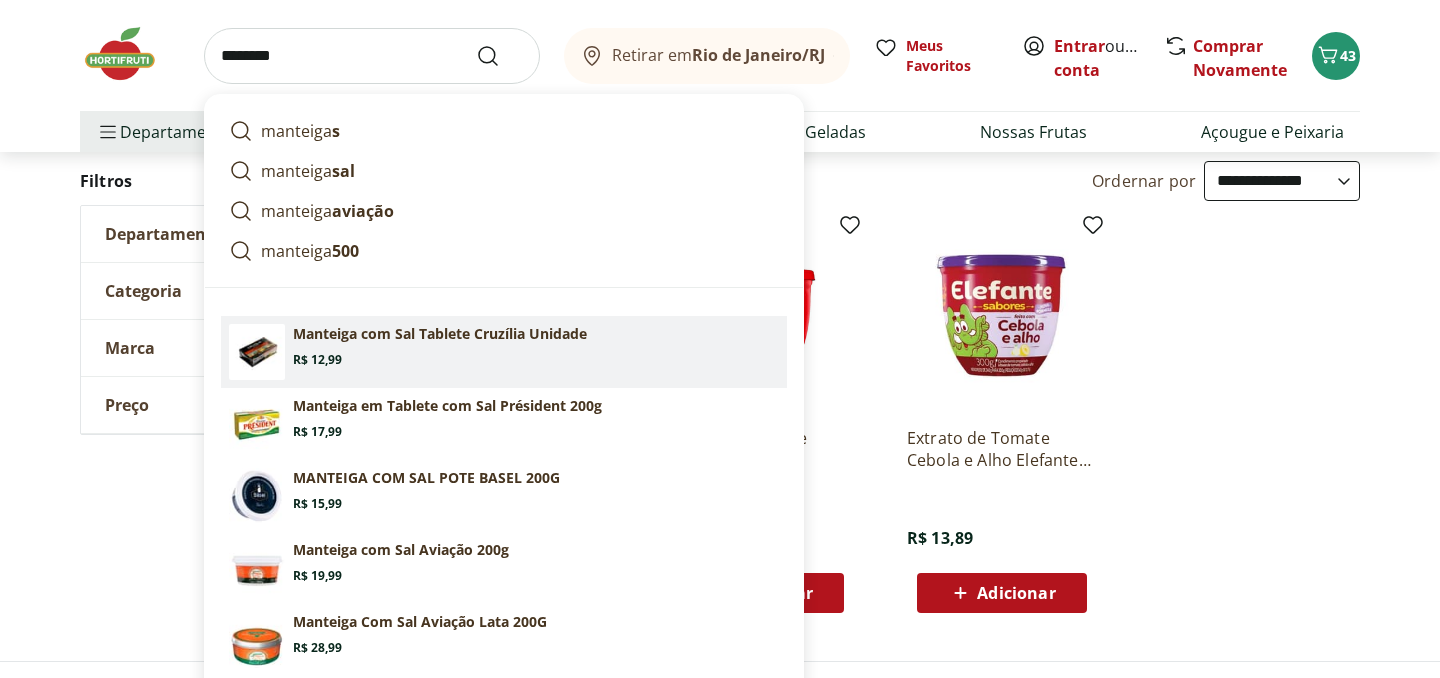click on "Manteiga com Sal Tablete Cruzília Unidade Price: R$ 12,99" 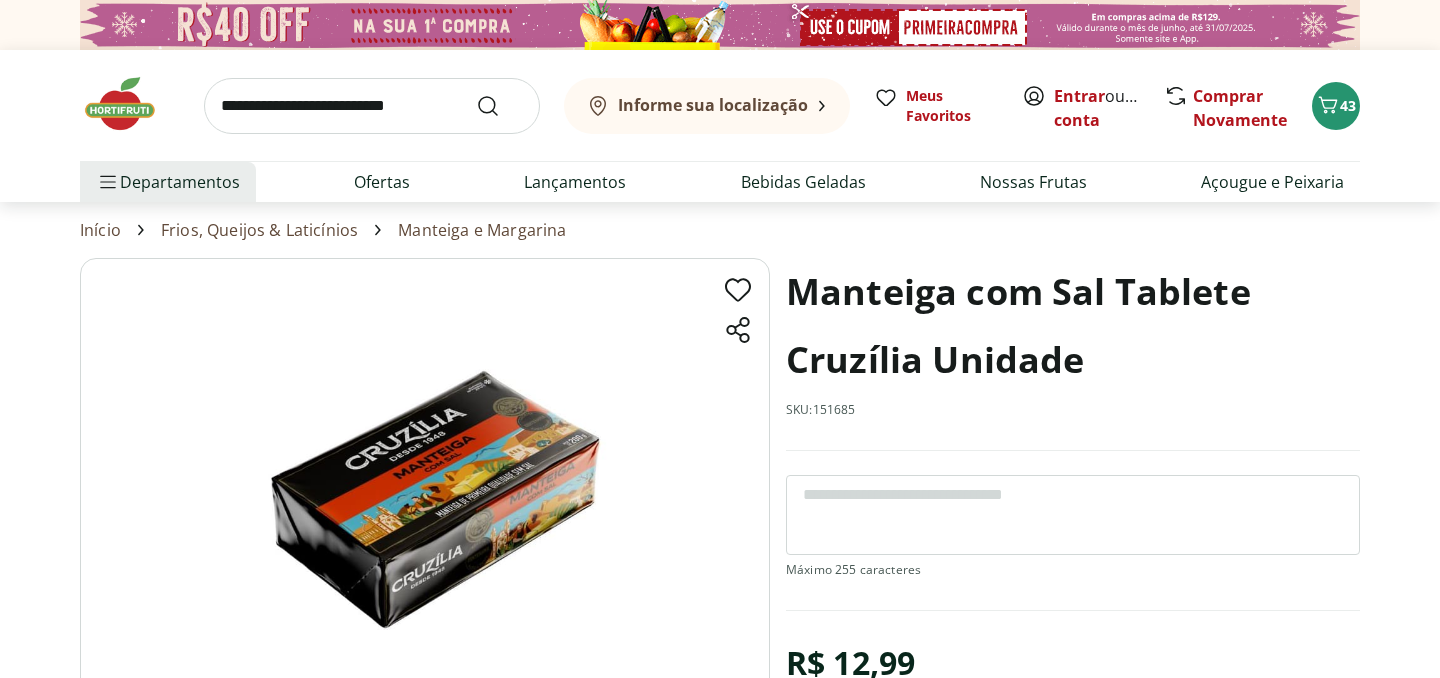 scroll, scrollTop: 108, scrollLeft: 0, axis: vertical 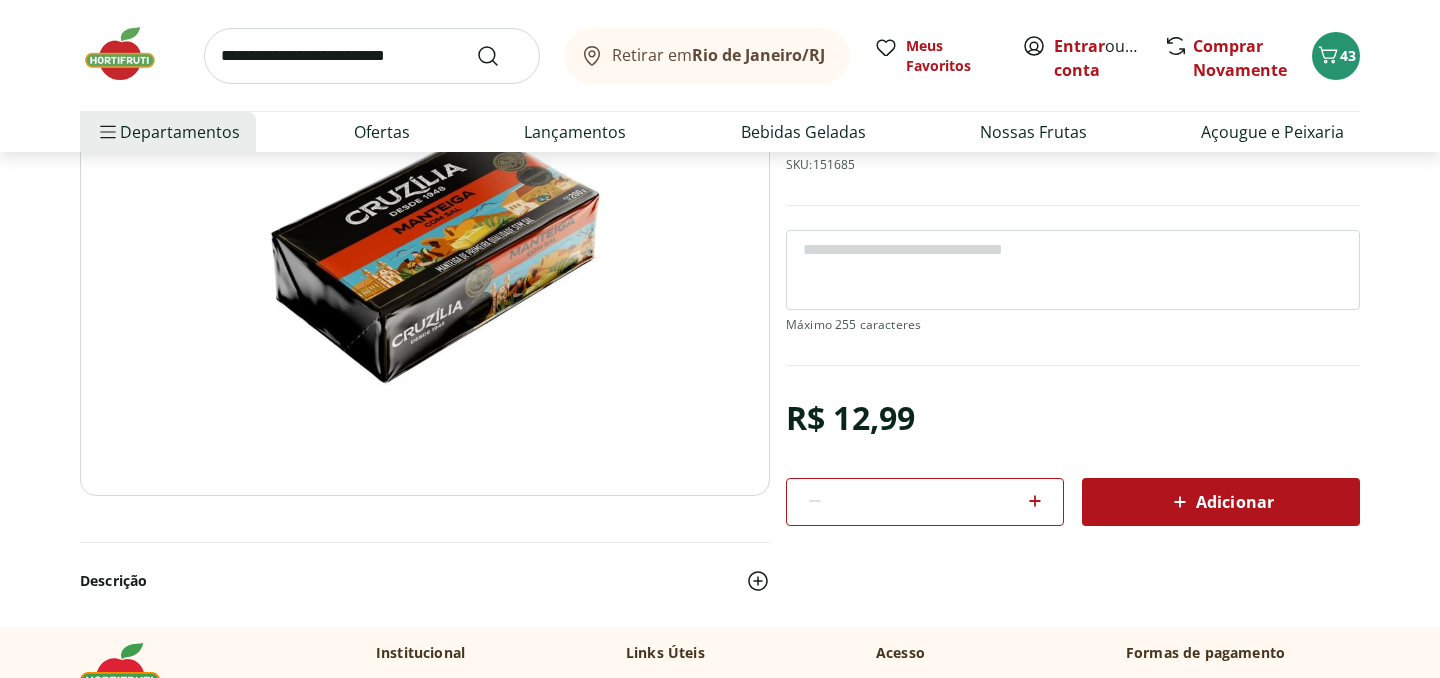 click on "Manteiga com Sal Tablete Cruzília Unidade SKU: 151685 R$ 12,99 * Adicionar Manteiga com Sal Tablete Cruzília Unidade R$ 12,99 Adicionar Descrição" at bounding box center (720, 319) 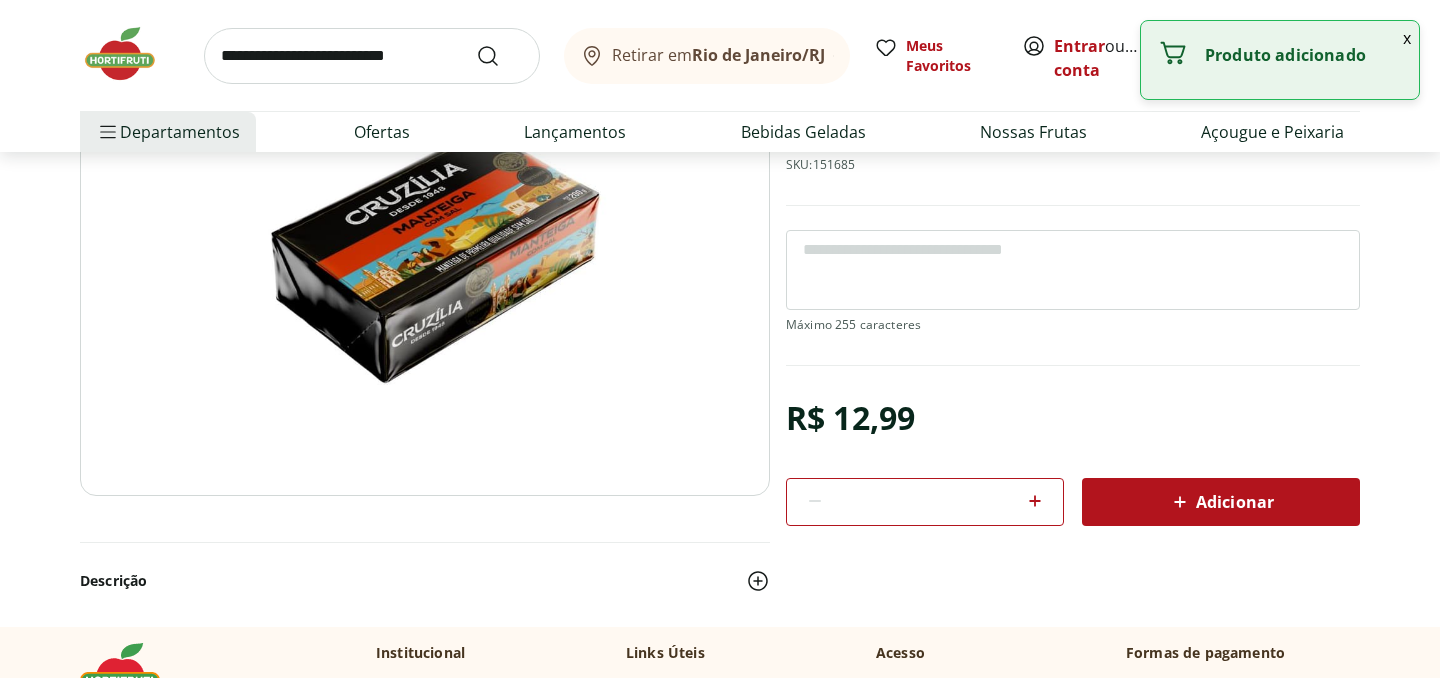 click at bounding box center (372, 56) 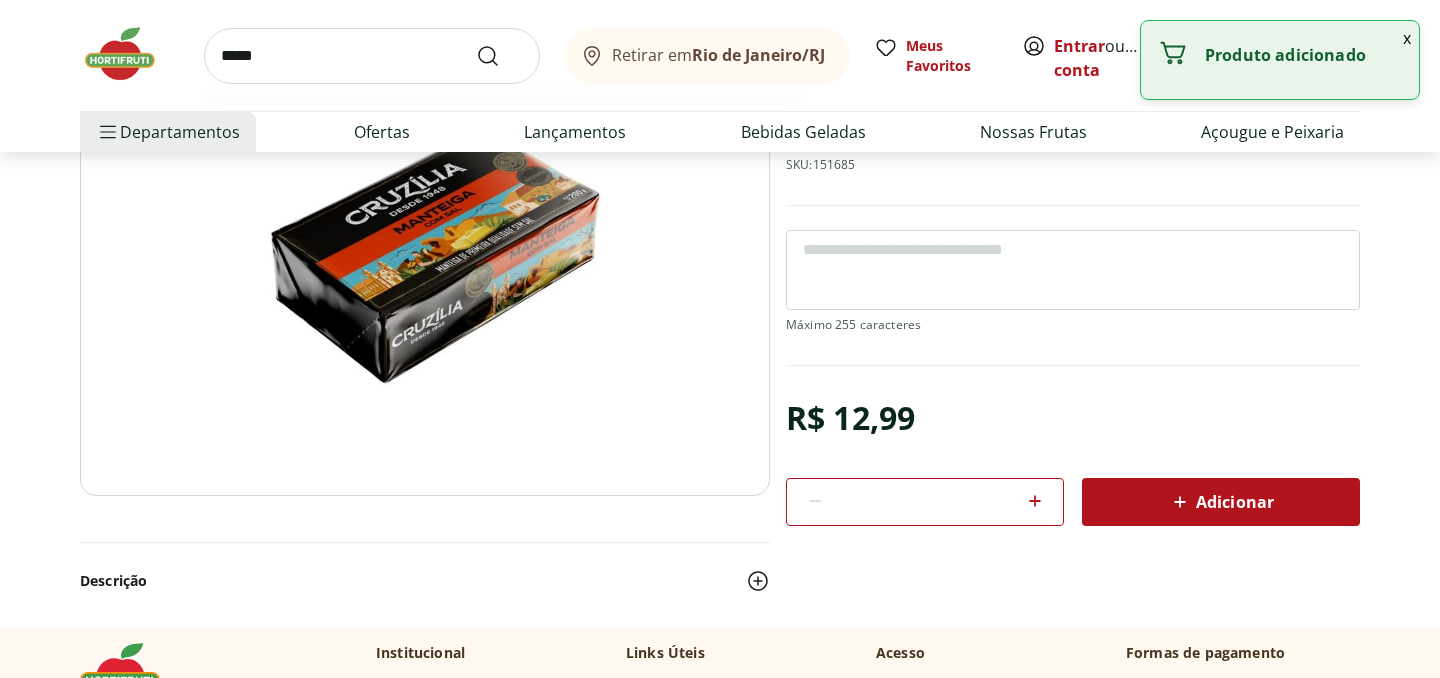 type on "*****" 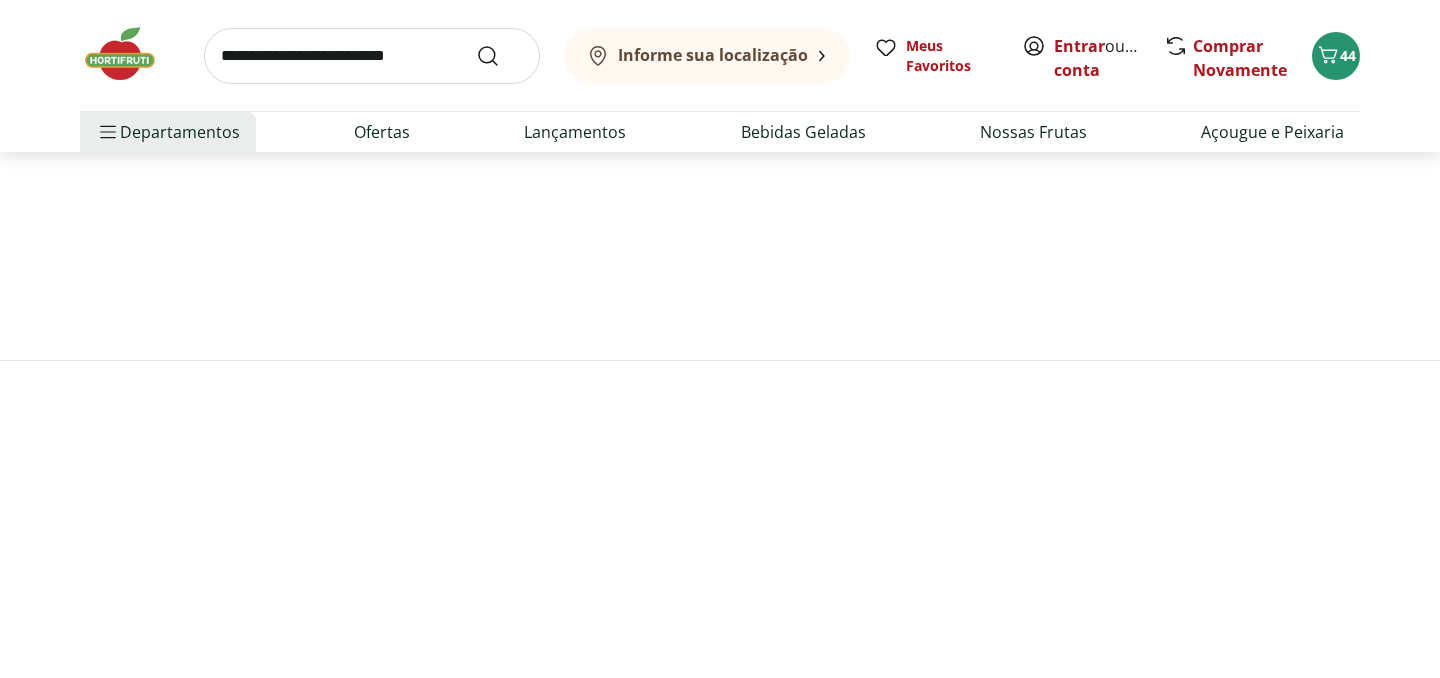 scroll, scrollTop: 0, scrollLeft: 0, axis: both 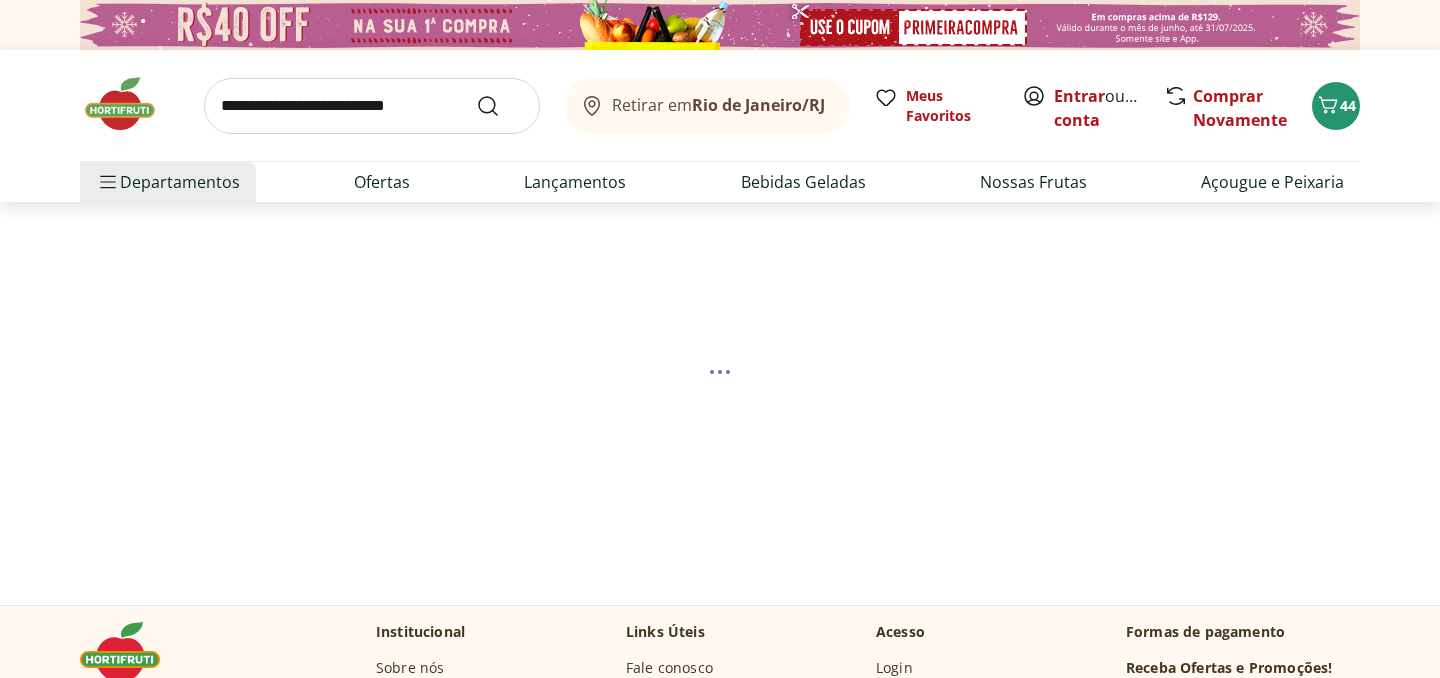 select on "**********" 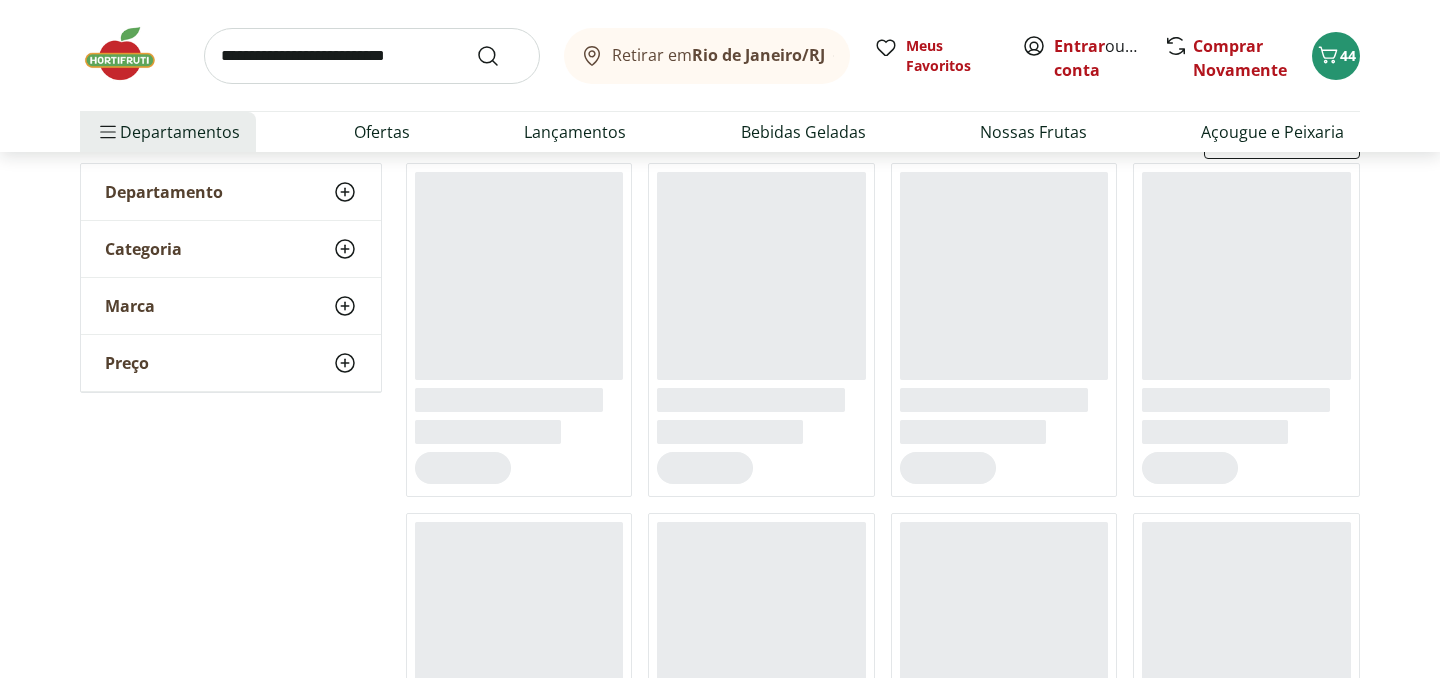 scroll, scrollTop: 254, scrollLeft: 0, axis: vertical 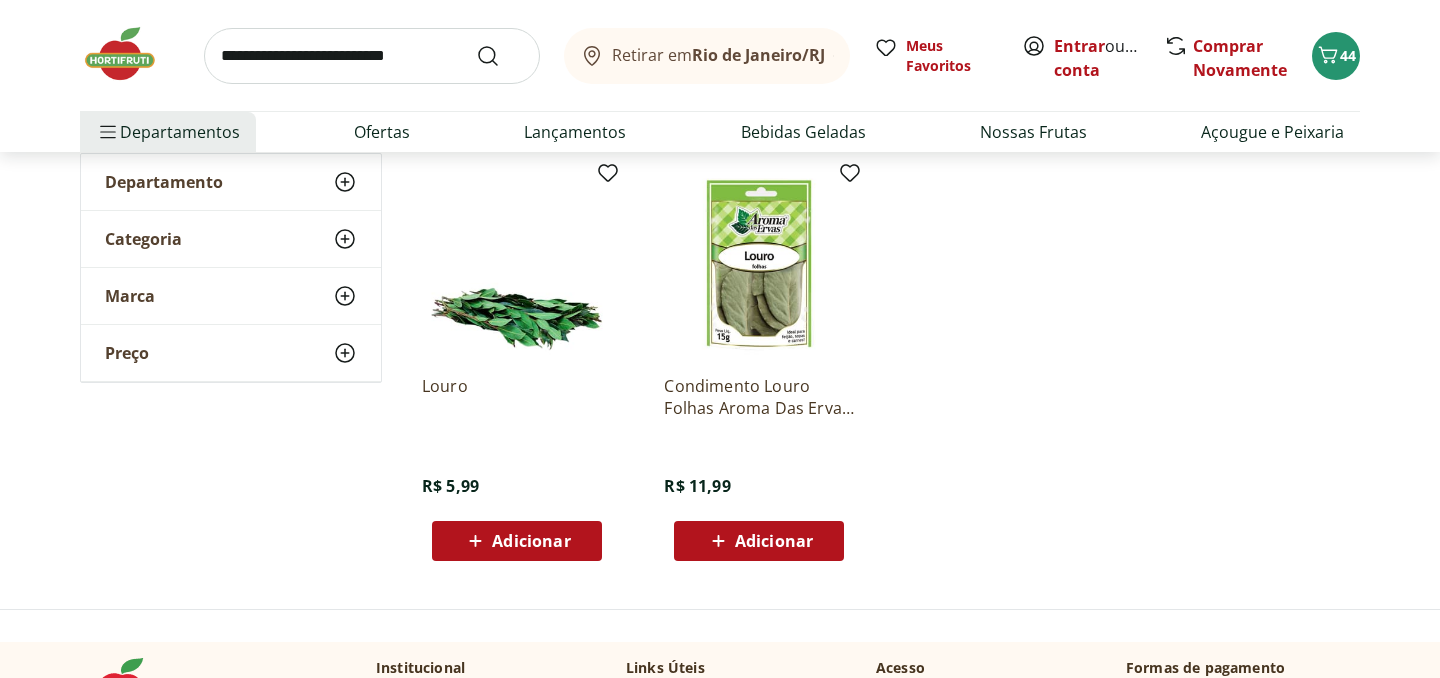 click on "Adicionar" at bounding box center [517, 541] 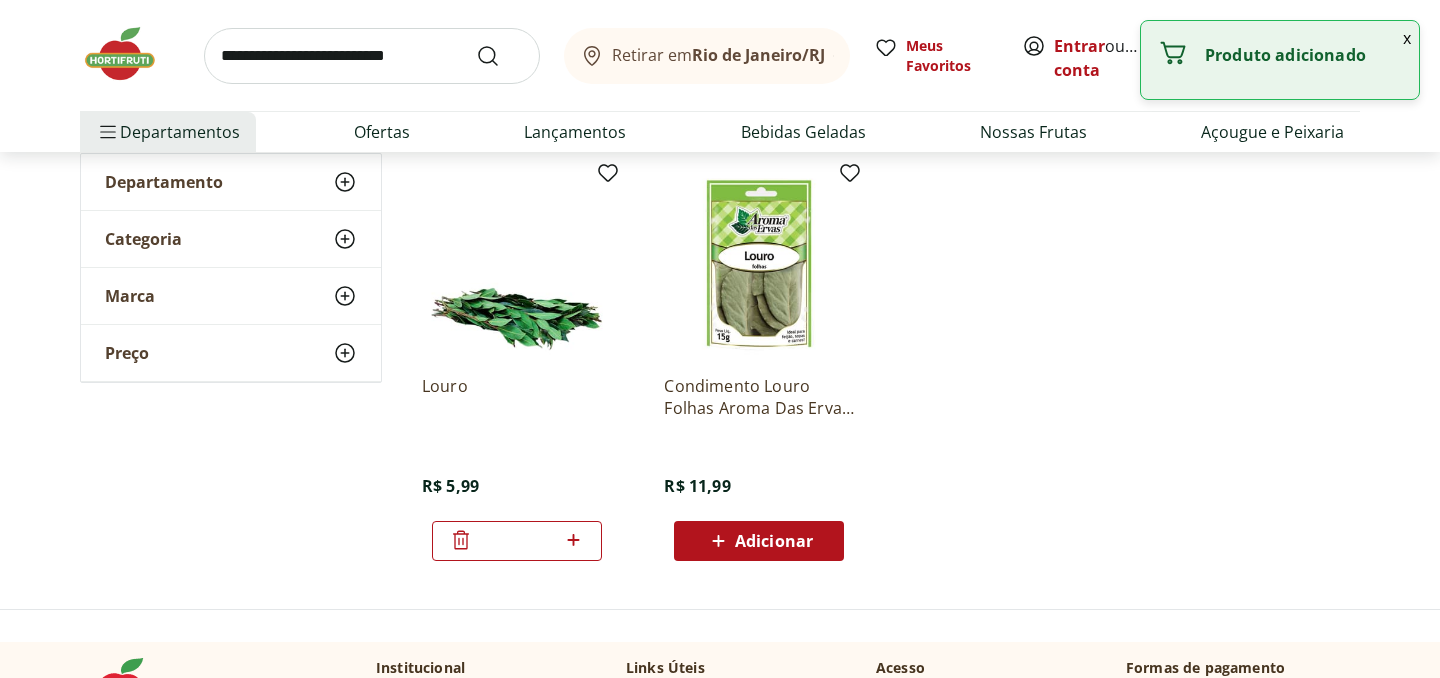 click at bounding box center (372, 56) 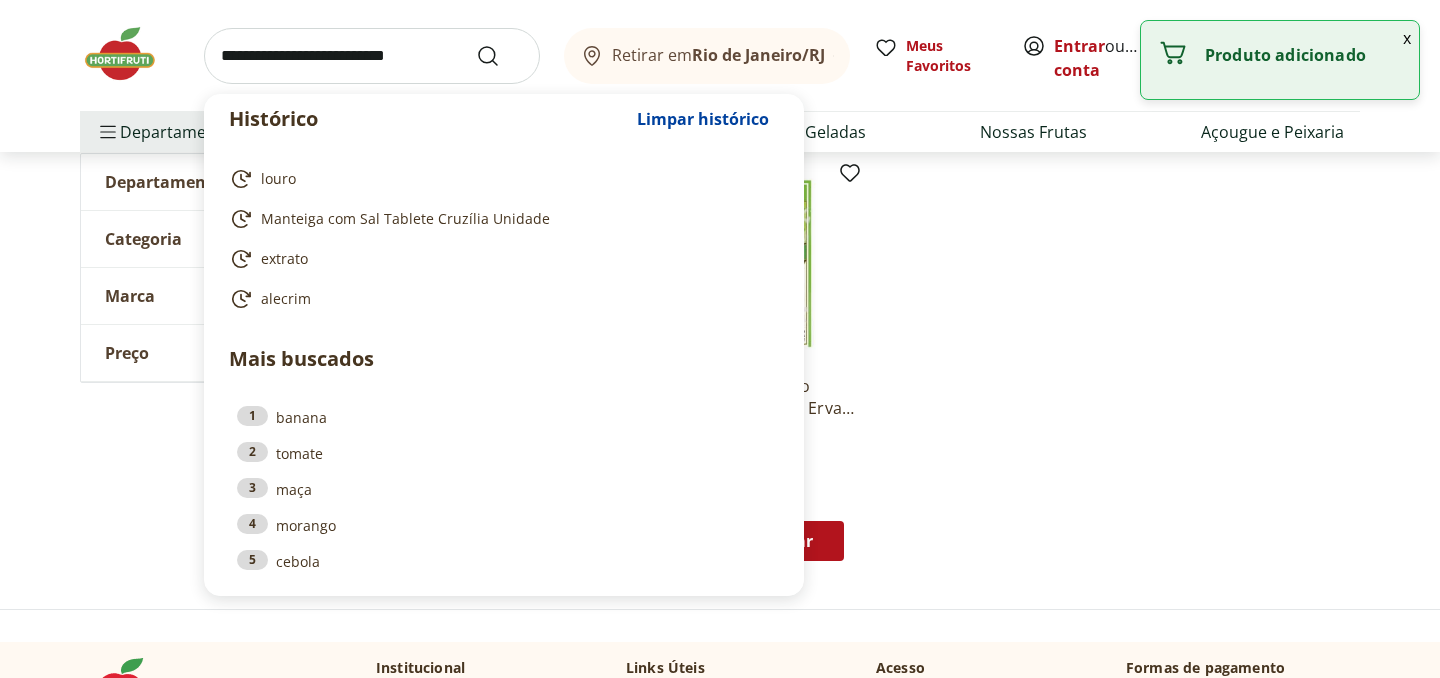 click on "Louro R$ 5,99 * Condimento Louro Folhas Aroma Das Ervas 15G R$ 11,99 Adicionar" at bounding box center [883, 365] 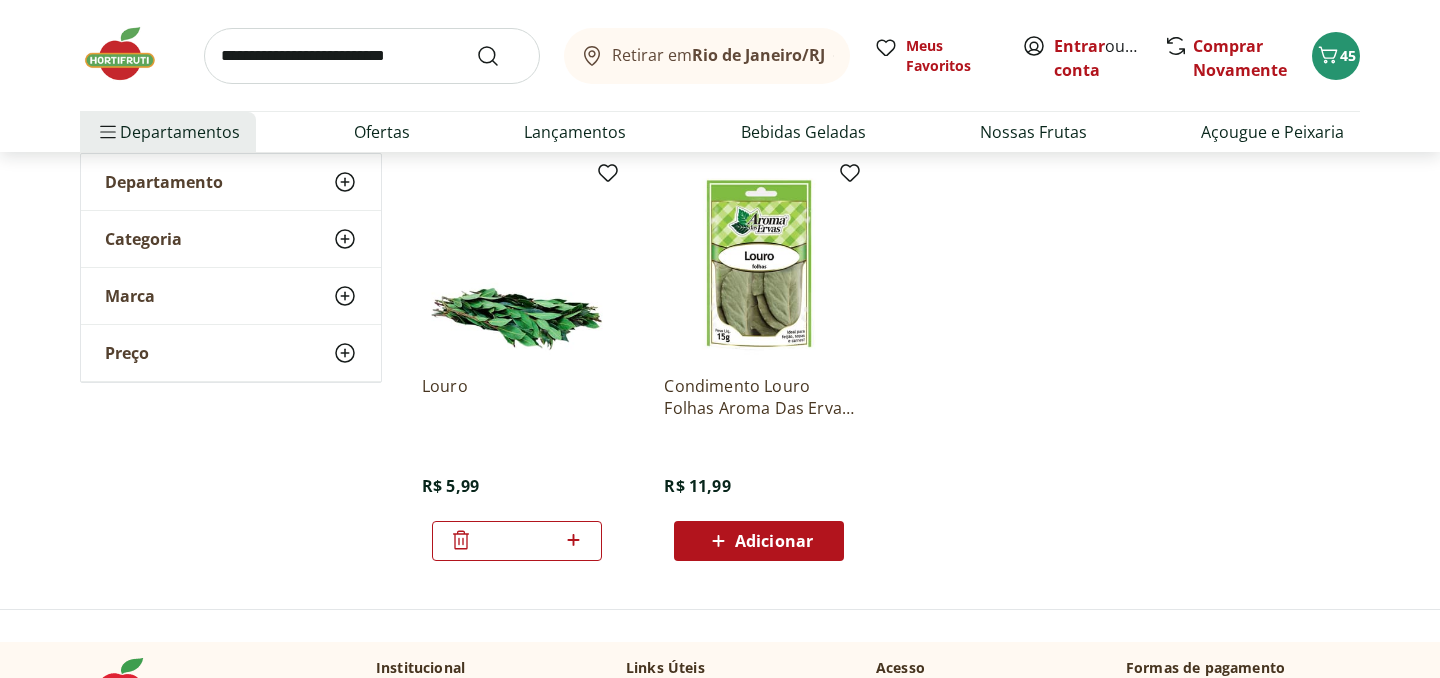 click at bounding box center (372, 56) 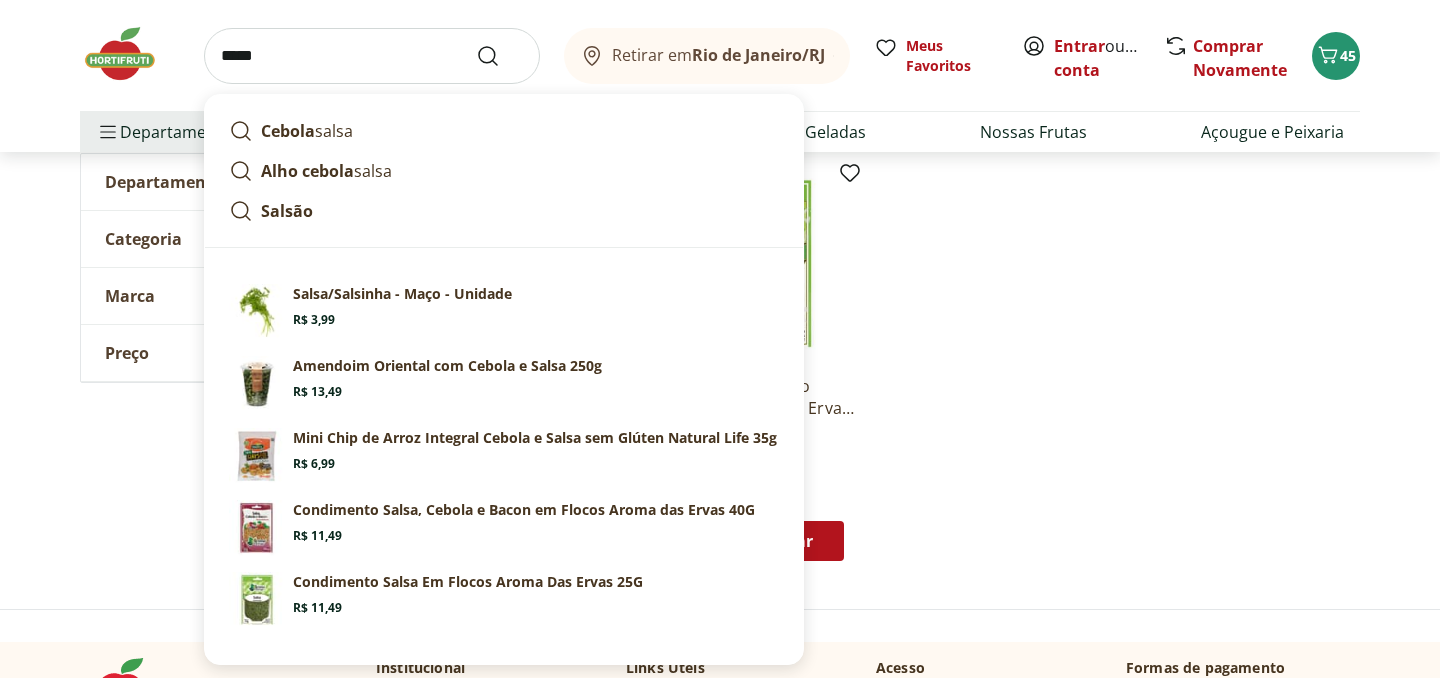 type on "*****" 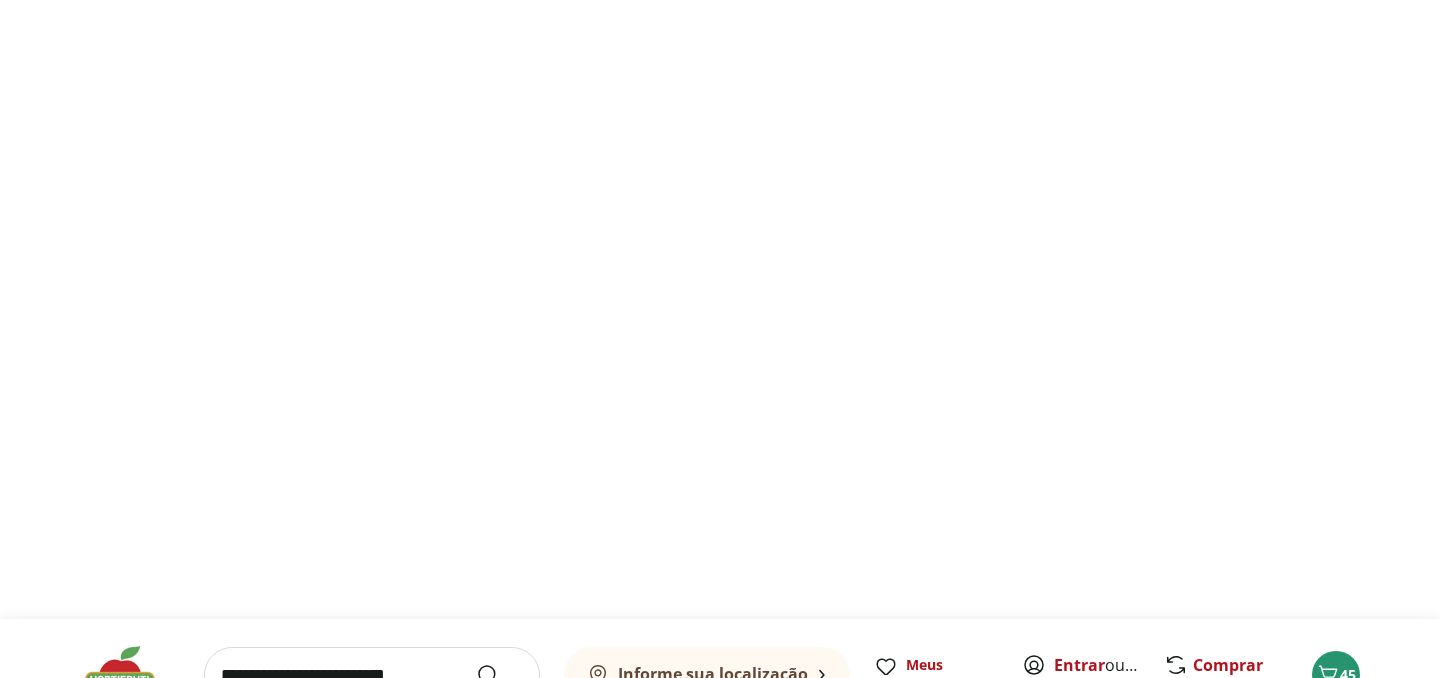 scroll, scrollTop: 0, scrollLeft: 0, axis: both 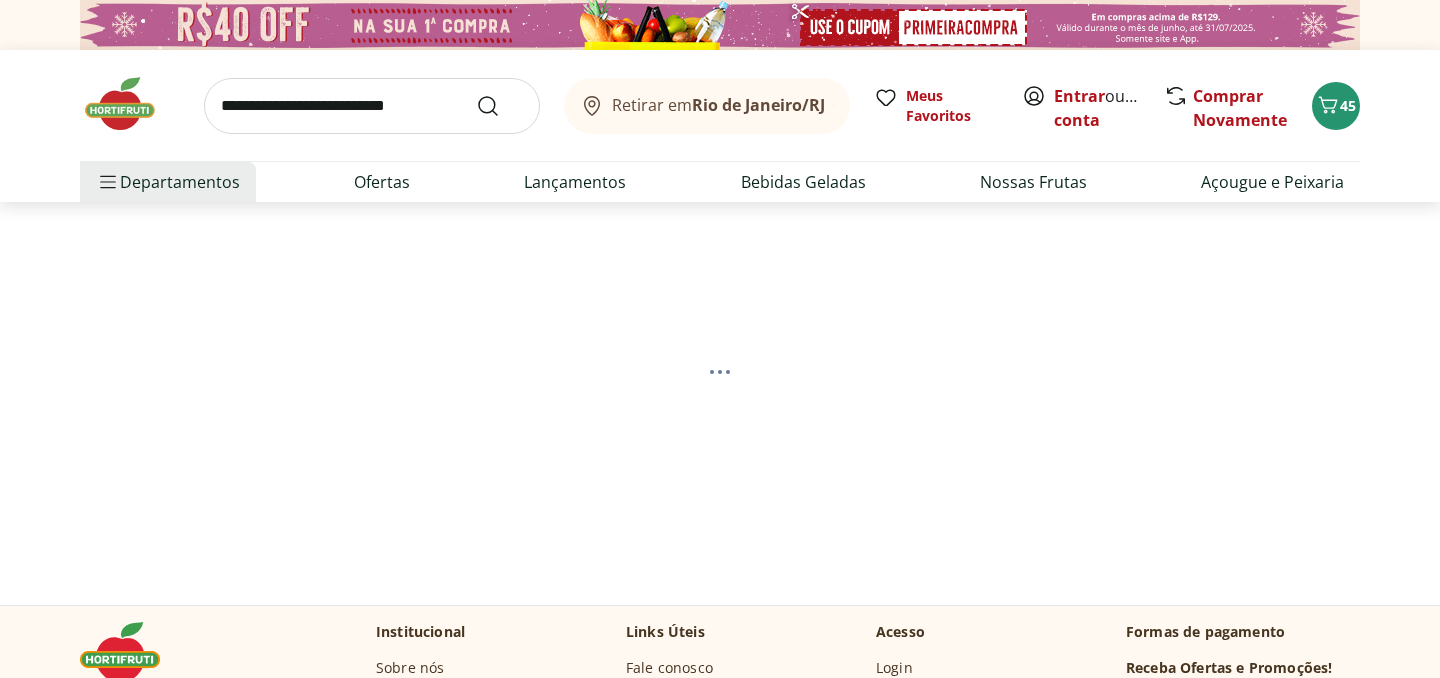 select on "**********" 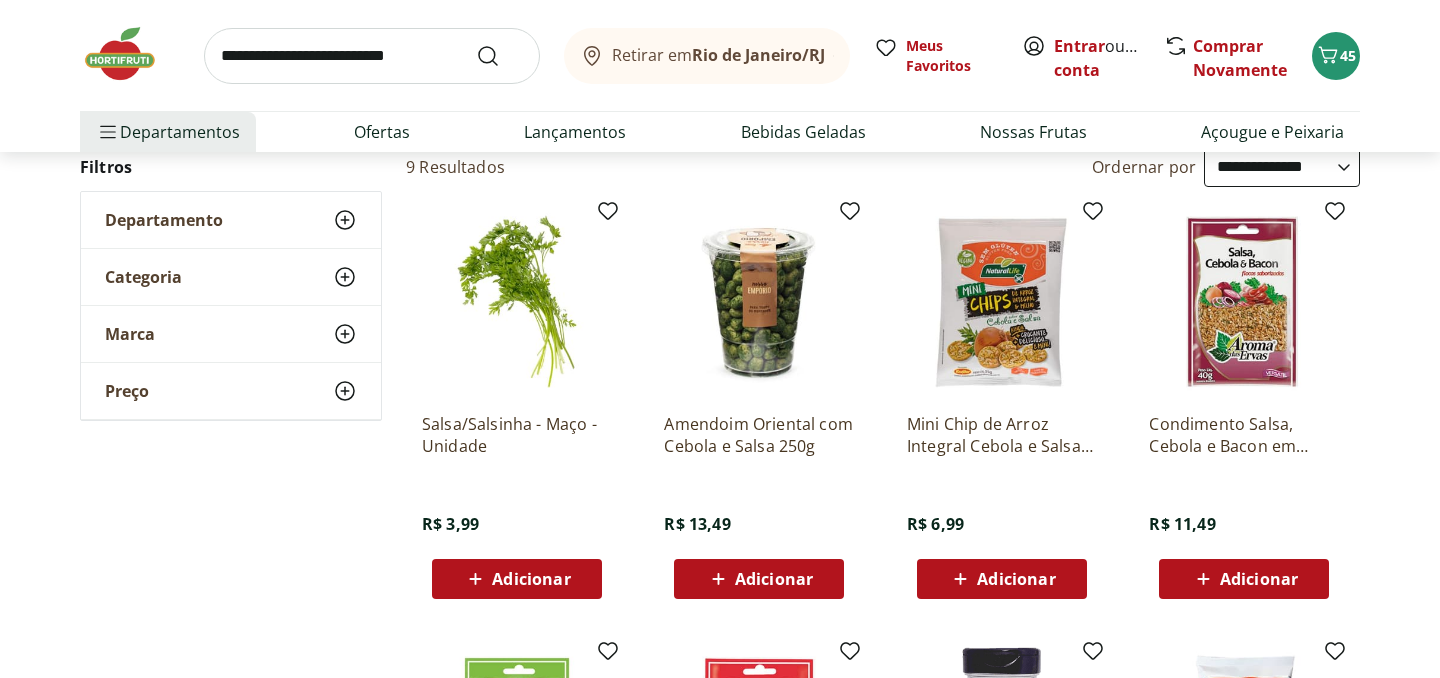 scroll, scrollTop: 219, scrollLeft: 0, axis: vertical 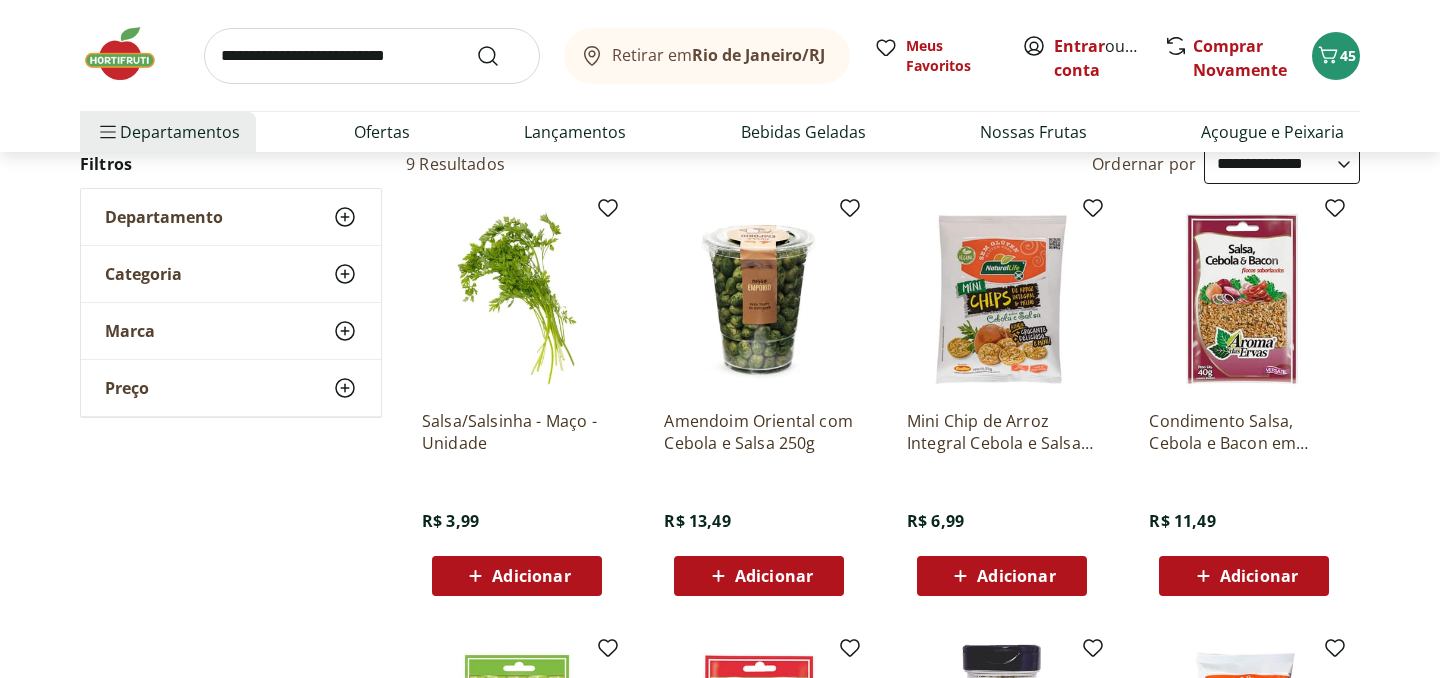 click on "Adicionar" at bounding box center (531, 576) 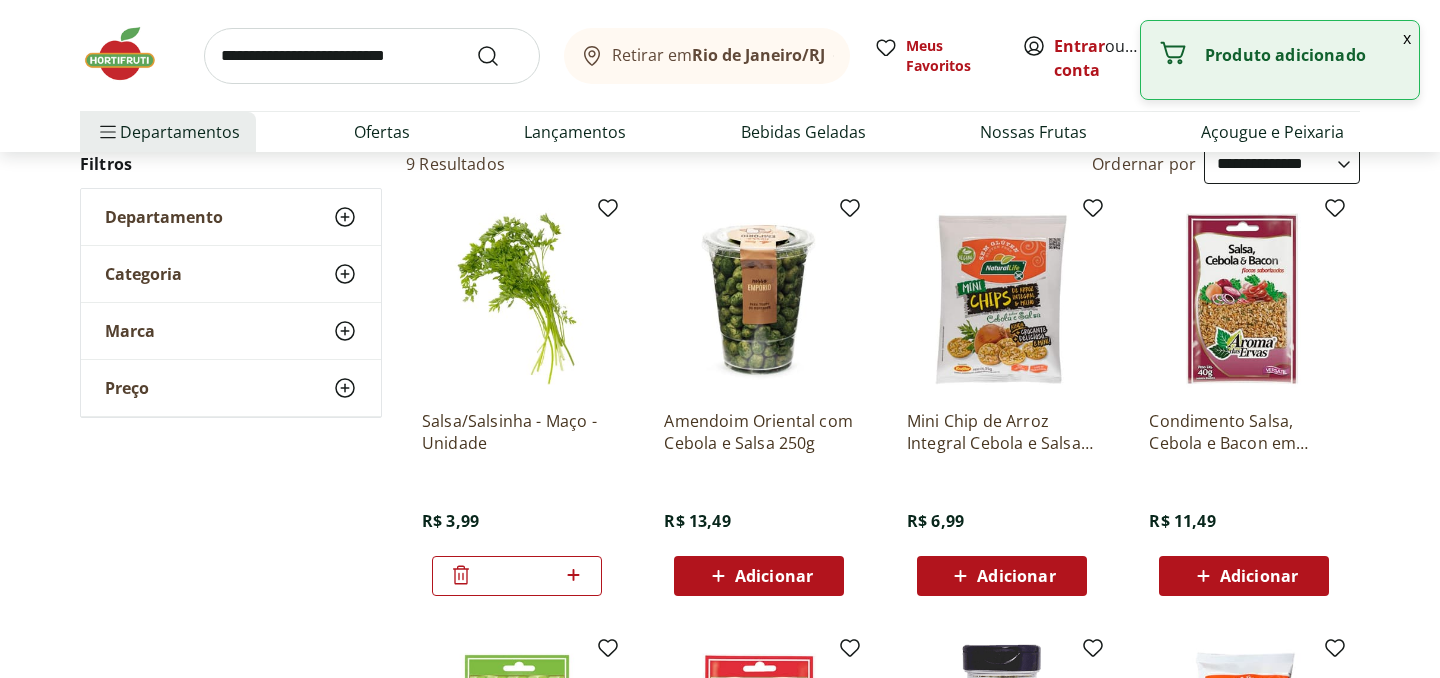click 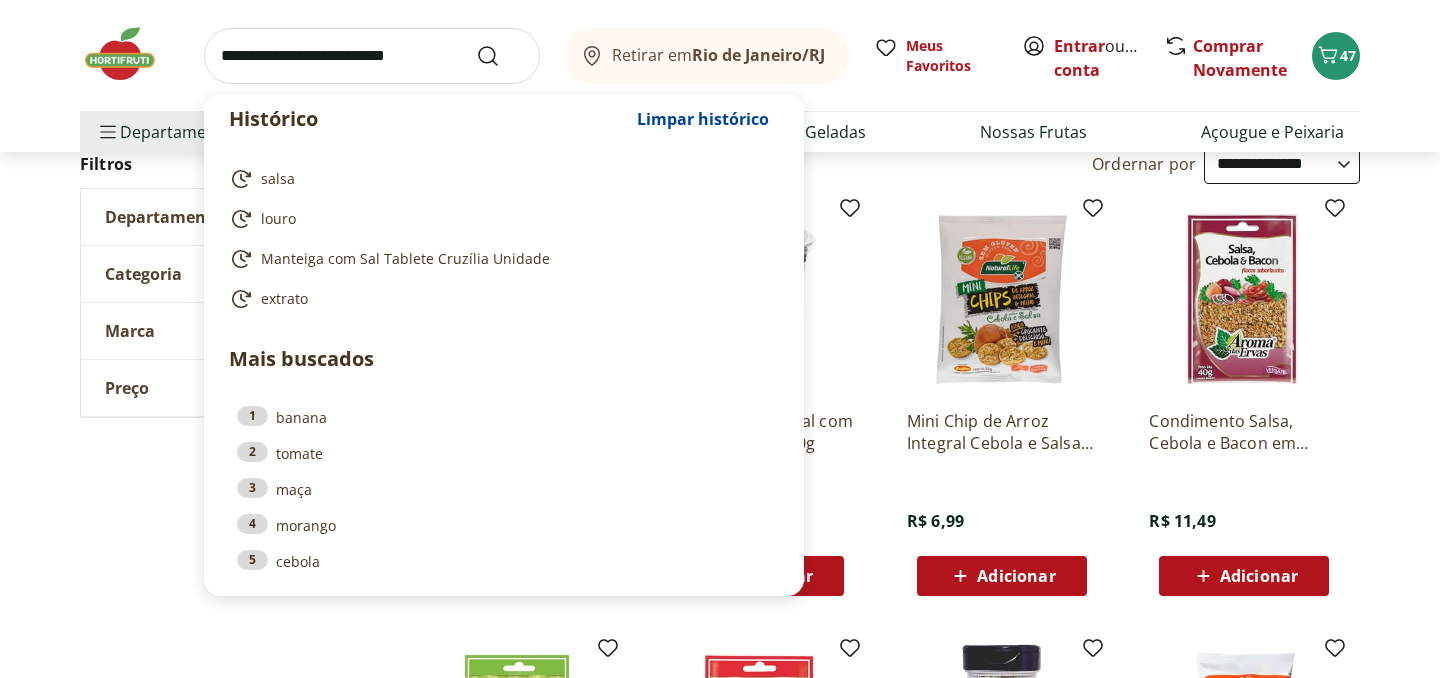 click at bounding box center [372, 56] 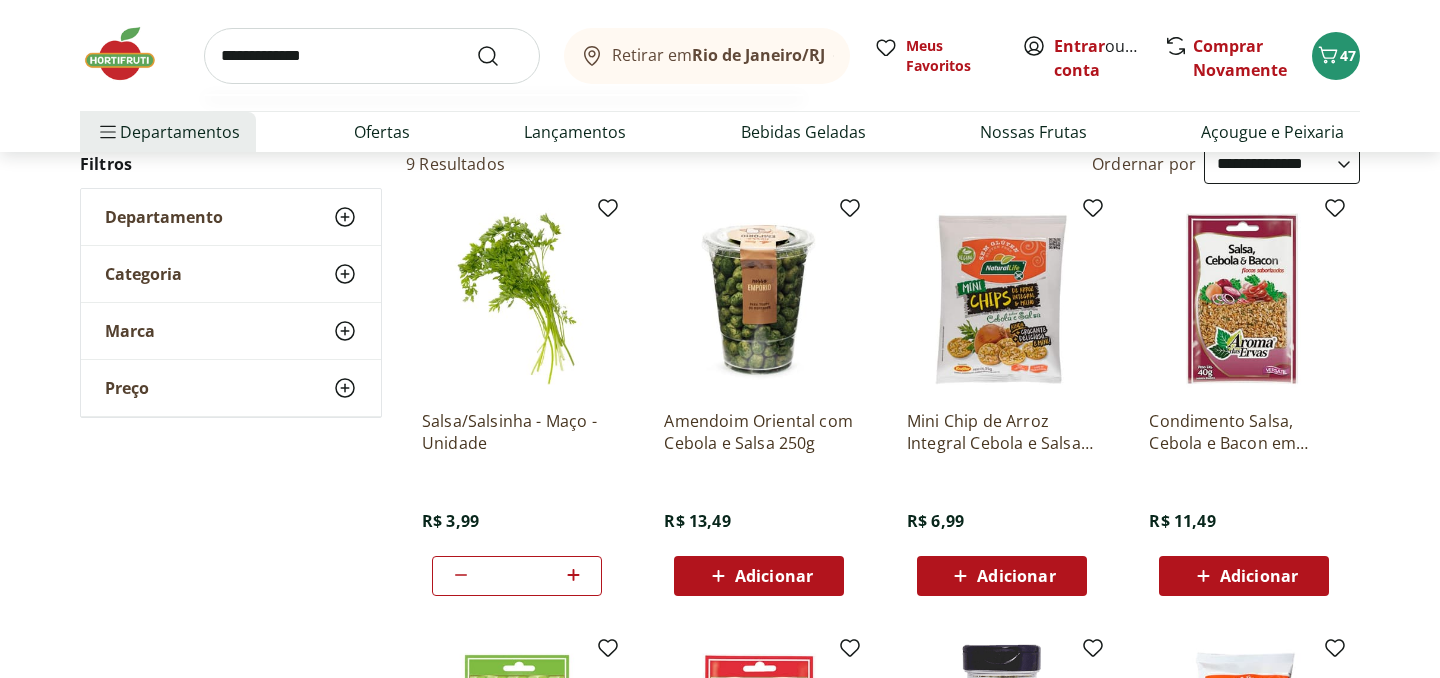 type on "**********" 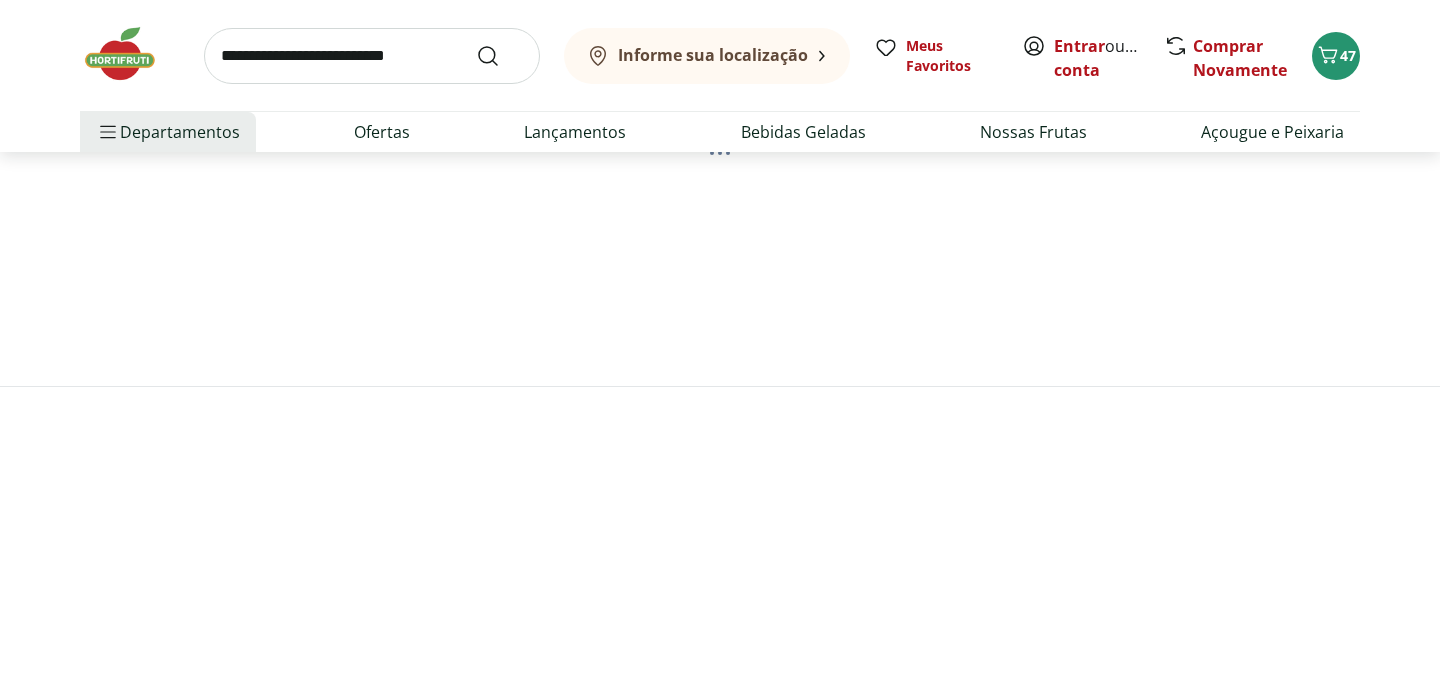 scroll, scrollTop: 0, scrollLeft: 0, axis: both 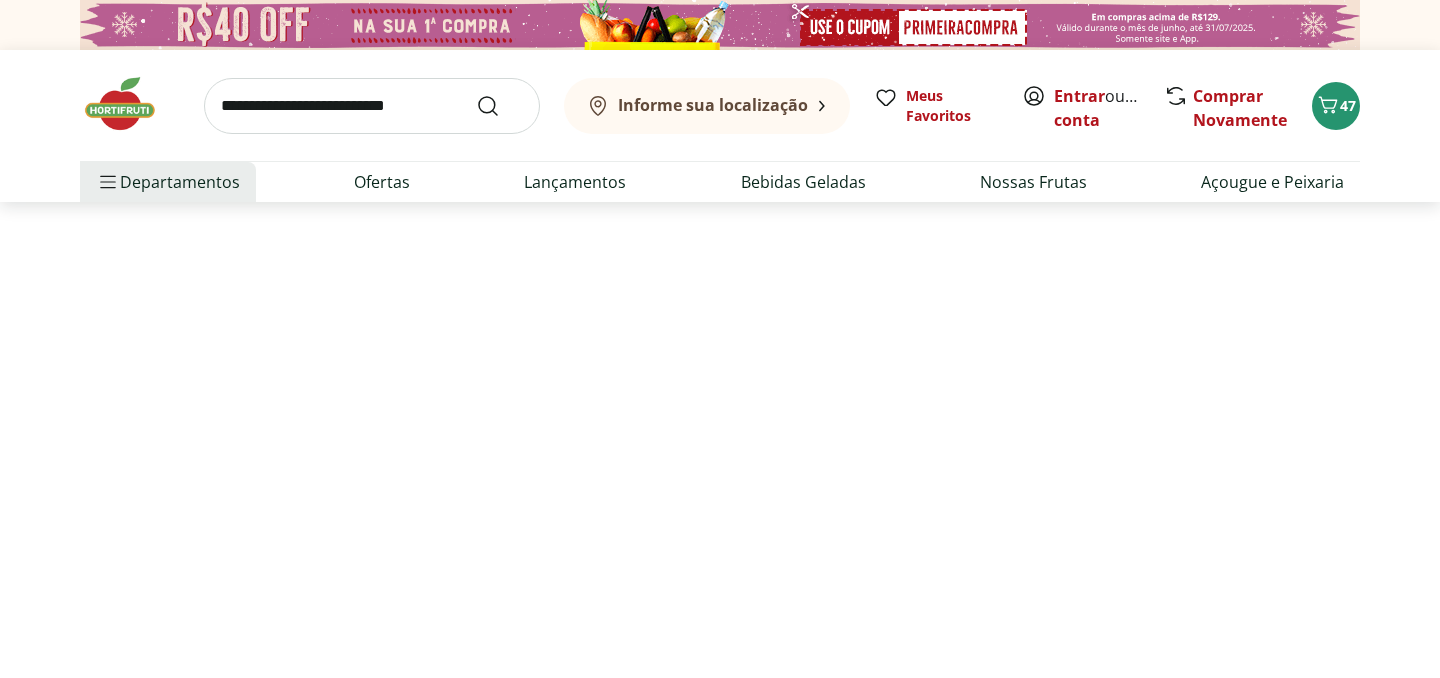 select on "**********" 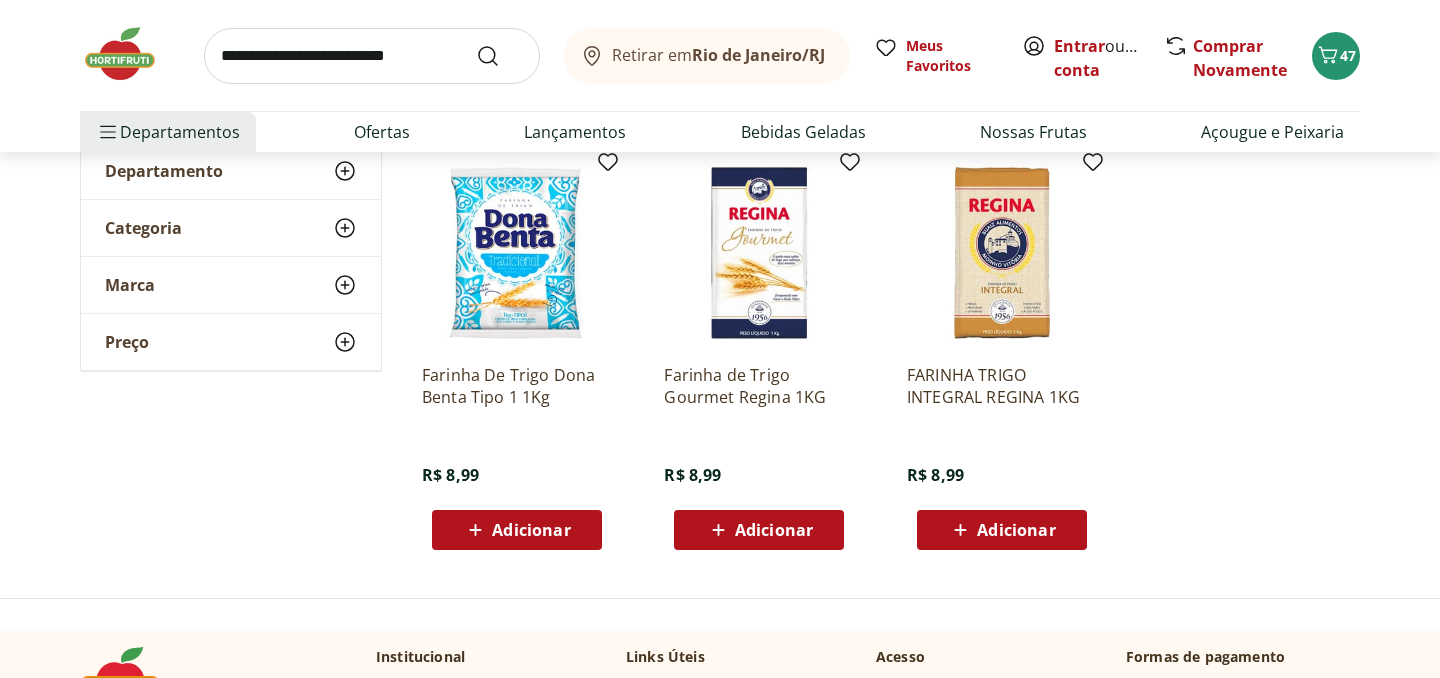 scroll, scrollTop: 273, scrollLeft: 0, axis: vertical 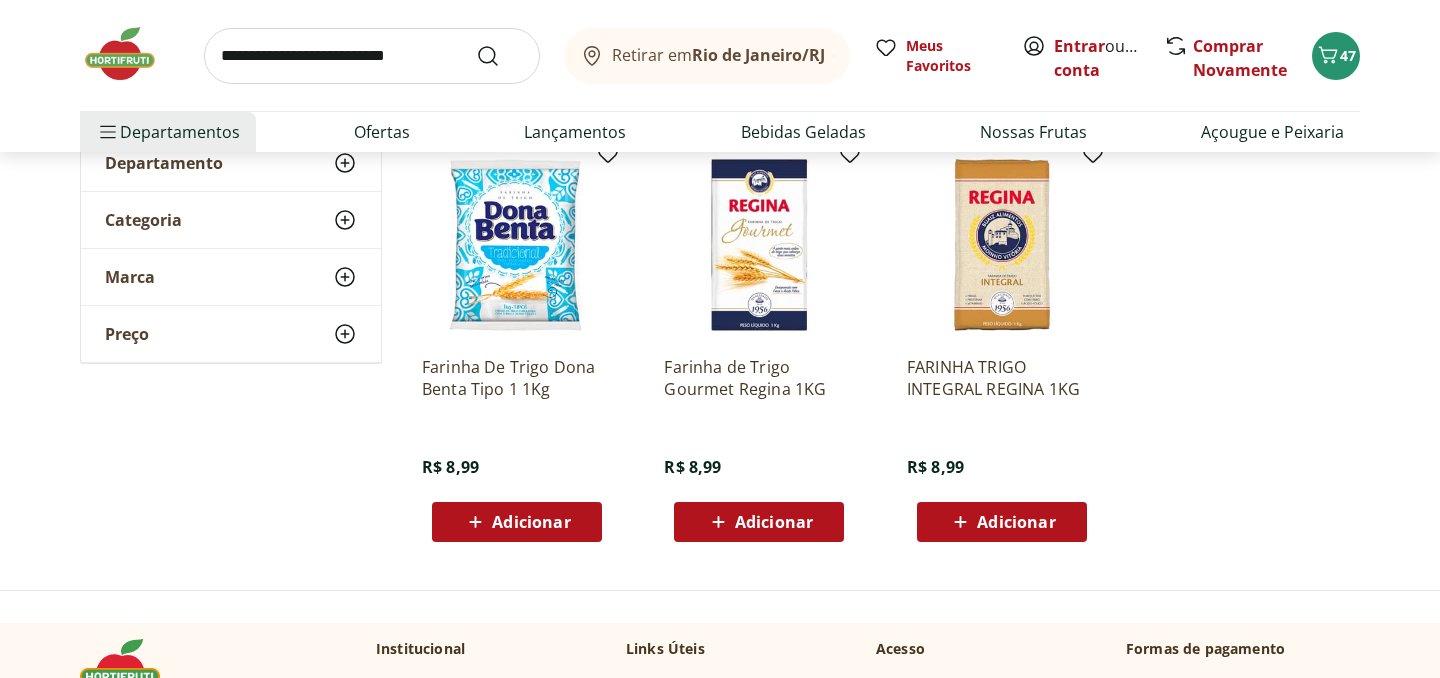 click on "Adicionar" at bounding box center [774, 522] 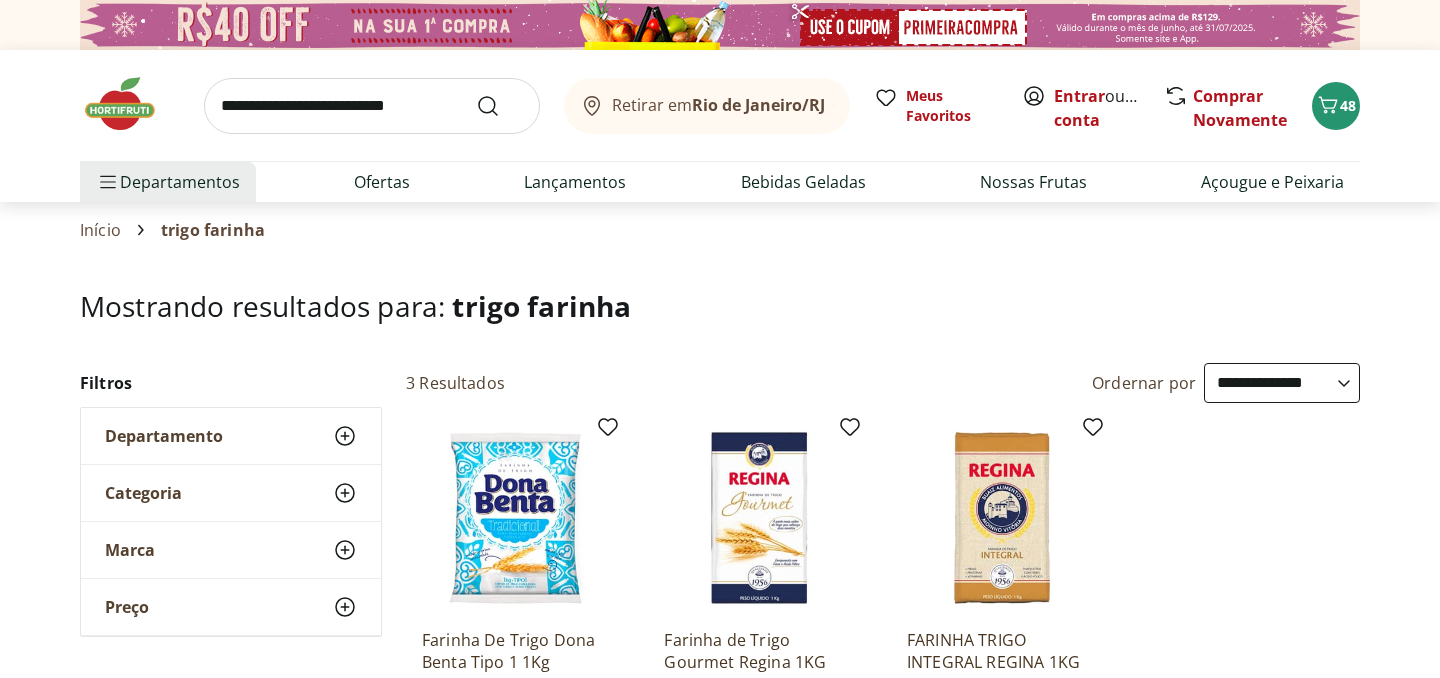scroll, scrollTop: 173, scrollLeft: 0, axis: vertical 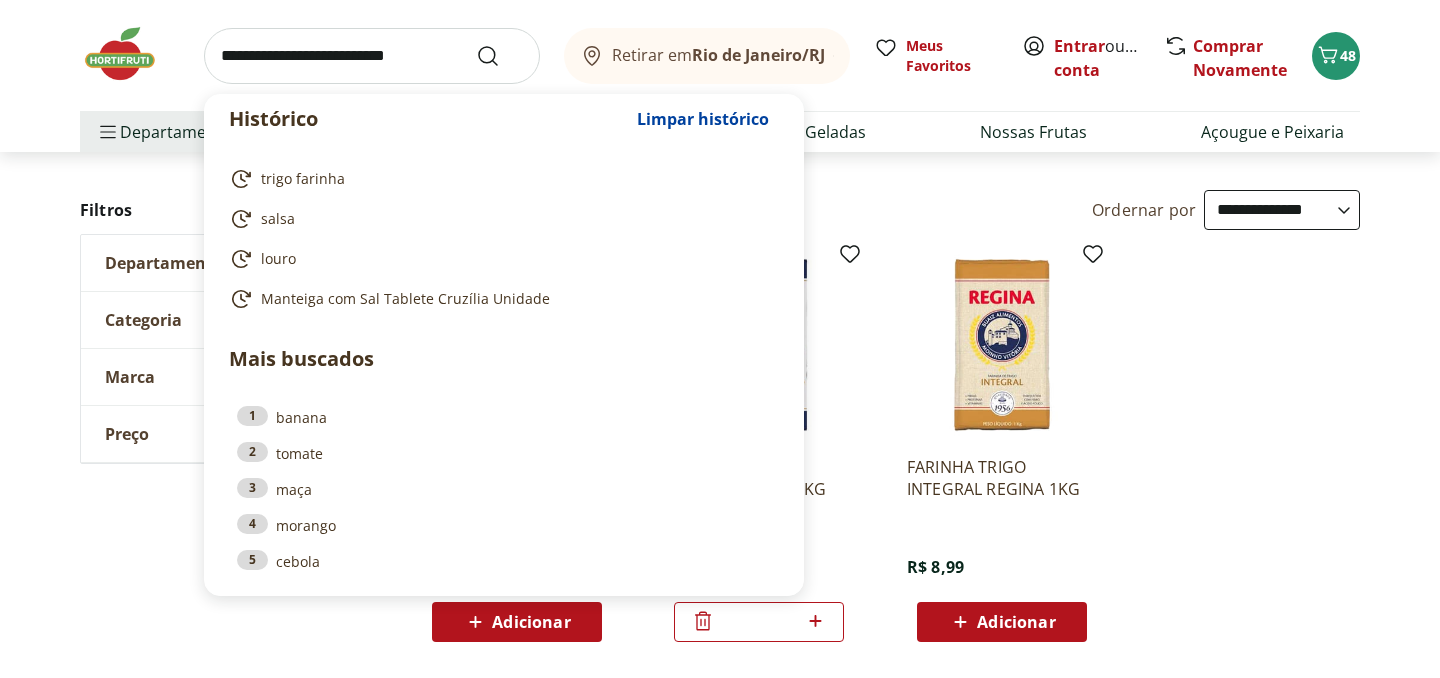 click at bounding box center [372, 56] 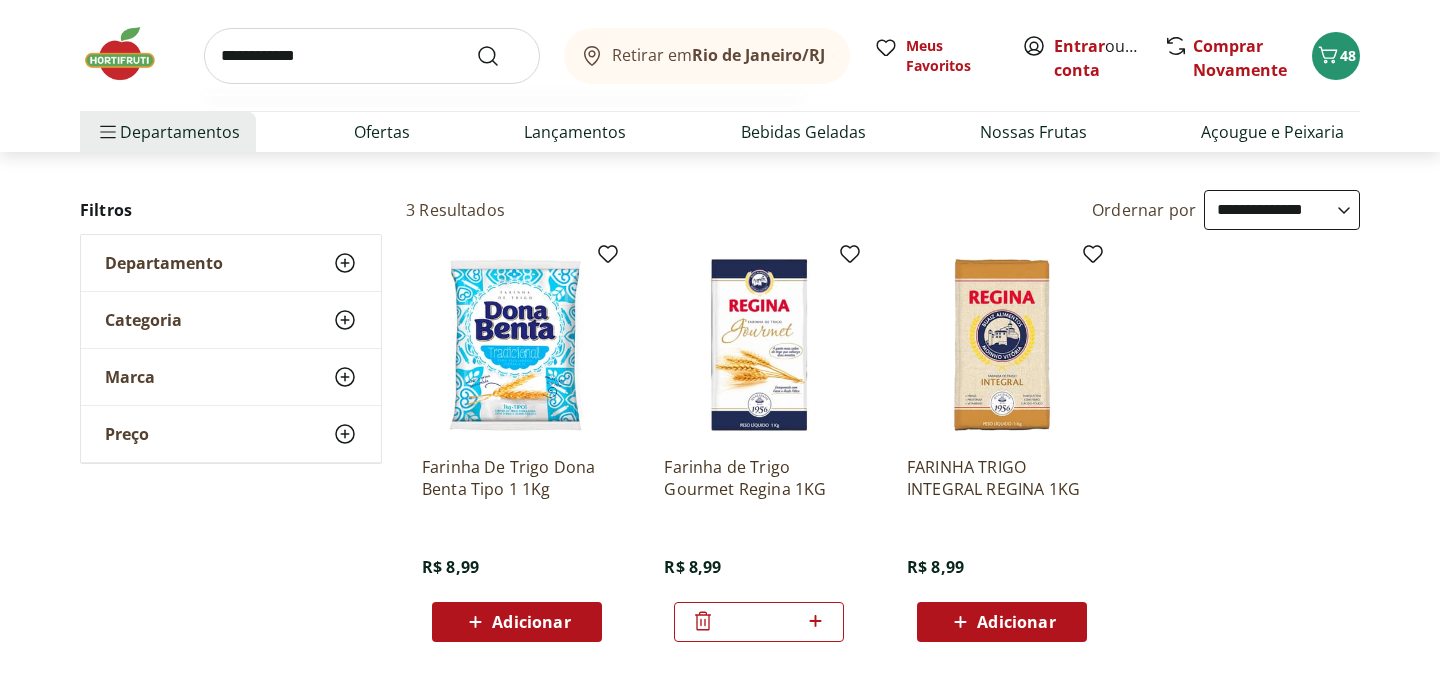 type on "**********" 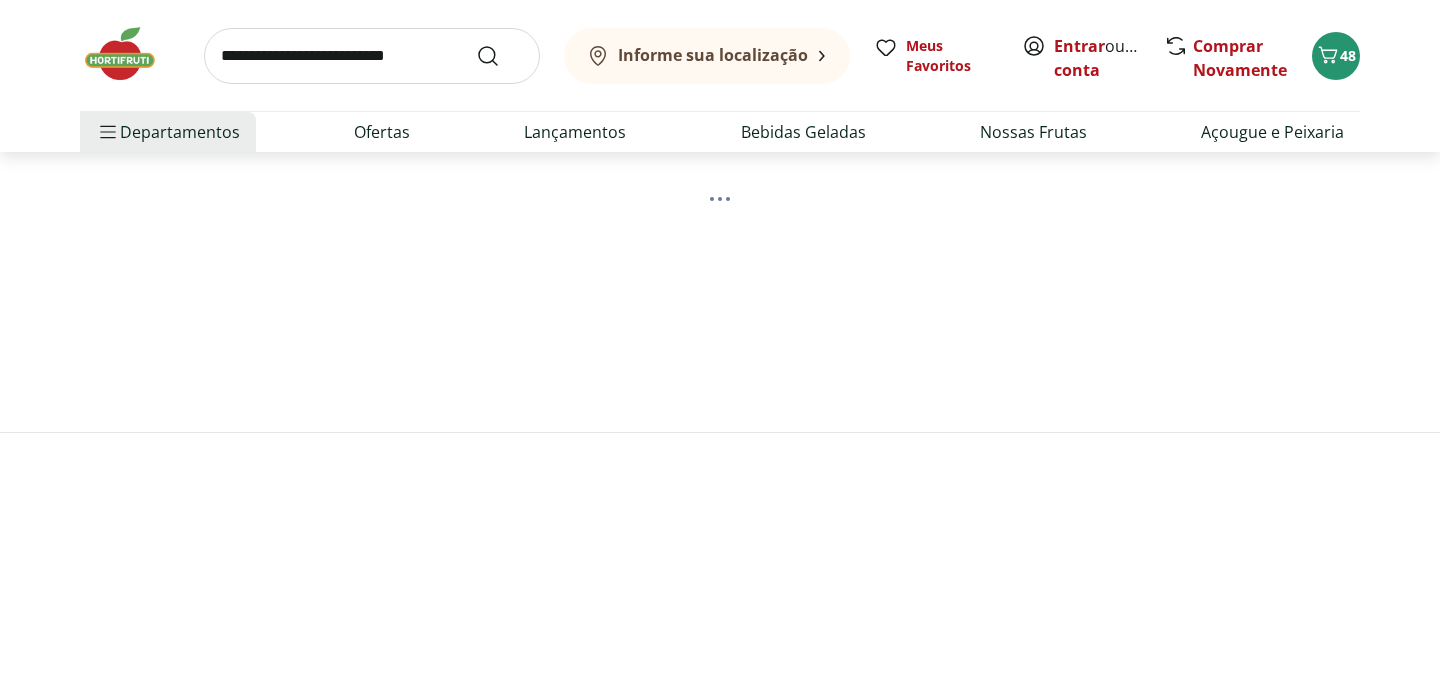 scroll, scrollTop: 0, scrollLeft: 0, axis: both 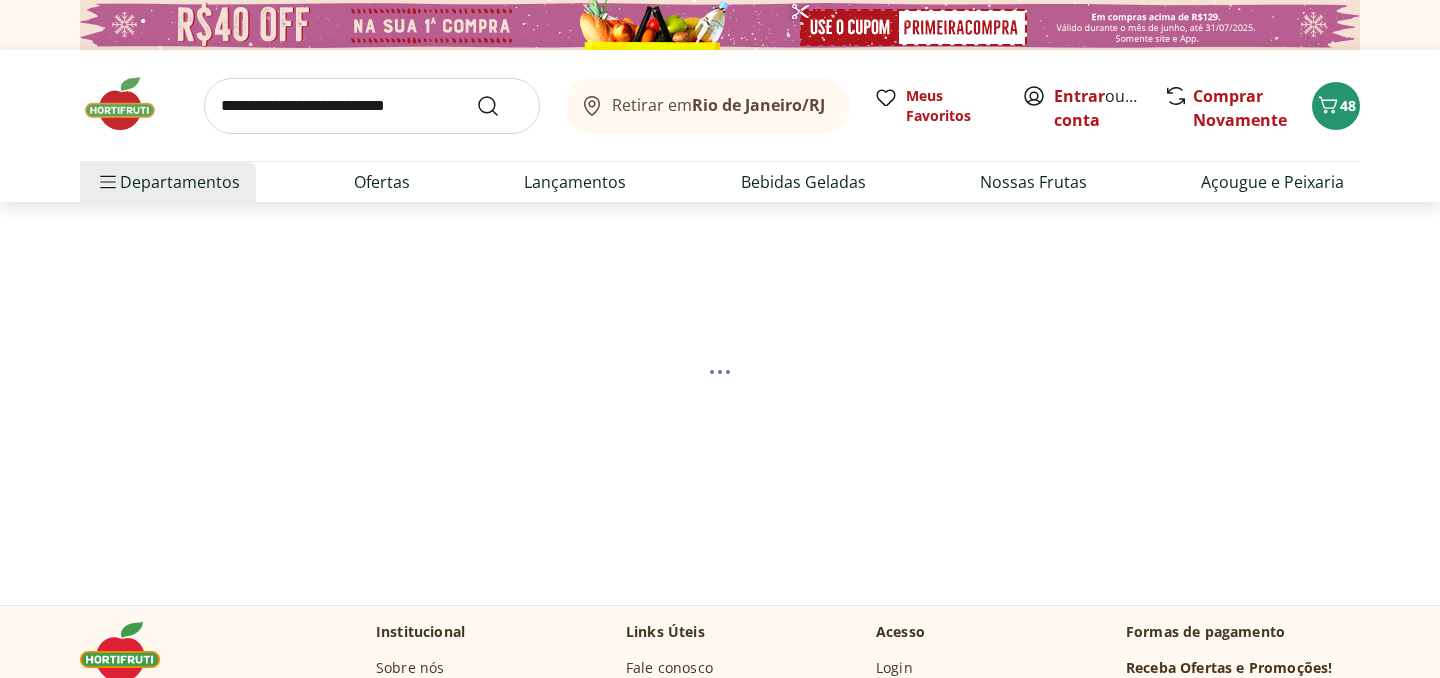 select on "**********" 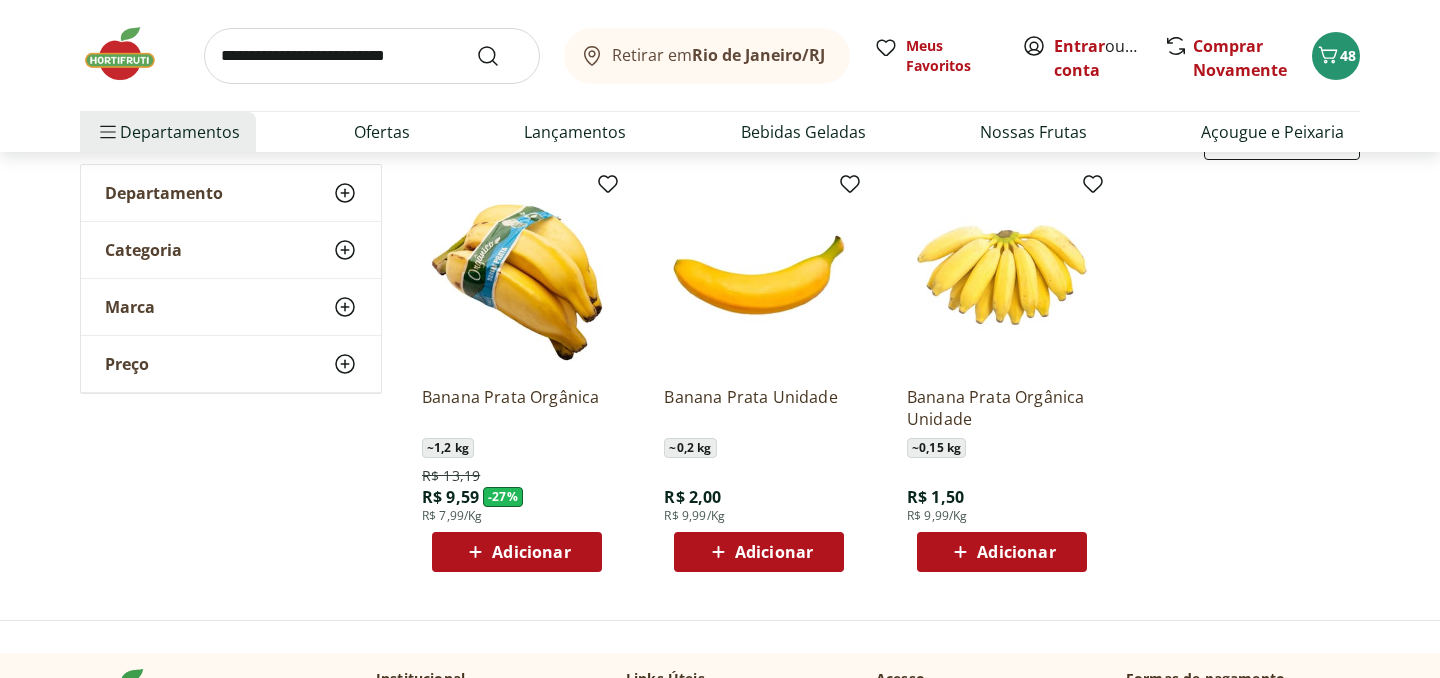 scroll, scrollTop: 249, scrollLeft: 0, axis: vertical 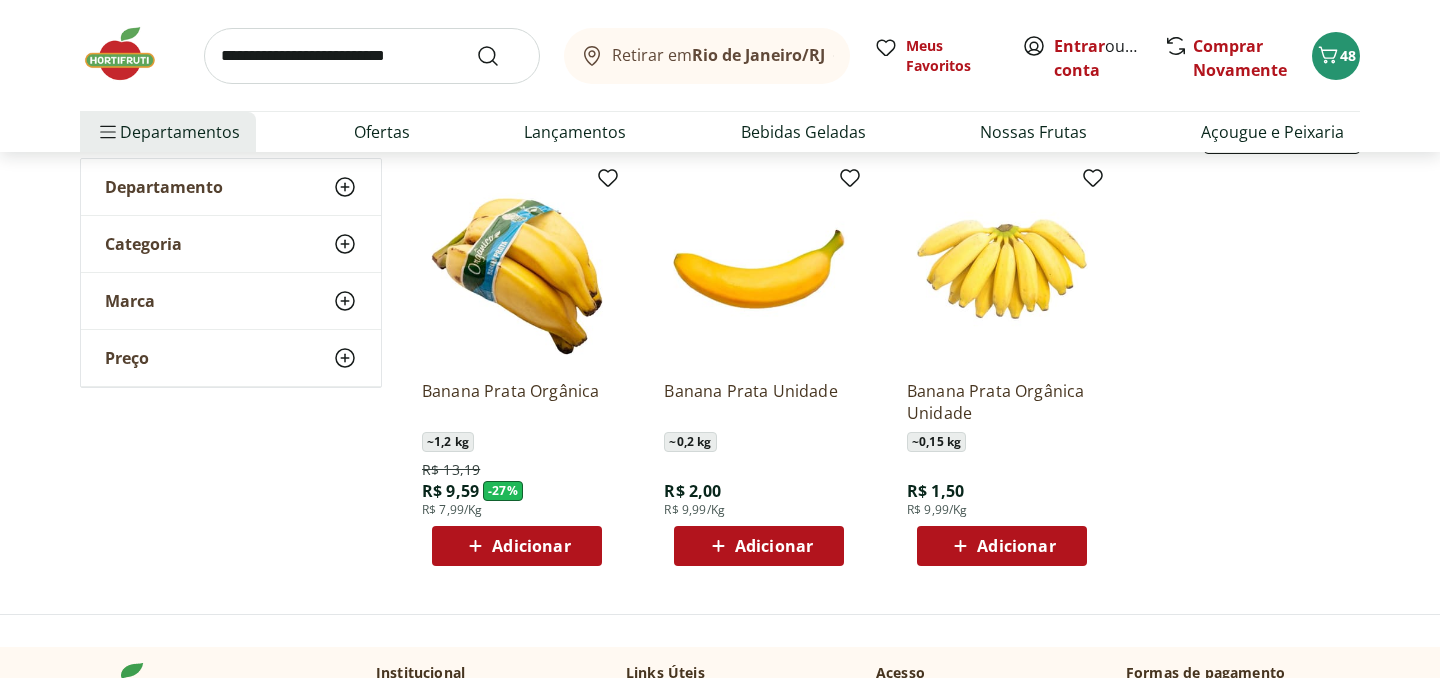 click on "Adicionar" at bounding box center [774, 546] 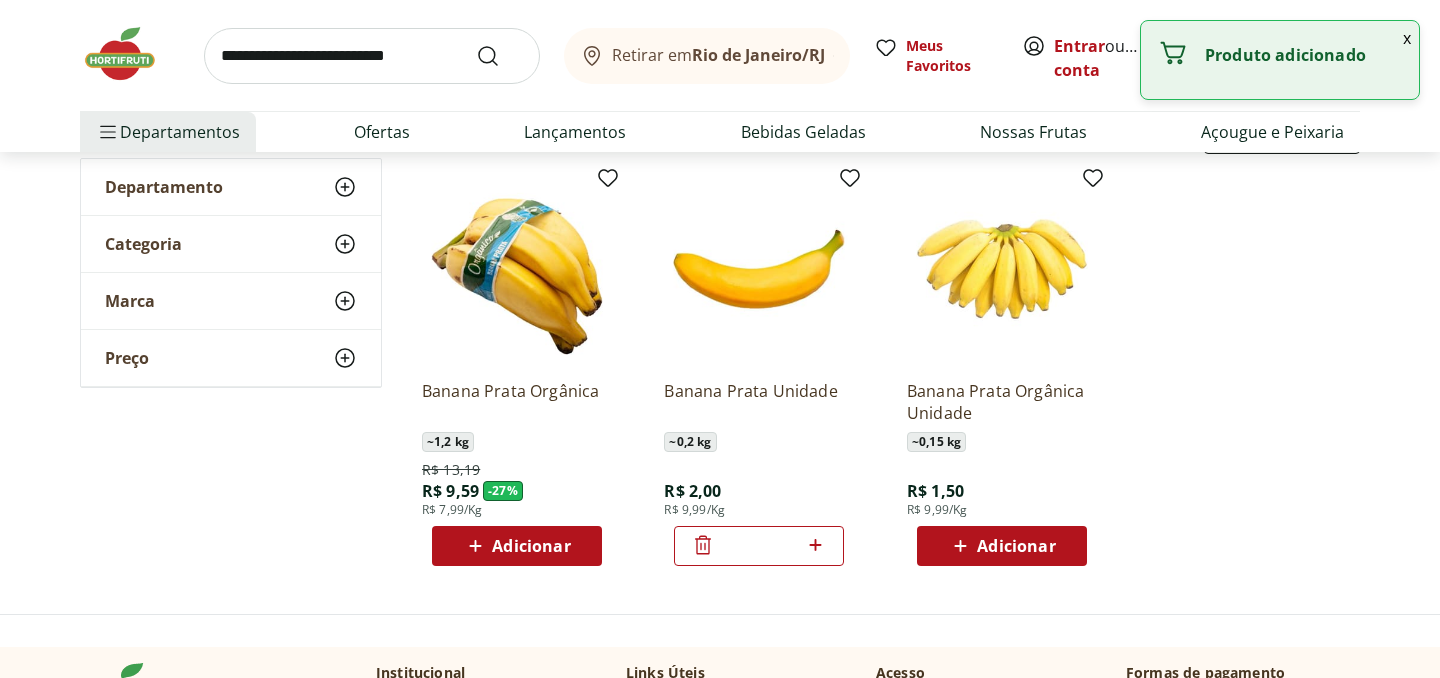 click 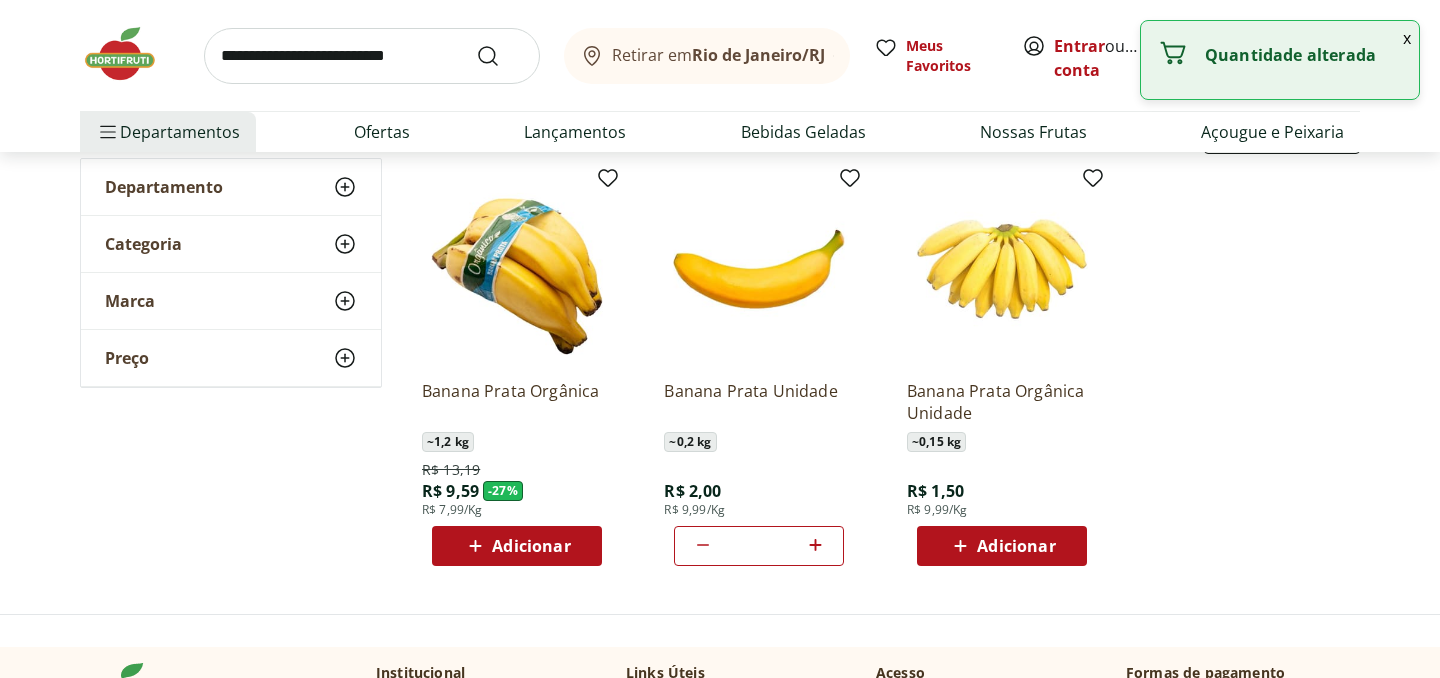 click 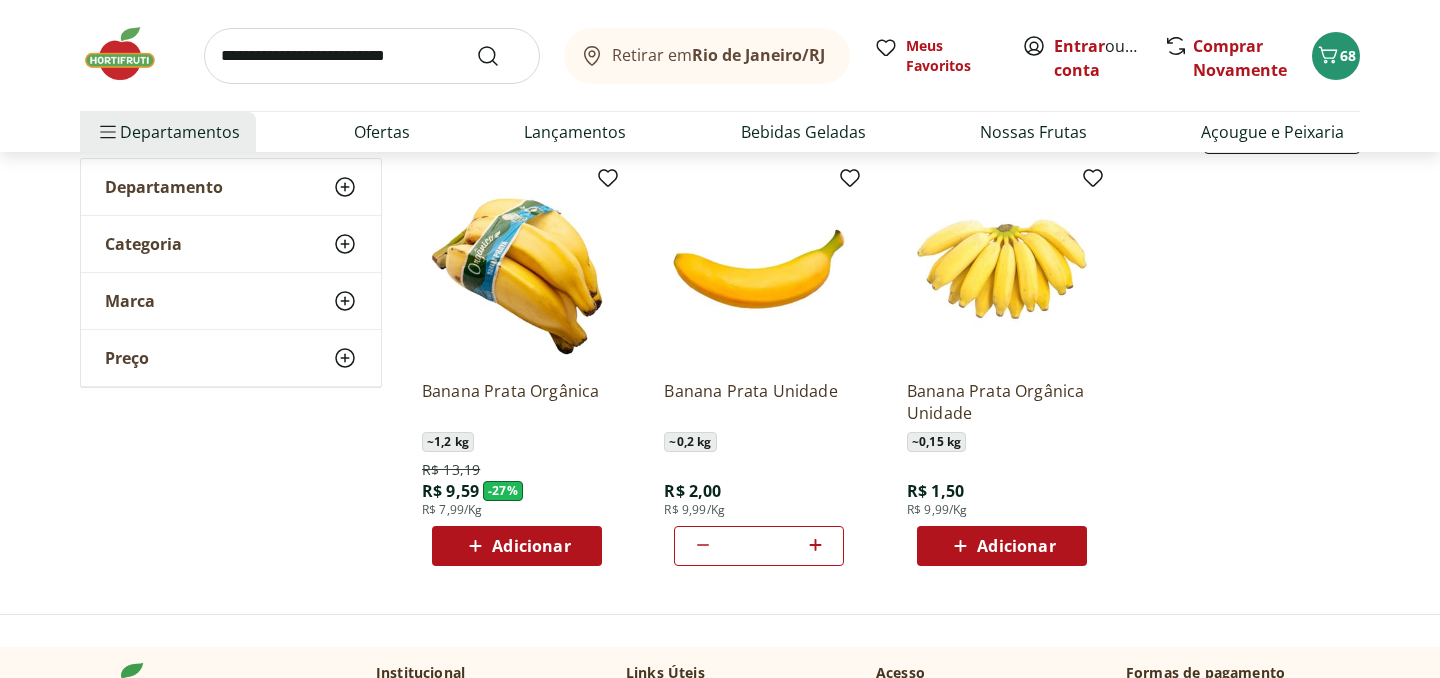 click 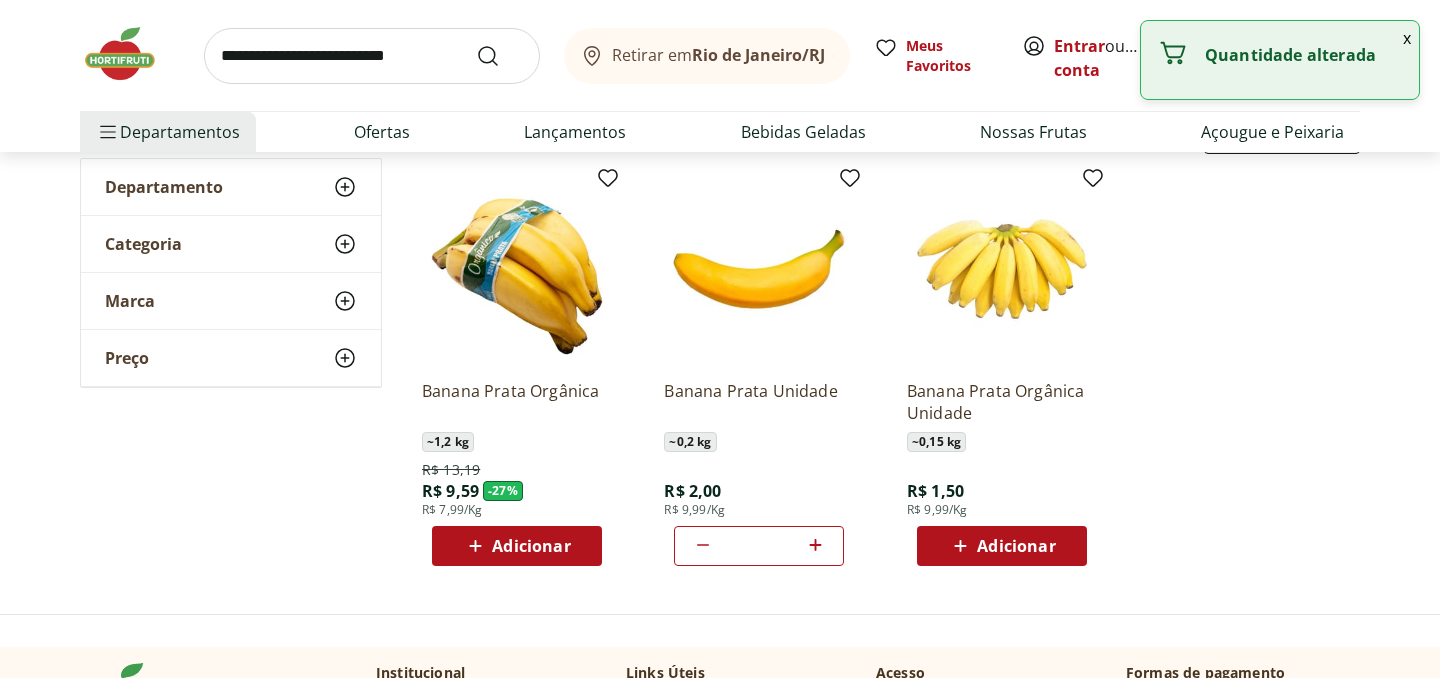 click 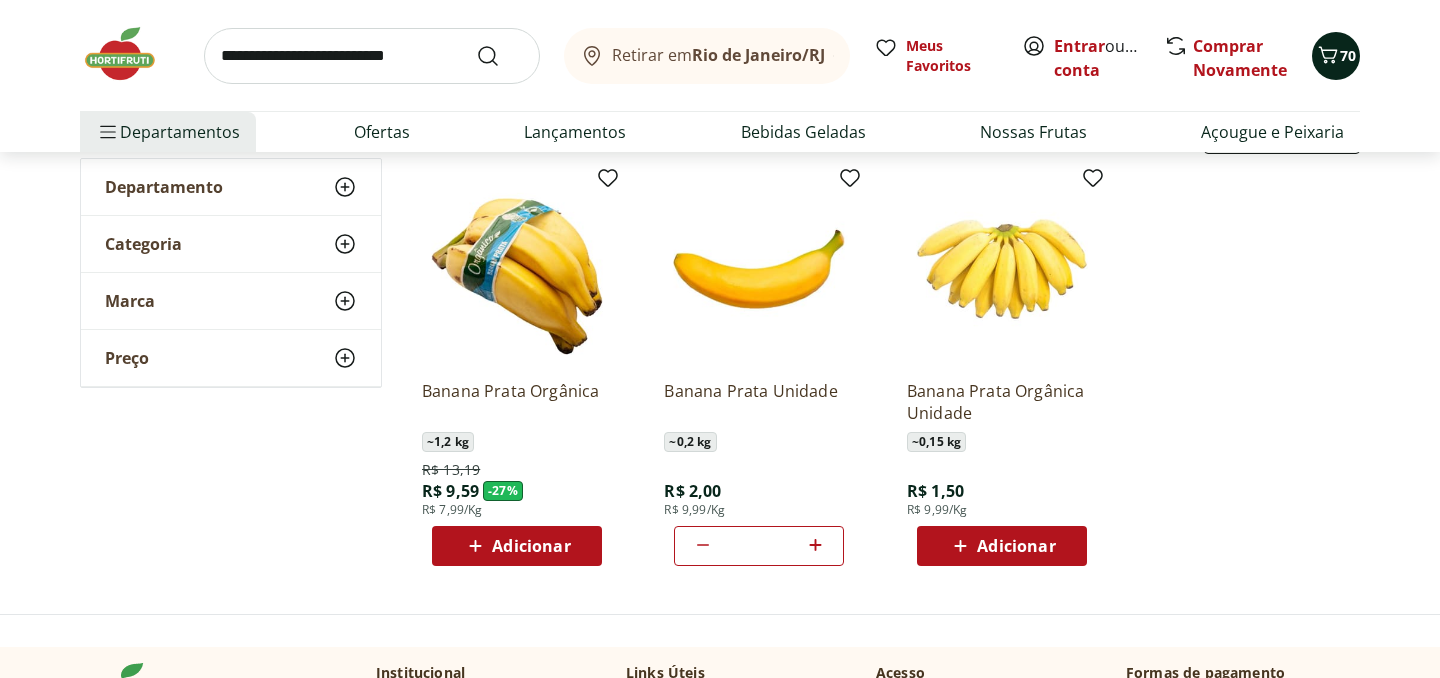 click 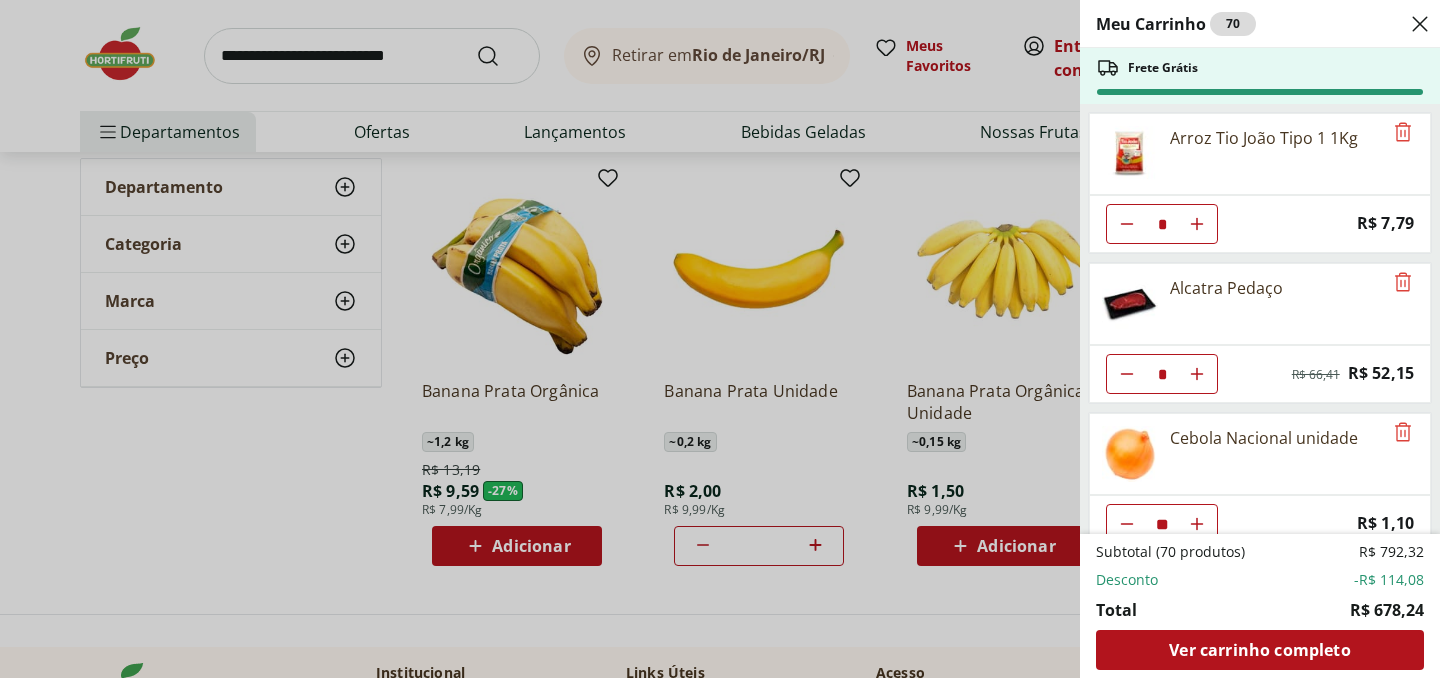 click on "Meu Carrinho 70 Frete Grátis Arroz Tio João Tipo 1 1Kg * Price: R$ 7,79 Alcatra Pedaço * Original price: R$ 66,41 Price: R$ 52,15 Cebola Nacional unidade ** Price: R$ 1,10 Alho Nacional Beneficiado Unidade * Price: R$ 2,99 Bacon Paleta Defumado Pata Negra * Price: R$ 6,29 Bacon Fatiado Sadia 250G * Price: R$ 27,99 Alecrim - Unidade * Price: R$ 5,49 Extrato de Tomate Só Tomate Elefante 300g * Price: R$ 13,89 Manteiga com Sal Tablete Cruzília Unidade * Price: R$ 12,99 Louro * Price: R$ 5,99 Salsa/Salsinha - Maço - Unidade * Price: R$ 3,99 Farinha de Trigo Gourmet Regina 1KG * Price: R$ 8,99 Banana Prata Unidade ** Price: R$ 2,00 Subtotal (70 produtos) R$ 792,32 Desconto -R$ 114,08 Total R$ 678,24 Ver carrinho completo" at bounding box center [720, 339] 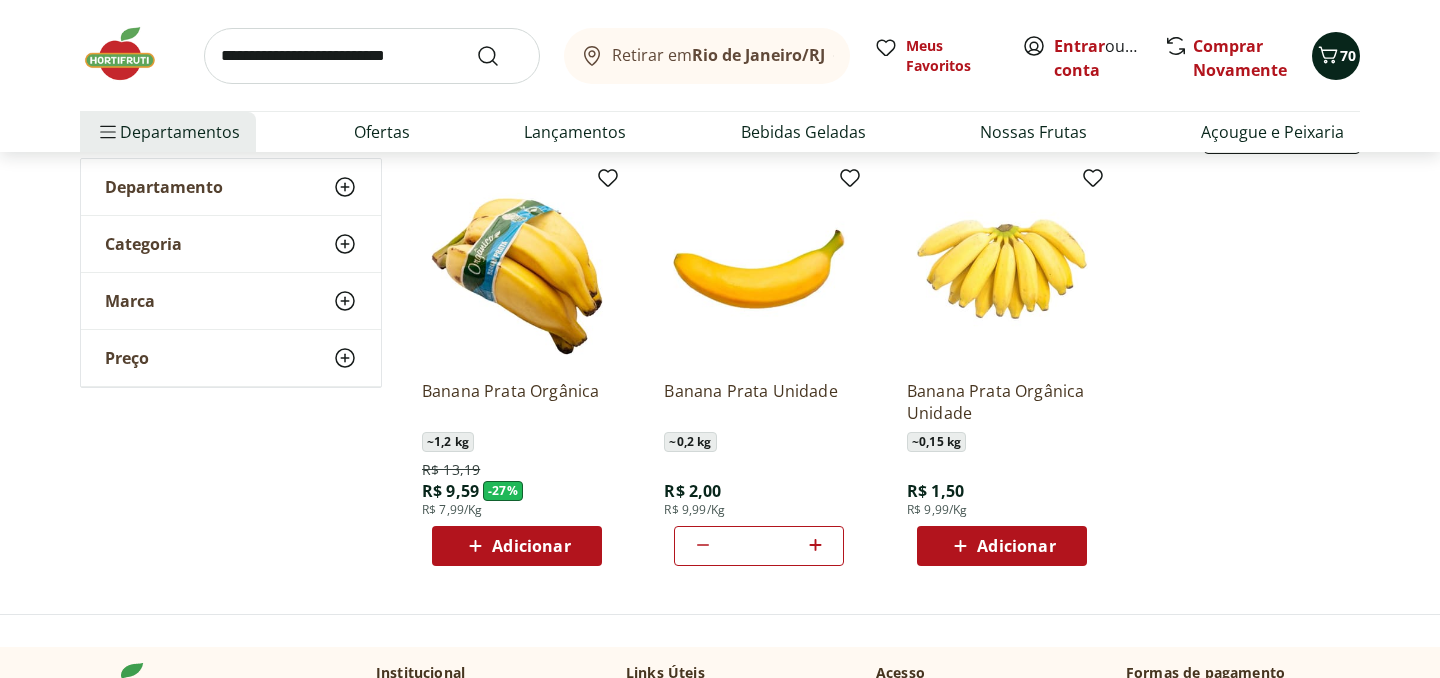 click on "70" at bounding box center (1348, 55) 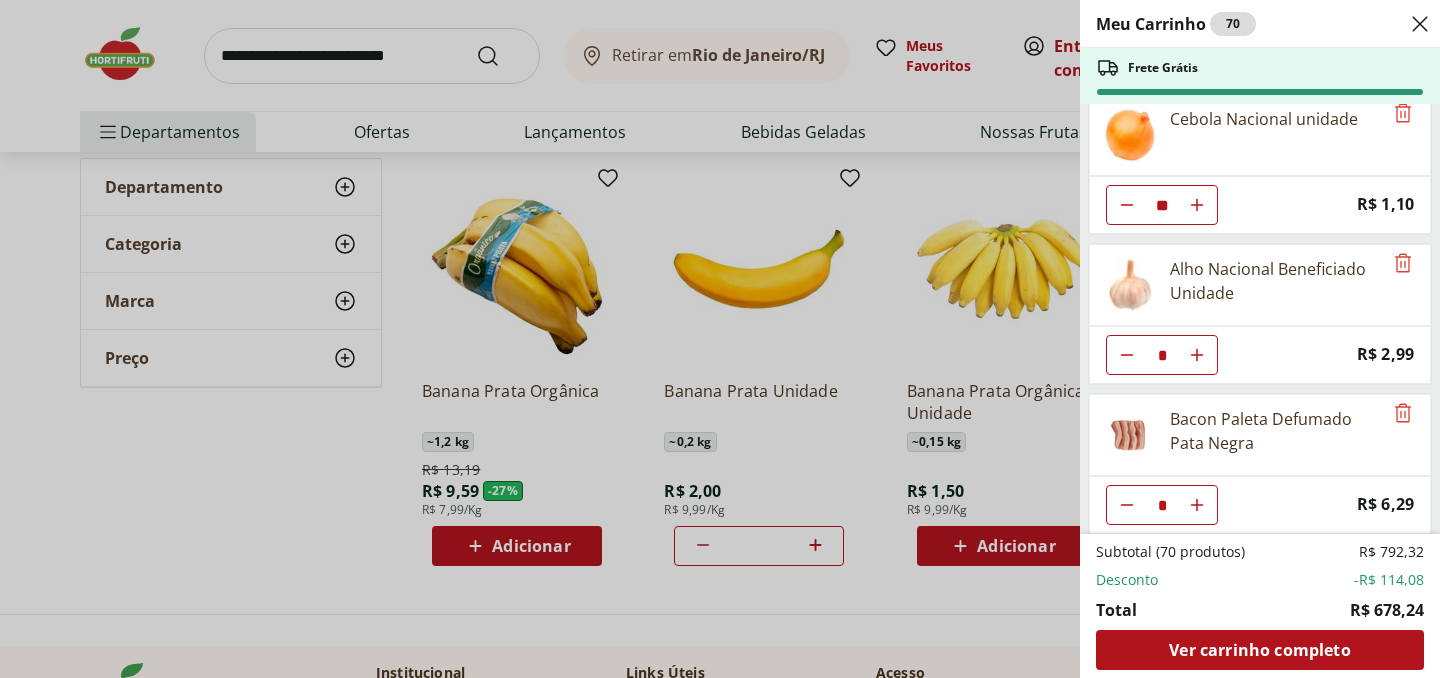 scroll, scrollTop: 322, scrollLeft: 0, axis: vertical 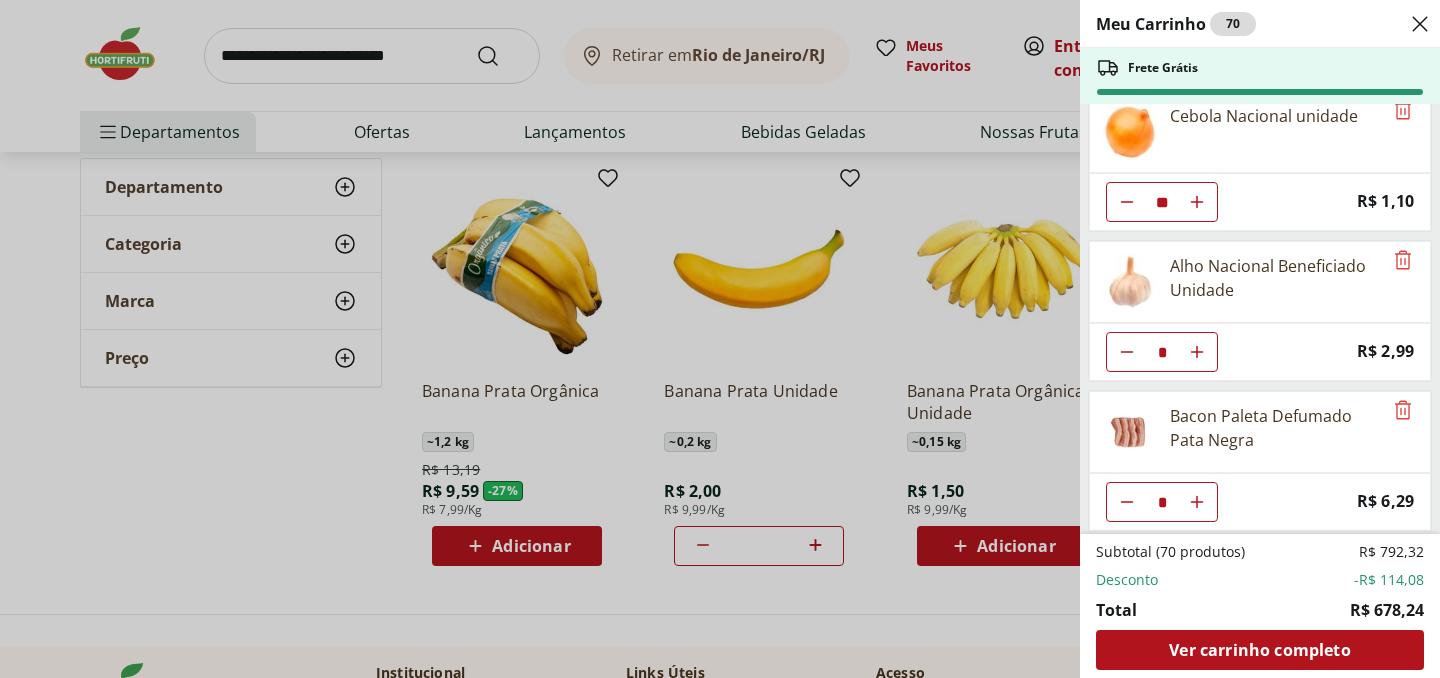click 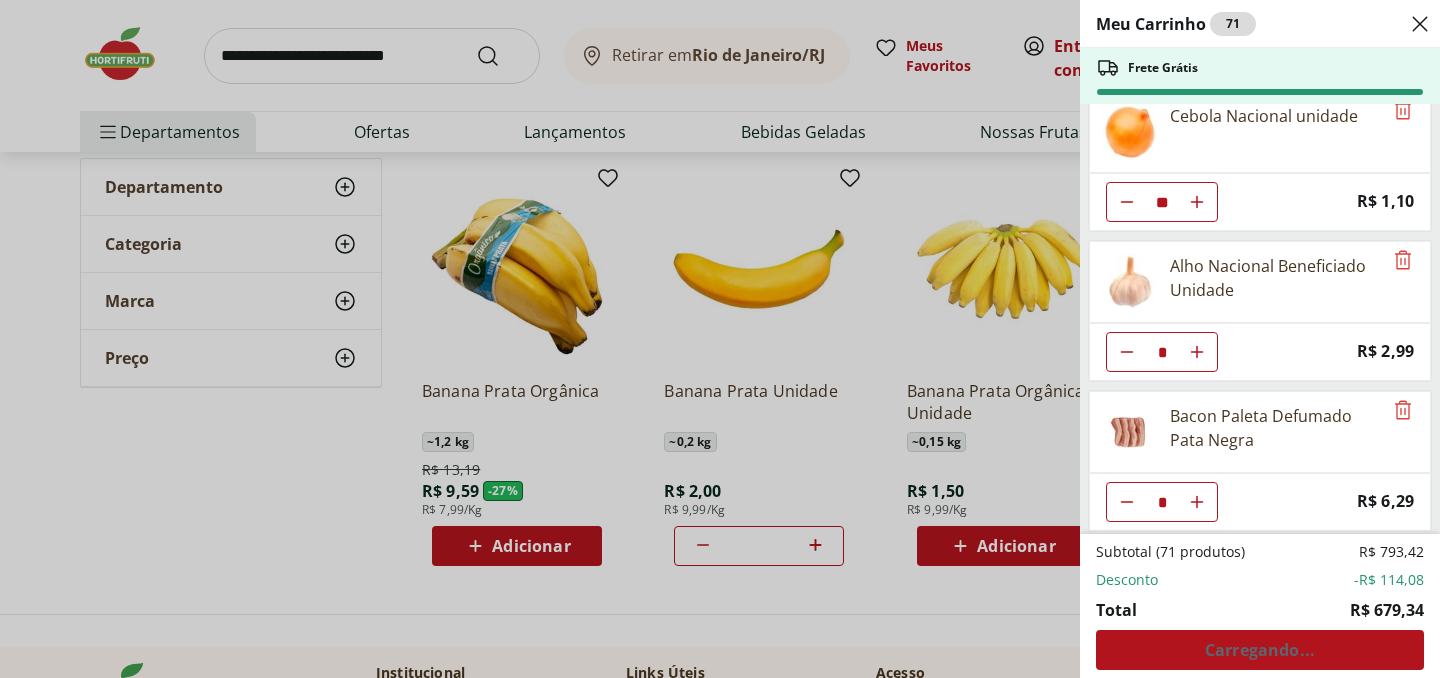 scroll, scrollTop: 342, scrollLeft: 0, axis: vertical 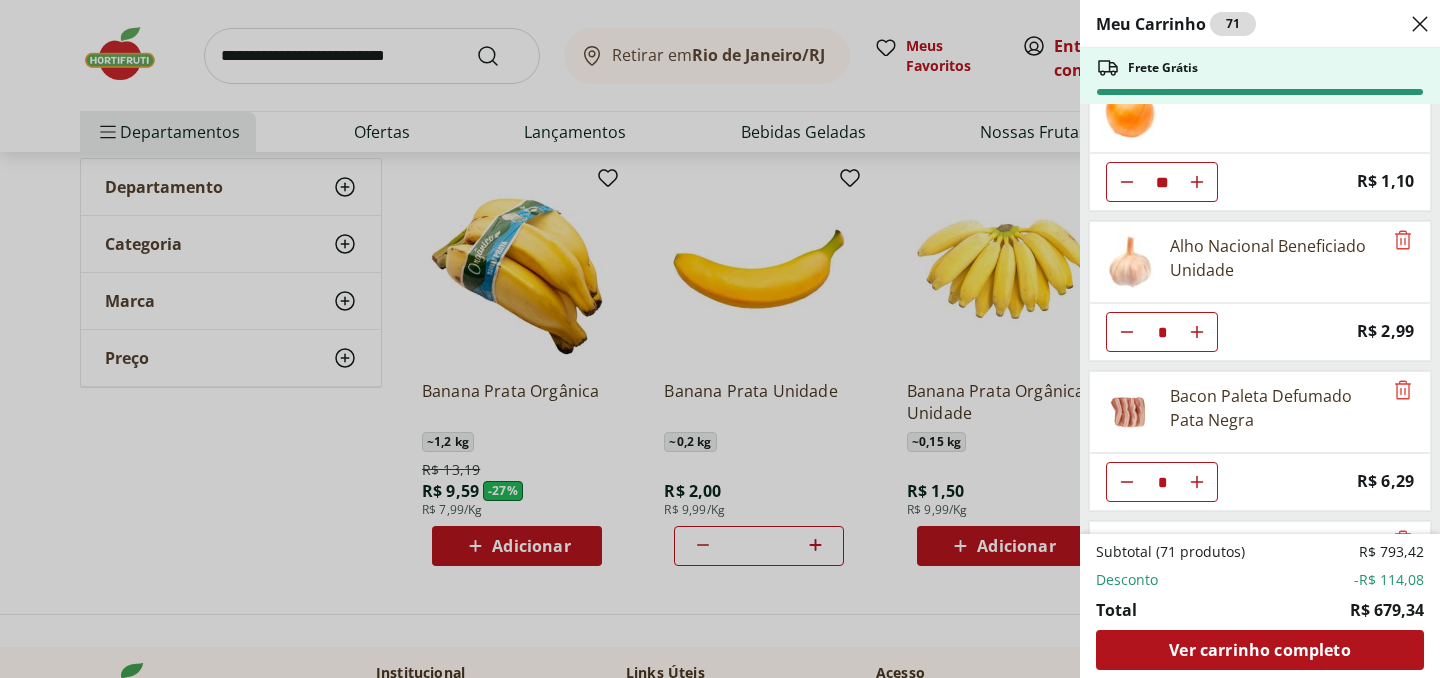 click at bounding box center (1197, -118) 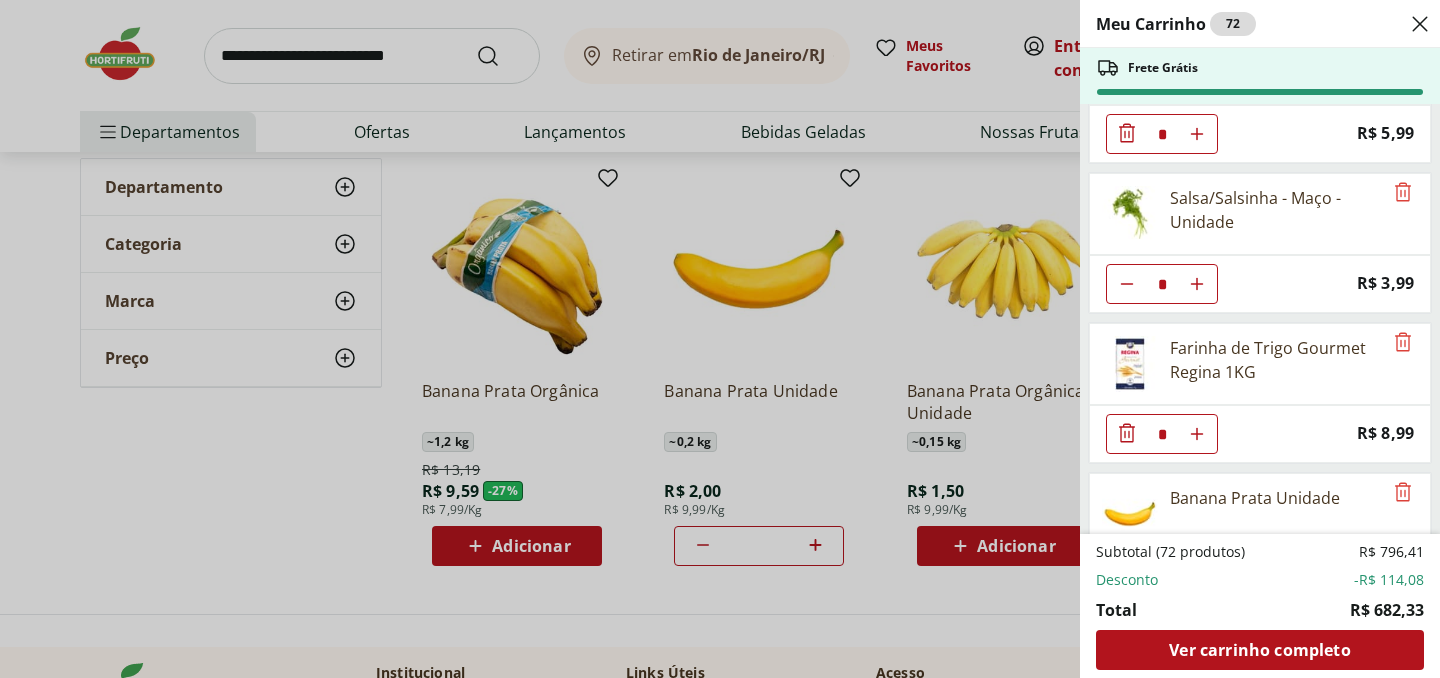 scroll, scrollTop: 1528, scrollLeft: 0, axis: vertical 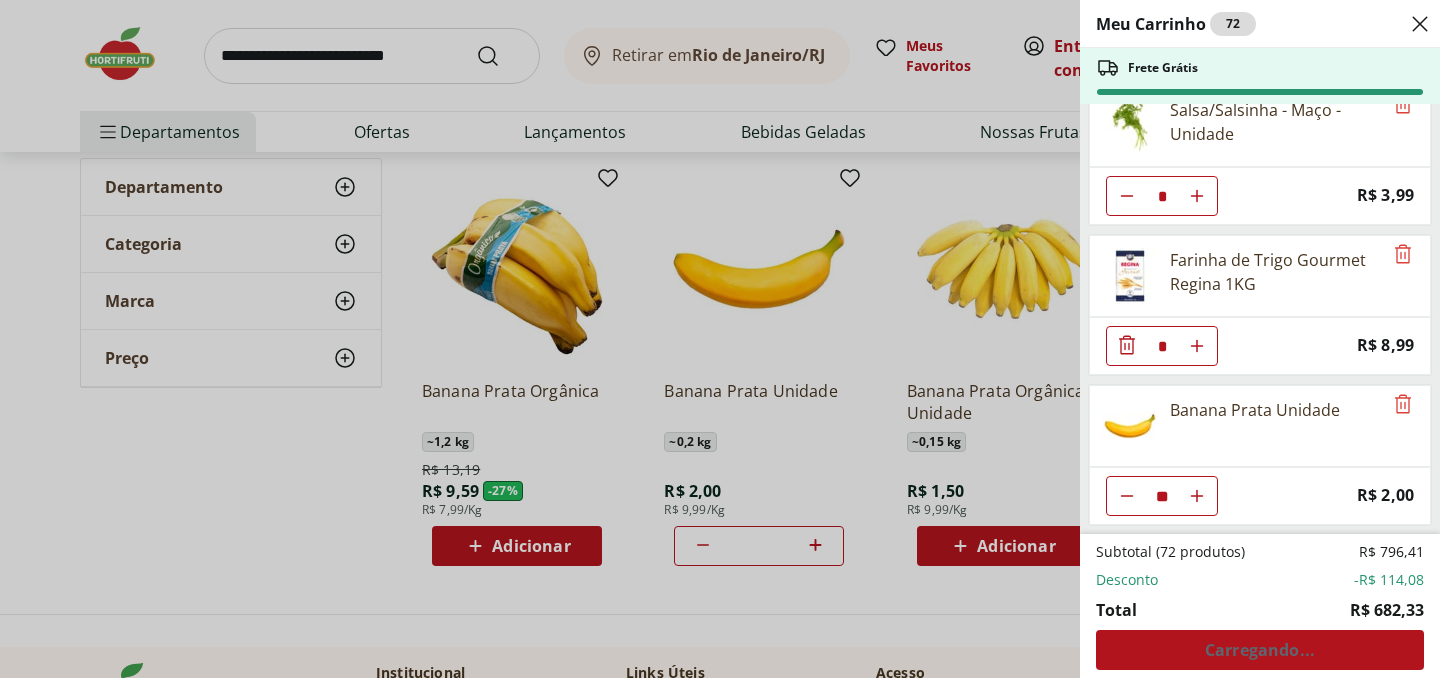 click on "Meu Carrinho 72 Frete Grátis Arroz Tio João Tipo 1 1Kg * Price: R$ 7,79 Alcatra Pedaço * Original price: R$ 66,41 Price: R$ 52,15 Cebola Nacional unidade ** Price: R$ 1,10 Alho Nacional Beneficiado Unidade * Price: R$ 2,99 Bacon Paleta Defumado Pata Negra * Price: R$ 6,29 Bacon Fatiado Sadia 250G * Price: R$ 27,99 Alecrim - Unidade * Price: R$ 5,49 Extrato de Tomate Só Tomate Elefante 300g * Price: R$ 13,89 Manteiga com Sal Tablete Cruzília Unidade * Price: R$ 12,99 Louro * Price: R$ 5,99 Salsa/Salsinha - Maço - Unidade * Price: R$ 3,99 Farinha de Trigo Gourmet Regina 1KG * Price: R$ 8,99 Banana Prata Unidade ** Price: R$ 2,00 Subtotal (72 produtos) R$ 796,41 Desconto -R$ 114,08 Total R$ 682,33 Carregando..." at bounding box center (720, 339) 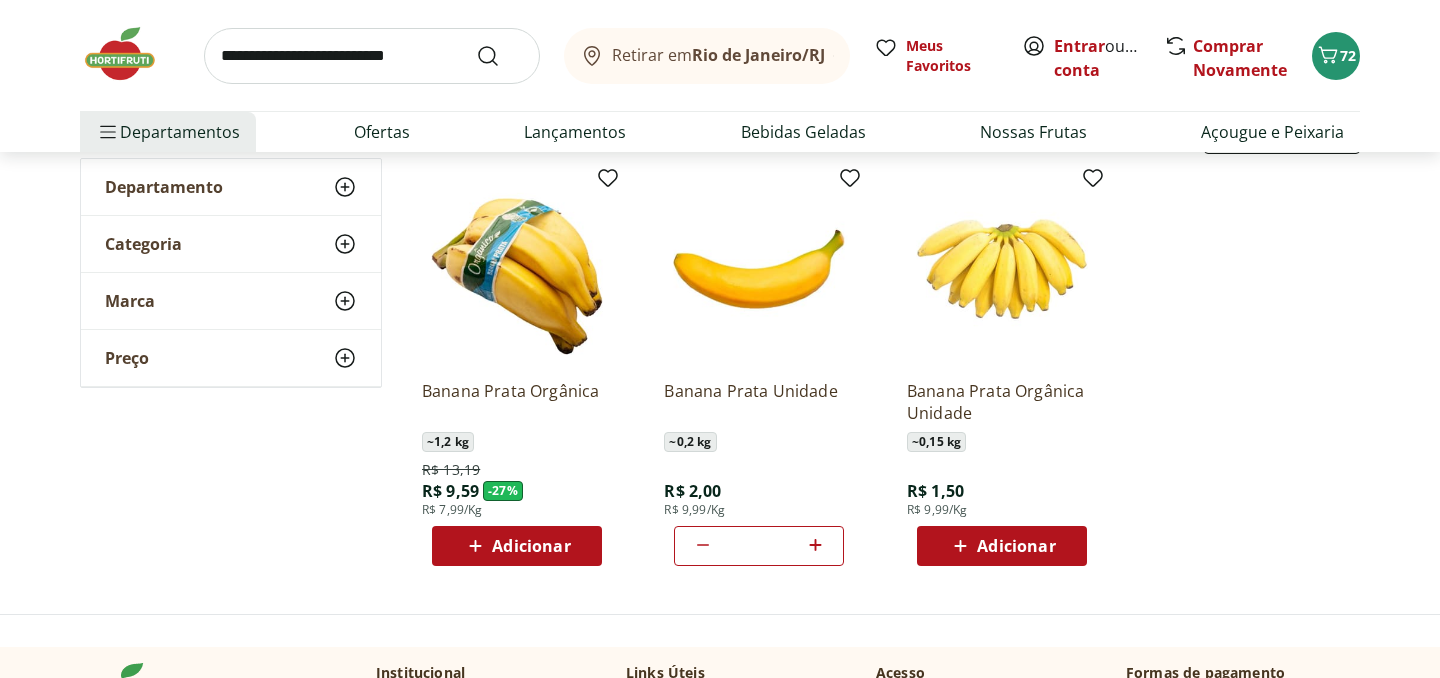 click at bounding box center (372, 56) 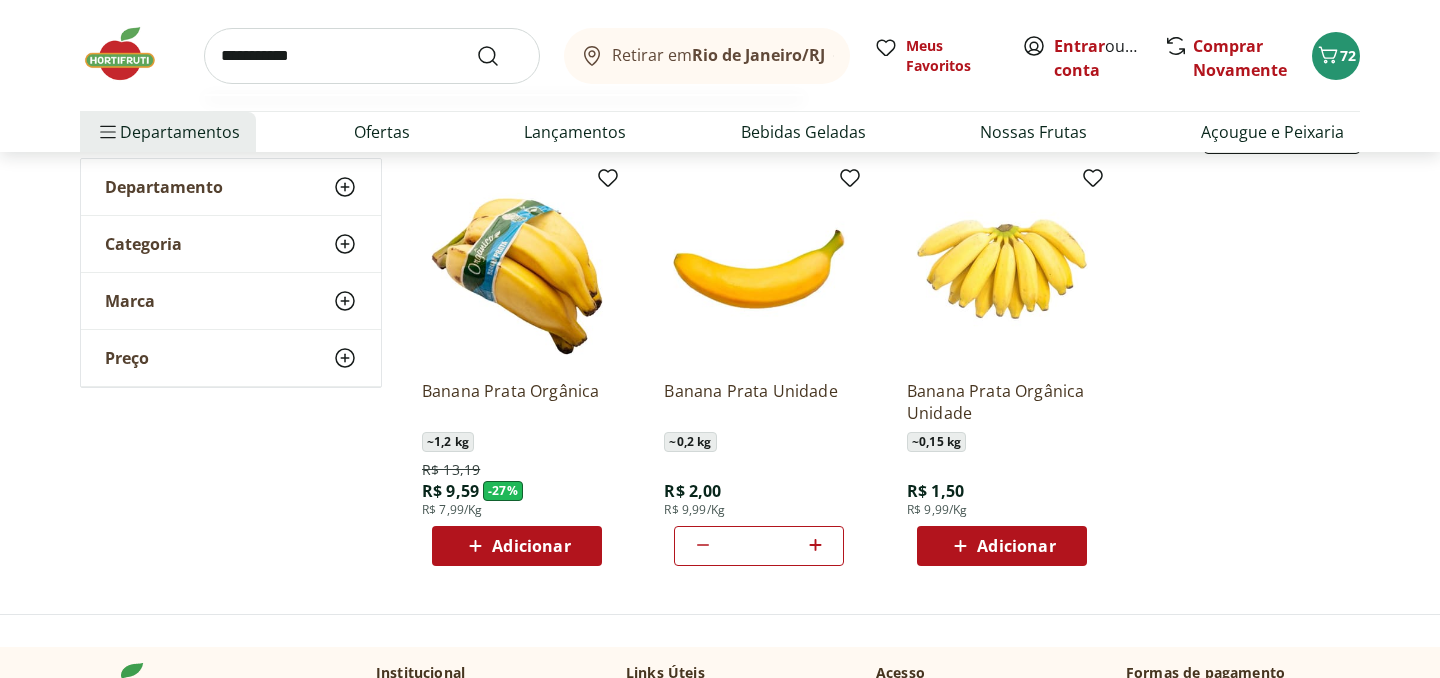 type on "**********" 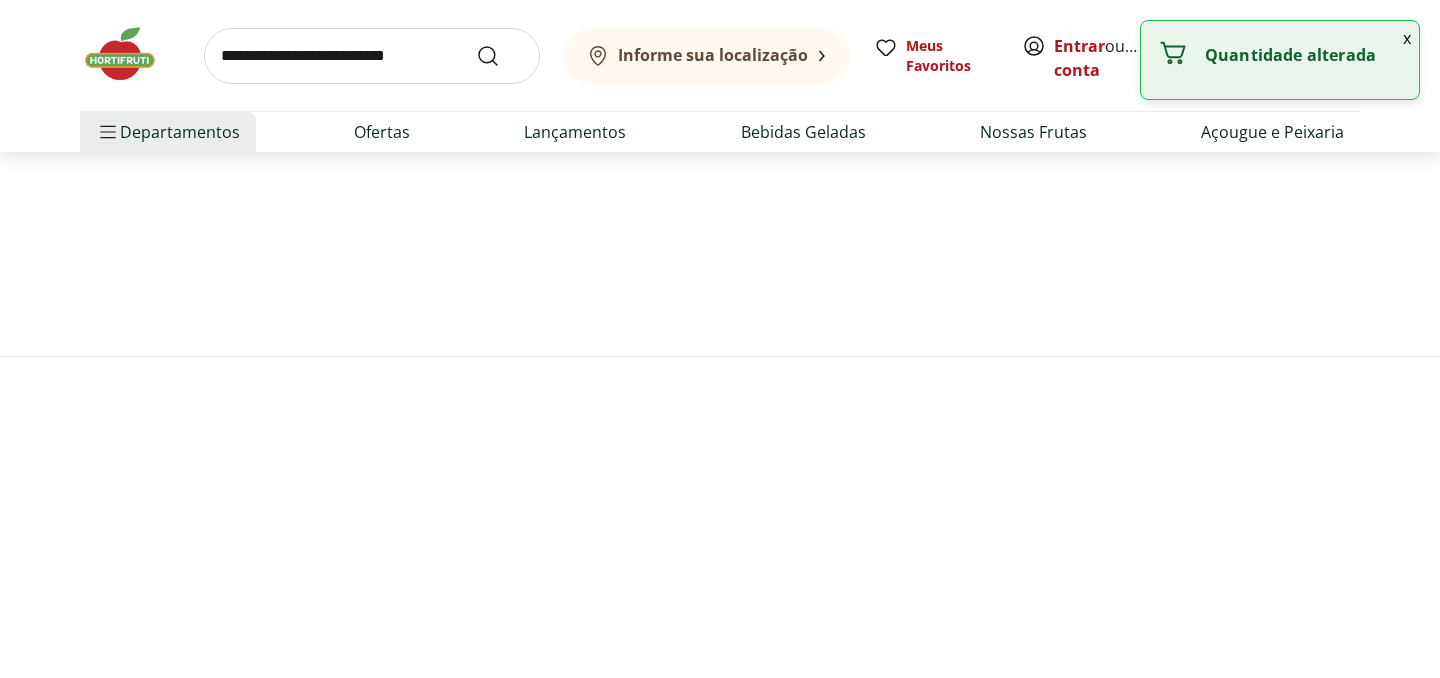 scroll, scrollTop: 0, scrollLeft: 0, axis: both 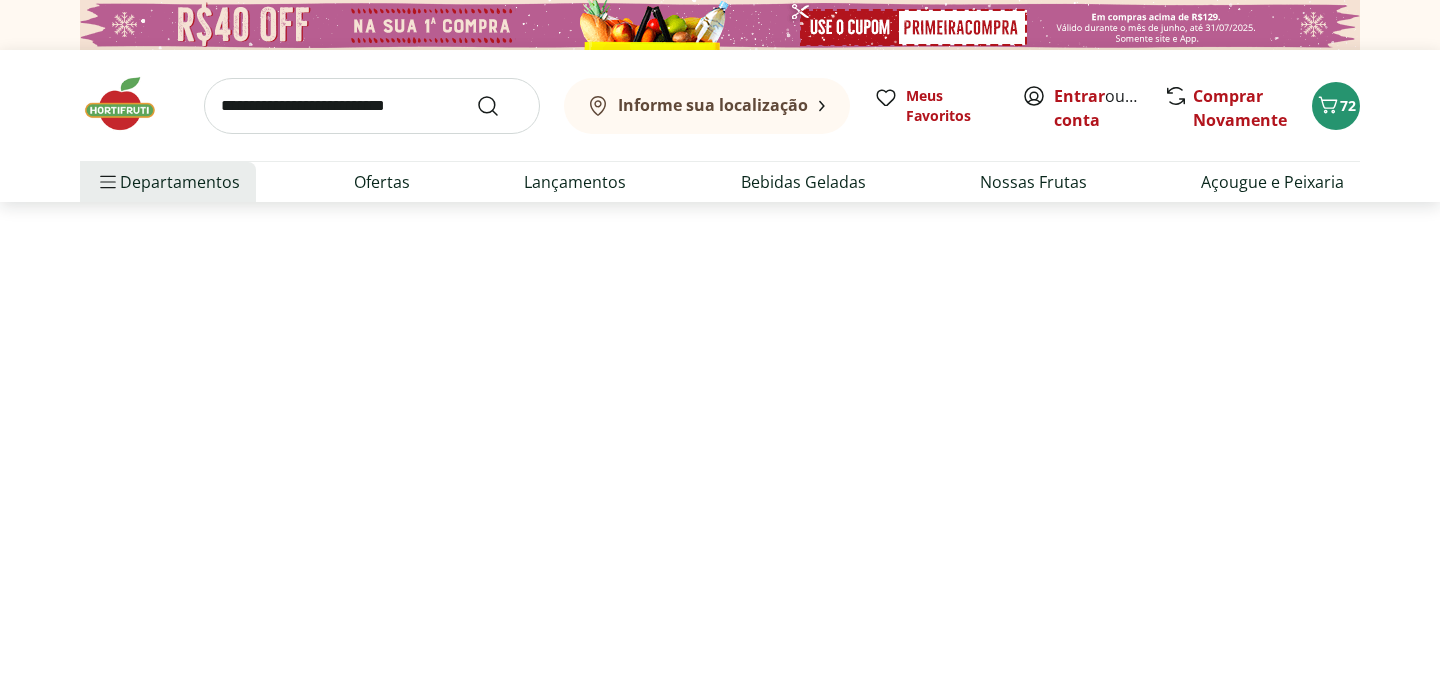 select on "**********" 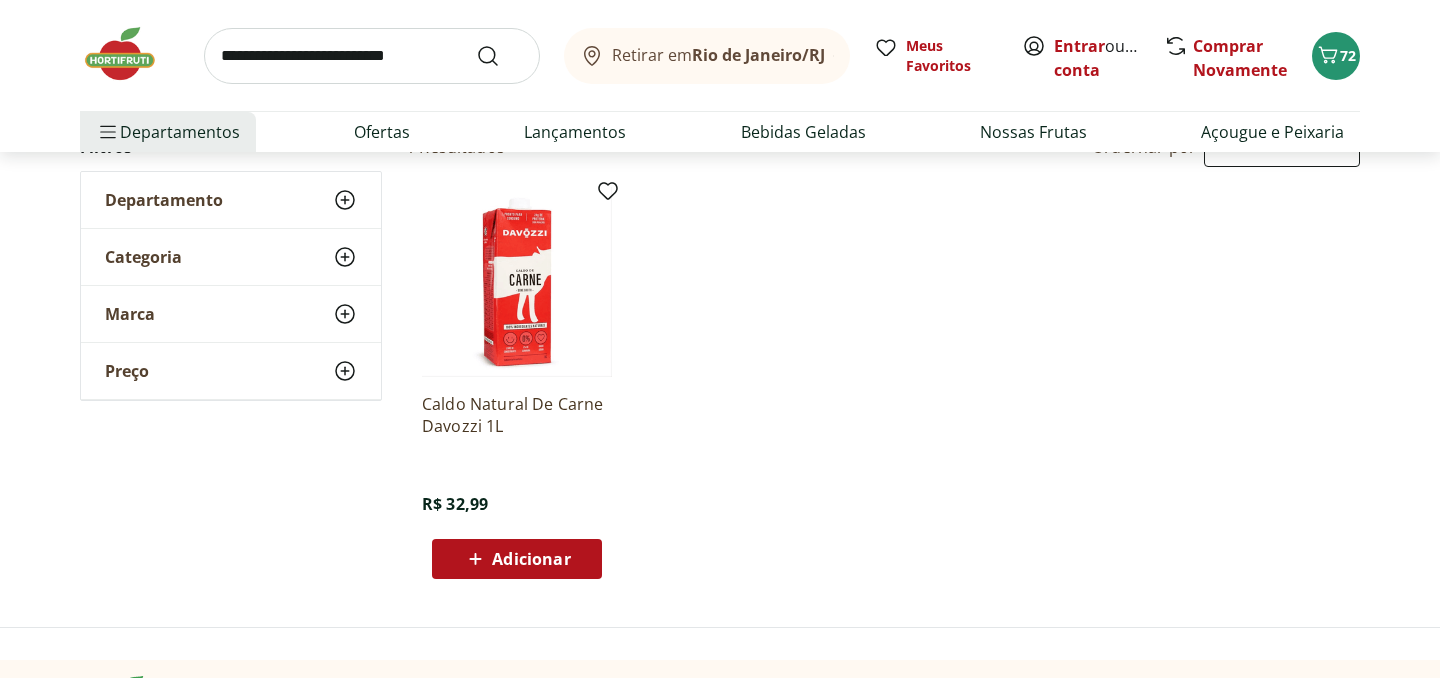 scroll, scrollTop: 268, scrollLeft: 0, axis: vertical 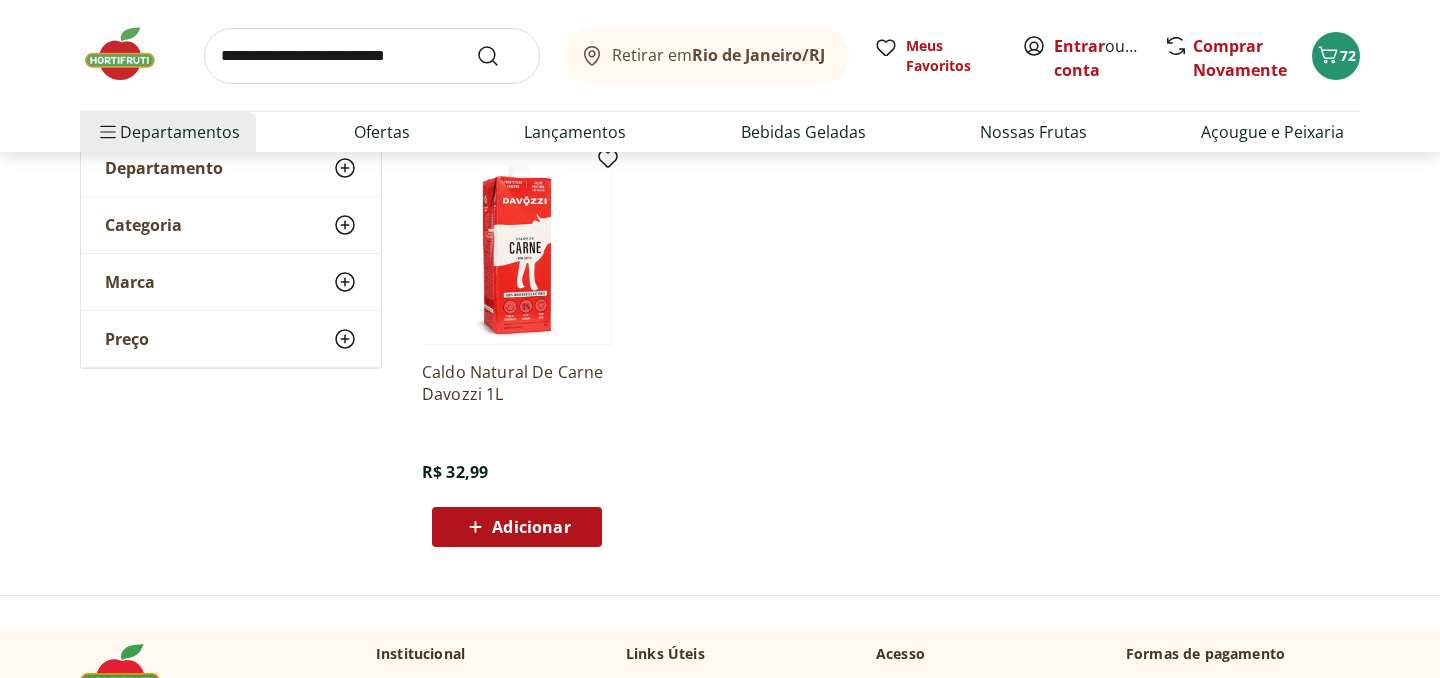click on "Adicionar" at bounding box center (517, 527) 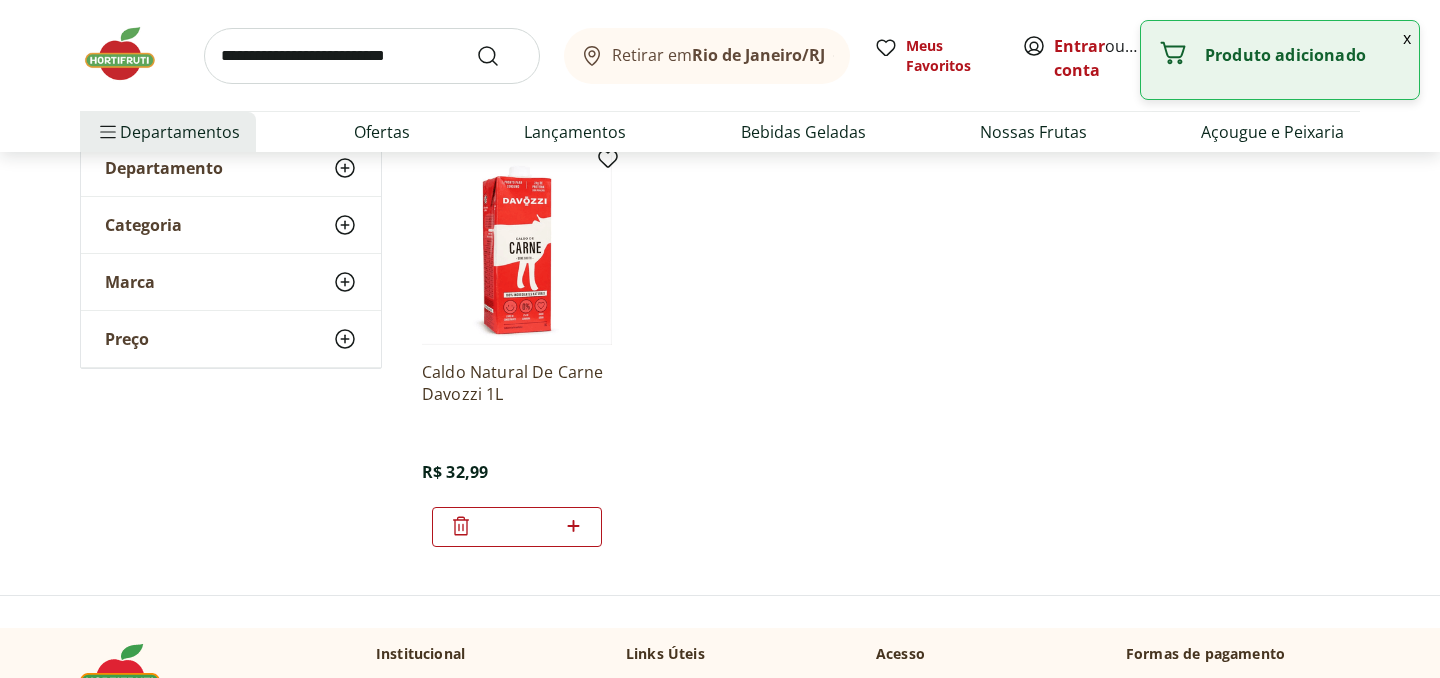 click 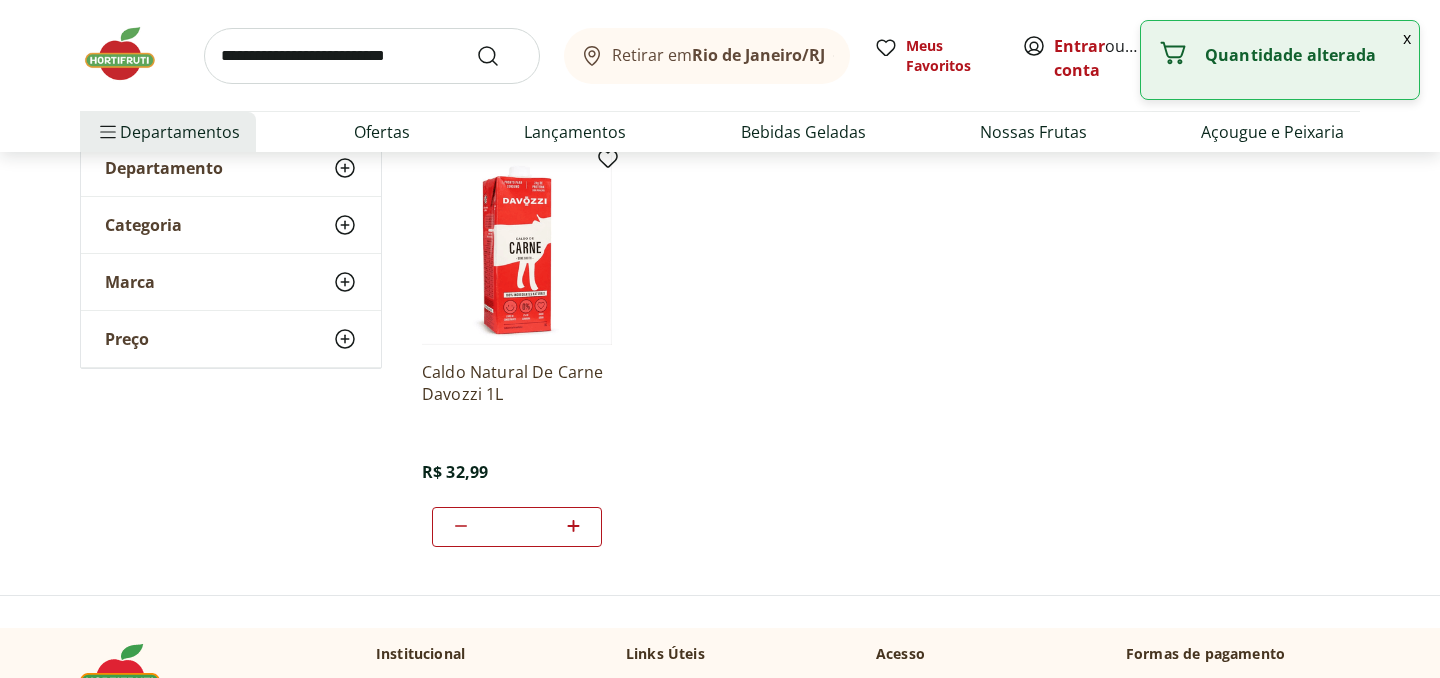 click 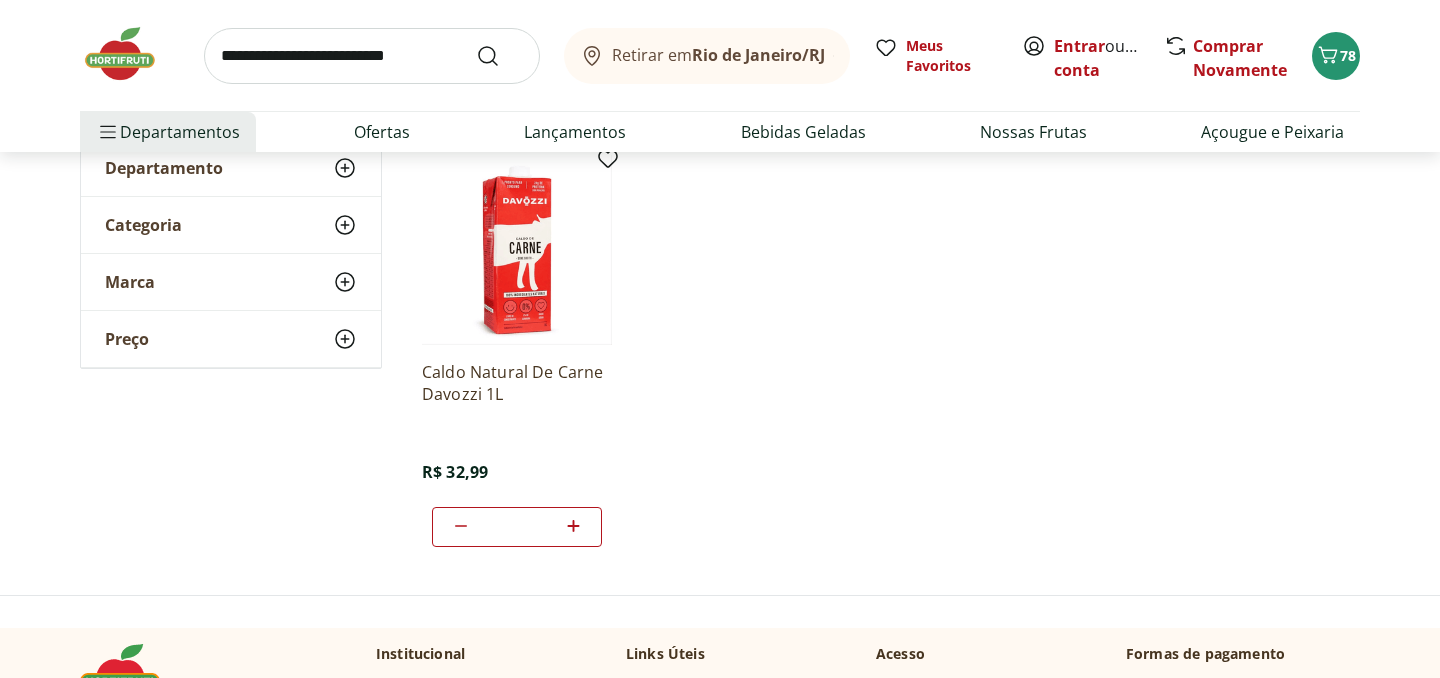 click at bounding box center [372, 56] 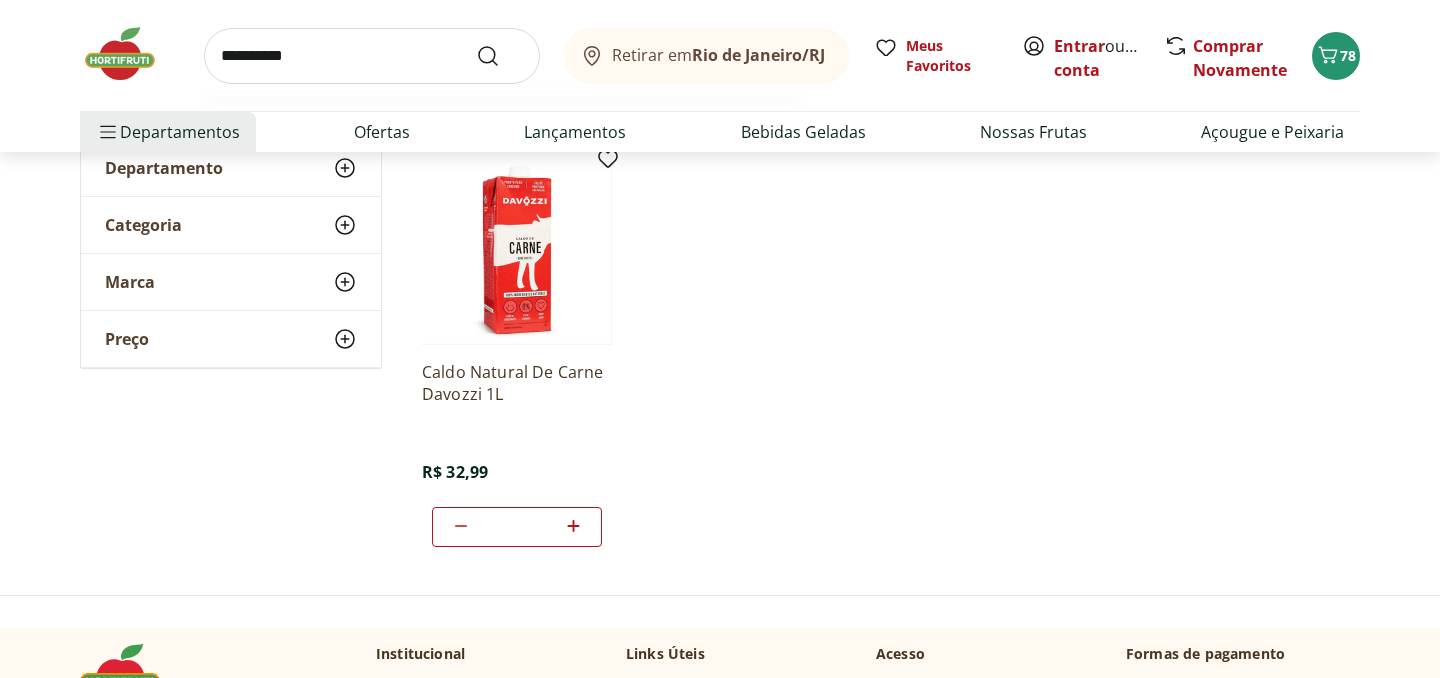type on "**********" 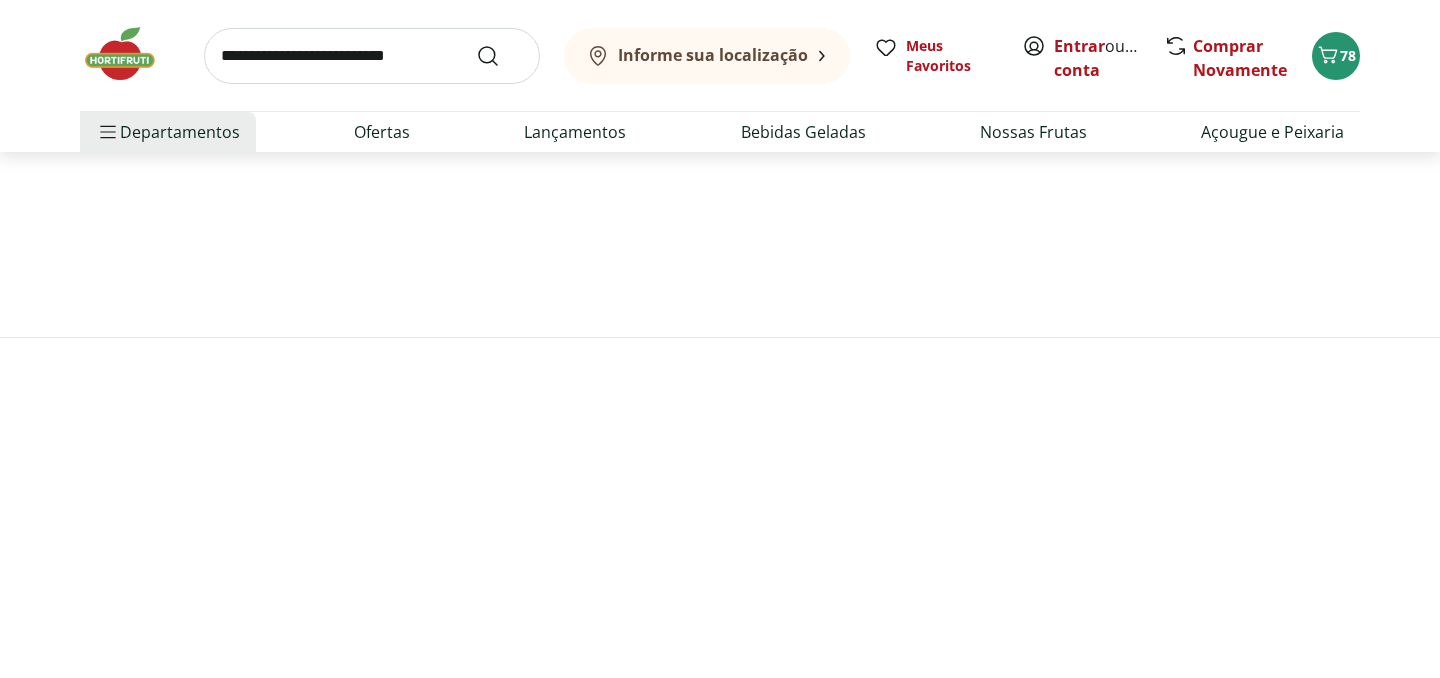 scroll, scrollTop: 0, scrollLeft: 0, axis: both 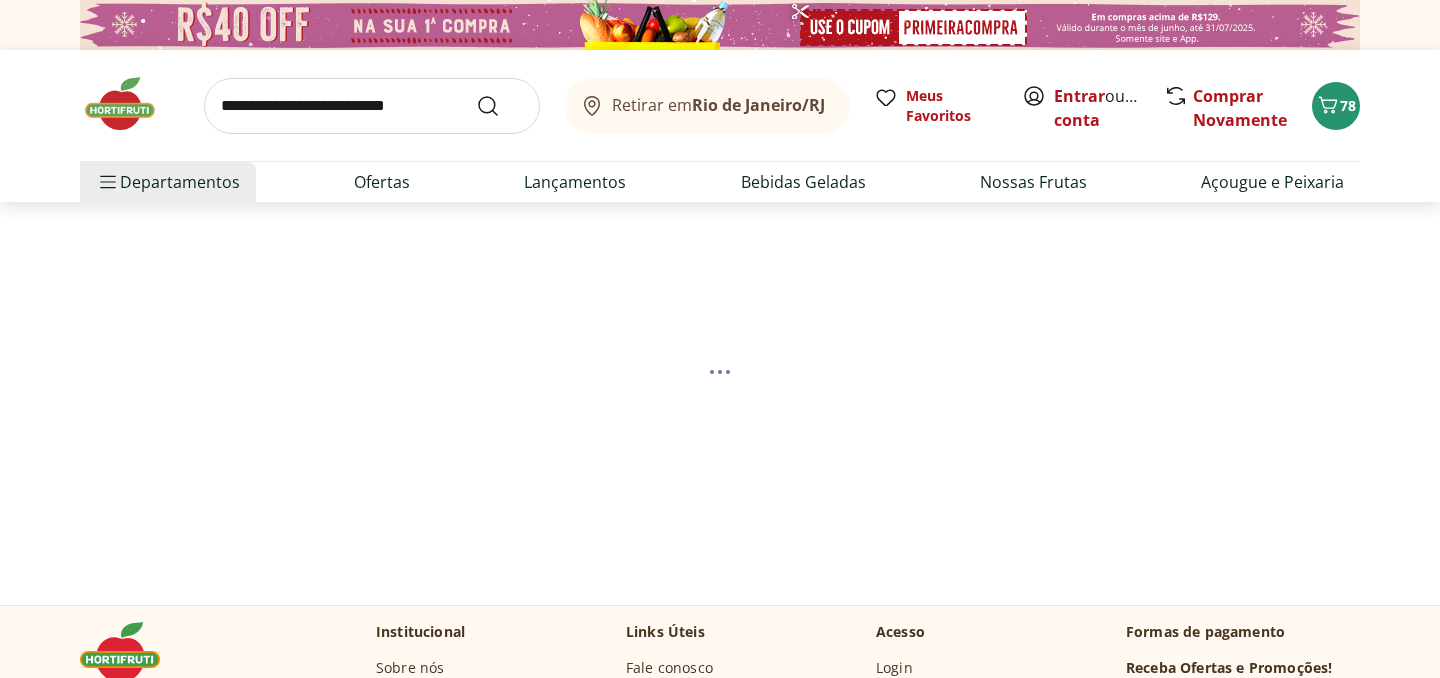 select on "**********" 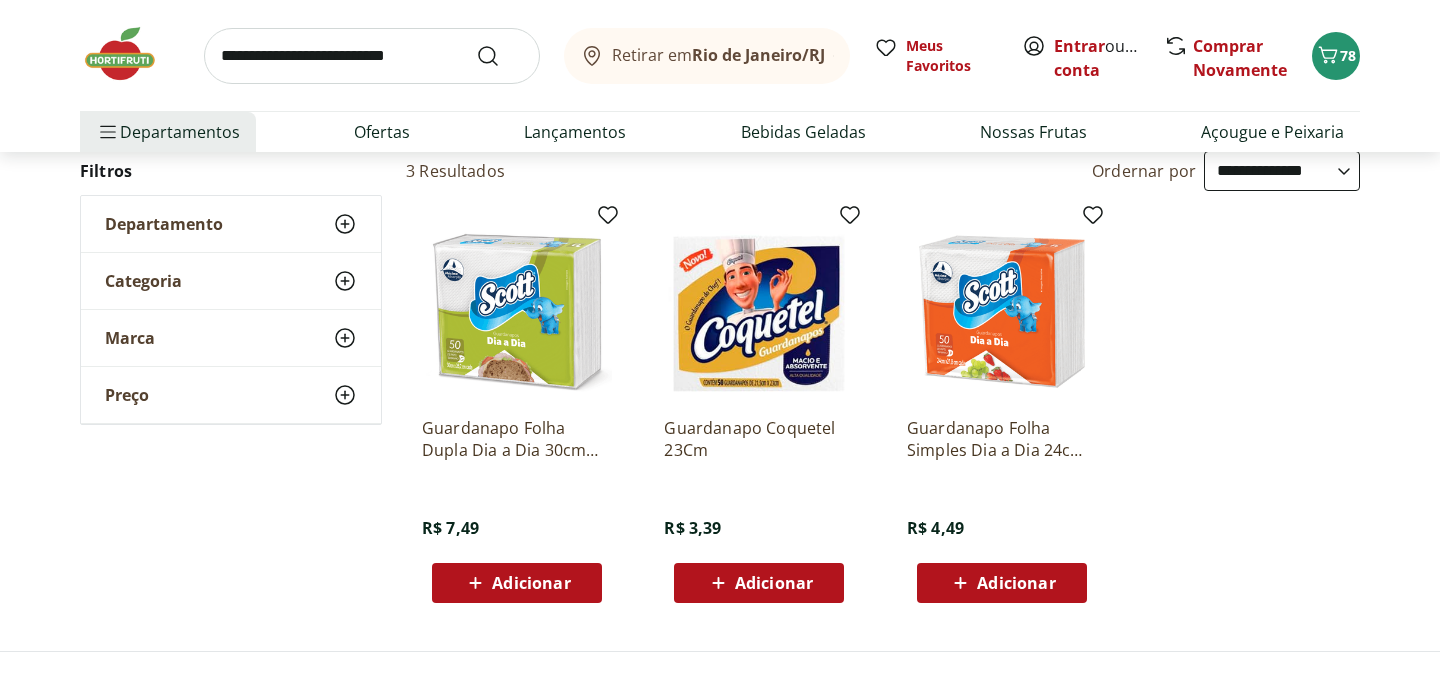 scroll, scrollTop: 223, scrollLeft: 0, axis: vertical 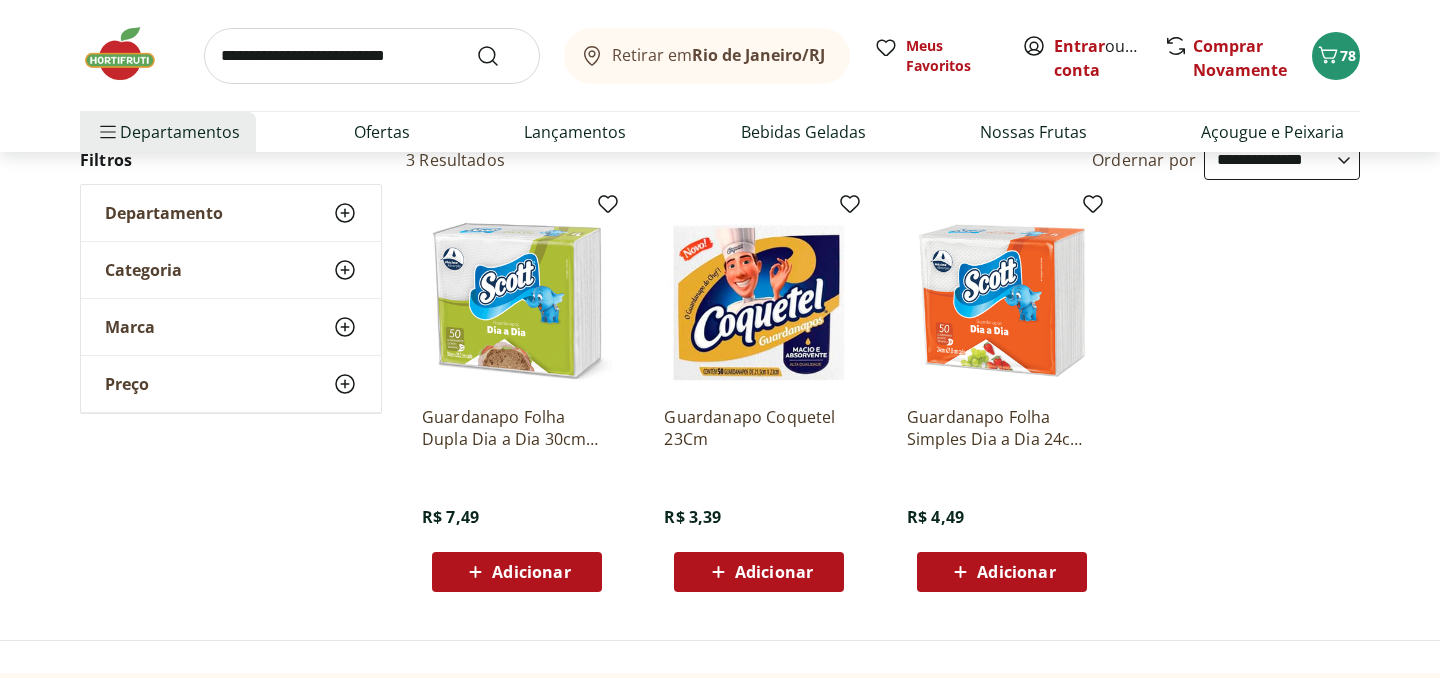 click at bounding box center (517, 295) 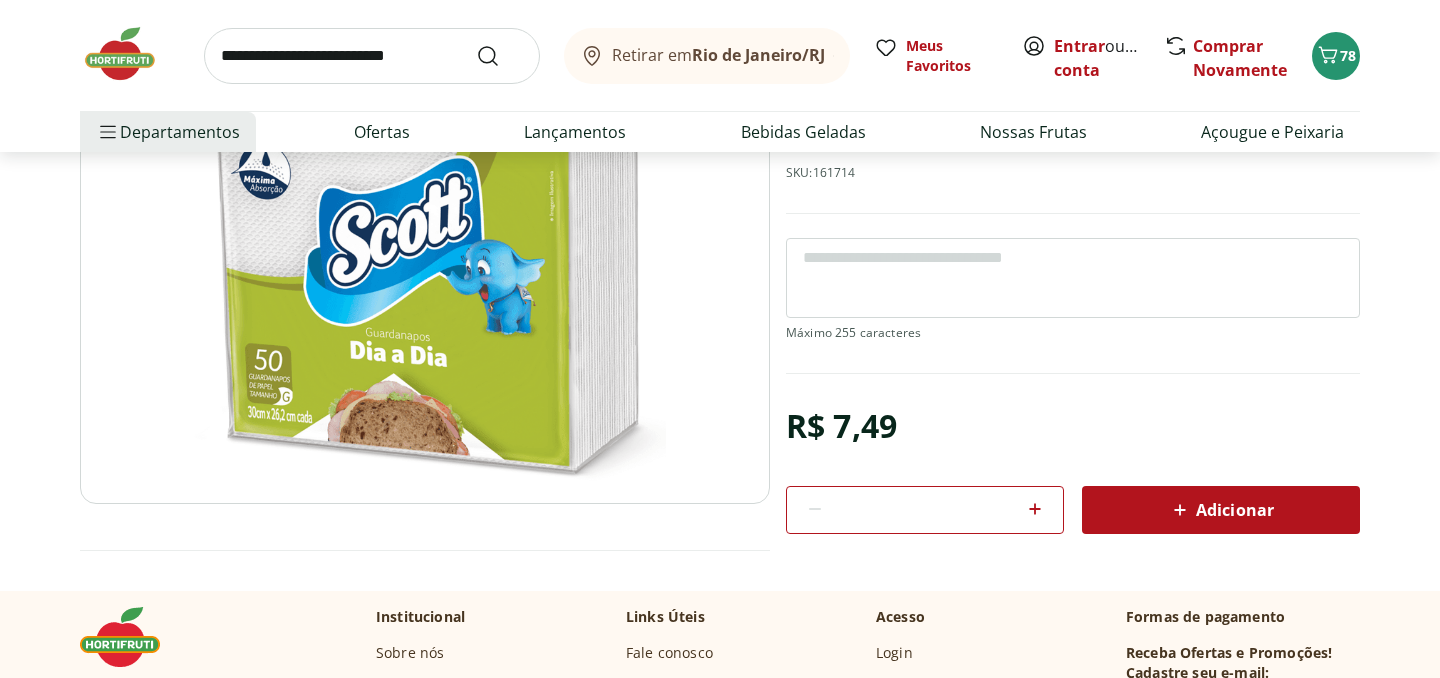 scroll, scrollTop: 257, scrollLeft: 0, axis: vertical 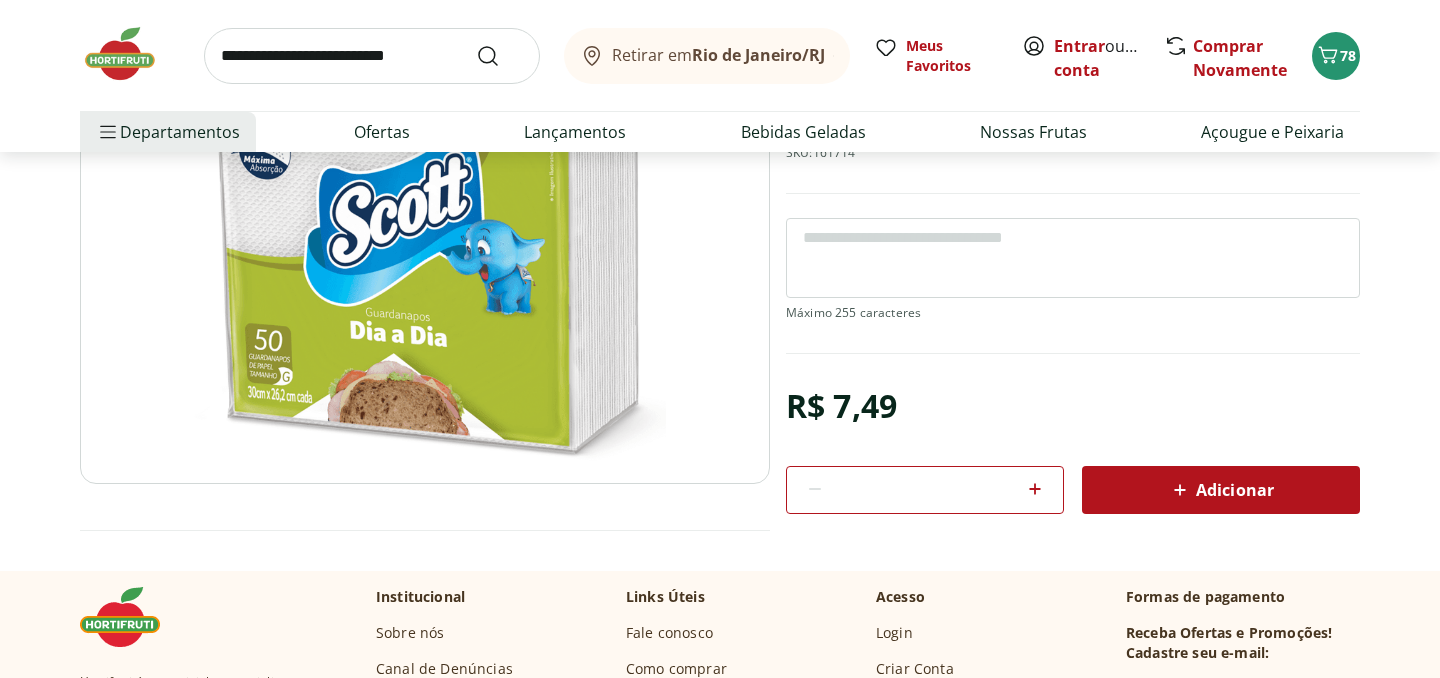 click 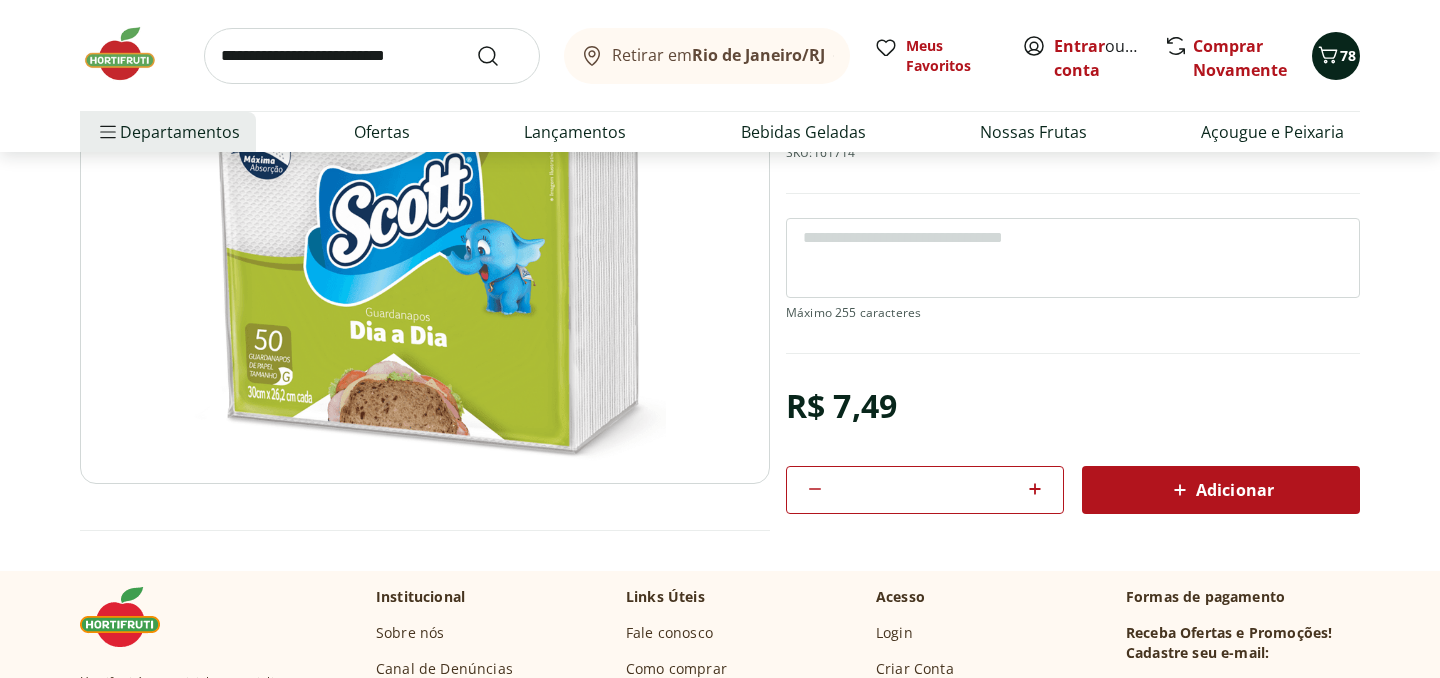 click at bounding box center [1328, 56] 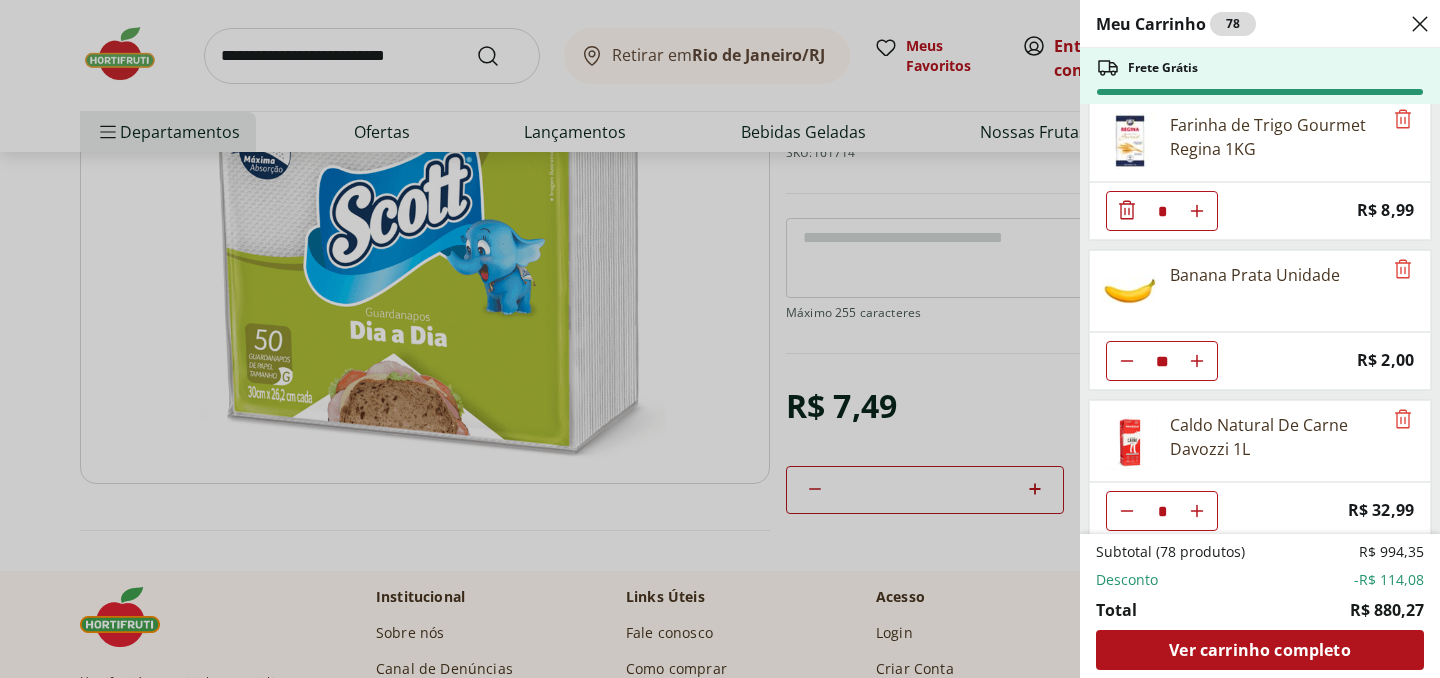 scroll, scrollTop: 1678, scrollLeft: 0, axis: vertical 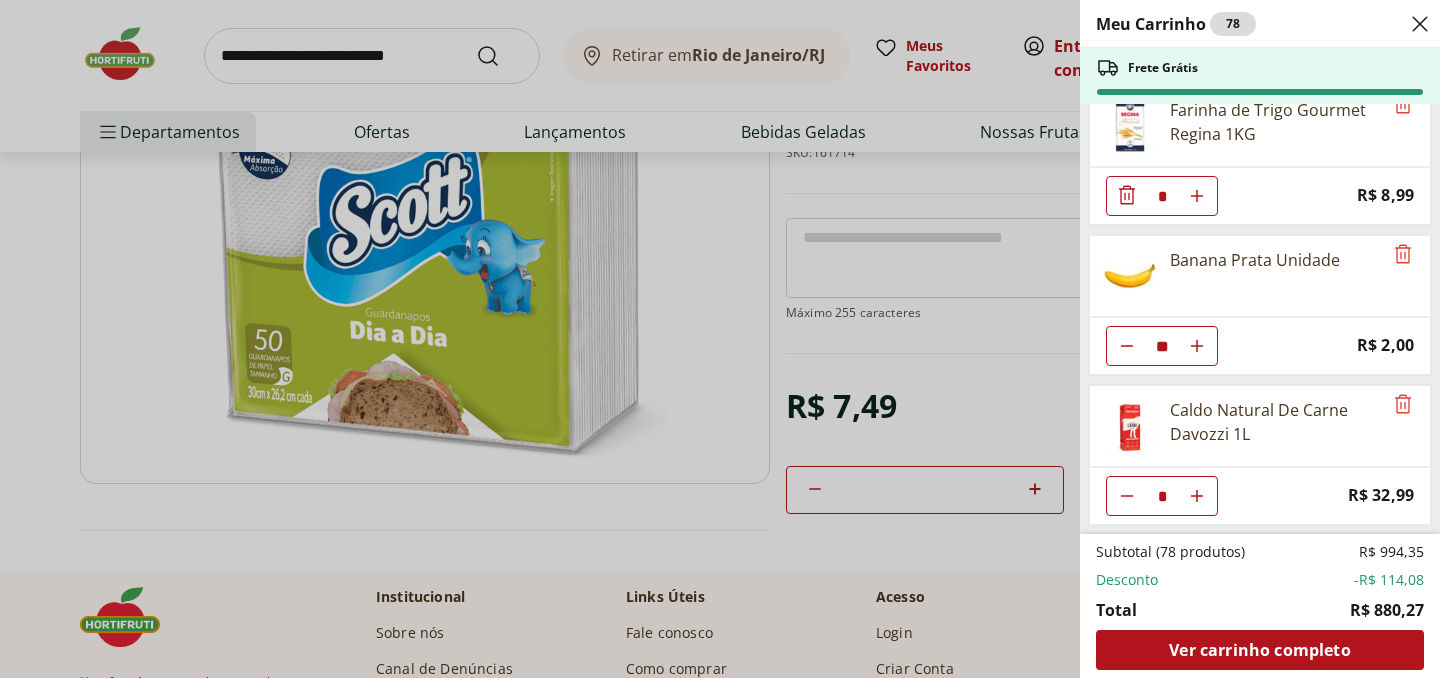 click on "Meu Carrinho 78 Frete Grátis Arroz Tio João Tipo 1 1Kg * Price: R$ 7,79 Alcatra Pedaço * Original price: R$ 66,41 Price: R$ 52,15 Cebola Nacional unidade ** Price: R$ 1,10 Alho Nacional Beneficiado Unidade * Price: R$ 2,99 Bacon Paleta Defumado Pata Negra * Price: R$ 6,29 Bacon Fatiado Sadia 250G * Price: R$ 27,99 Alecrim - Unidade * Price: R$ 5,49 Extrato de Tomate Só Tomate Elefante 300g * Price: R$ 13,89 Manteiga com Sal Tablete Cruzília Unidade * Price: R$ 12,99 Louro * Price: R$ 5,99 Salsa/Salsinha - Maço - Unidade * Price: R$ 3,99 Farinha de Trigo Gourmet Regina 1KG * Price: R$ 8,99 Banana Prata Unidade ** Price: R$ 2,00 Caldo Natural De Carne Davozzi 1L * Price: R$ 32,99 Subtotal (78 produtos) R$ 994,35 Desconto -R$ 114,08 Total R$ 880,27 Ver carrinho completo" at bounding box center (720, 339) 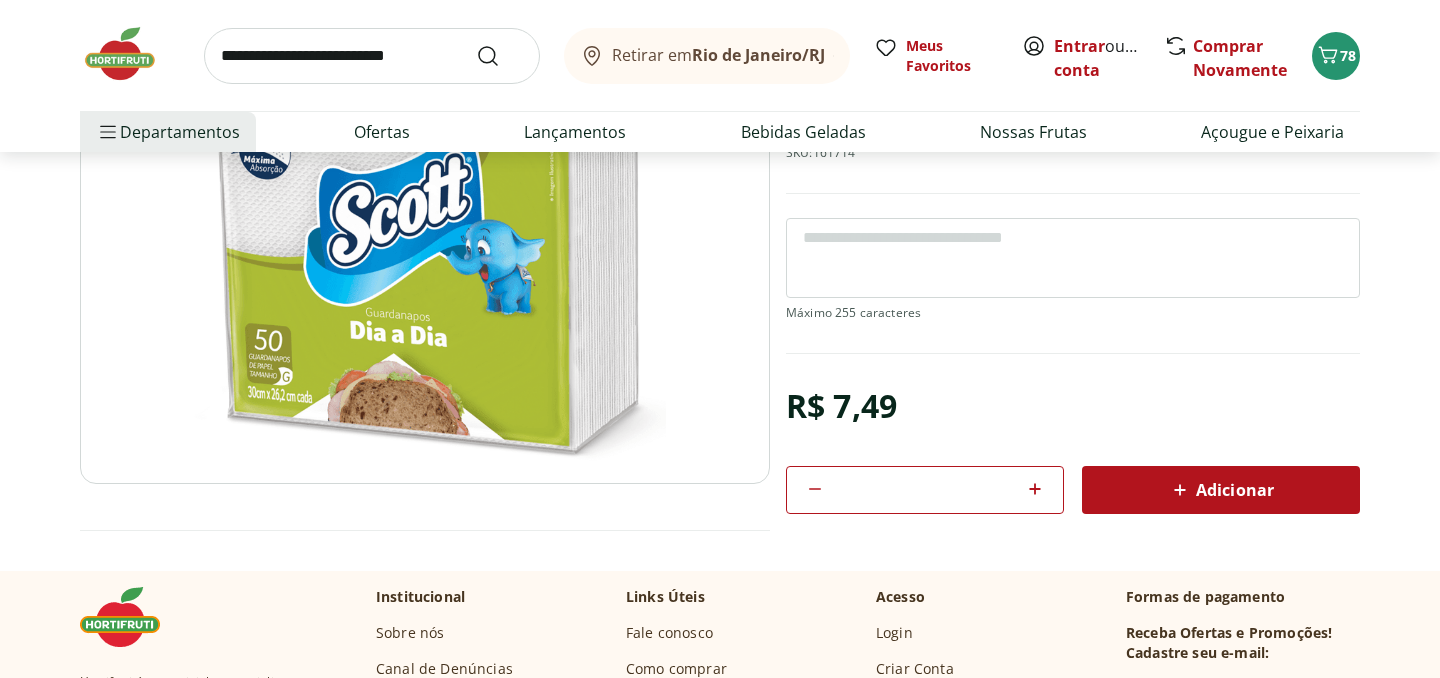 click at bounding box center [372, 56] 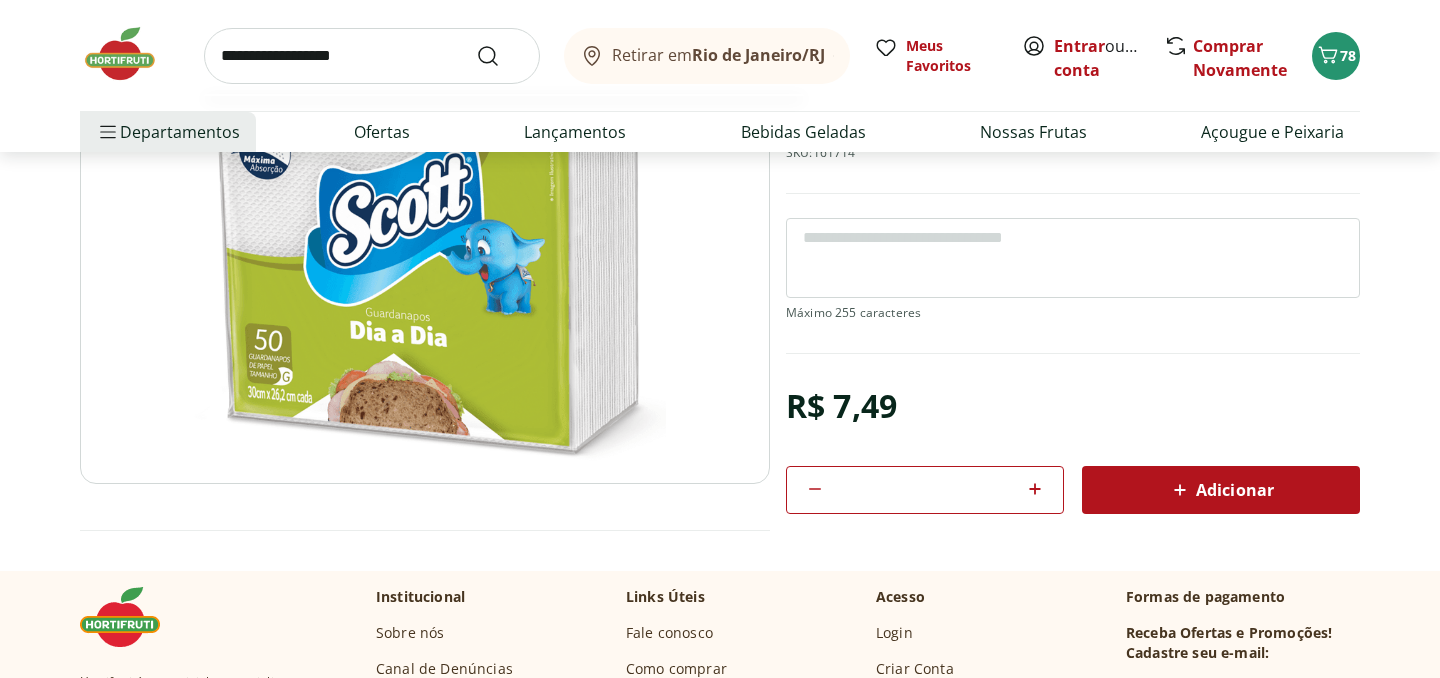 type on "**********" 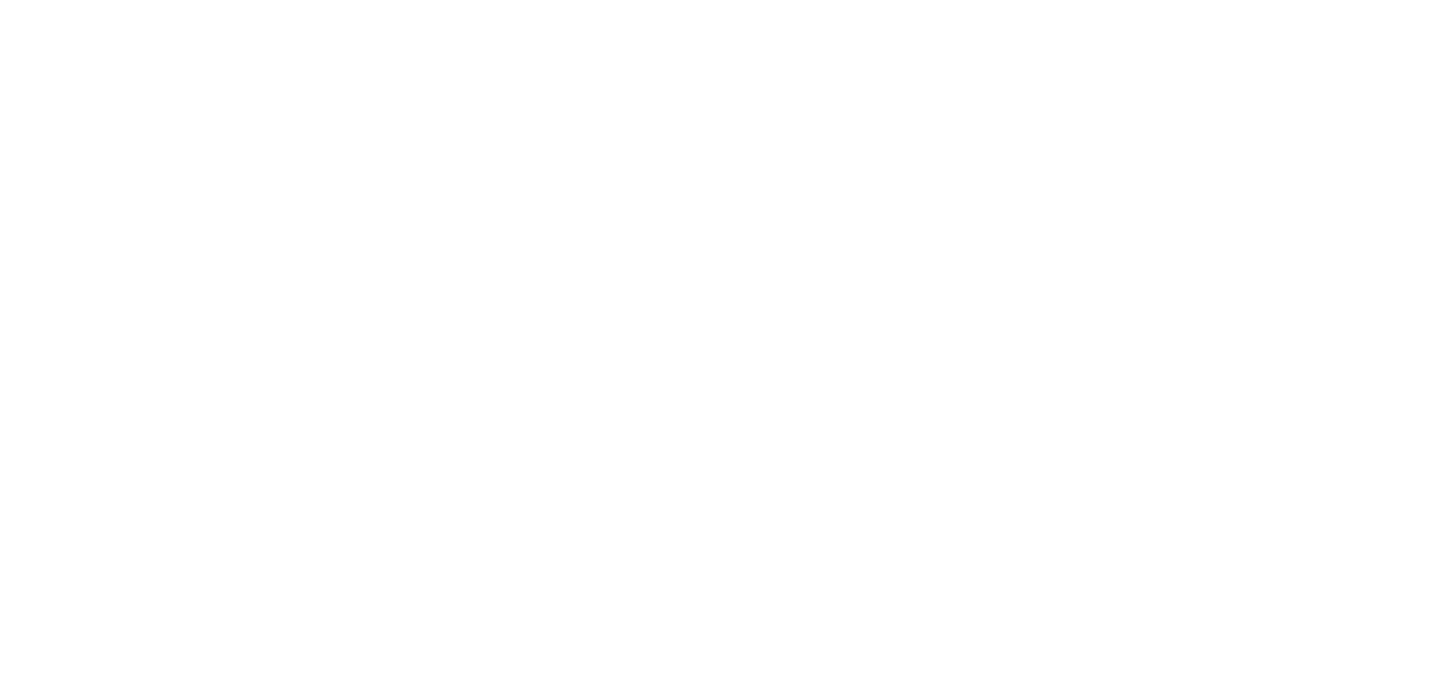 scroll, scrollTop: 0, scrollLeft: 0, axis: both 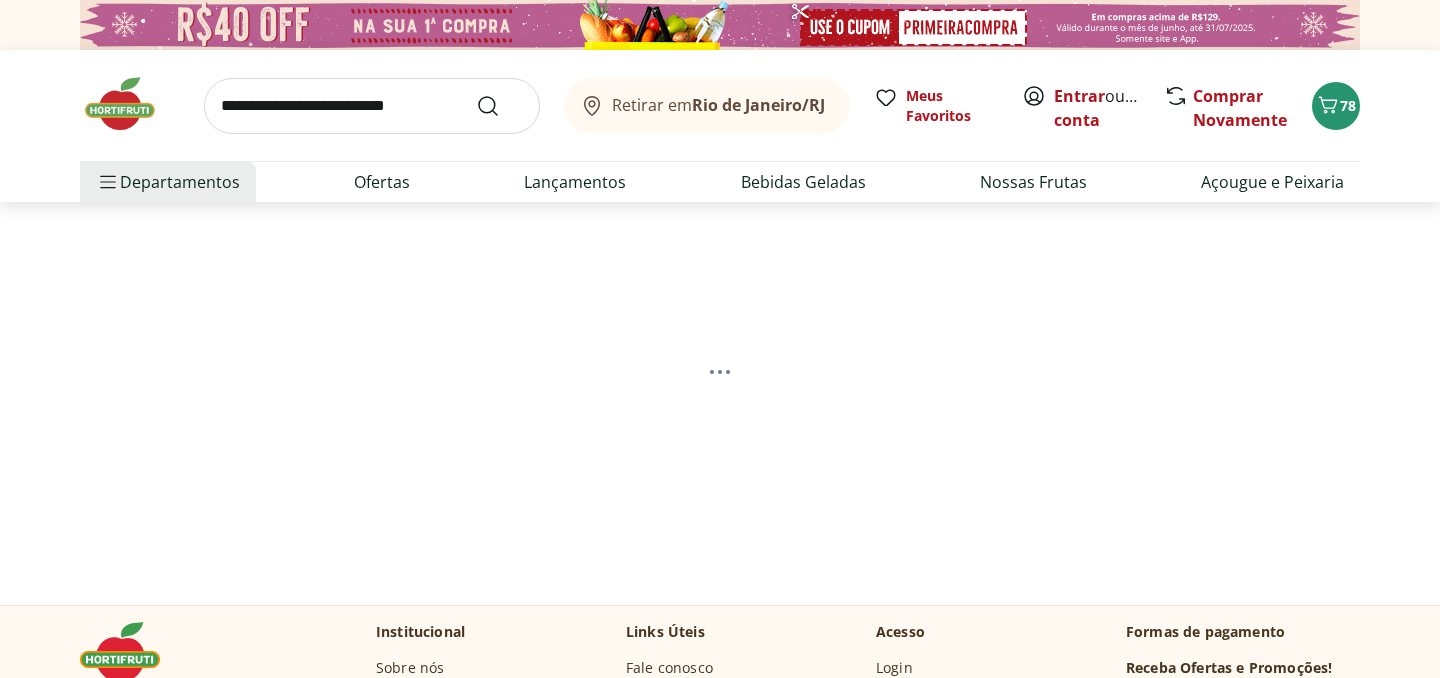 select on "**********" 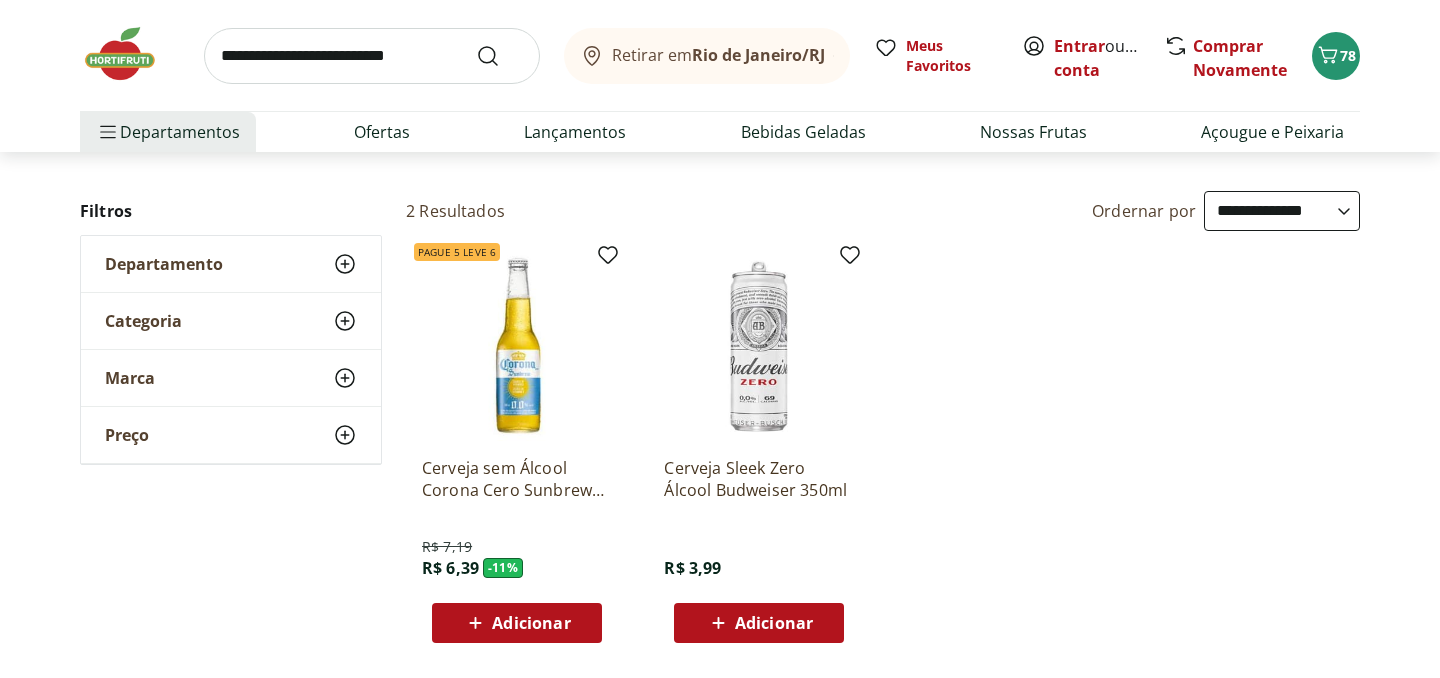 scroll, scrollTop: 178, scrollLeft: 0, axis: vertical 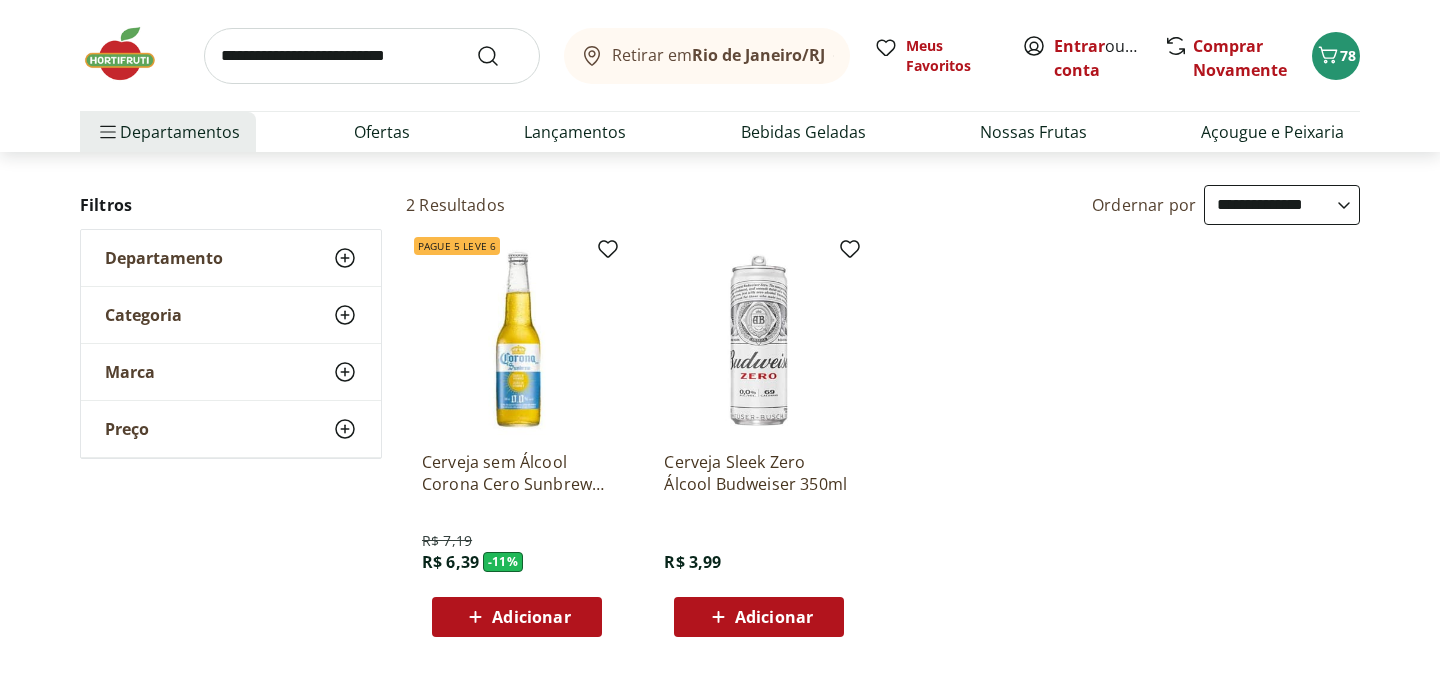 click on "Adicionar" at bounding box center (531, 617) 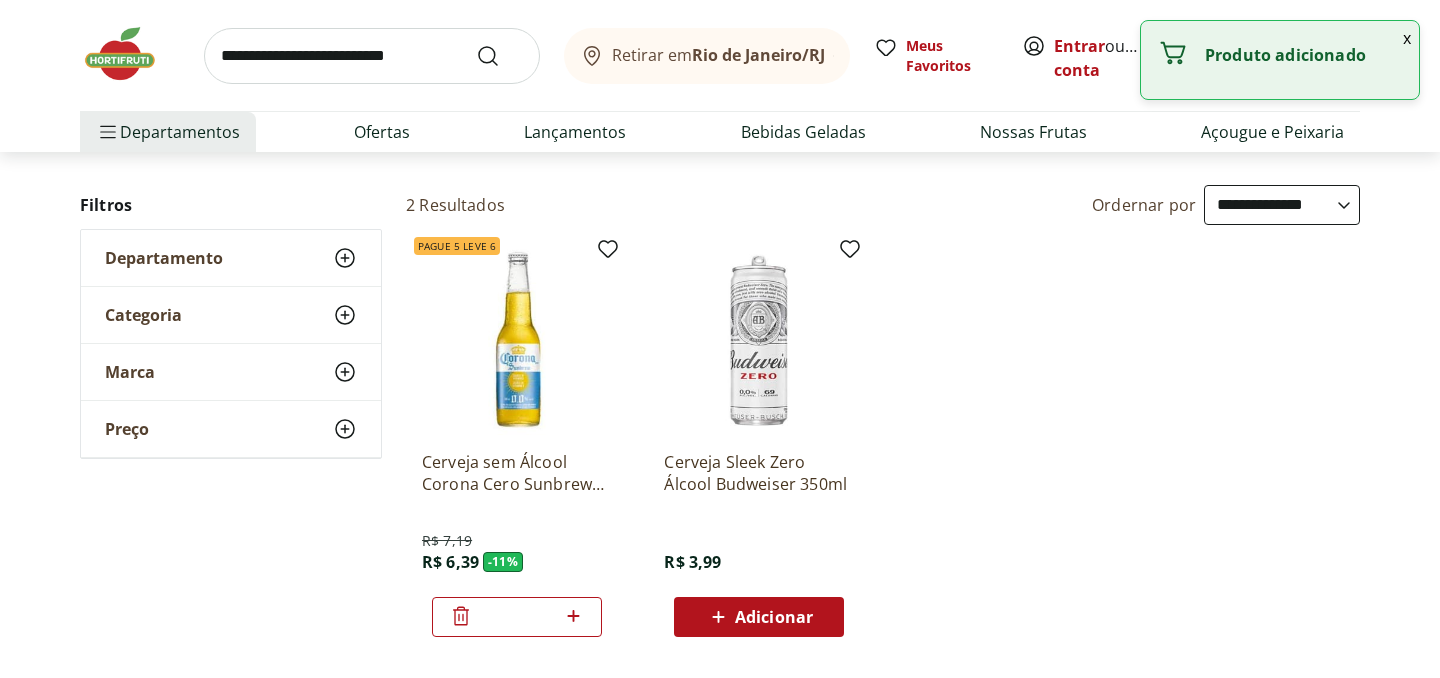click 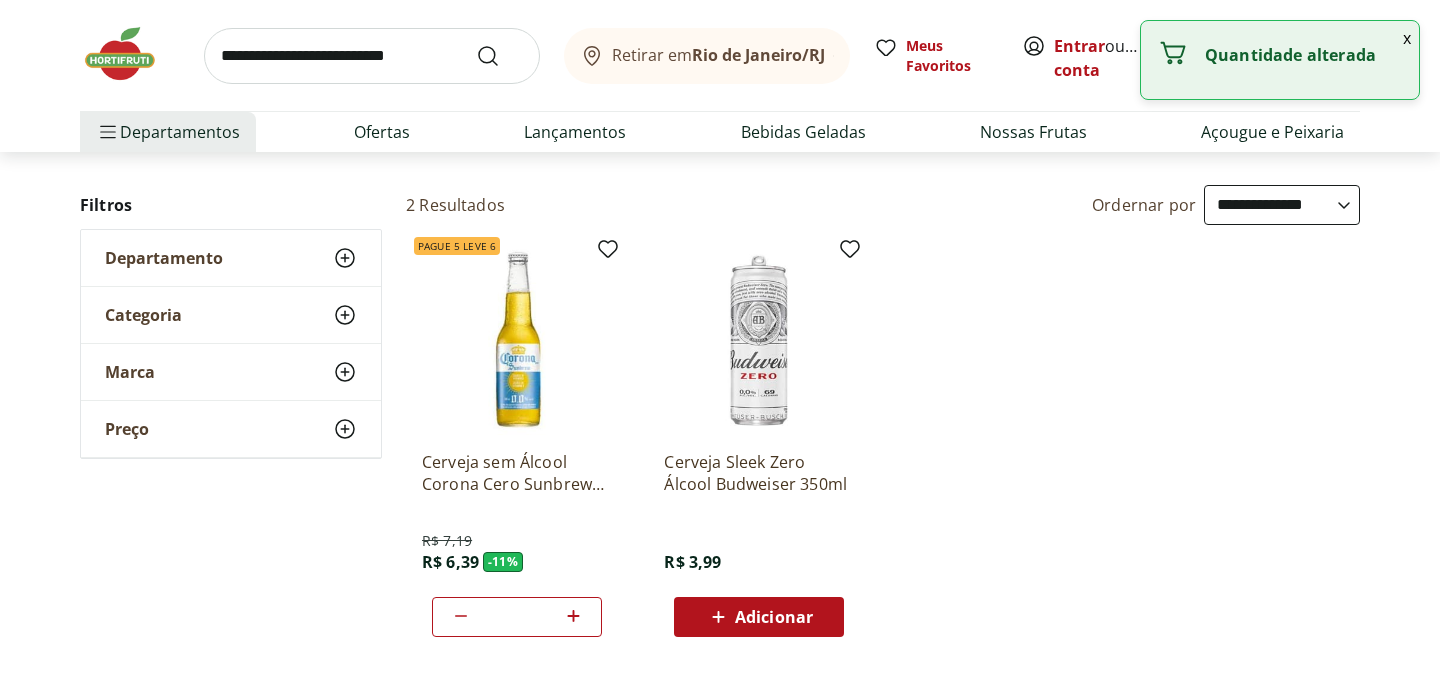 click 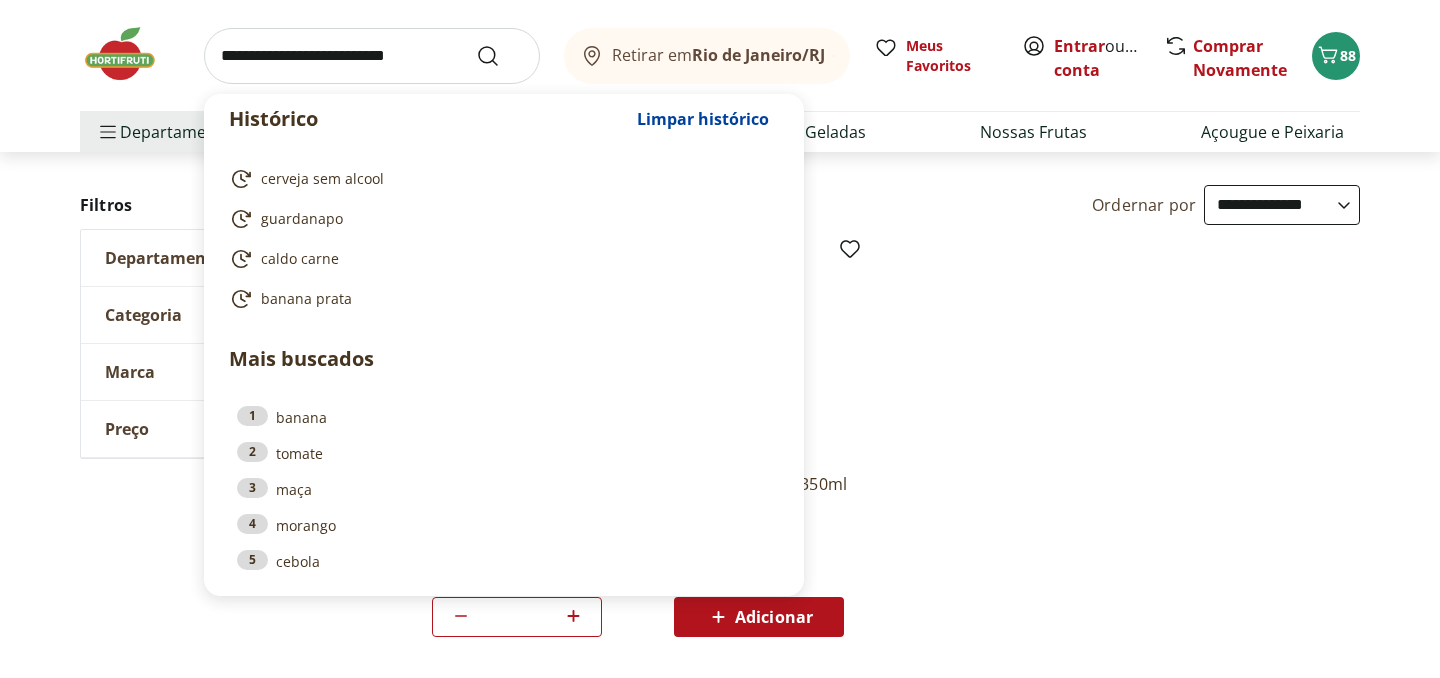 click at bounding box center [372, 56] 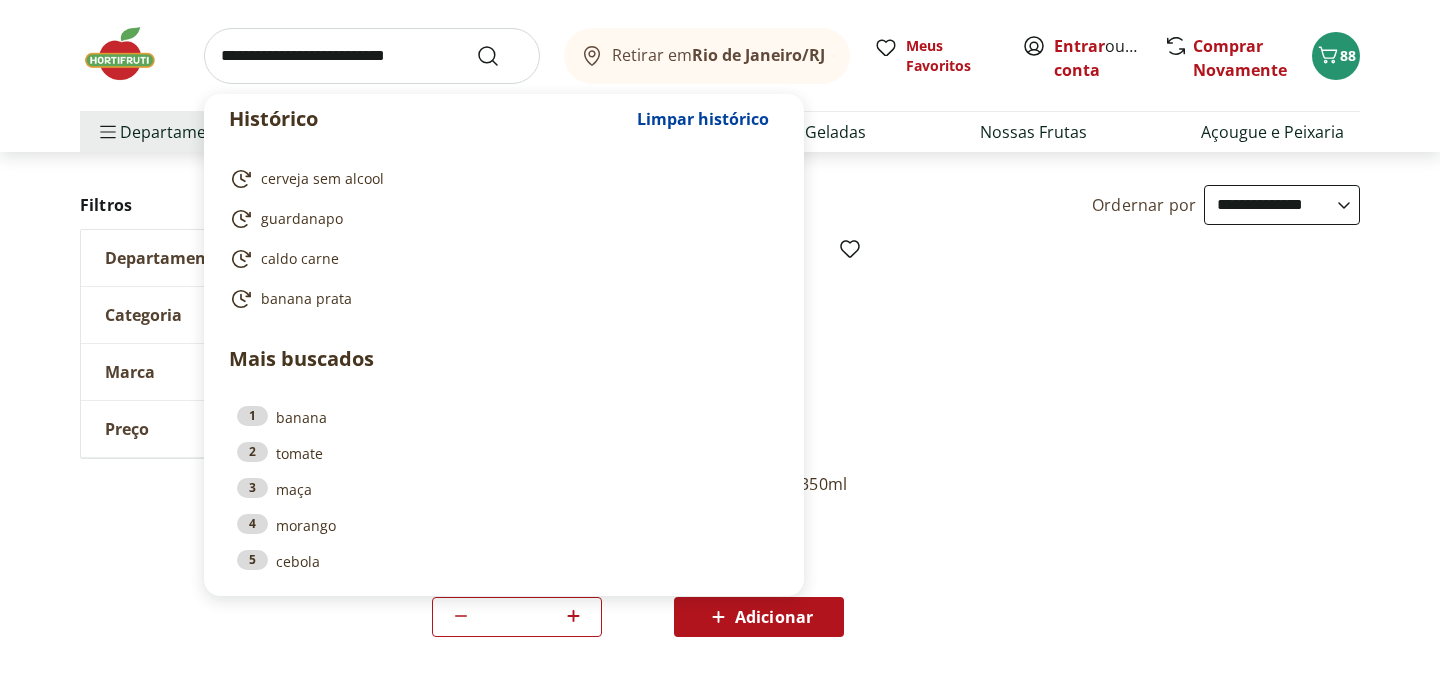 type on "*" 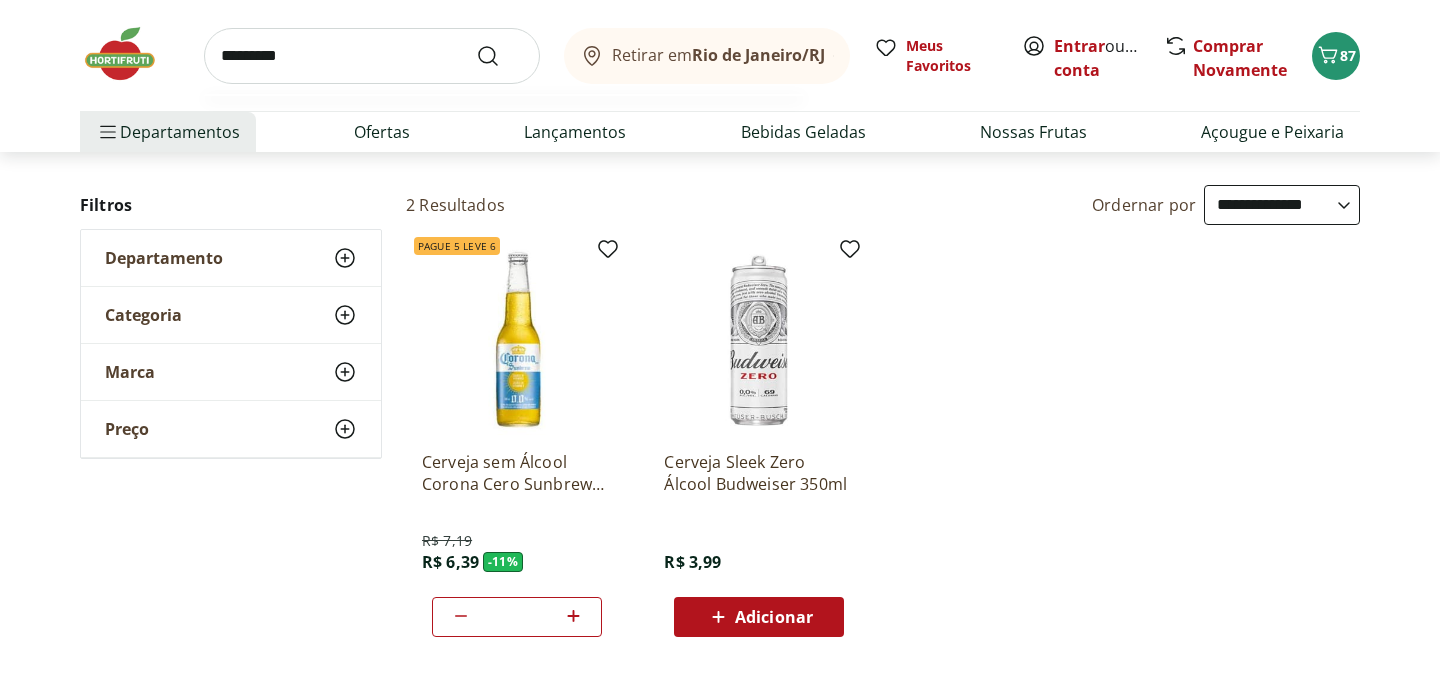 type on "*********" 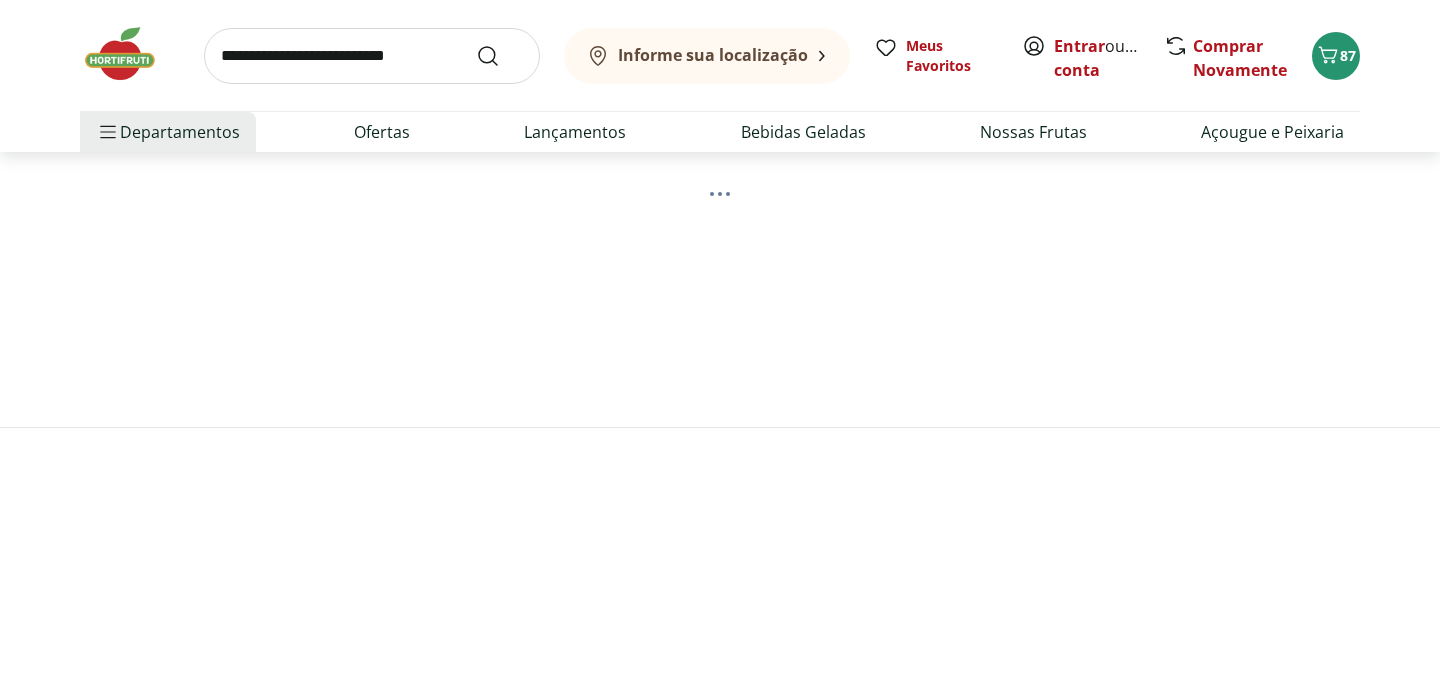 scroll, scrollTop: 0, scrollLeft: 0, axis: both 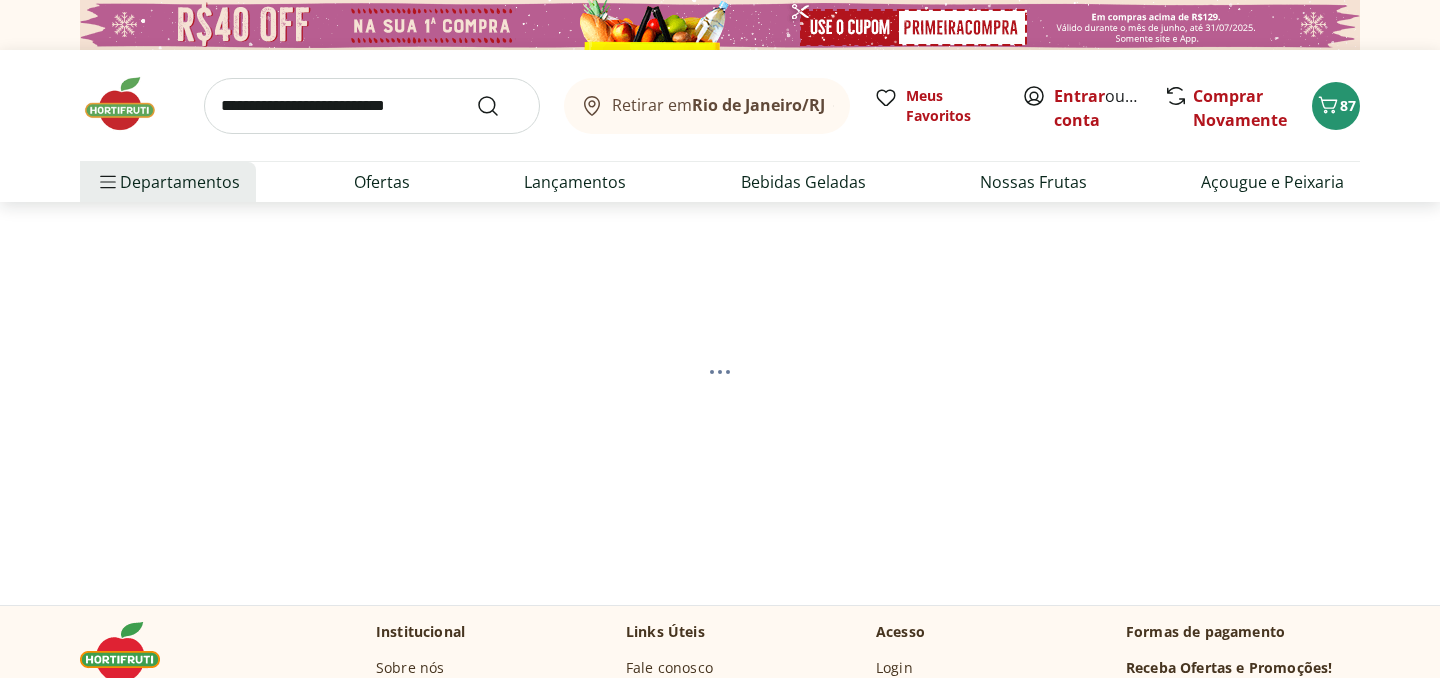 select on "**********" 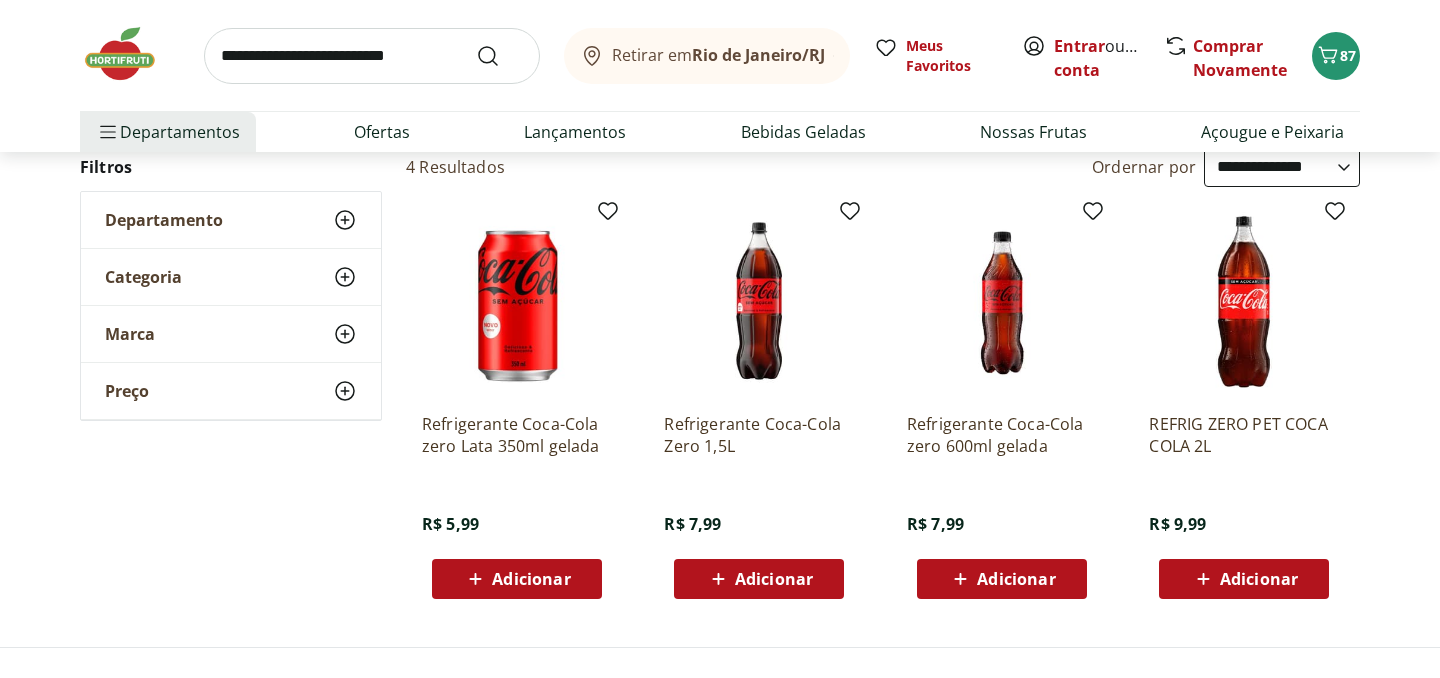 scroll, scrollTop: 269, scrollLeft: 0, axis: vertical 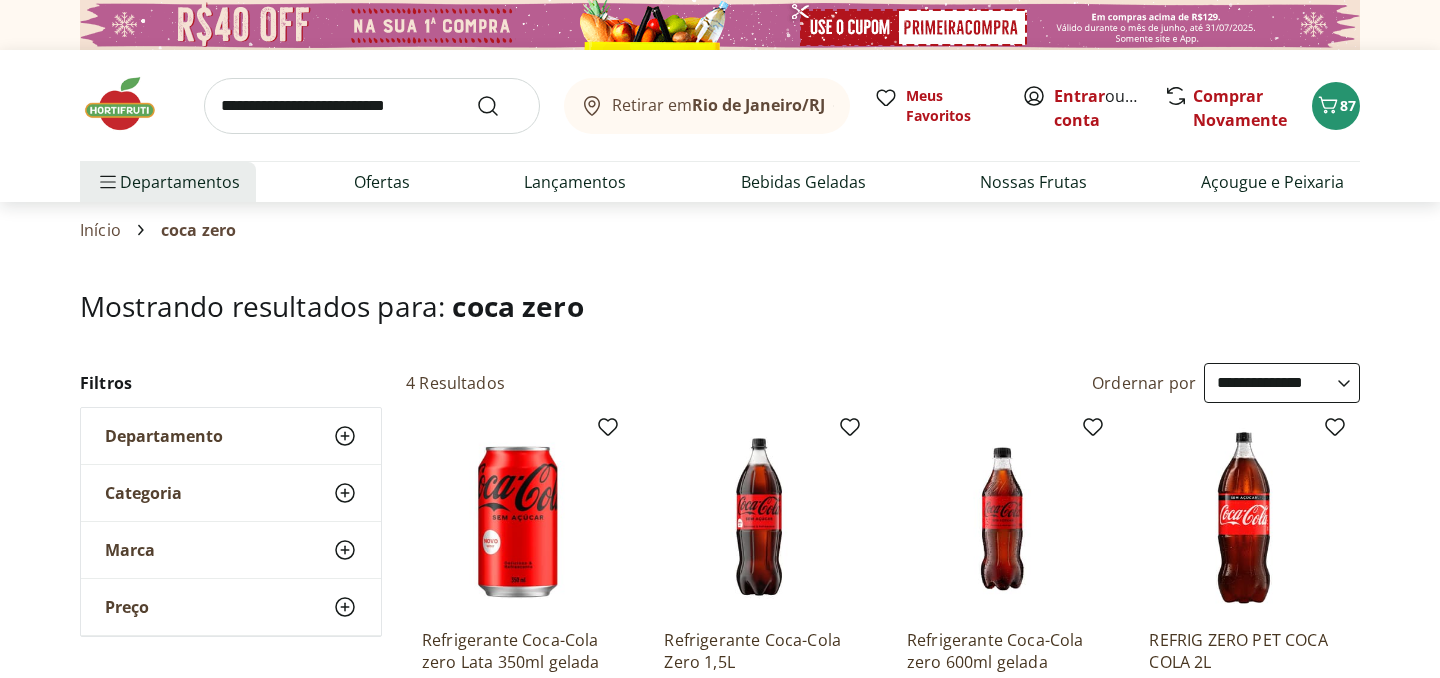 select on "**********" 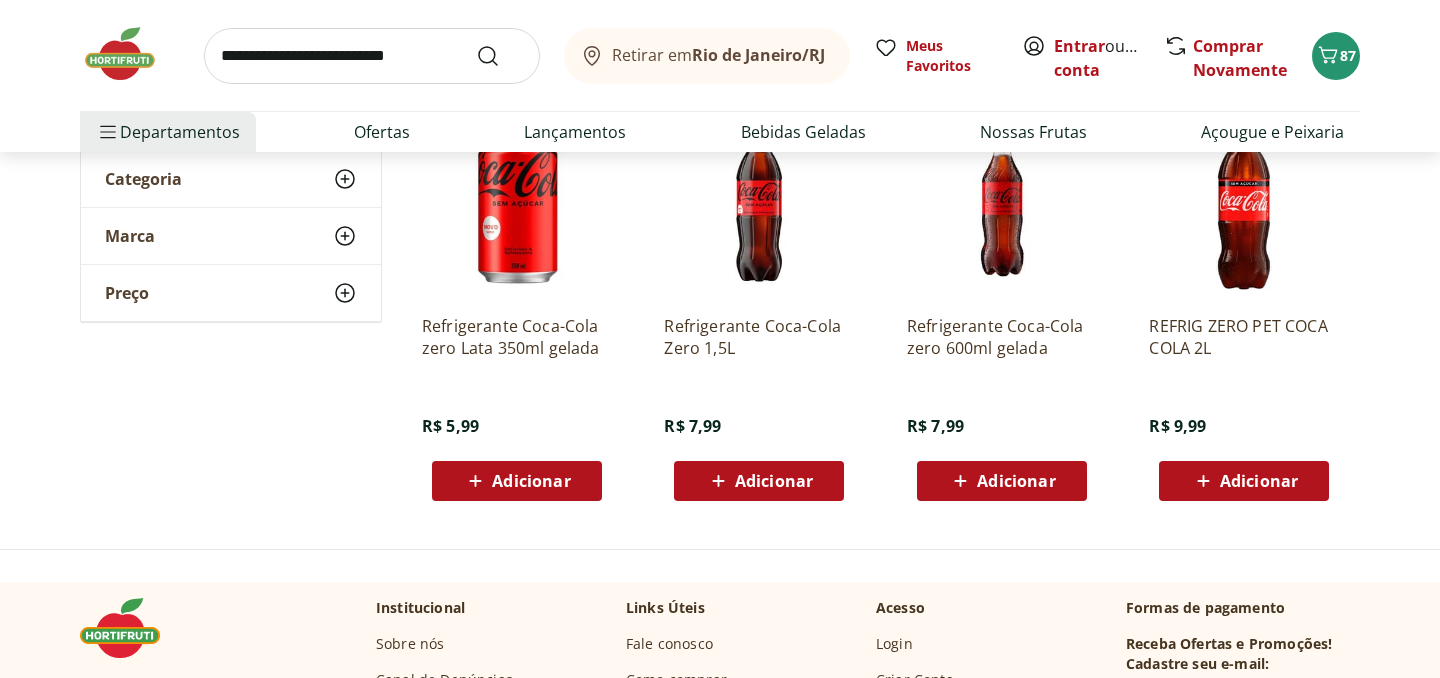 scroll, scrollTop: 0, scrollLeft: 0, axis: both 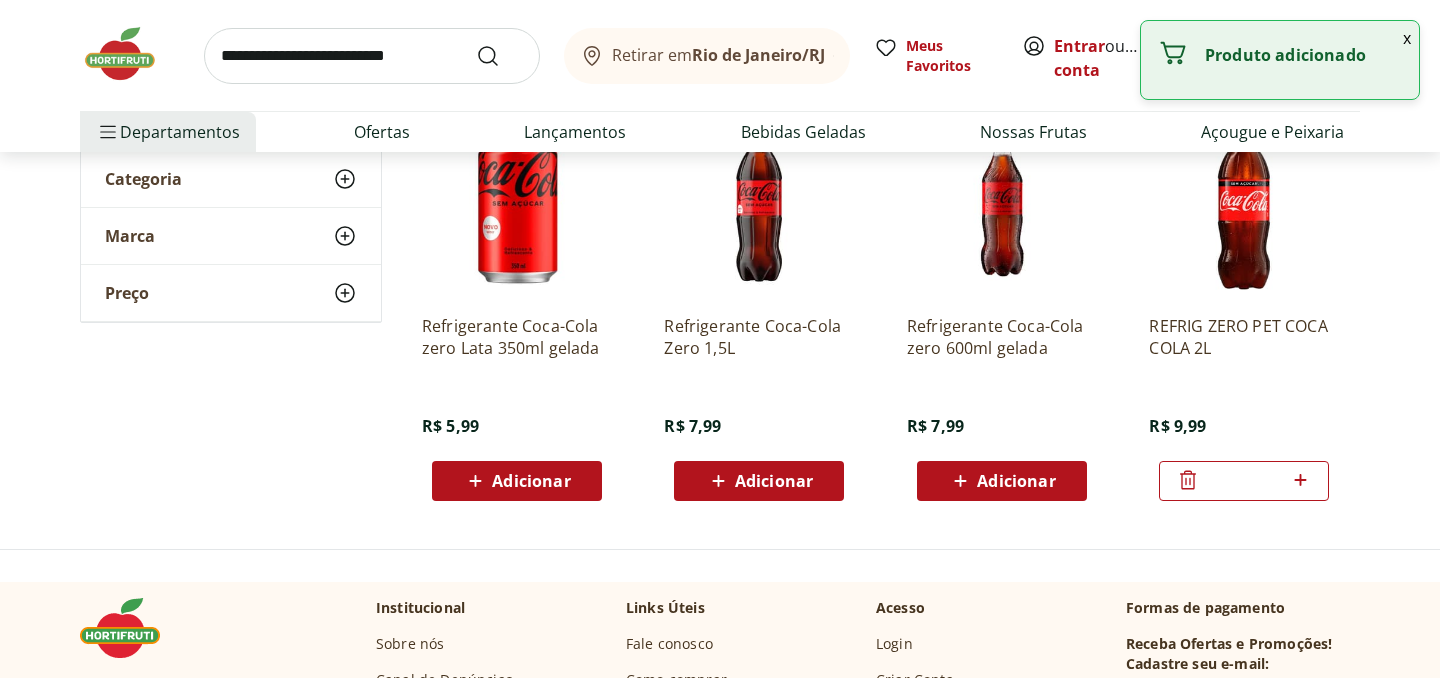 click at bounding box center (372, 56) 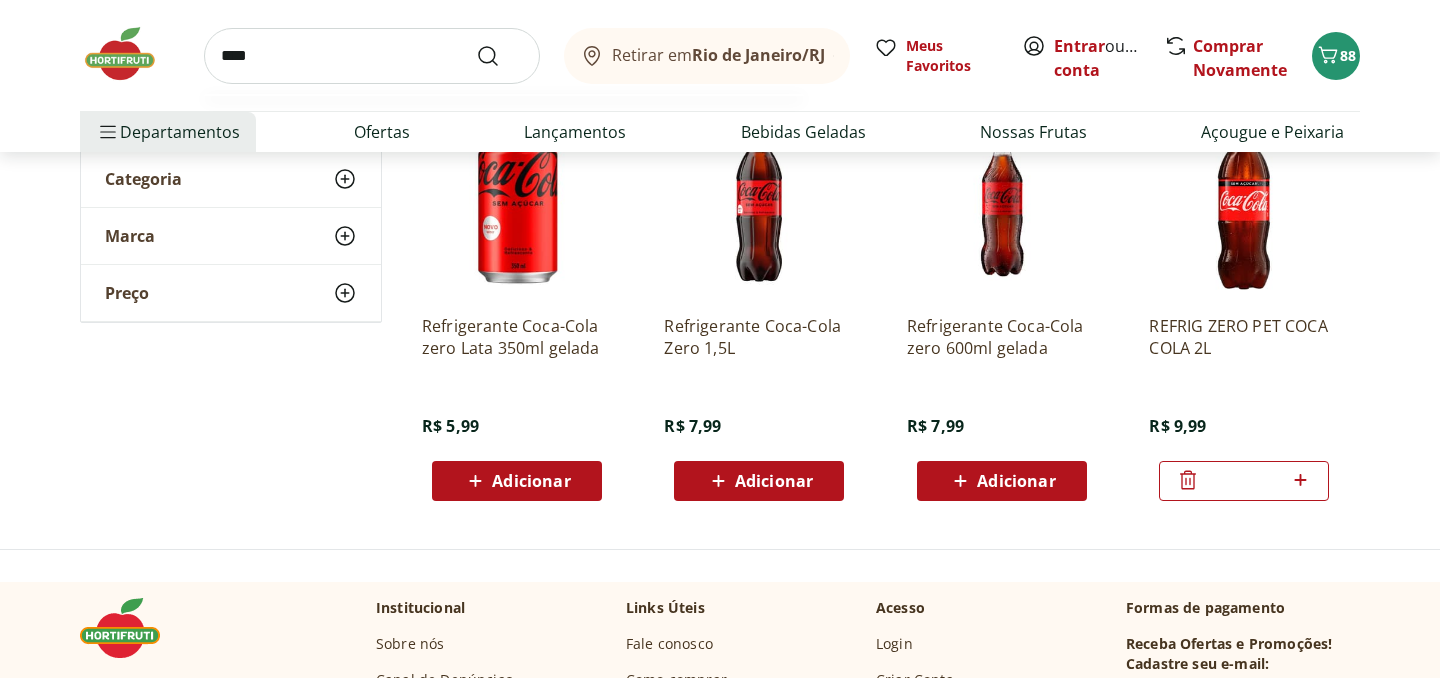 type on "****" 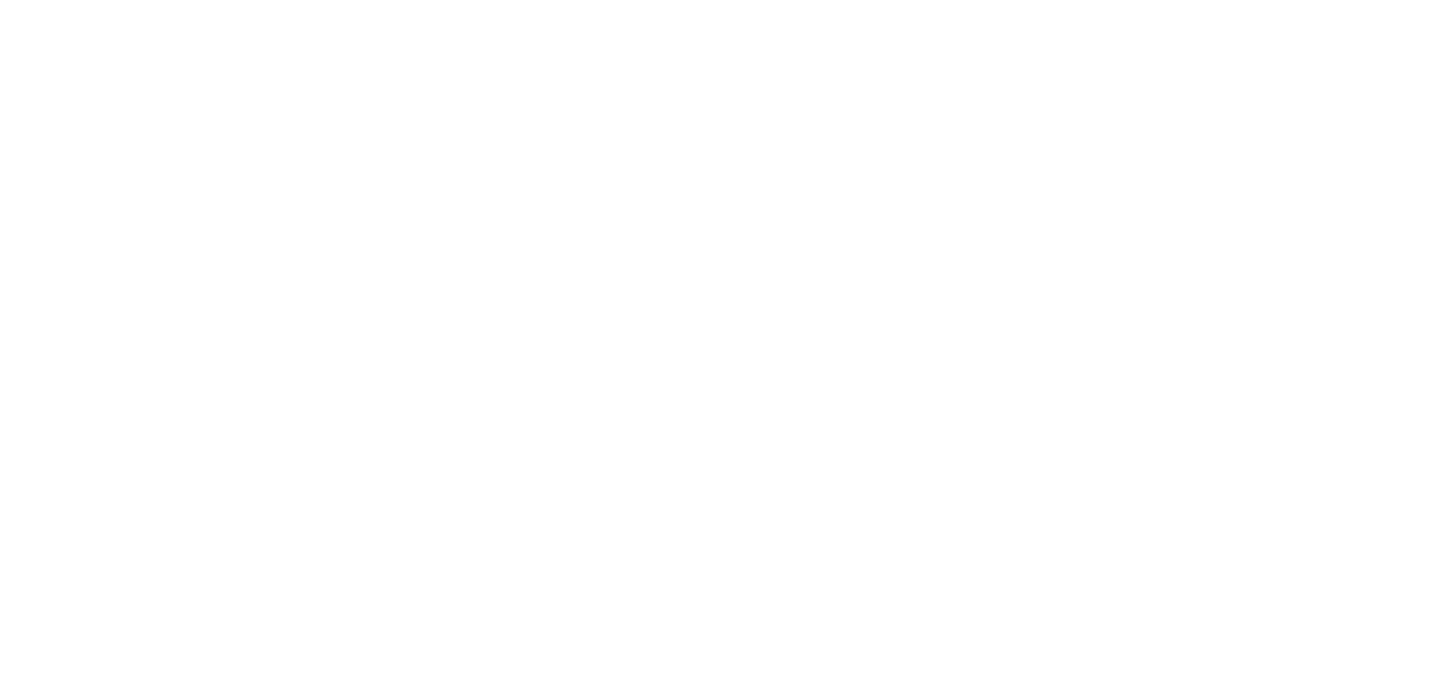 scroll, scrollTop: 0, scrollLeft: 0, axis: both 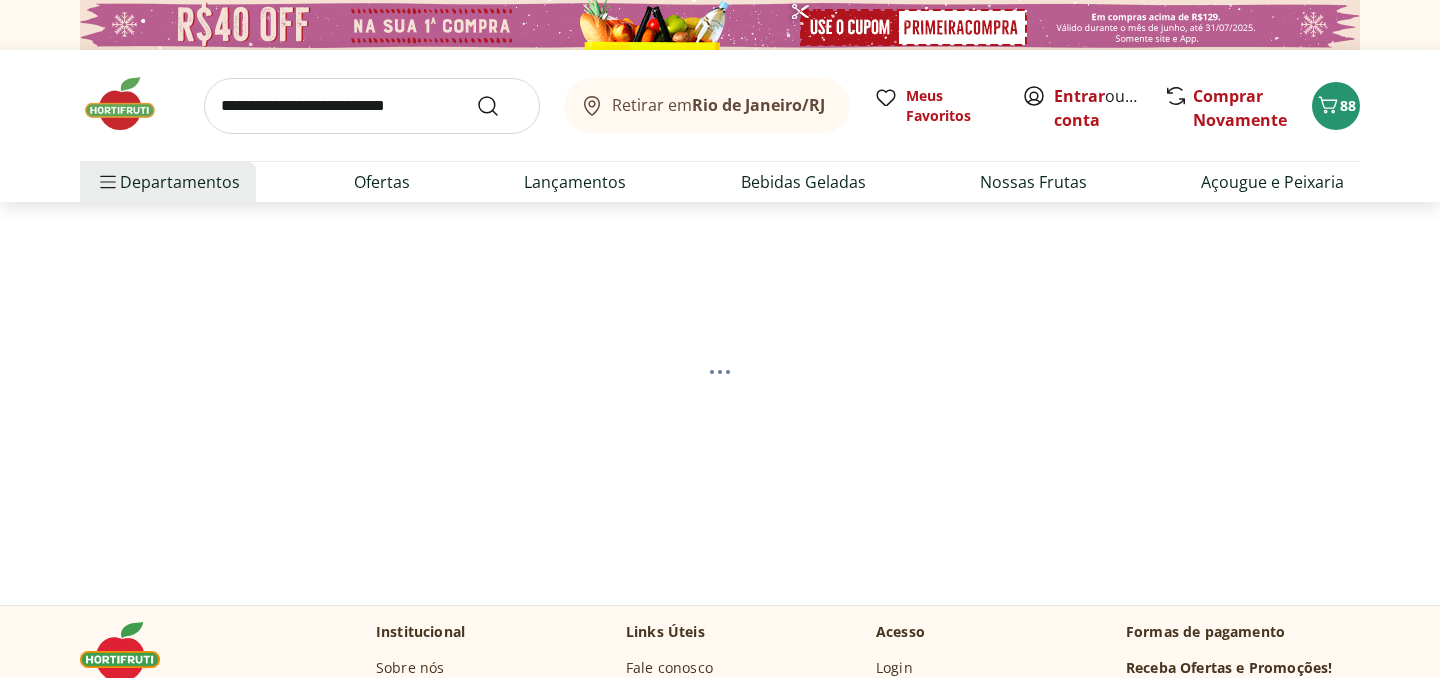 select on "**********" 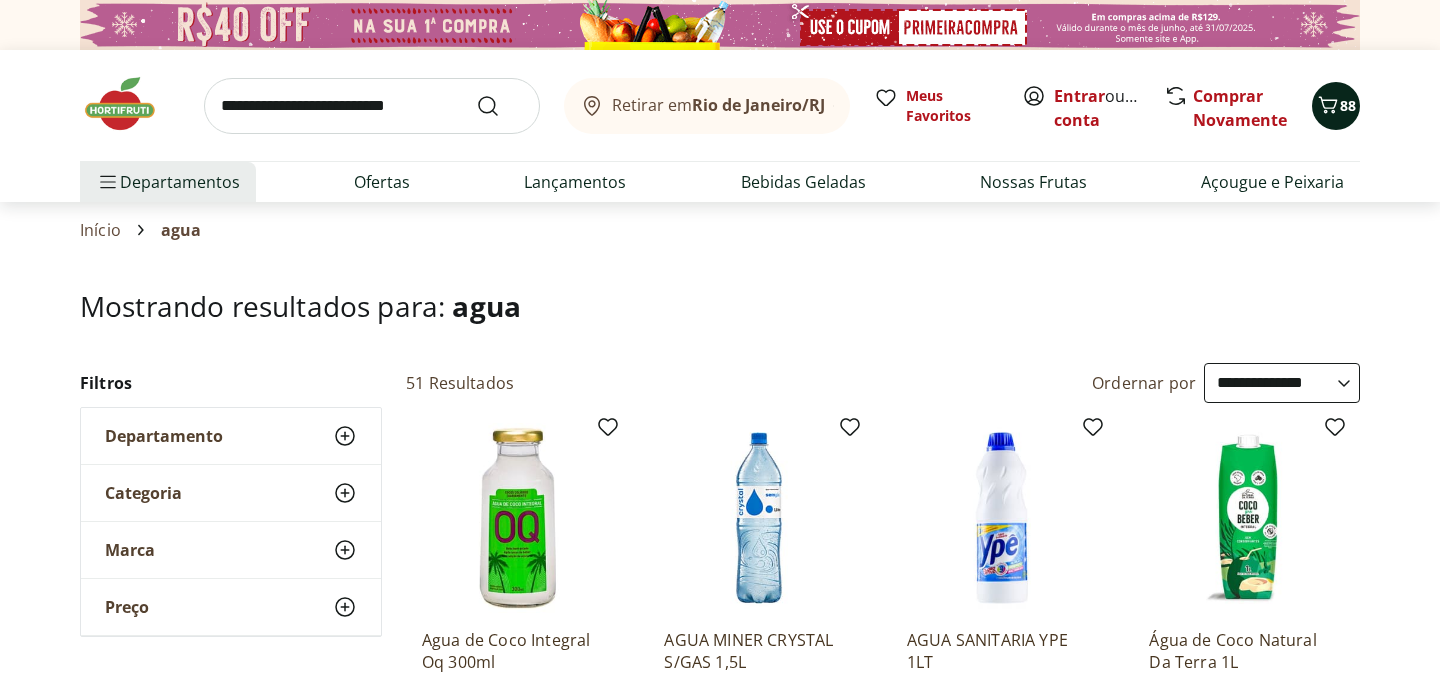 click on "88" at bounding box center (1348, 105) 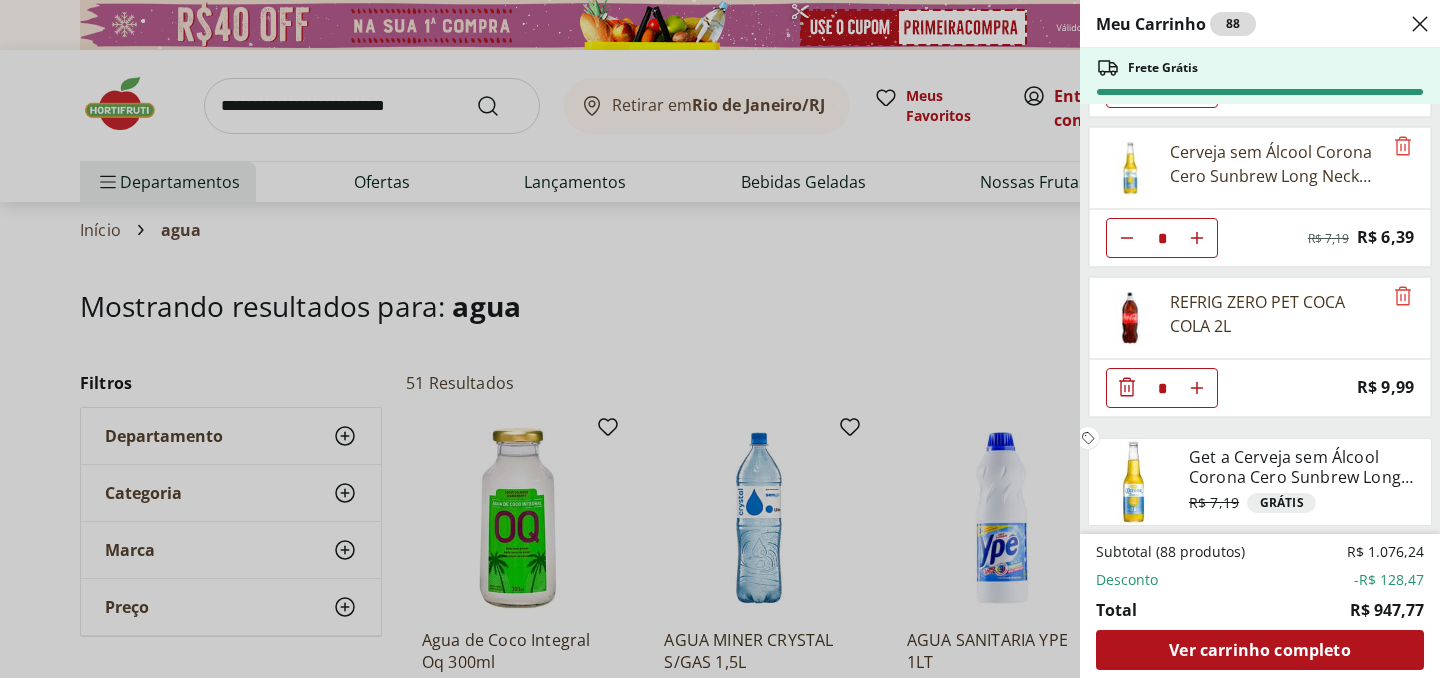 scroll, scrollTop: 2086, scrollLeft: 0, axis: vertical 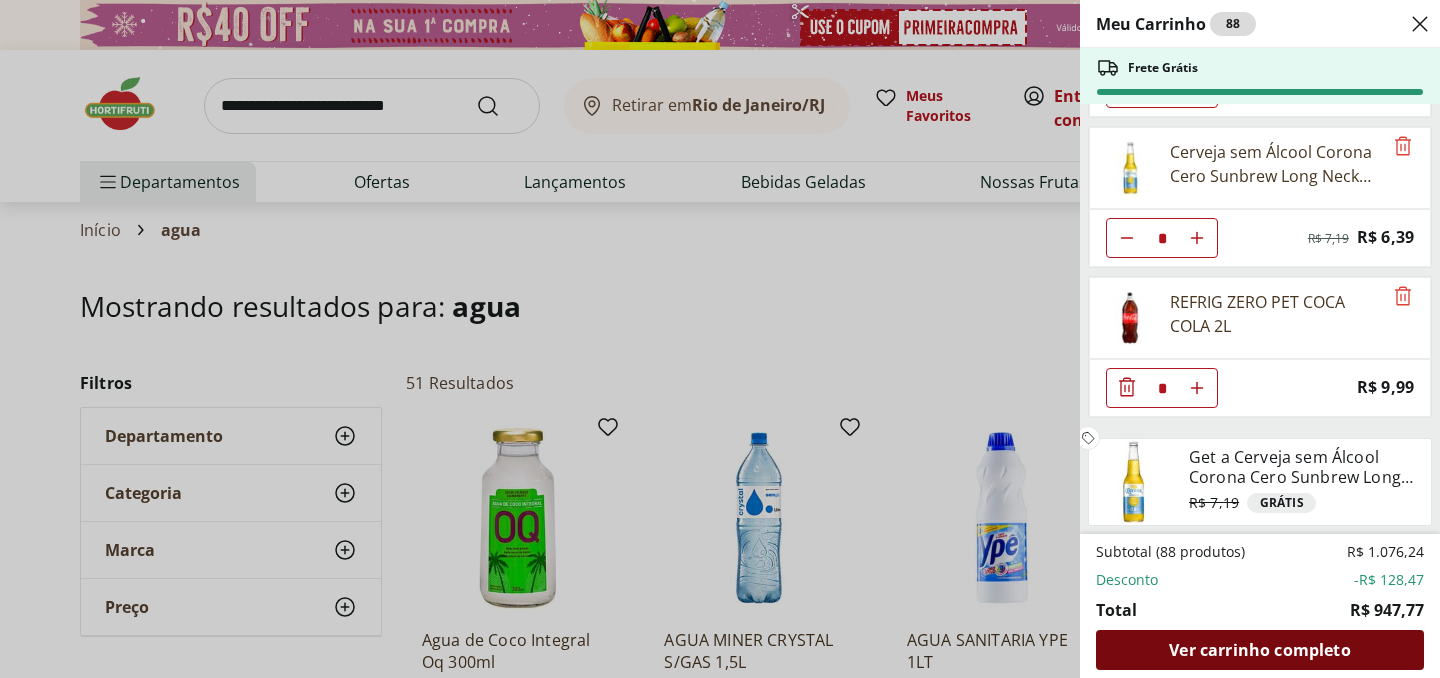 click on "Ver carrinho completo" at bounding box center [1259, 650] 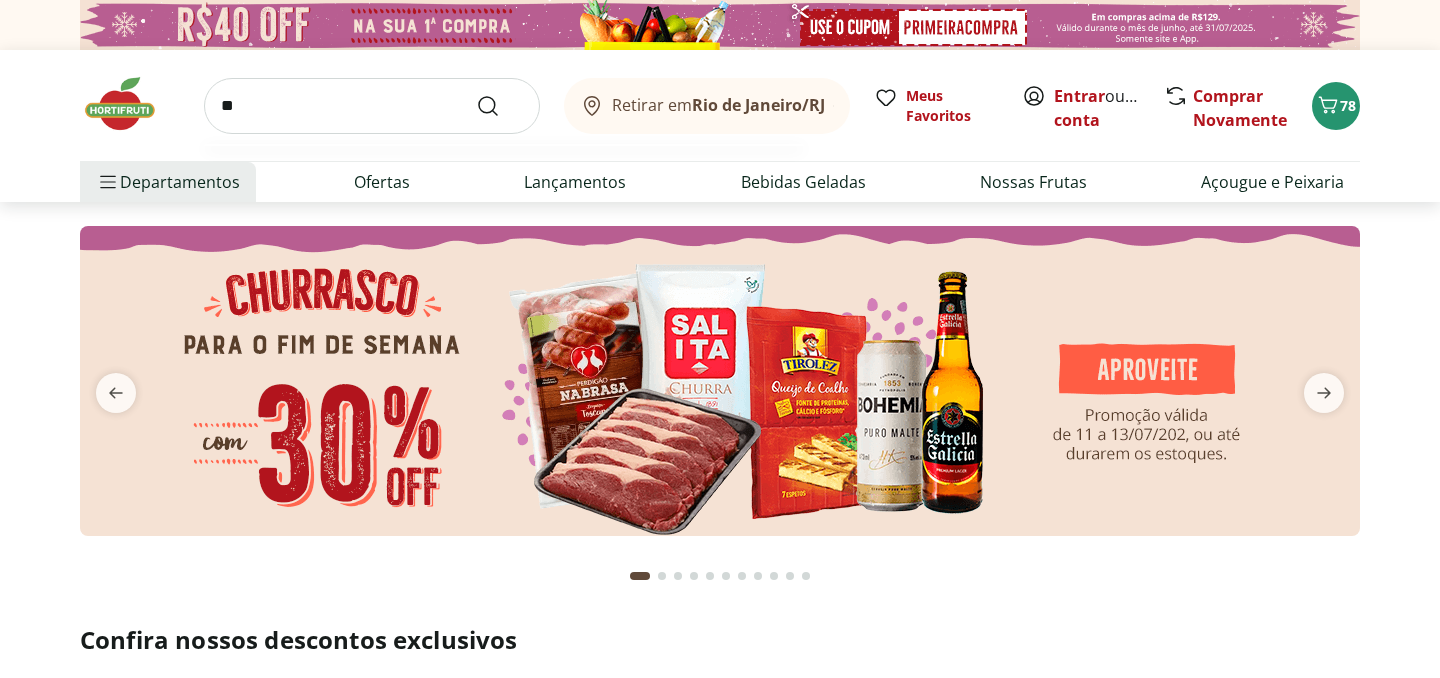 scroll, scrollTop: 0, scrollLeft: 0, axis: both 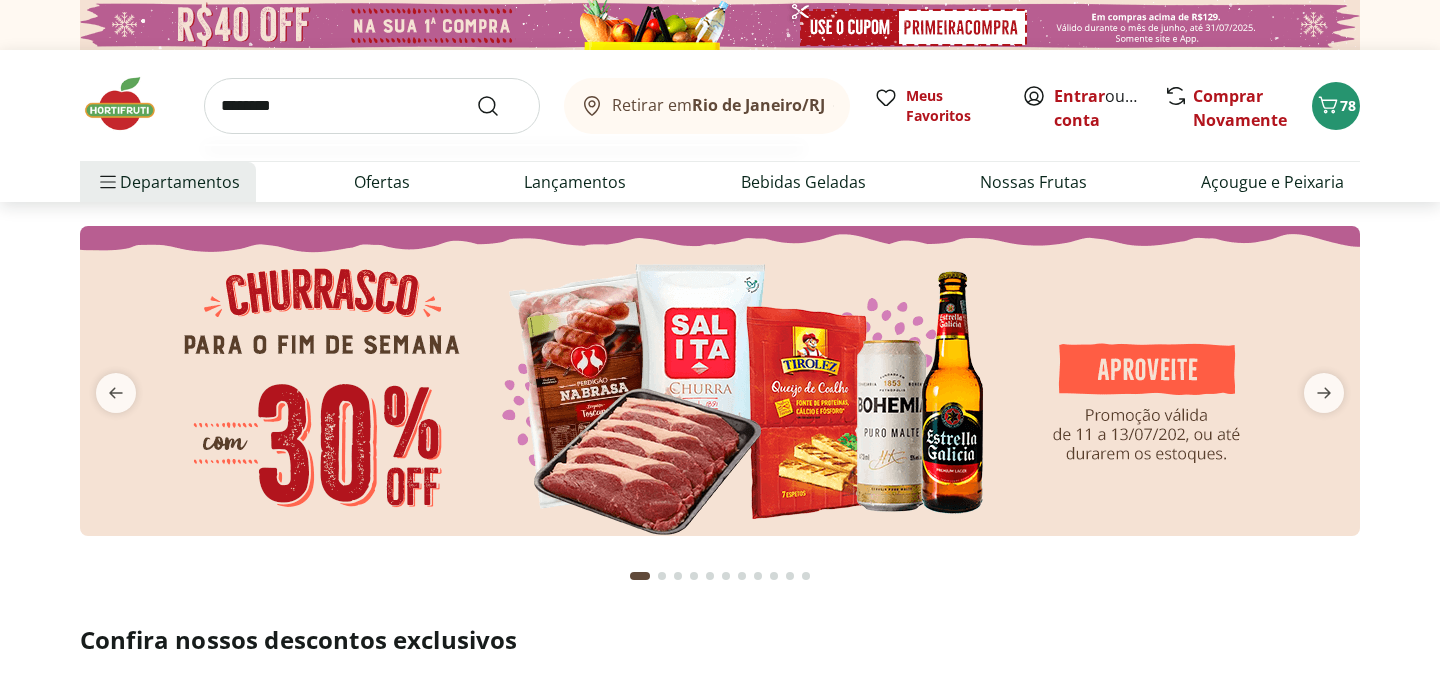 type on "********" 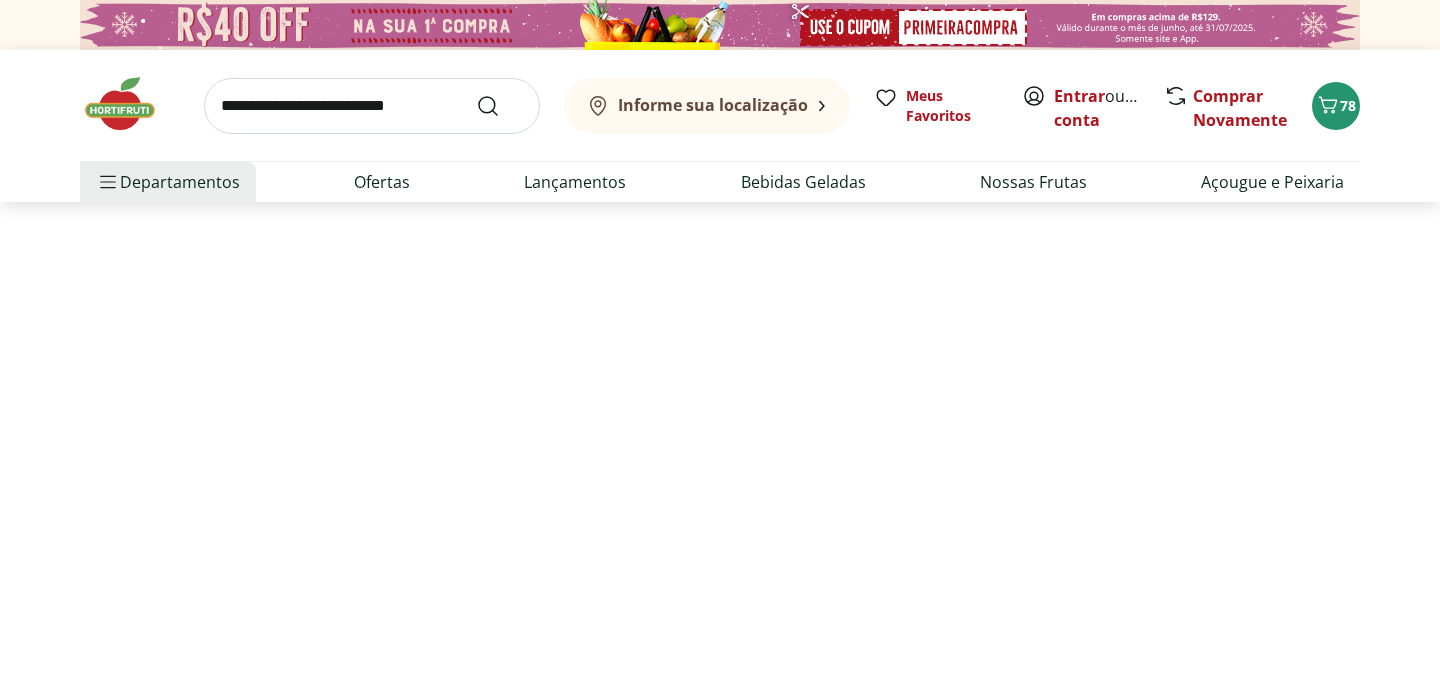 select on "**********" 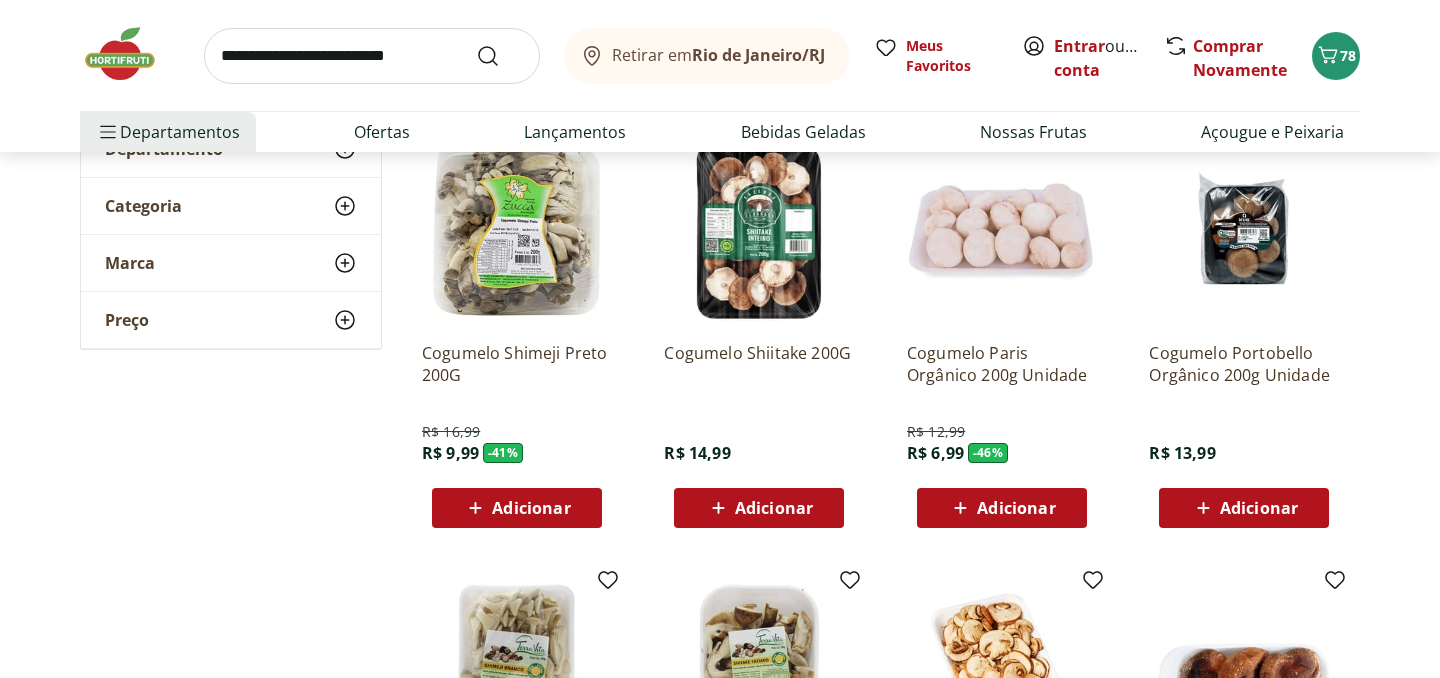 scroll, scrollTop: 289, scrollLeft: 0, axis: vertical 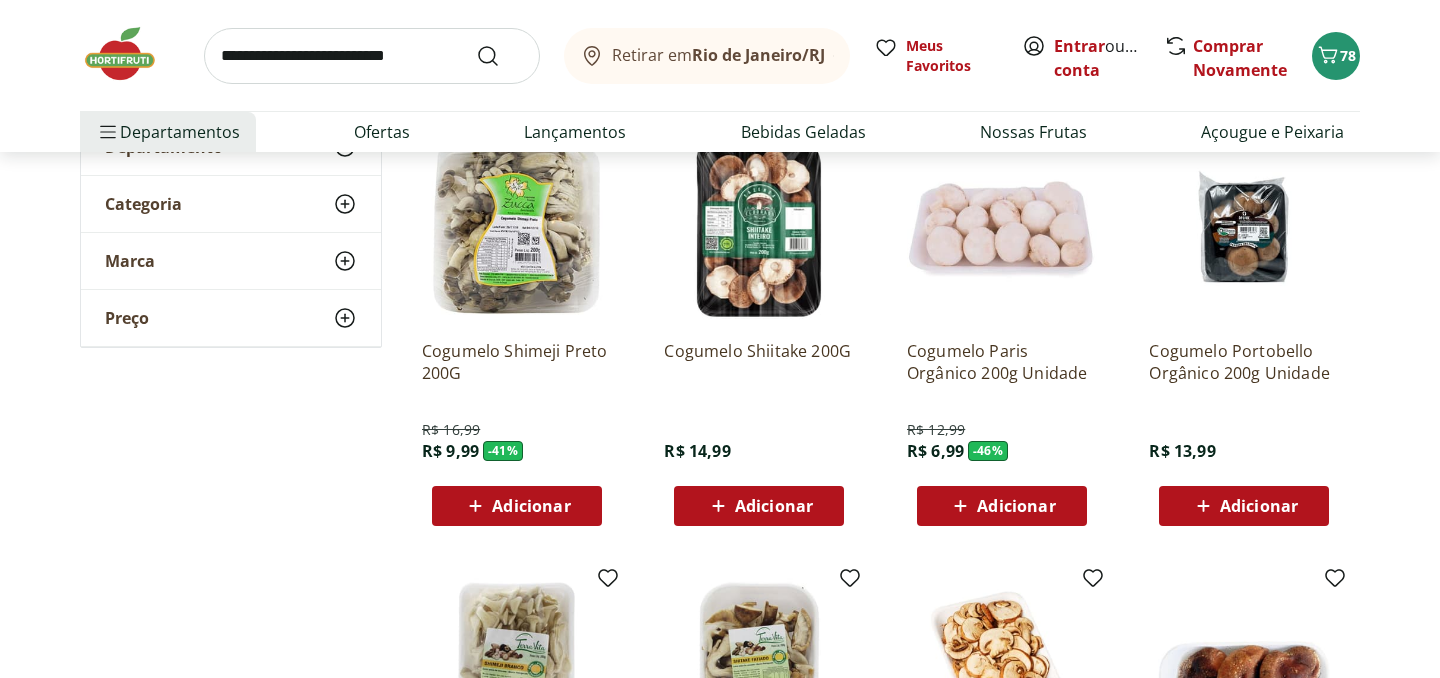 click on "Adicionar" at bounding box center [1016, 506] 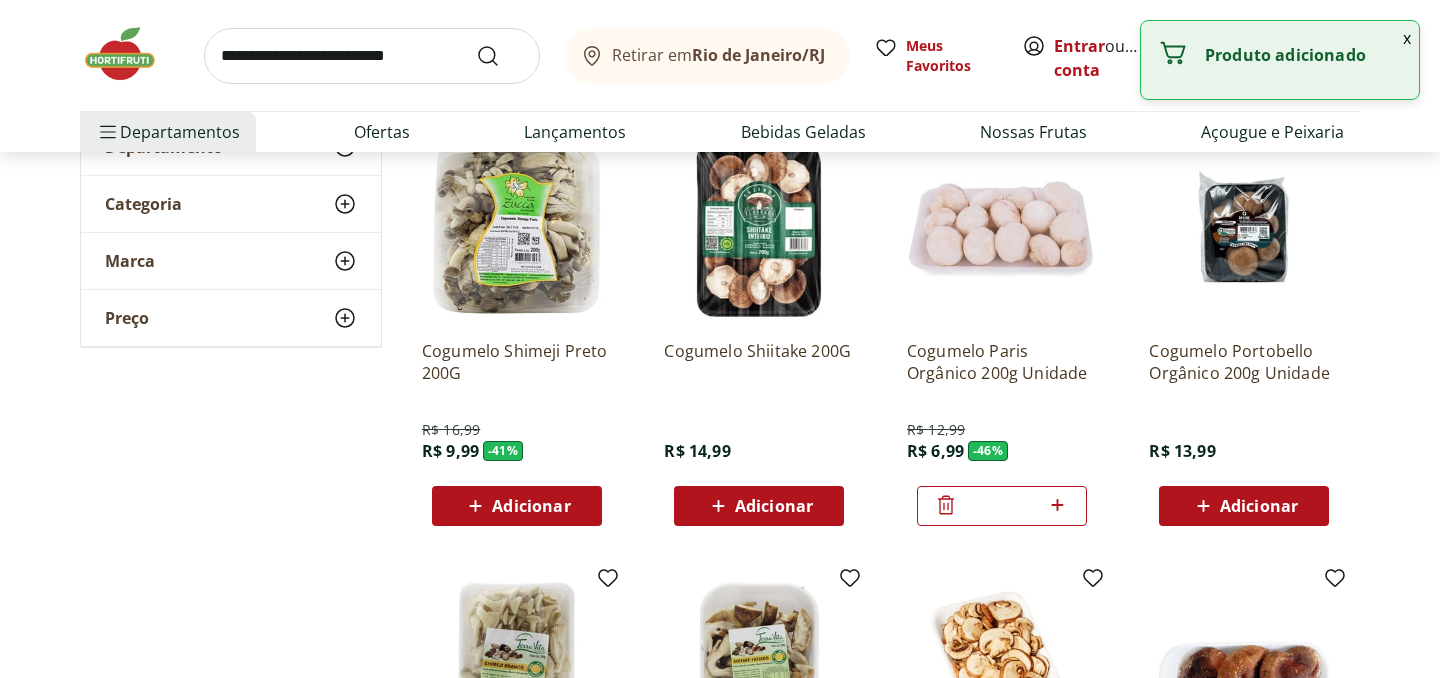 click 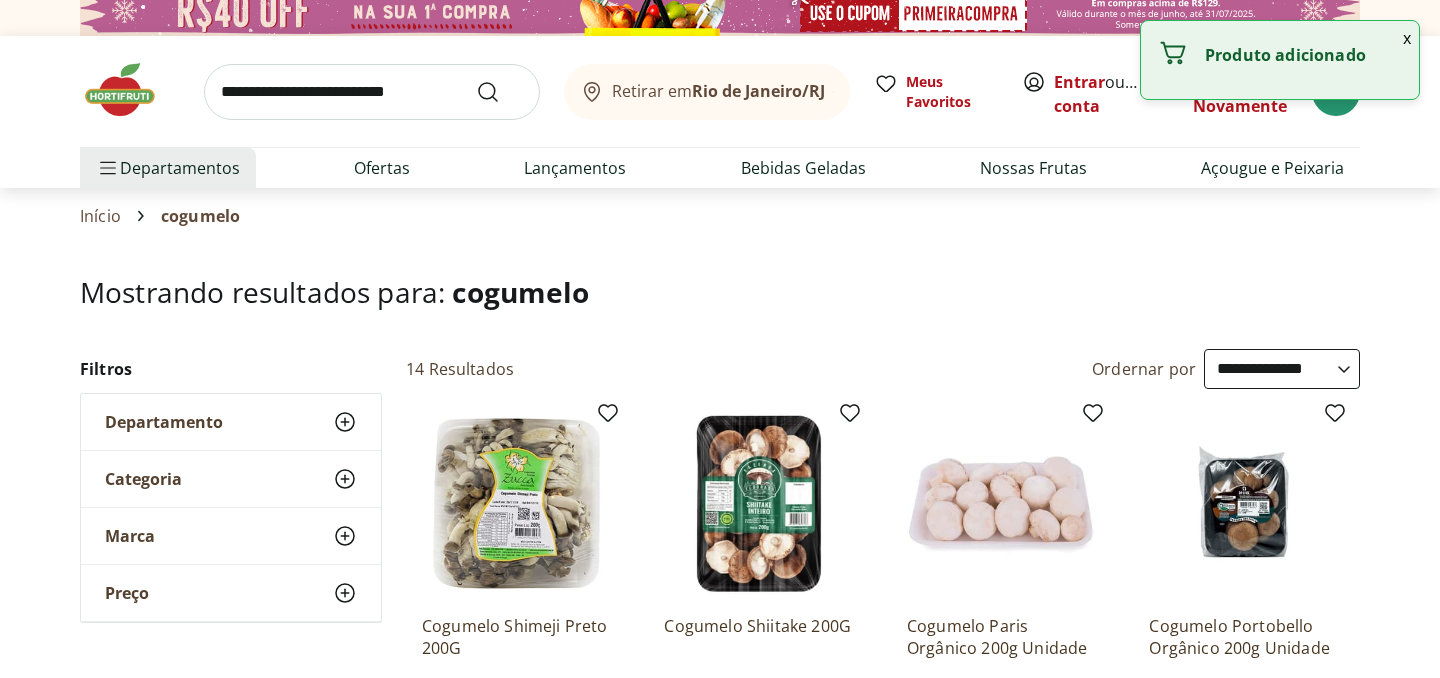 scroll, scrollTop: 0, scrollLeft: 0, axis: both 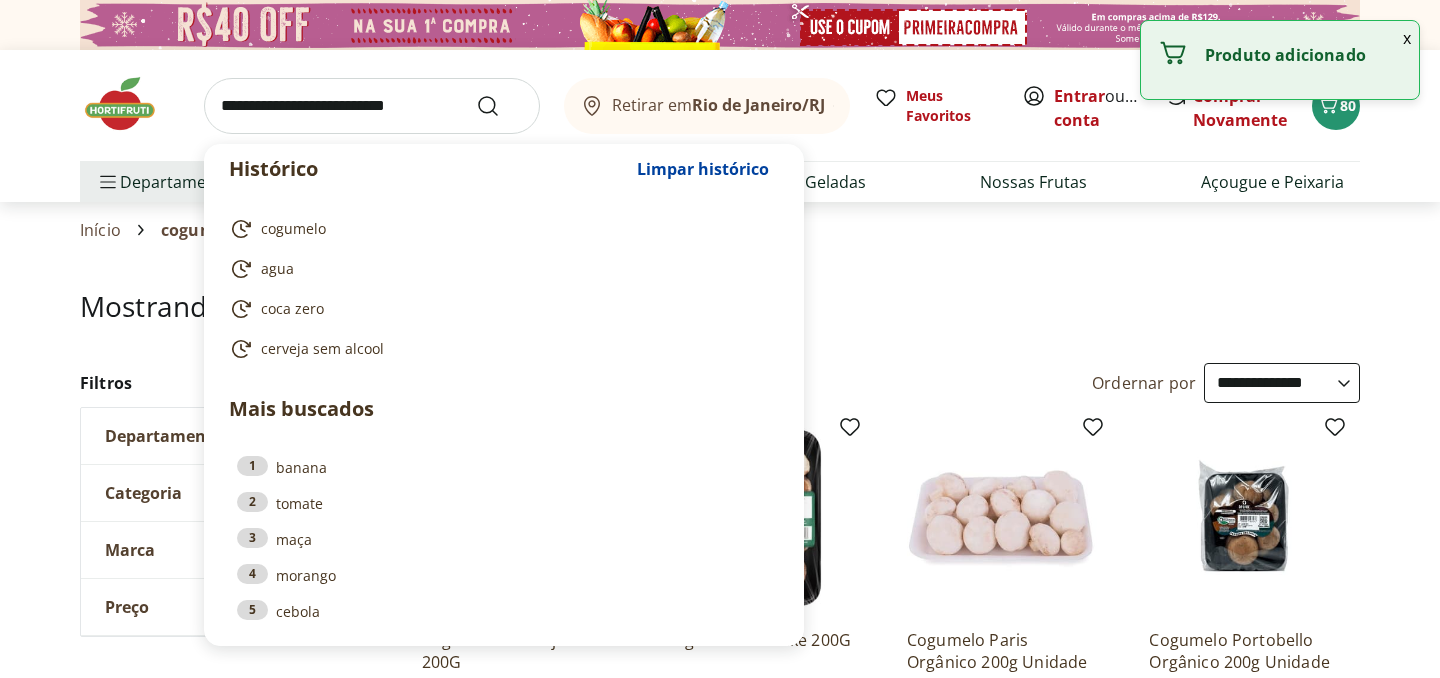 click at bounding box center [372, 106] 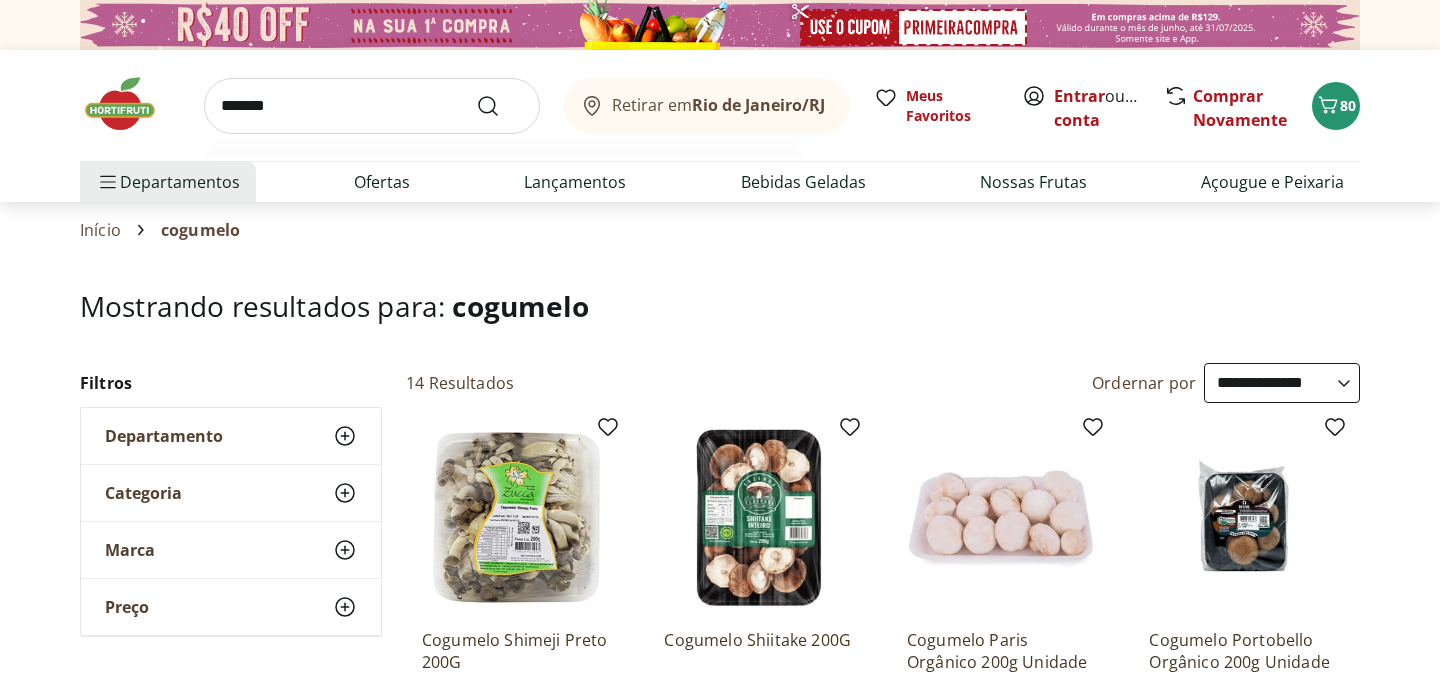 type on "*******" 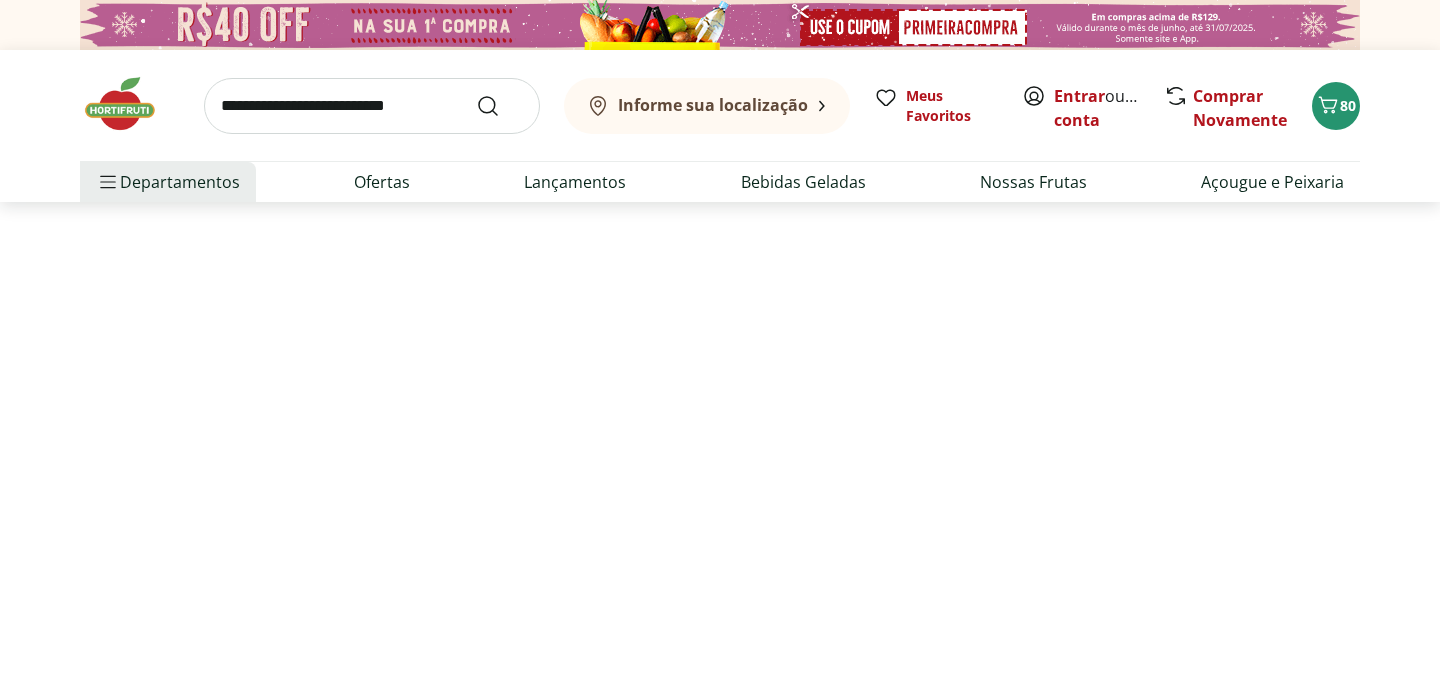 select on "**********" 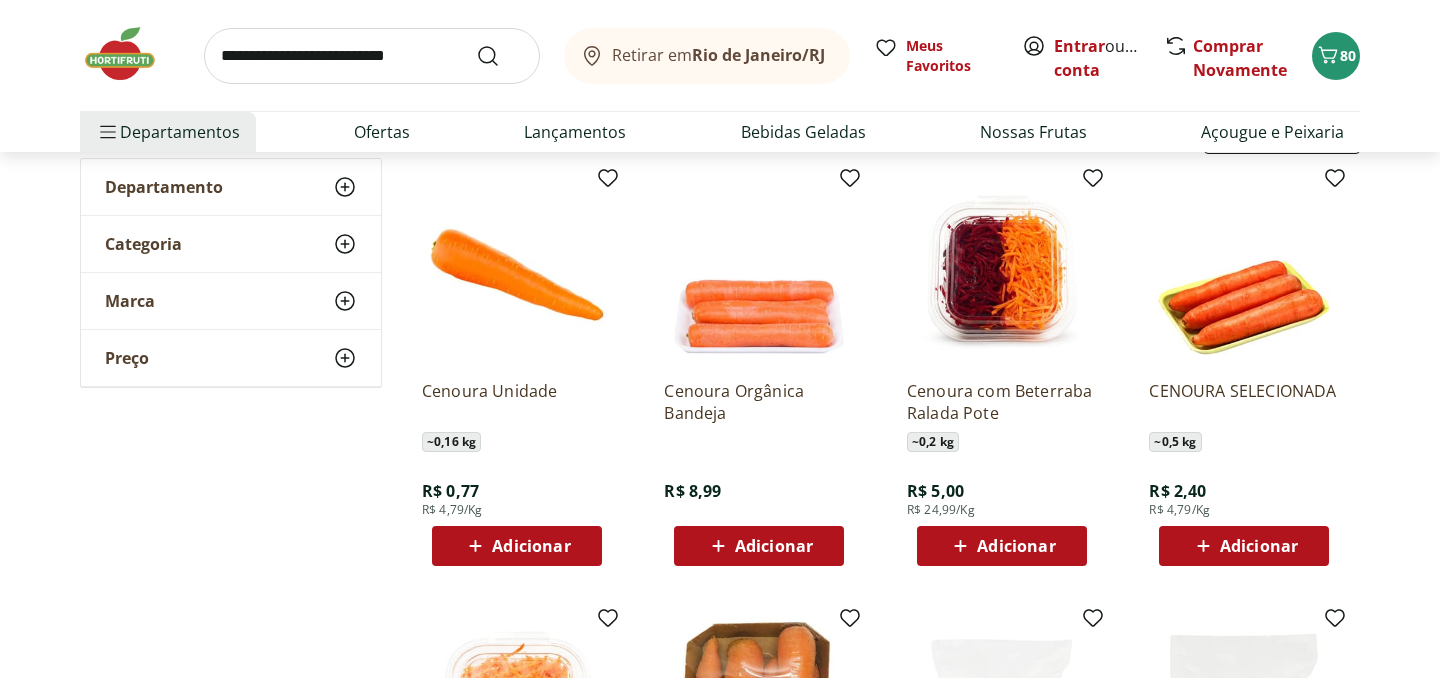 scroll, scrollTop: 253, scrollLeft: 0, axis: vertical 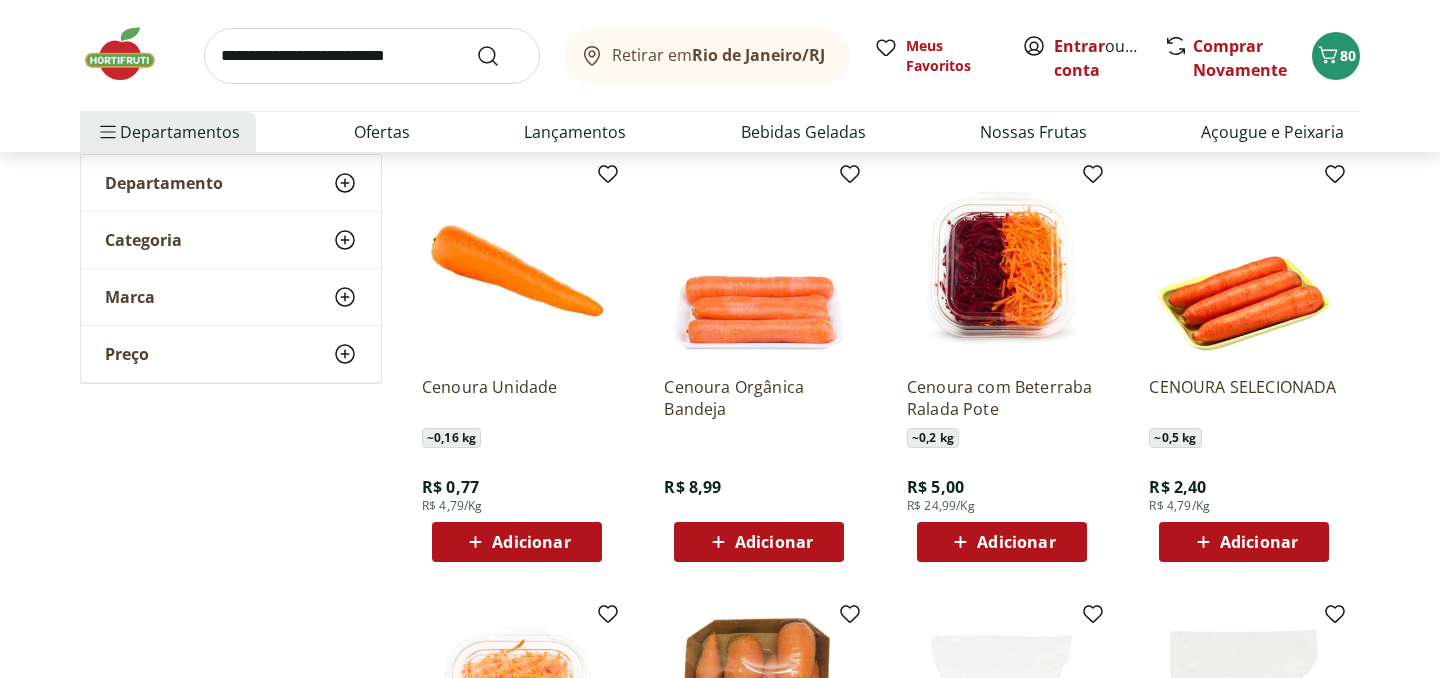click on "Adicionar" at bounding box center (516, 542) 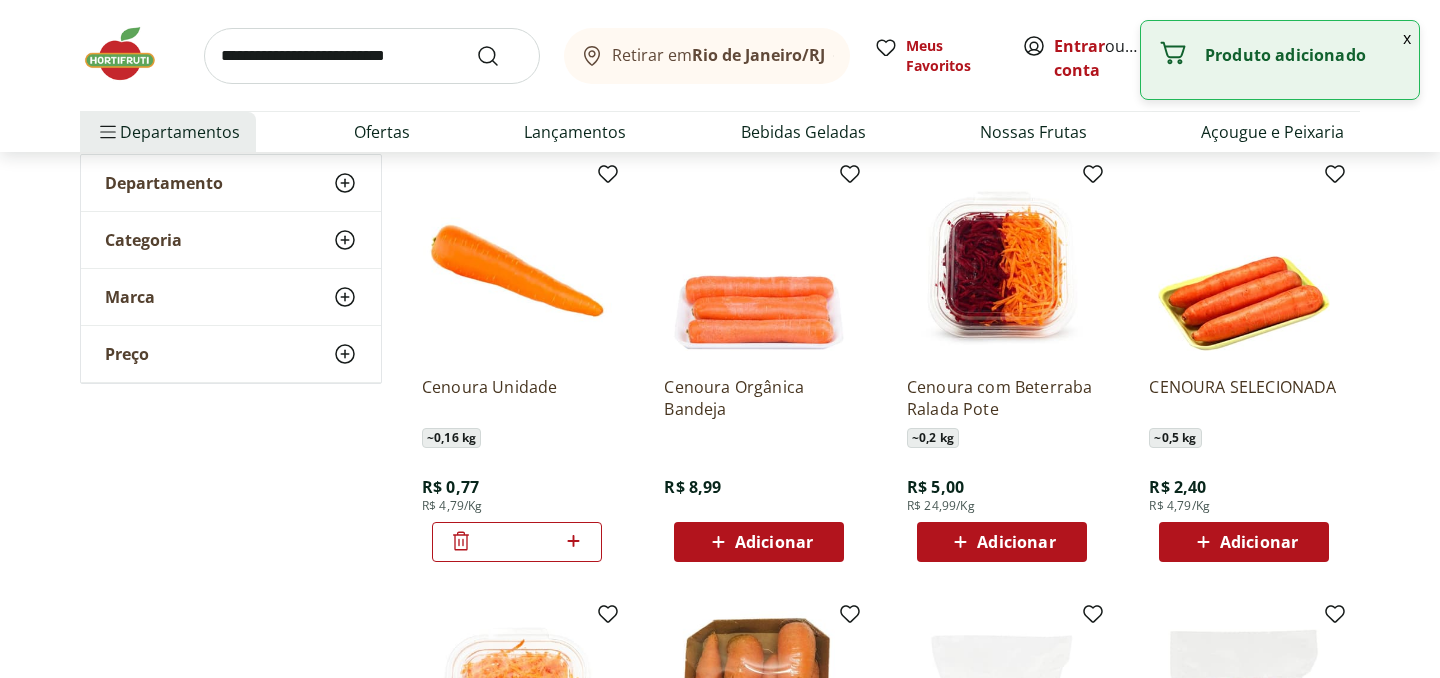 click 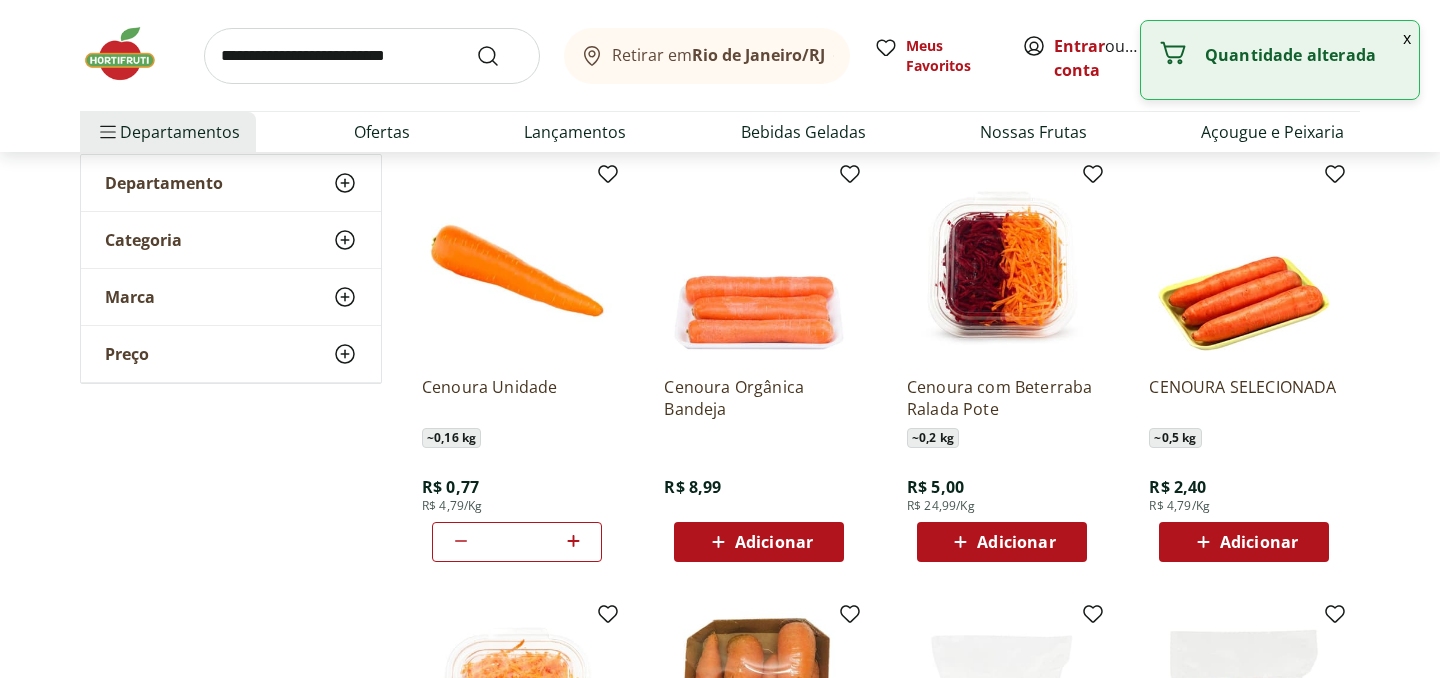 click 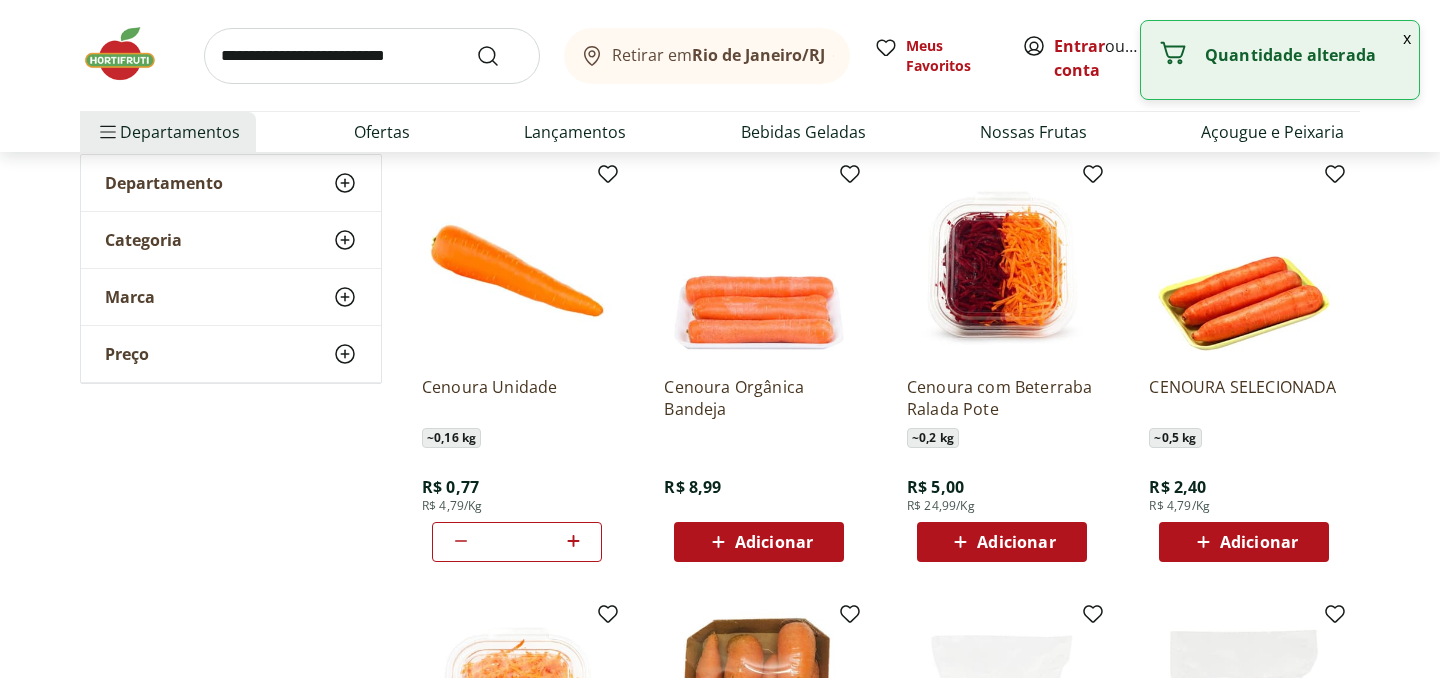 click 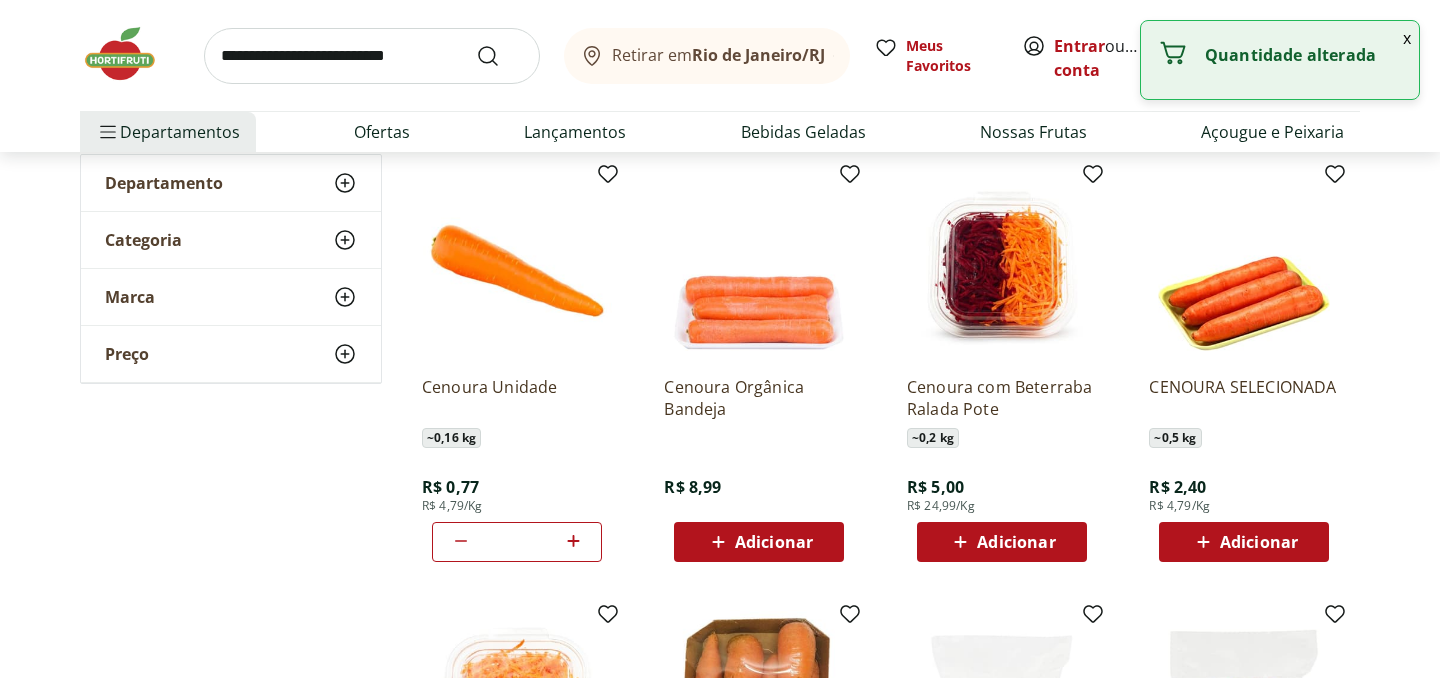 click 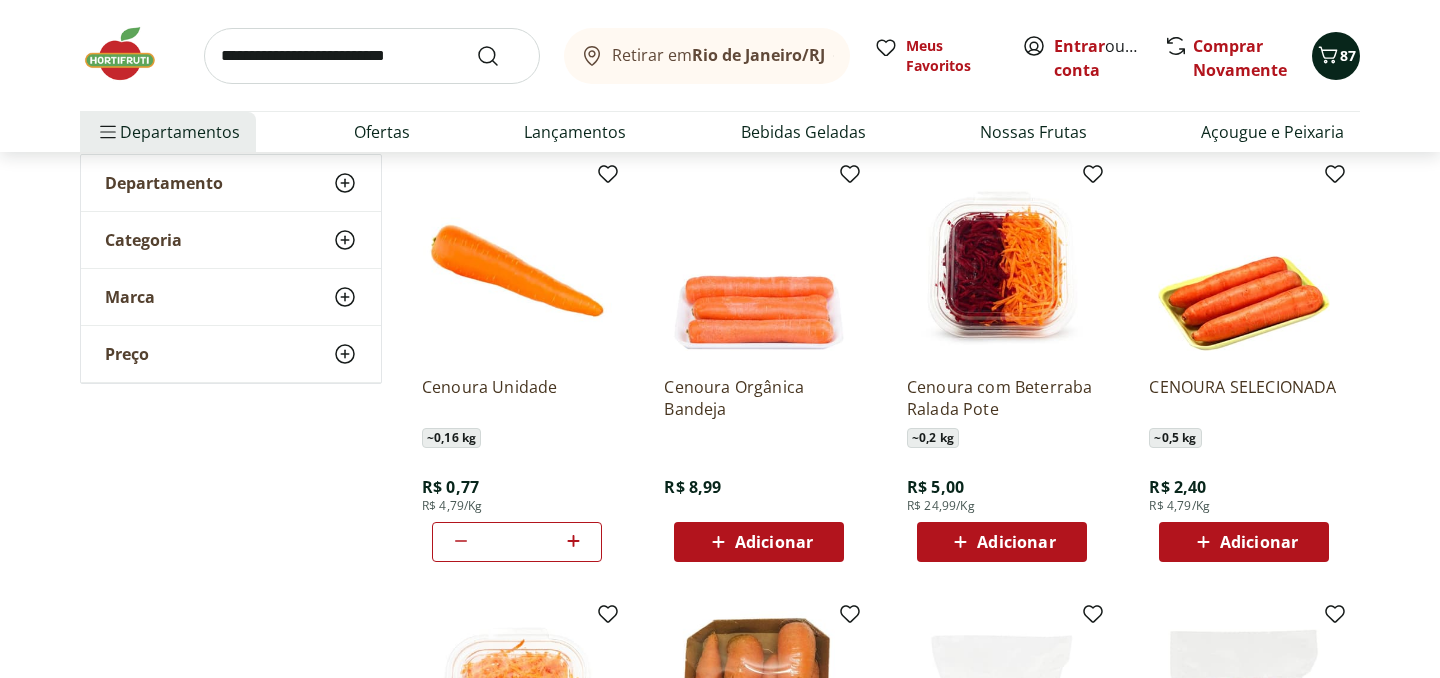 click on "87" at bounding box center (1348, 55) 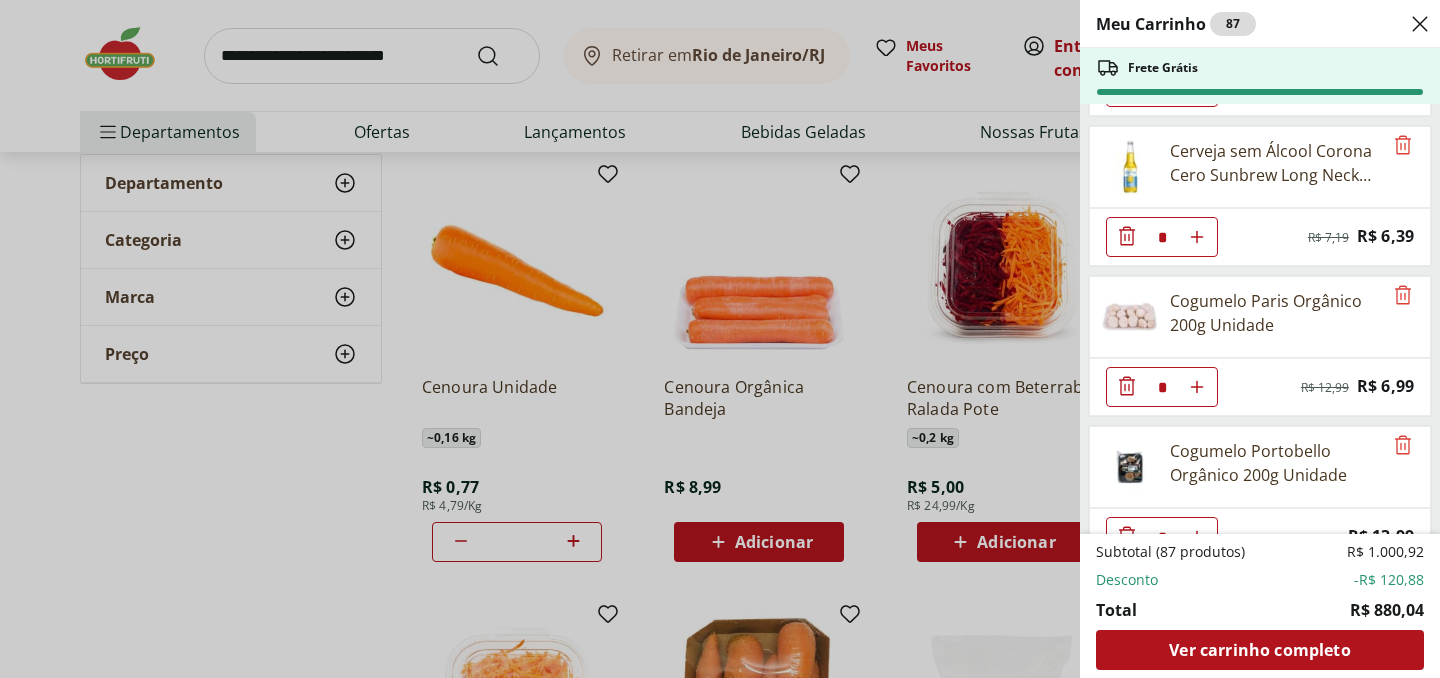 scroll, scrollTop: 2278, scrollLeft: 0, axis: vertical 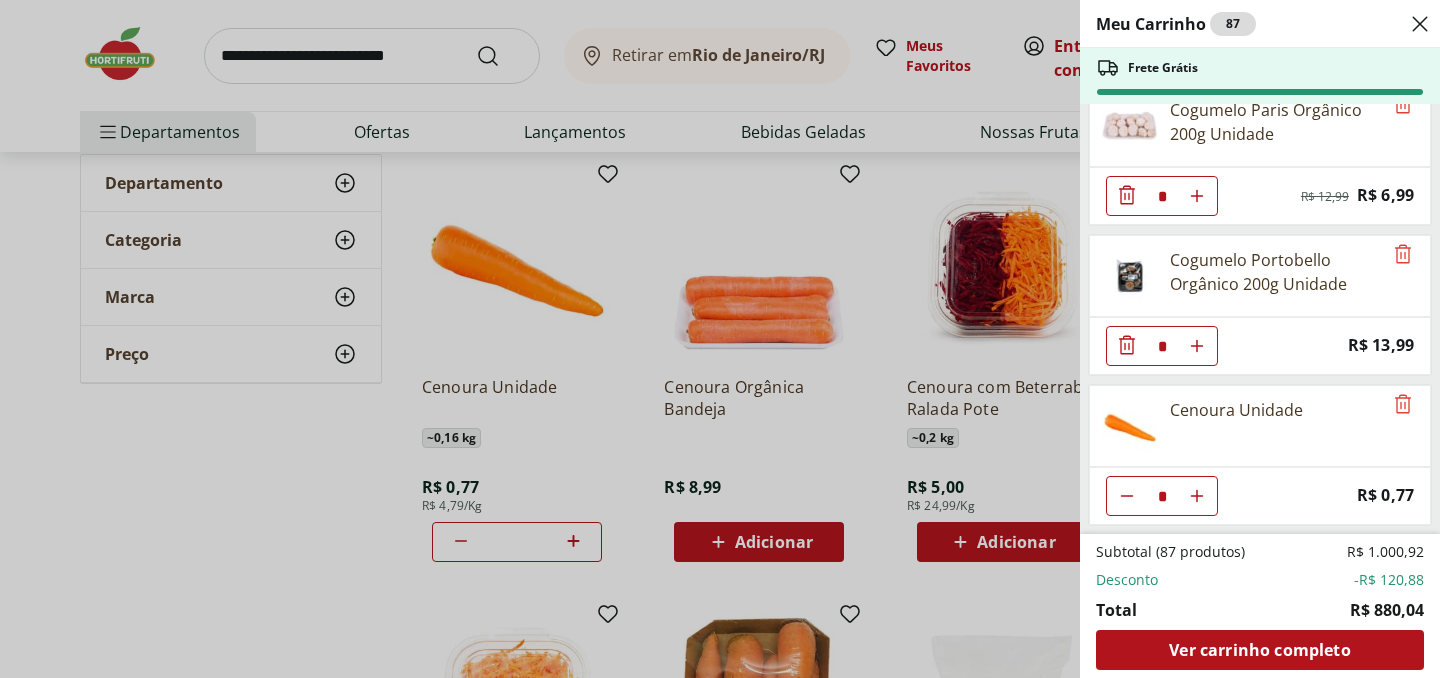 click on "Meu Carrinho 87 Frete Grátis Arroz Tio João Tipo 1 1Kg * Price: R$ 7,79 Alcatra Pedaço * Original price: R$ 66,41 Price: R$ 52,15 Cebola Nacional unidade ** Price: R$ 1,10 Alho Nacional Beneficiado Unidade * Price: R$ 2,99 Bacon Paleta Defumado Pata Negra * Price: R$ 6,29 Bacon Fatiado Sadia 250G * Price: R$ 27,99 Alecrim - Unidade * Price: R$ 5,49 Extrato de Tomate Só Tomate Elefante 300g * Price: R$ 13,89 Manteiga com Sal Tablete Cruzília Unidade * Price: R$ 12,99 Louro * Price: R$ 5,99 Salsa/Salsinha - Maço - Unidade * Price: R$ 3,99 Farinha de Trigo Gourmet Regina 1KG * Price: R$ 8,99 Banana Prata Unidade ** Price: R$ 2,00 Caldo Natural De Carne Davozzi 1L * Price: R$ 32,99 Cerveja sem Álcool Corona Cero Sunbrew Long Neck 330ml * Original price: R$ 7,19 Price: R$ 6,39 Cogumelo Paris Orgânico 200g Unidade * Original price: R$ 12,99 Price: R$ 6,99 Cogumelo Portobello Orgânico 200g Unidade * Price: R$ 13,99 Cenoura Unidade * Price: R$ 0,77 Subtotal (87 produtos) R$ 1.000,92" at bounding box center [720, 339] 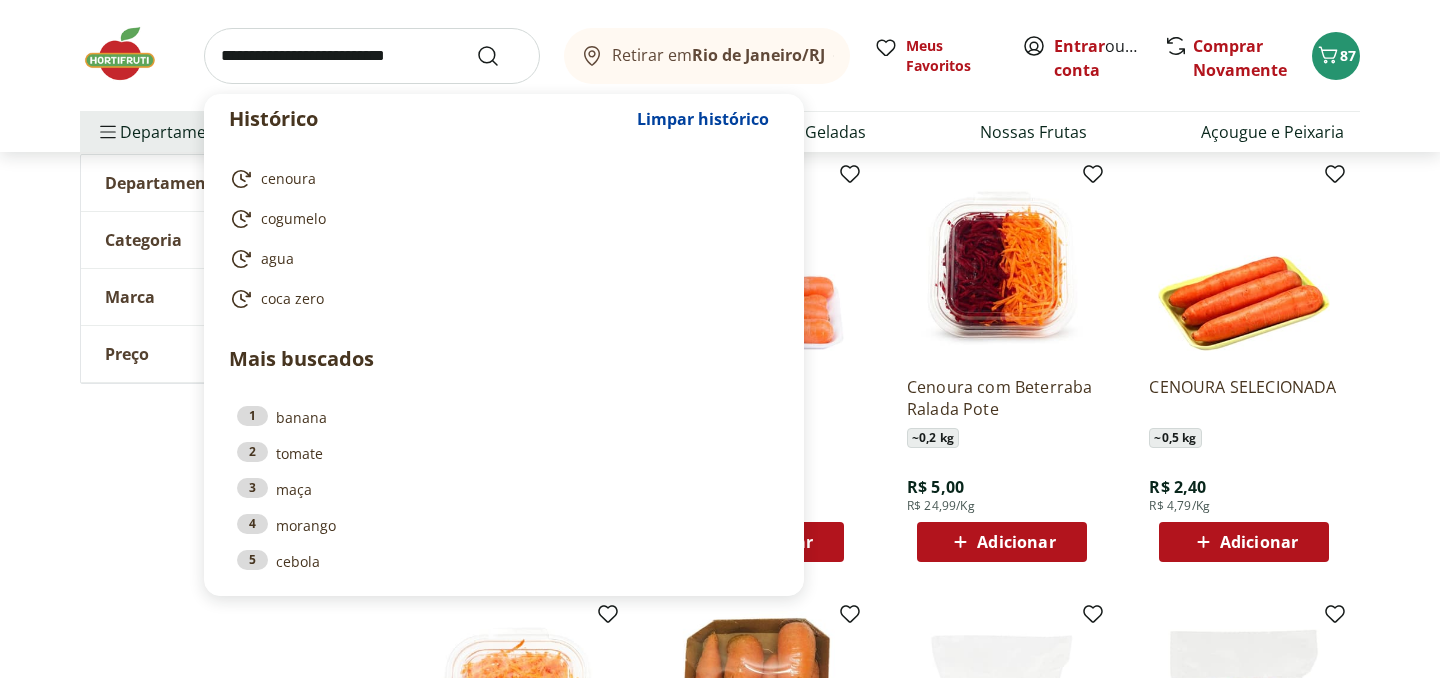 click at bounding box center (372, 56) 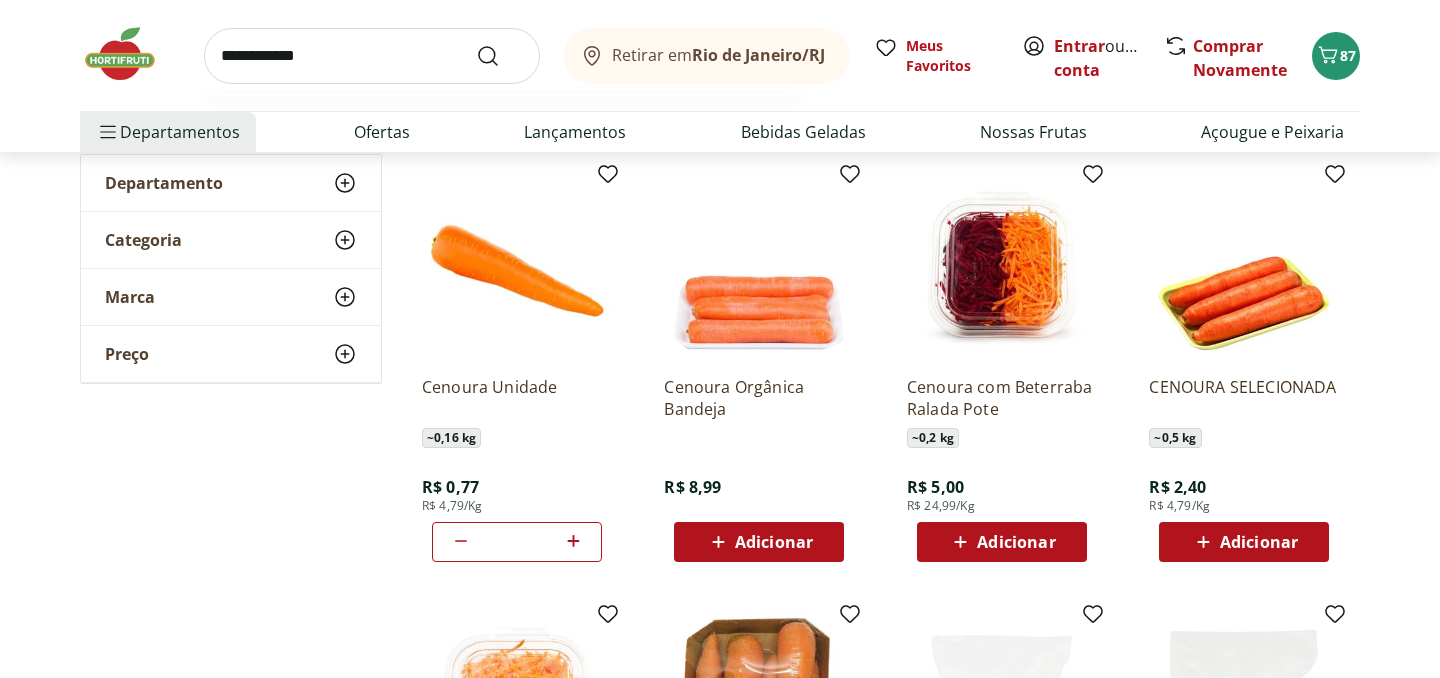 type on "**********" 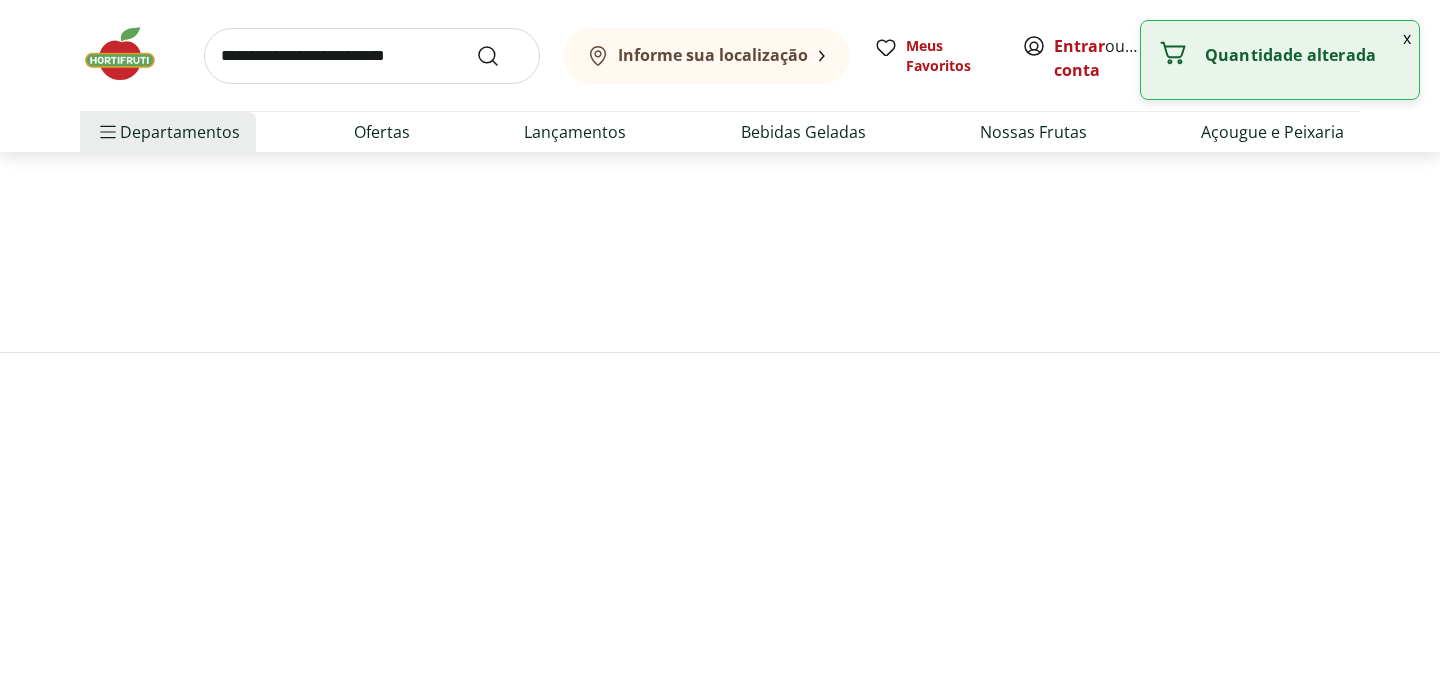 scroll, scrollTop: 0, scrollLeft: 0, axis: both 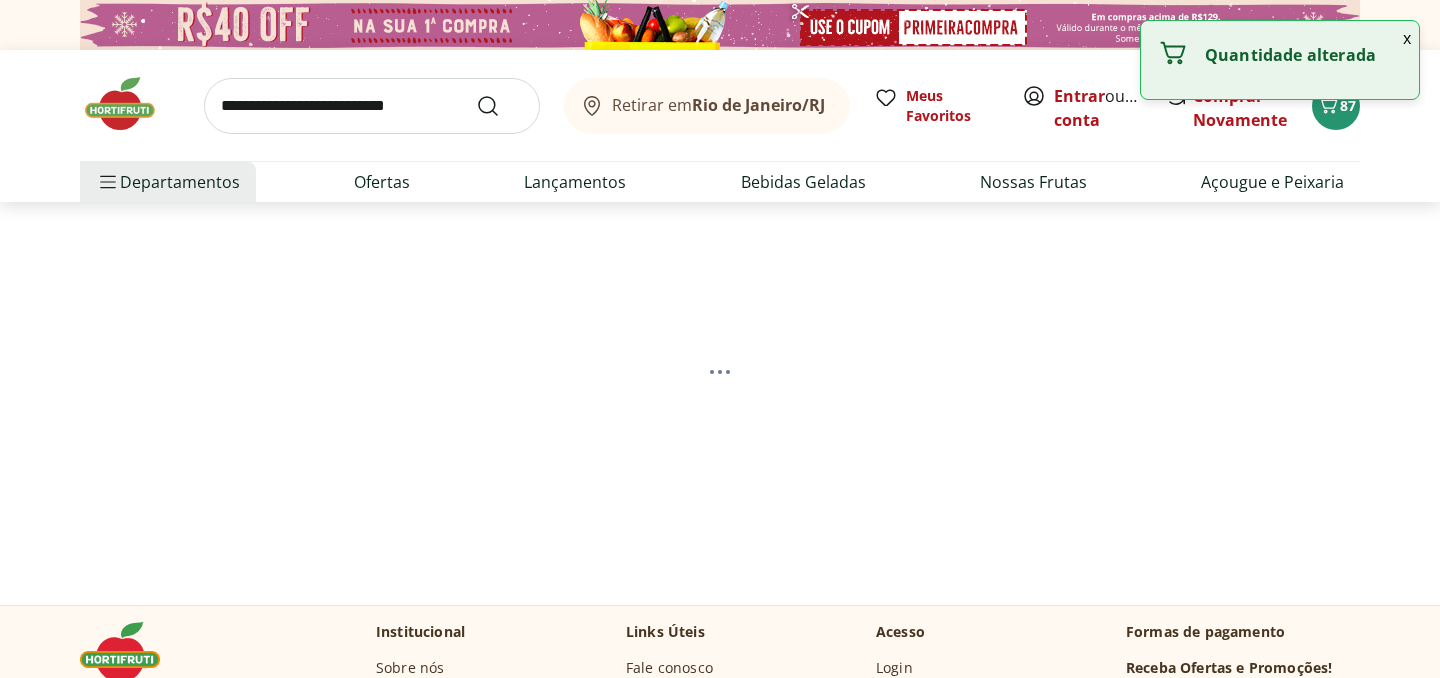 select on "**********" 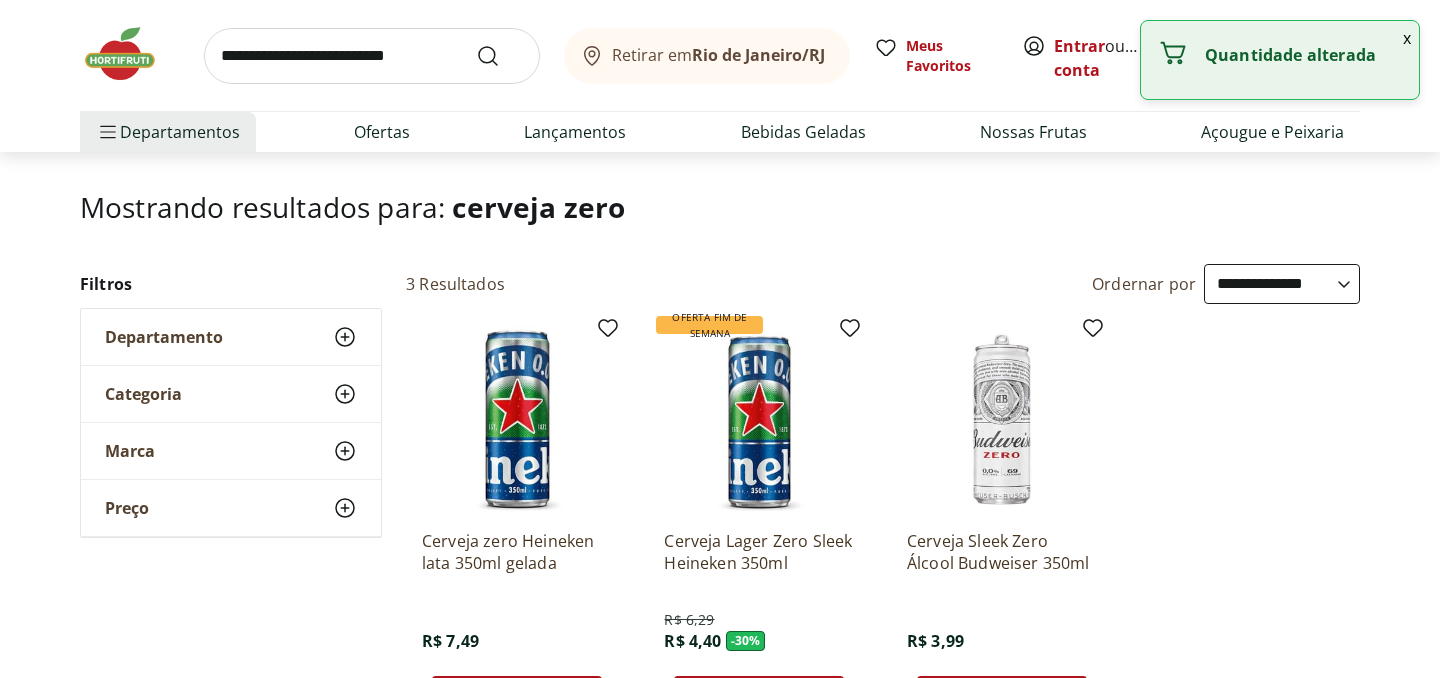 scroll, scrollTop: 0, scrollLeft: 0, axis: both 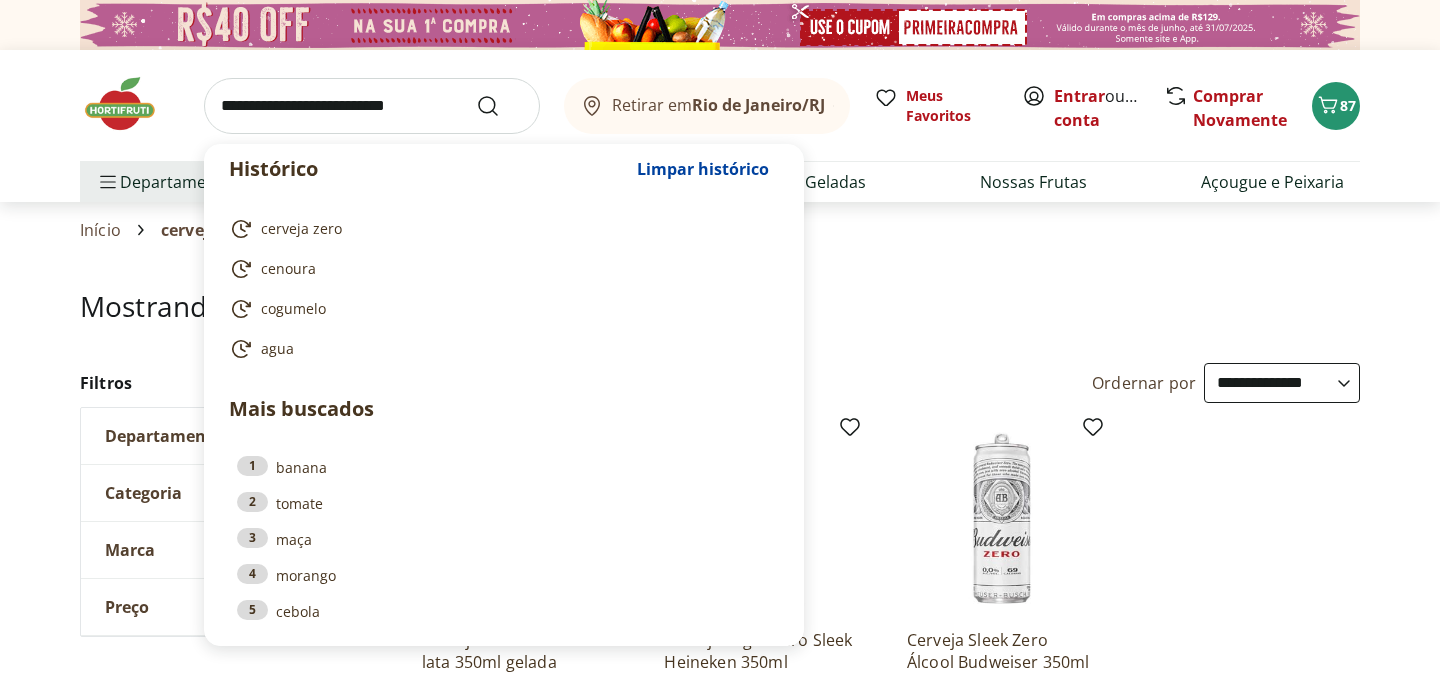 click at bounding box center (372, 106) 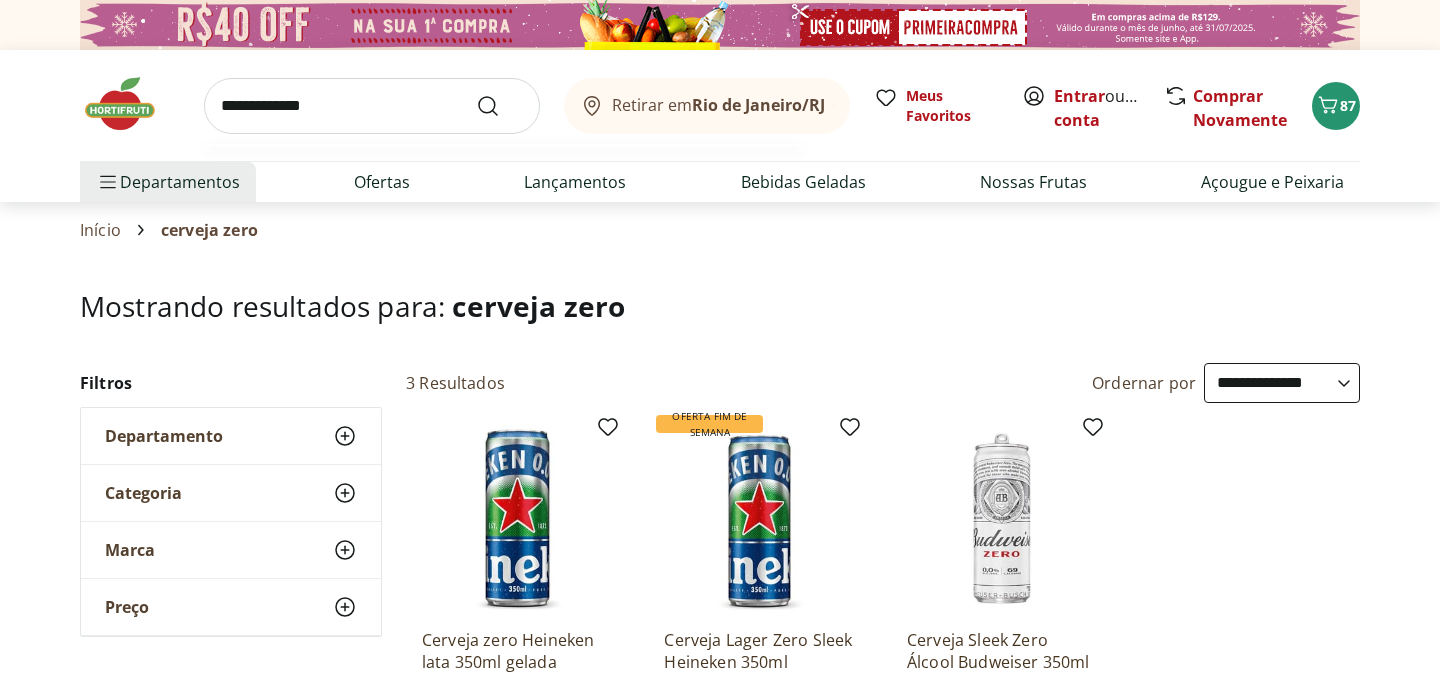 type on "**********" 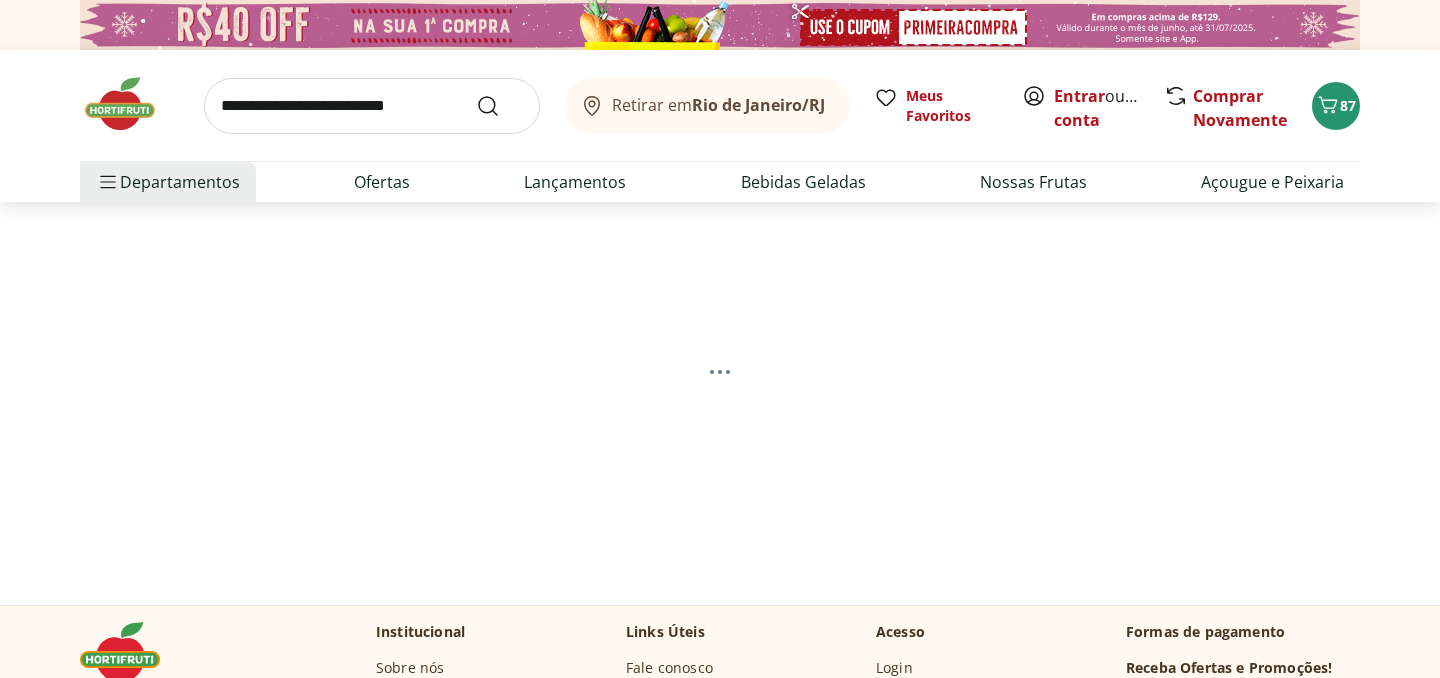 select on "**********" 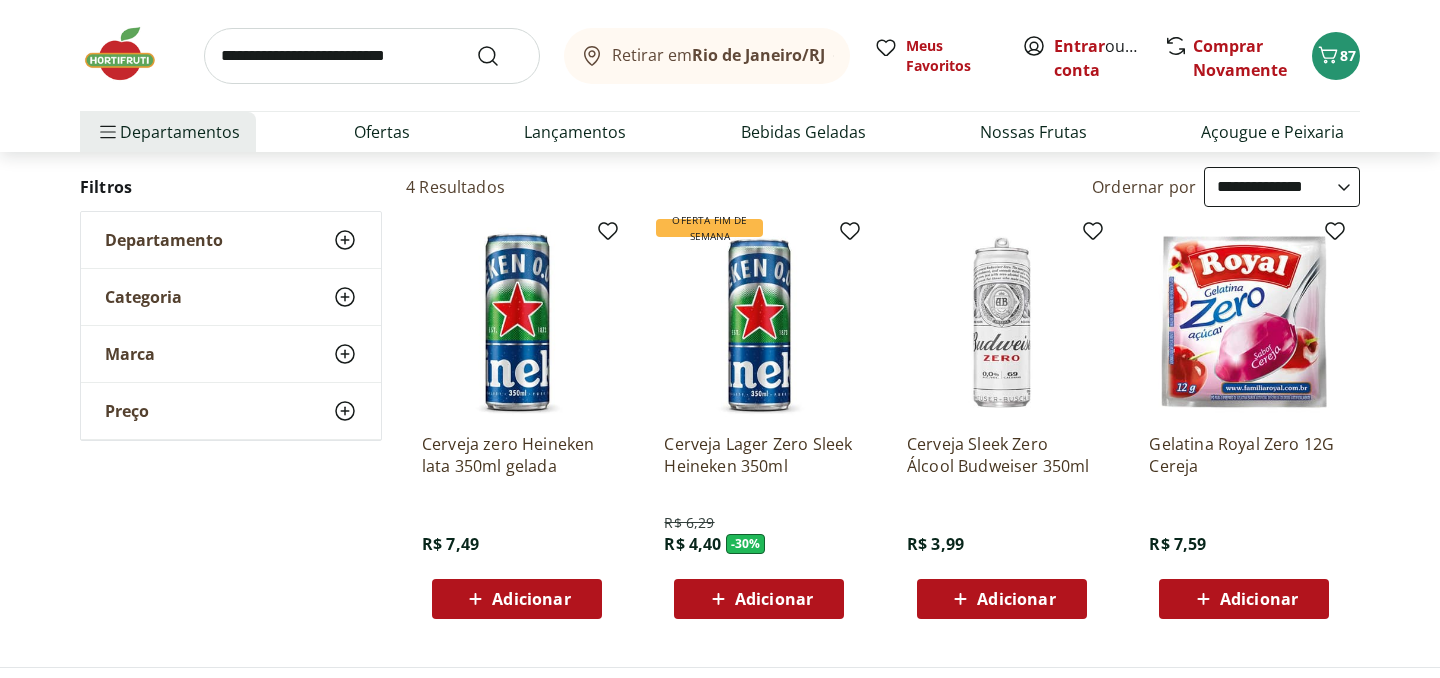 scroll, scrollTop: 199, scrollLeft: 0, axis: vertical 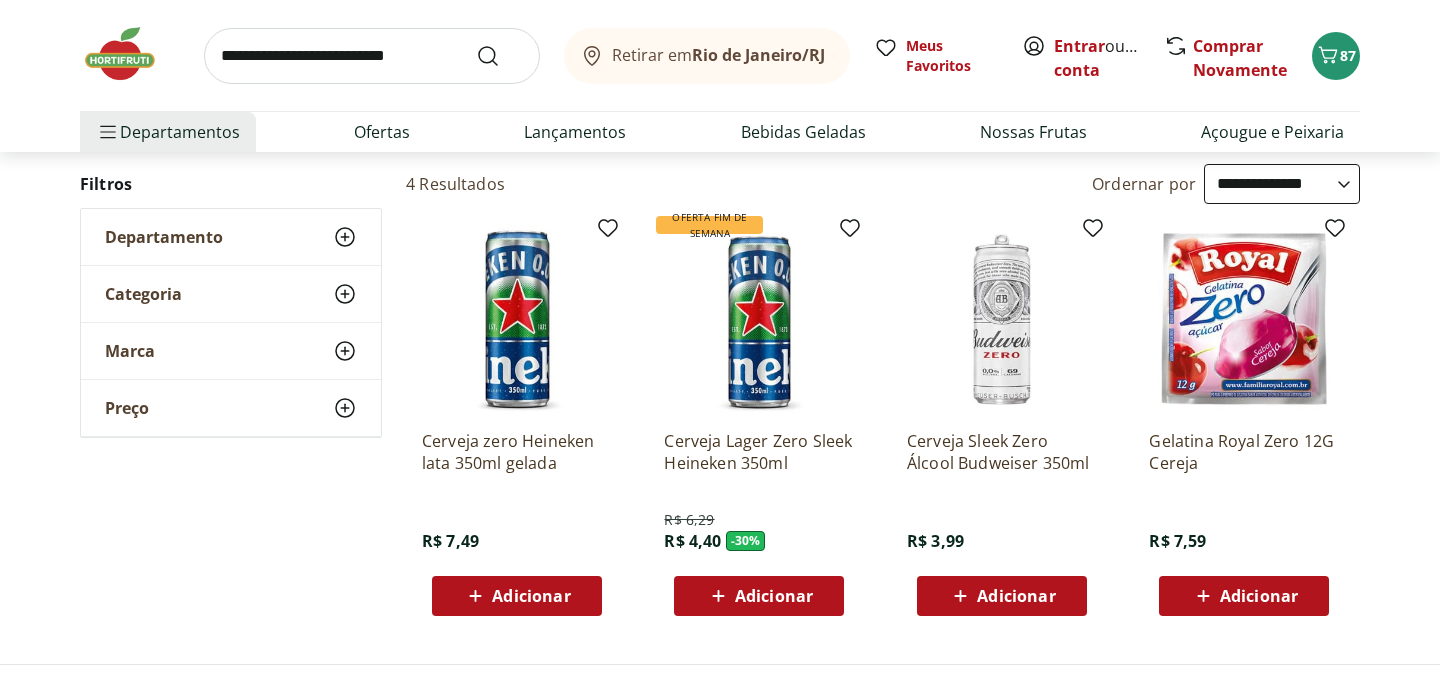 click on "Adicionar" at bounding box center (774, 596) 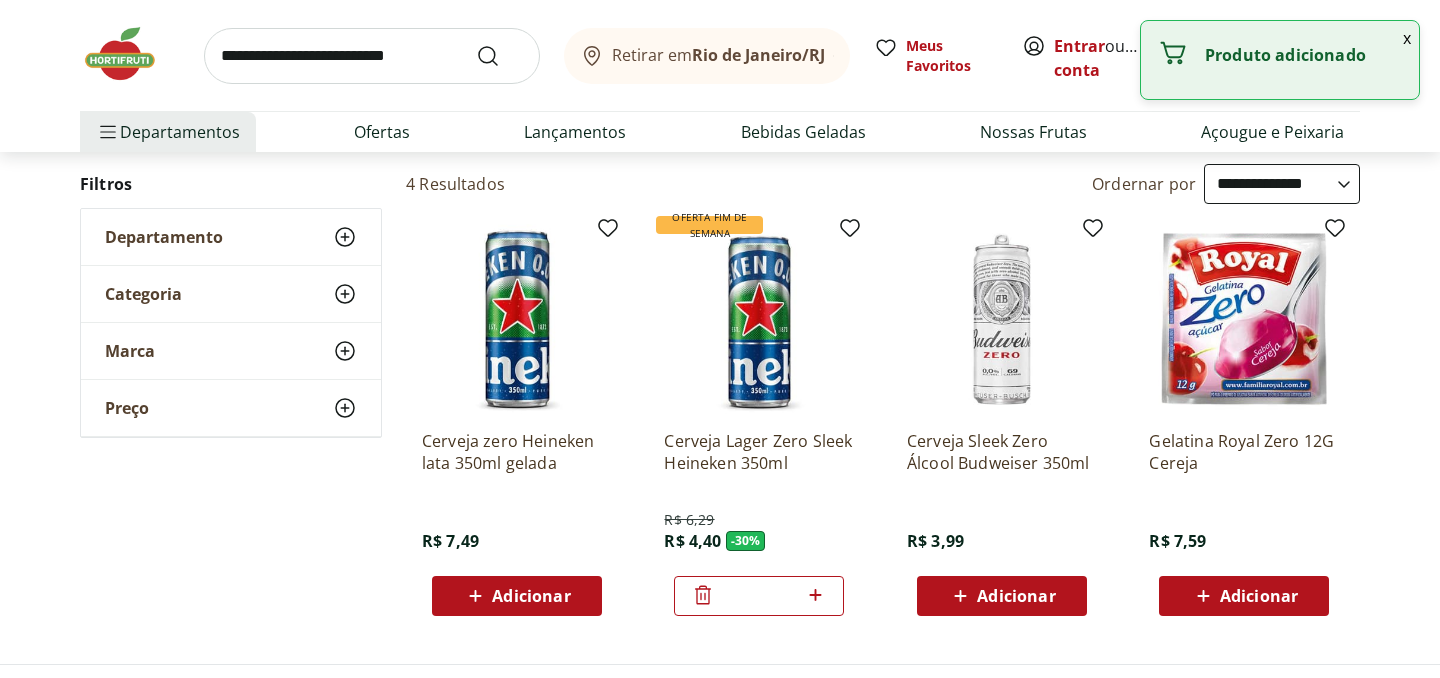 click 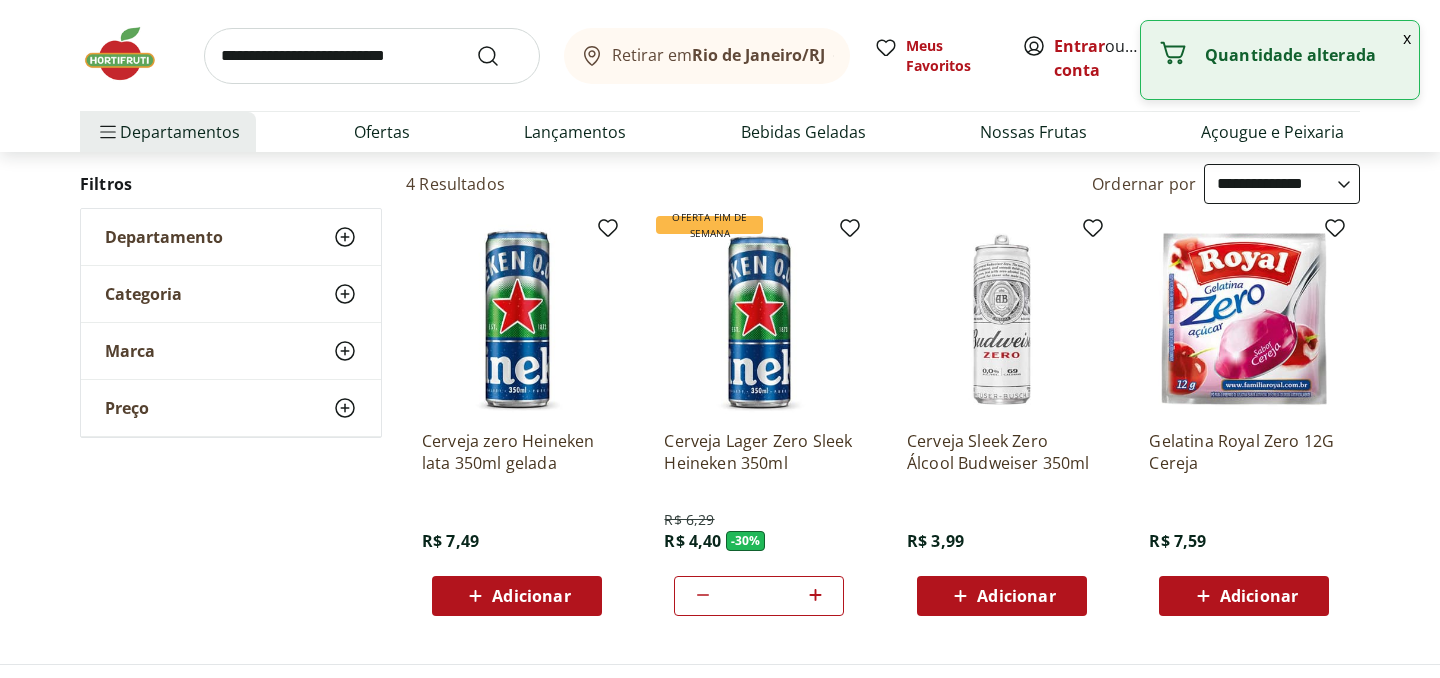 click 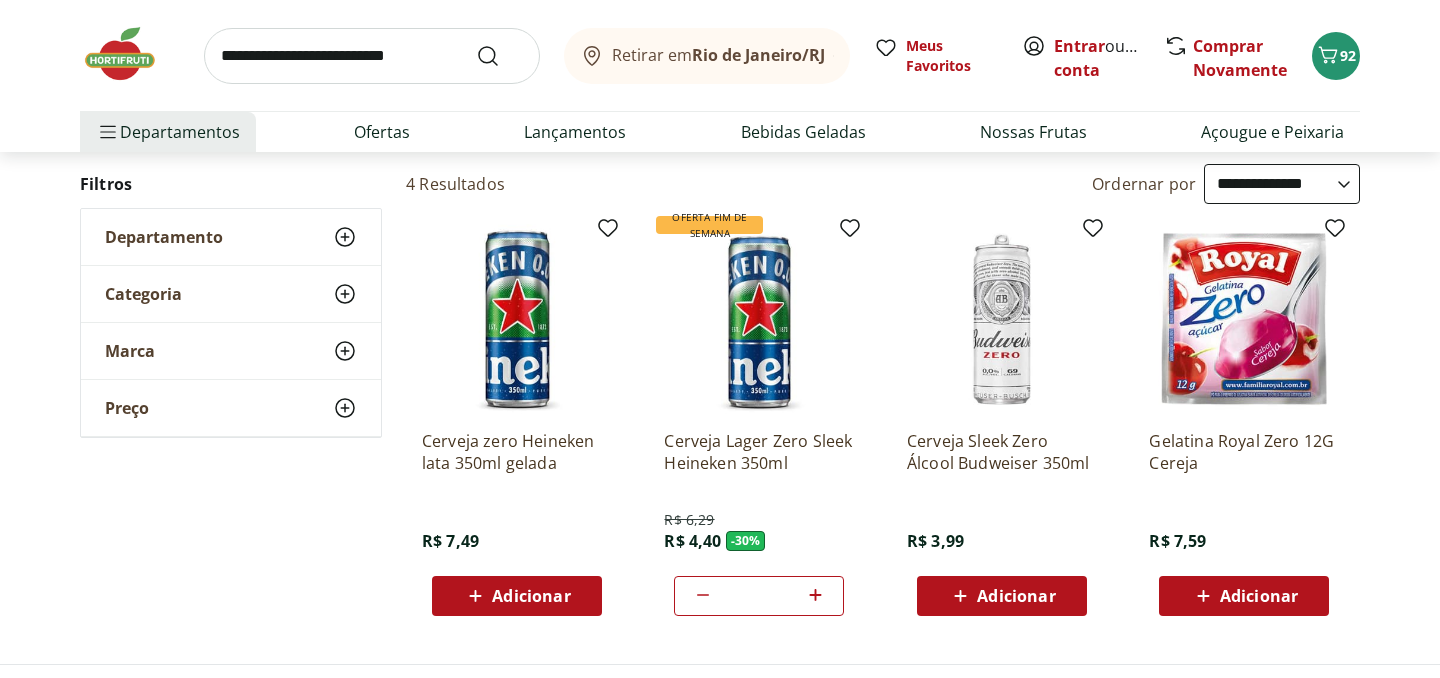 click 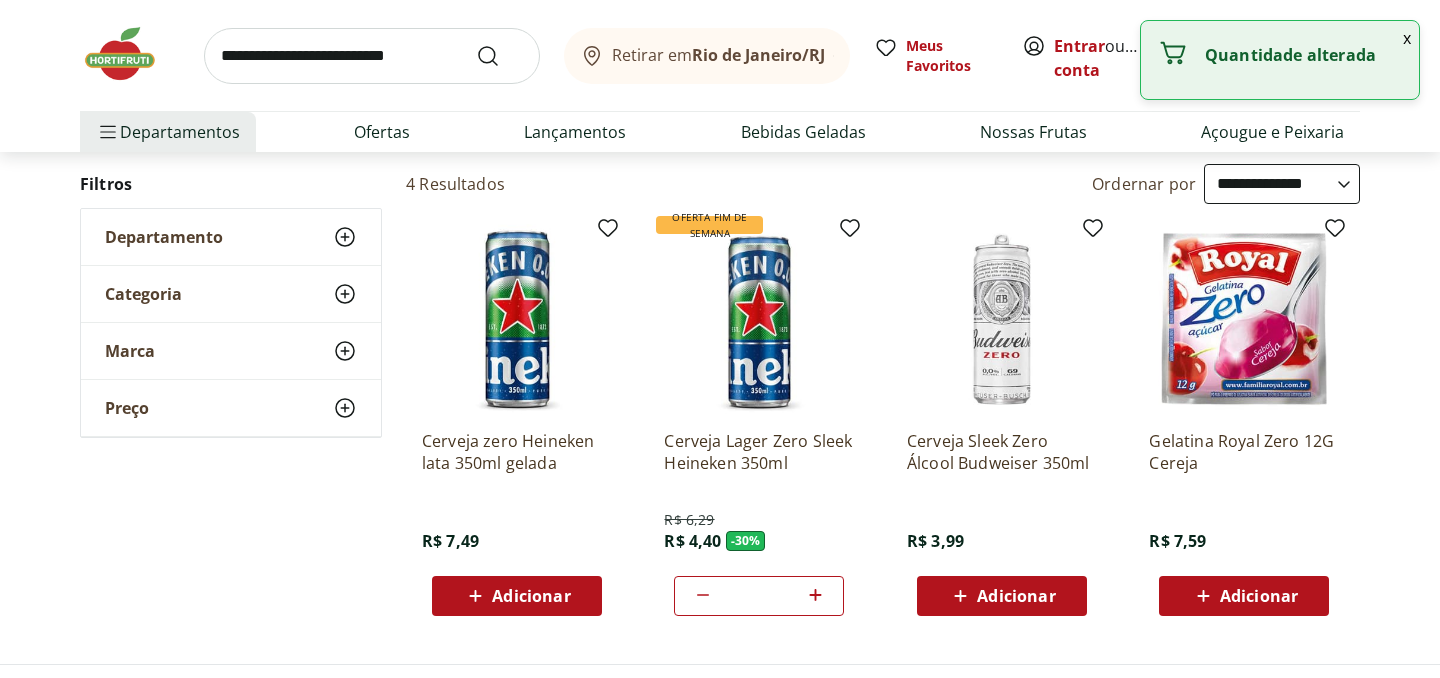 click 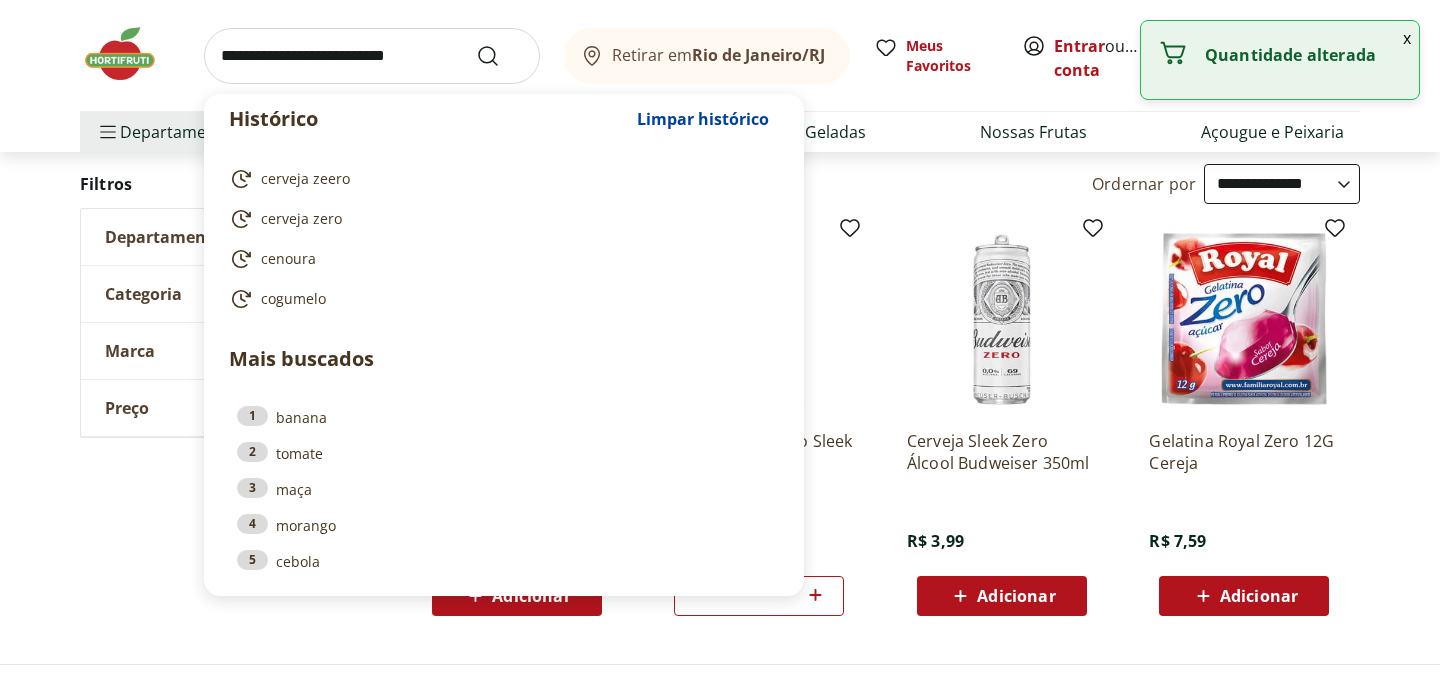click at bounding box center (372, 56) 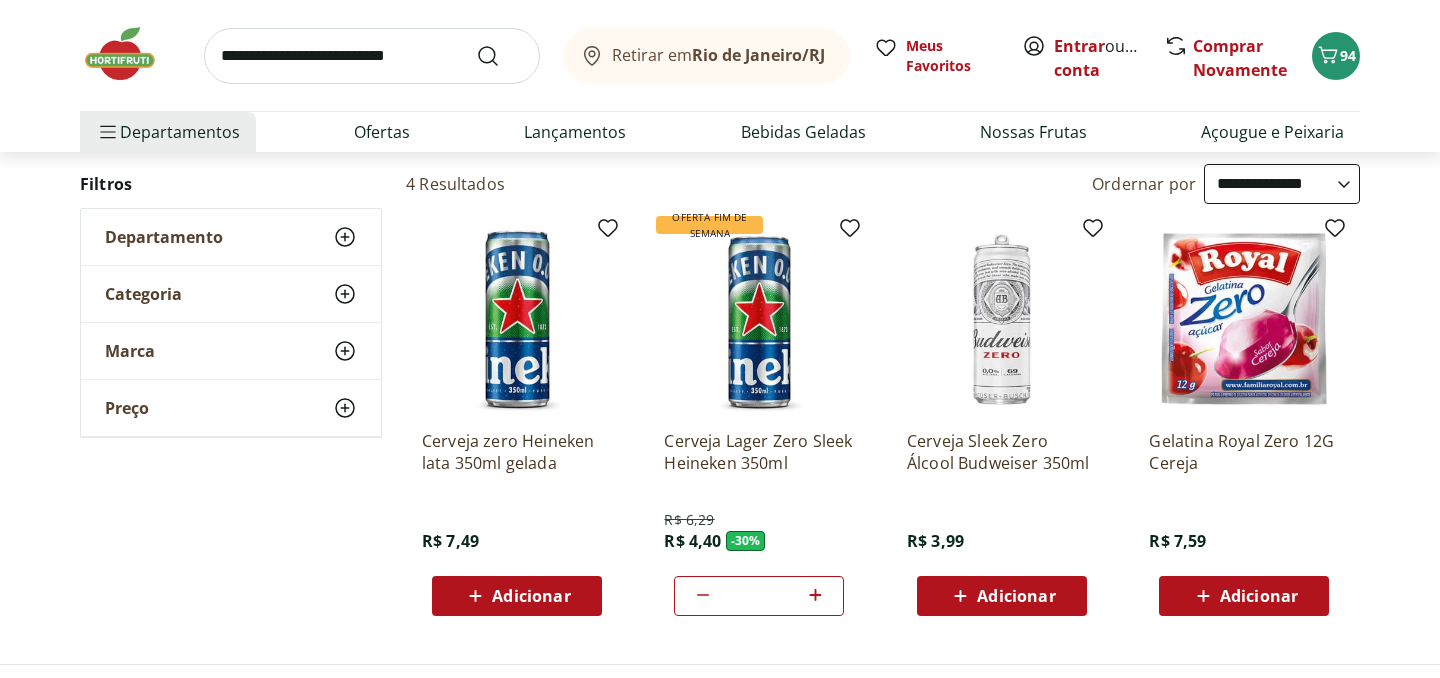 click on "**********" at bounding box center (720, 361) 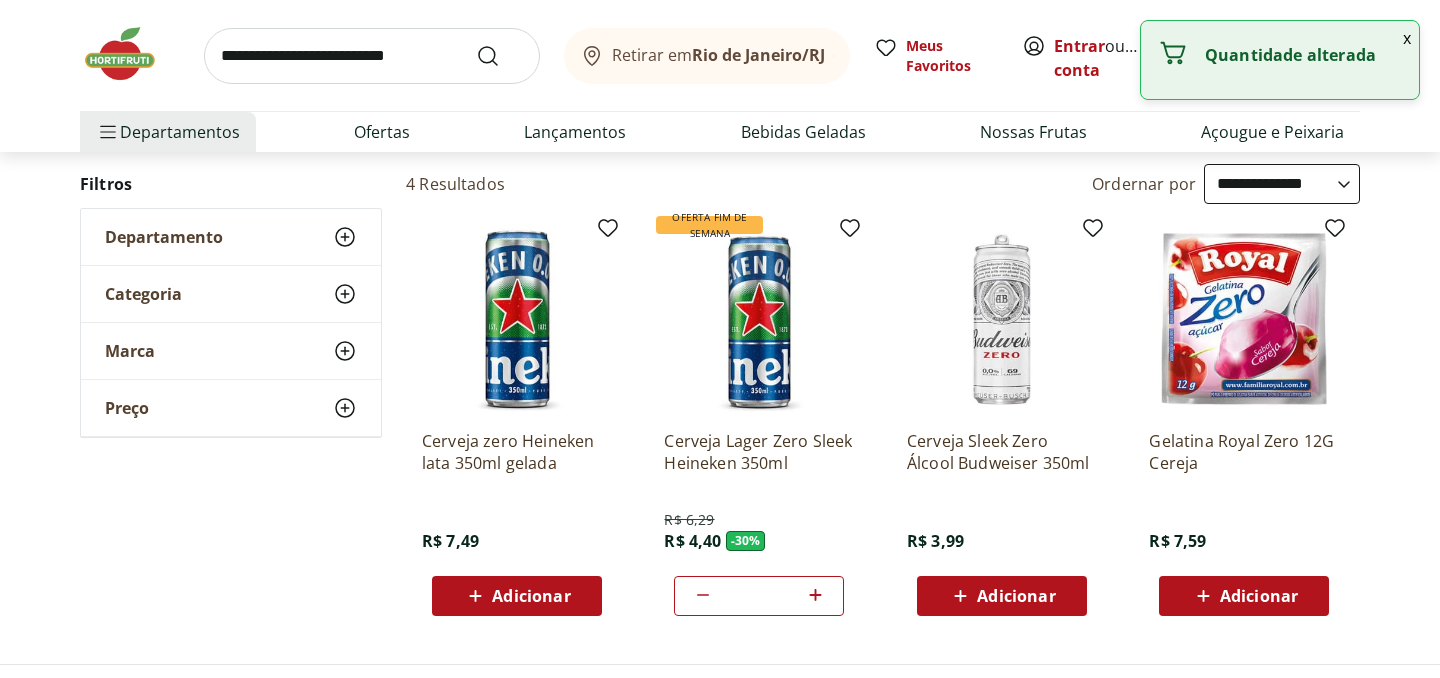 click at bounding box center (372, 56) 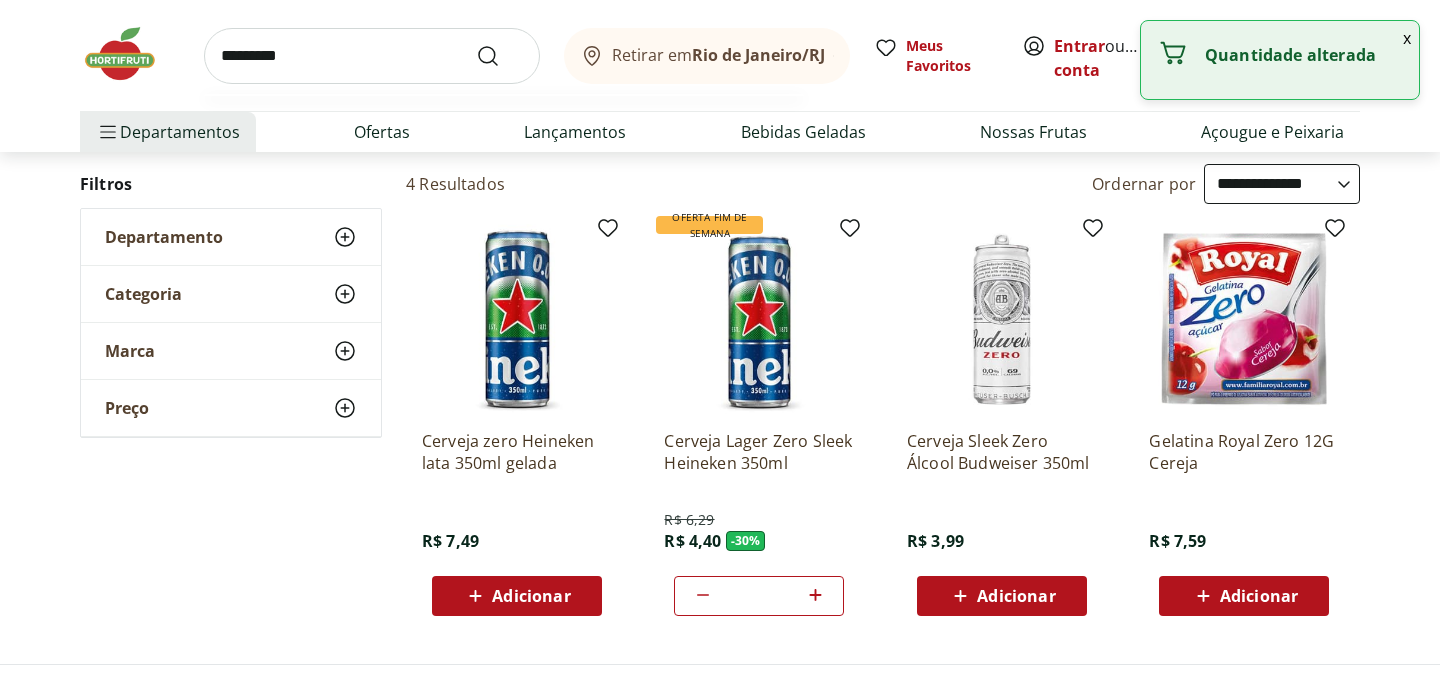 type on "*********" 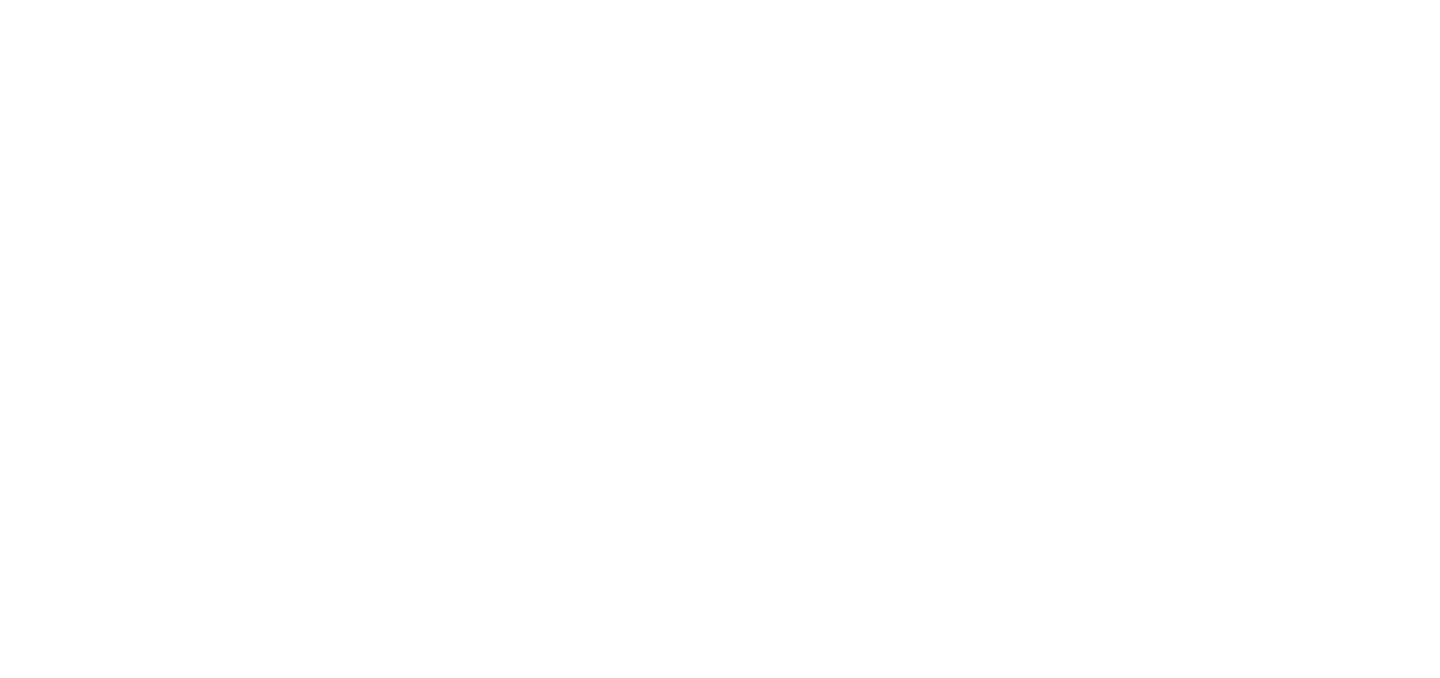 scroll, scrollTop: 0, scrollLeft: 0, axis: both 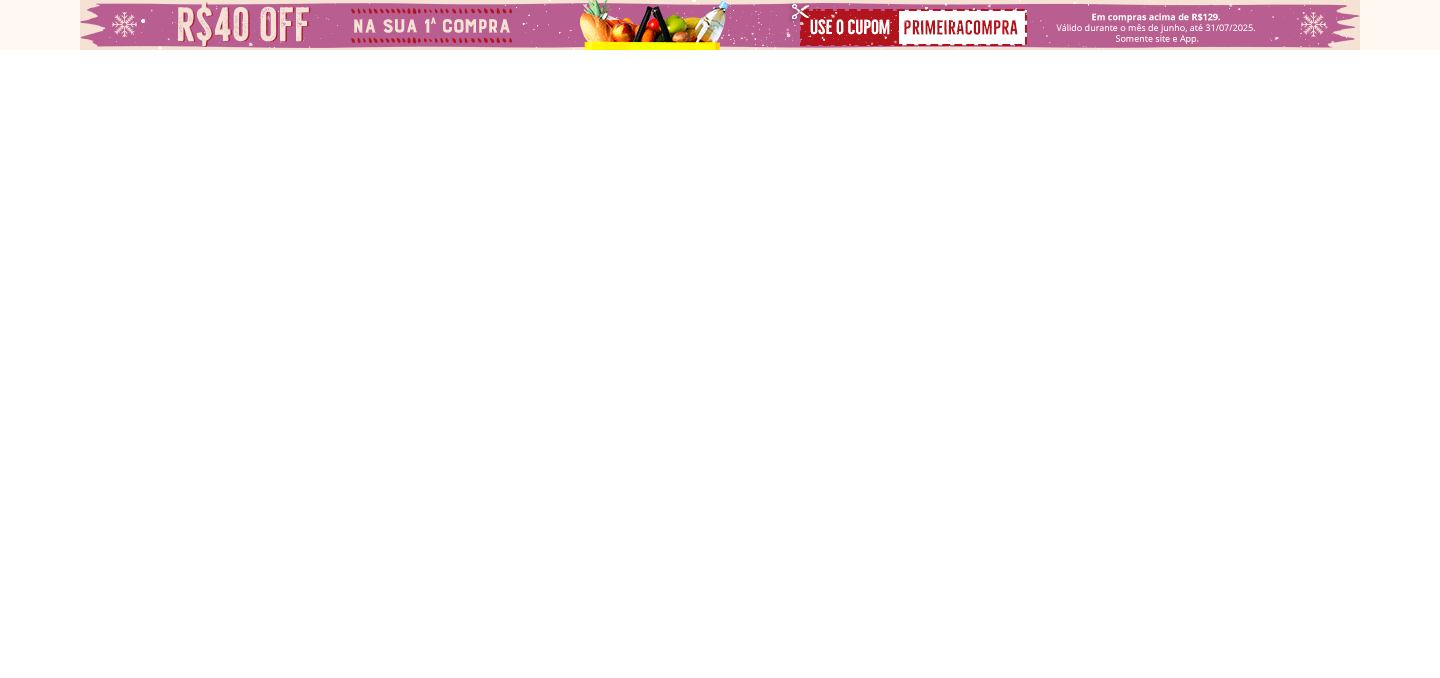 select on "**********" 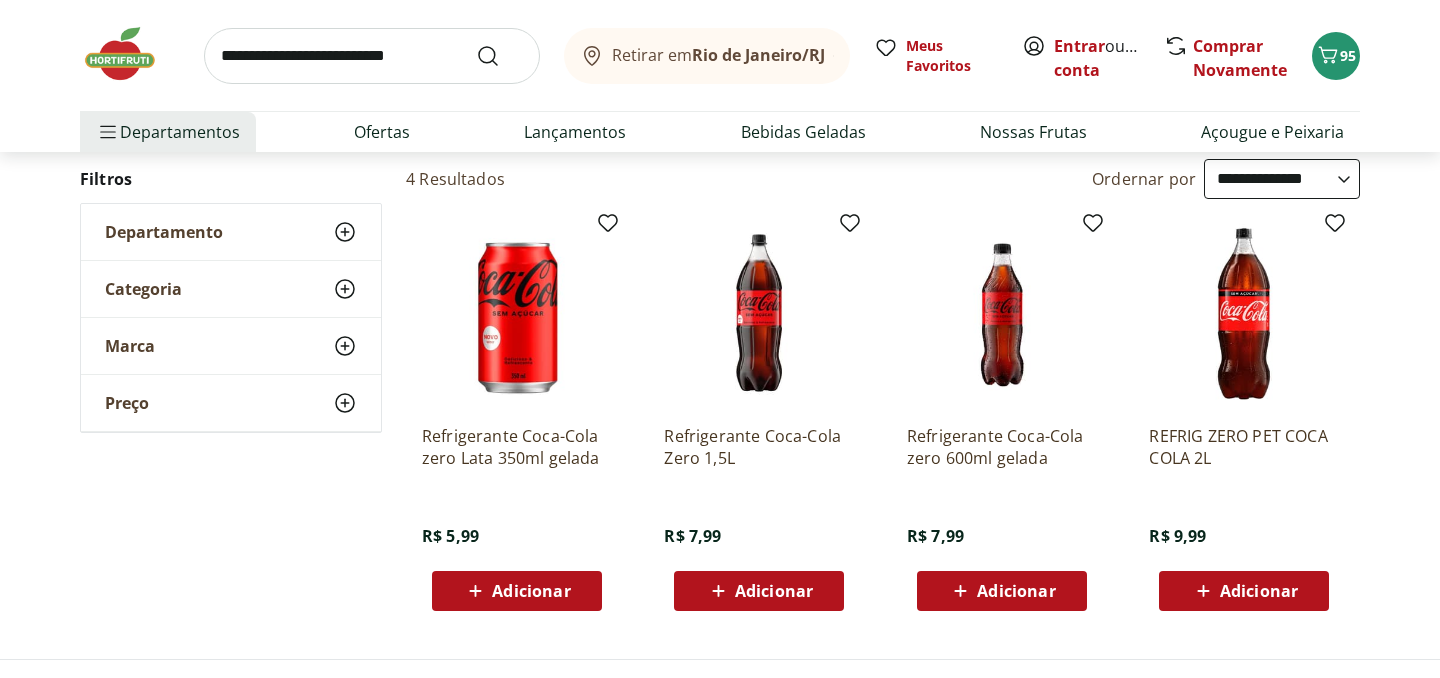 scroll, scrollTop: 206, scrollLeft: 0, axis: vertical 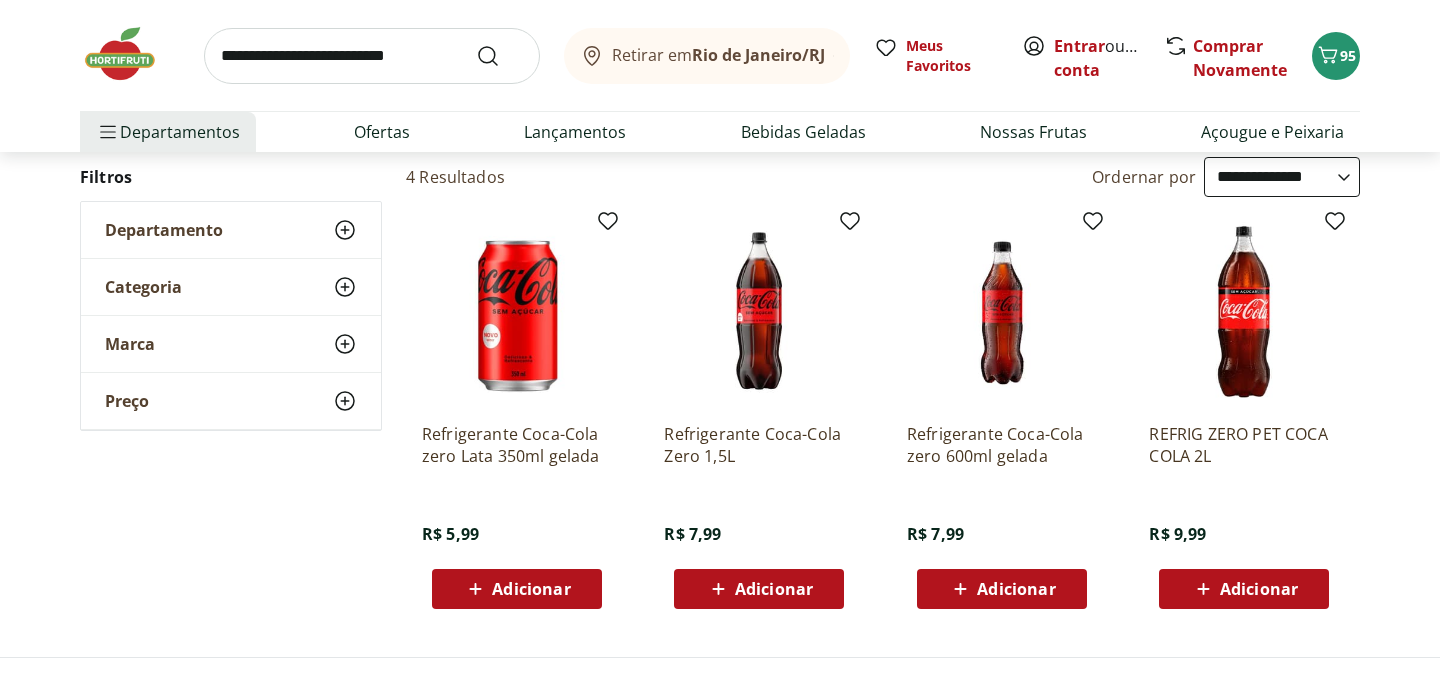 click on "Adicionar" at bounding box center (774, 589) 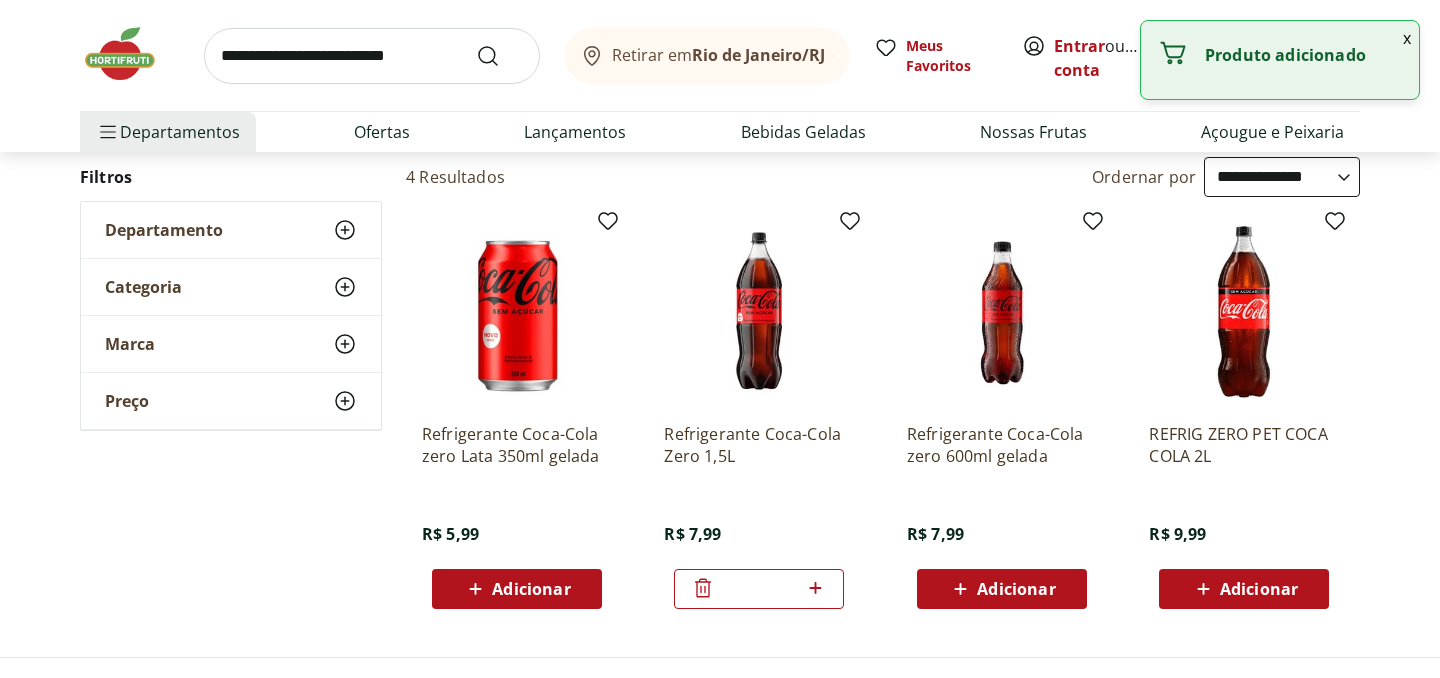 click 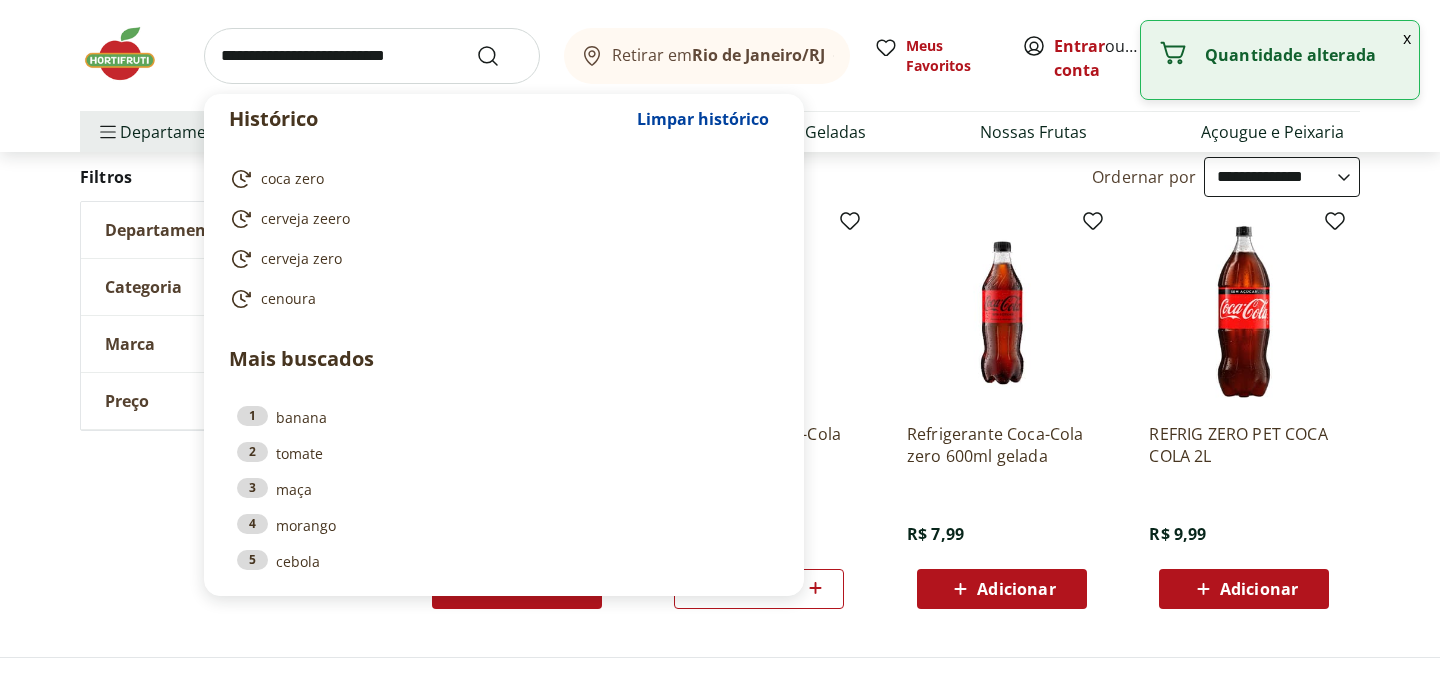 click at bounding box center [372, 56] 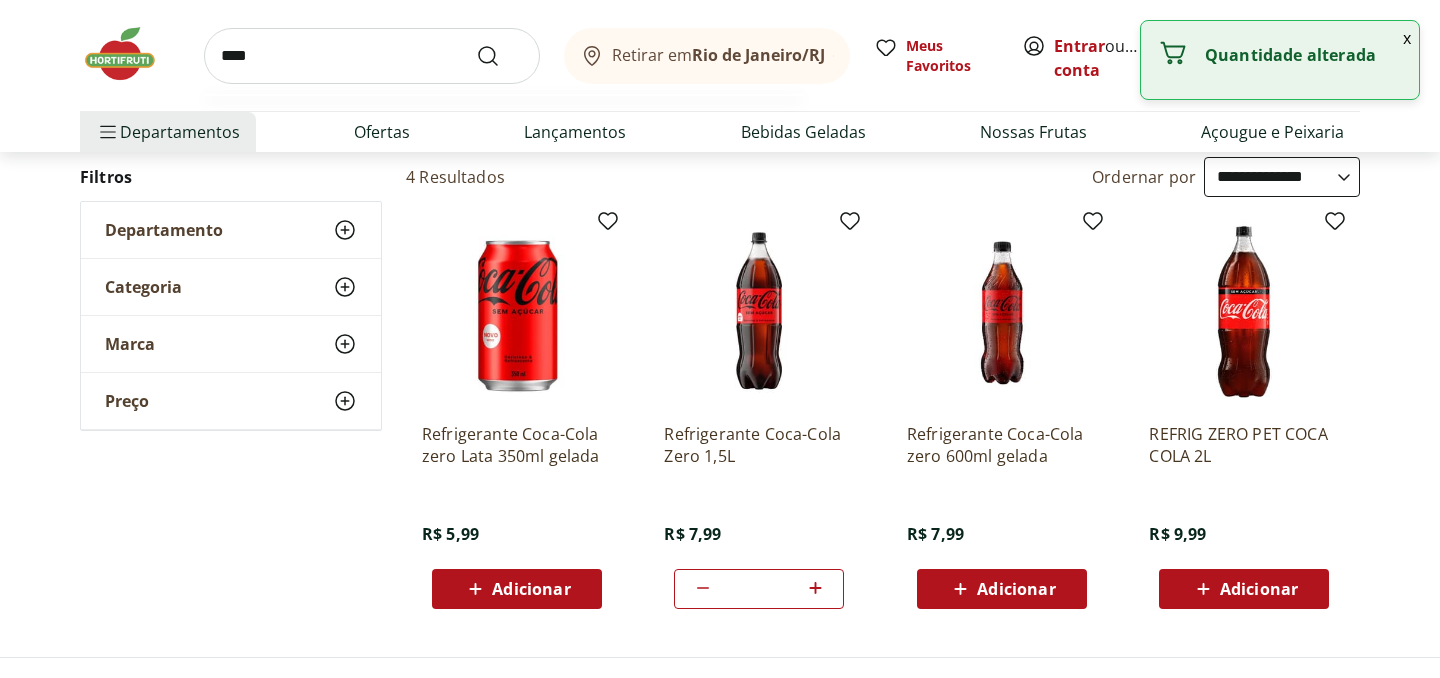 type on "****" 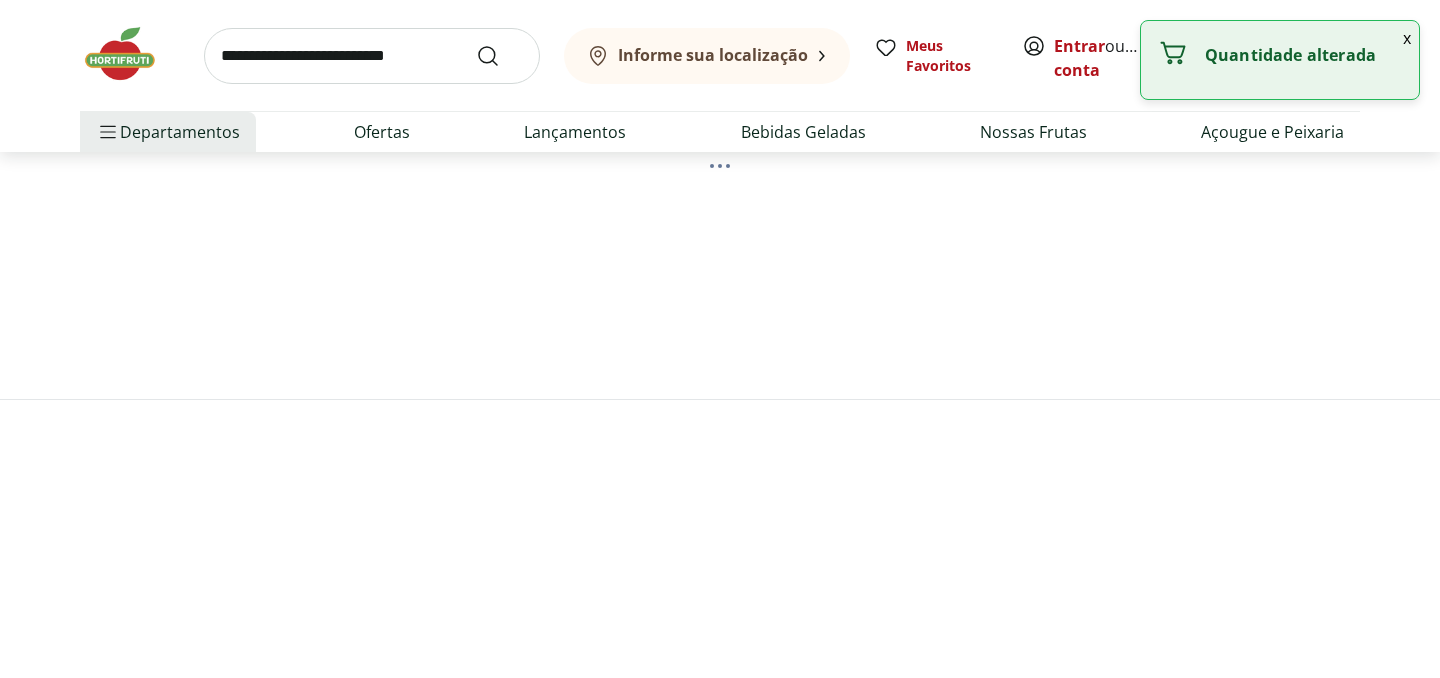 scroll, scrollTop: 0, scrollLeft: 0, axis: both 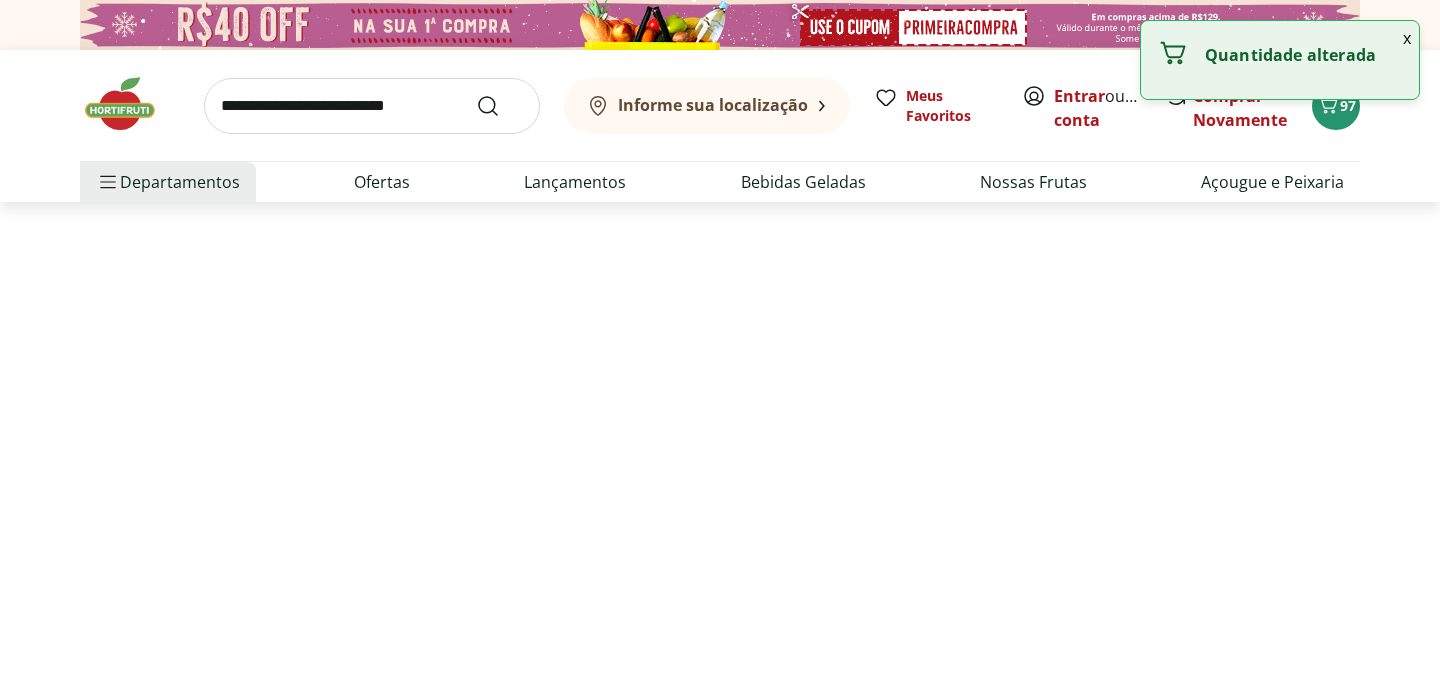 select on "**********" 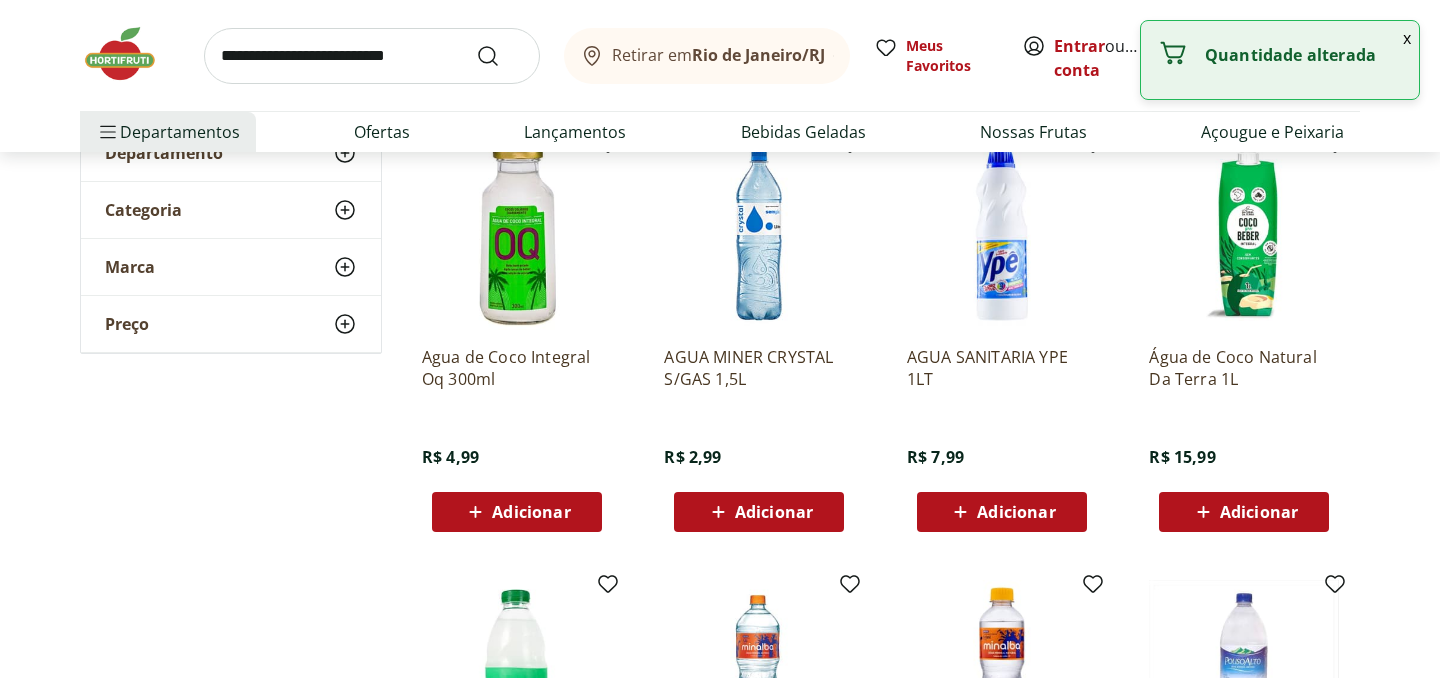 scroll, scrollTop: 284, scrollLeft: 0, axis: vertical 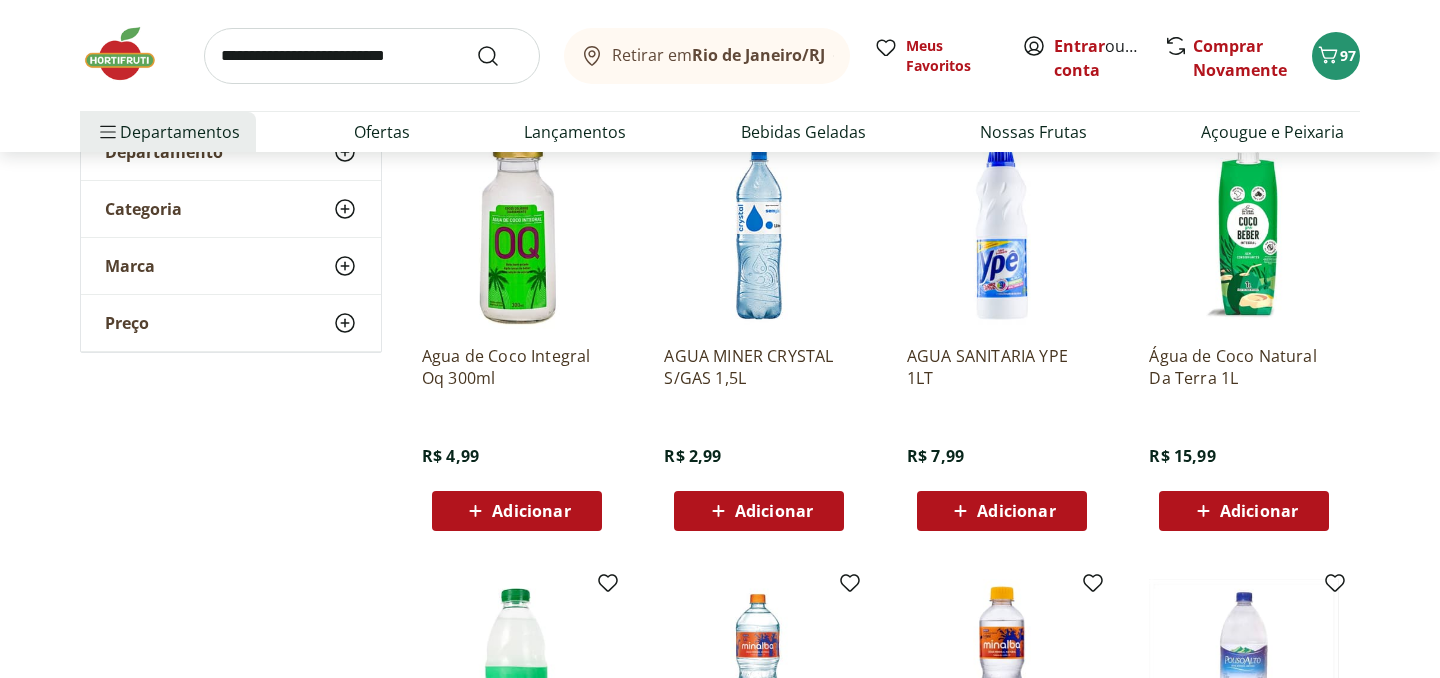 click on "Adicionar" at bounding box center (774, 511) 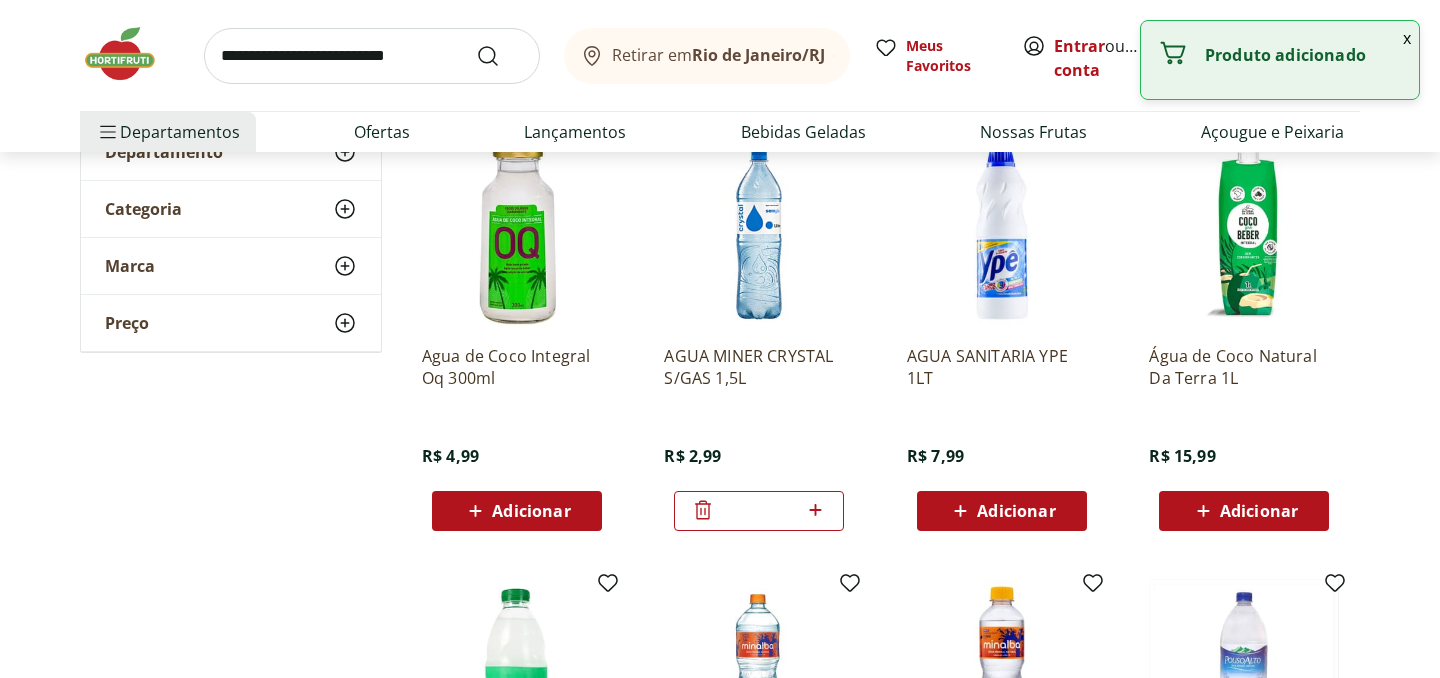click 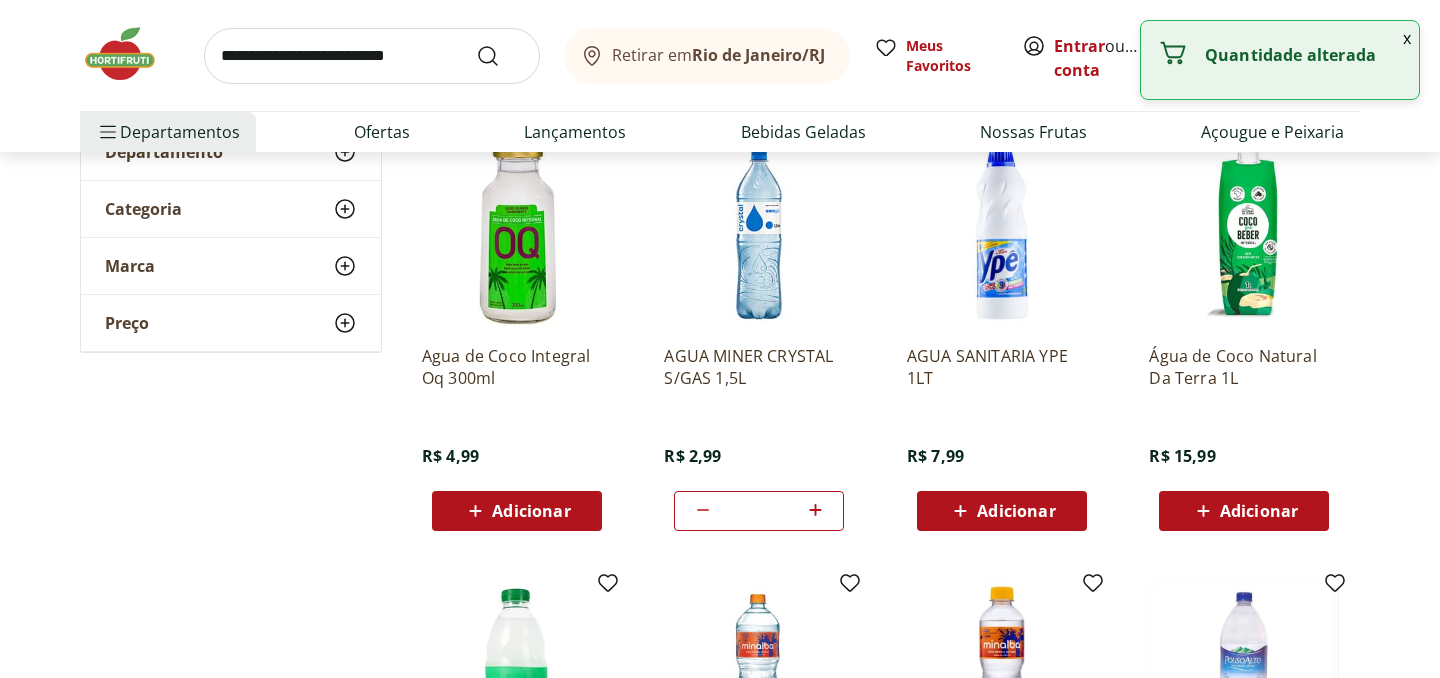 click on "x" at bounding box center (1407, 38) 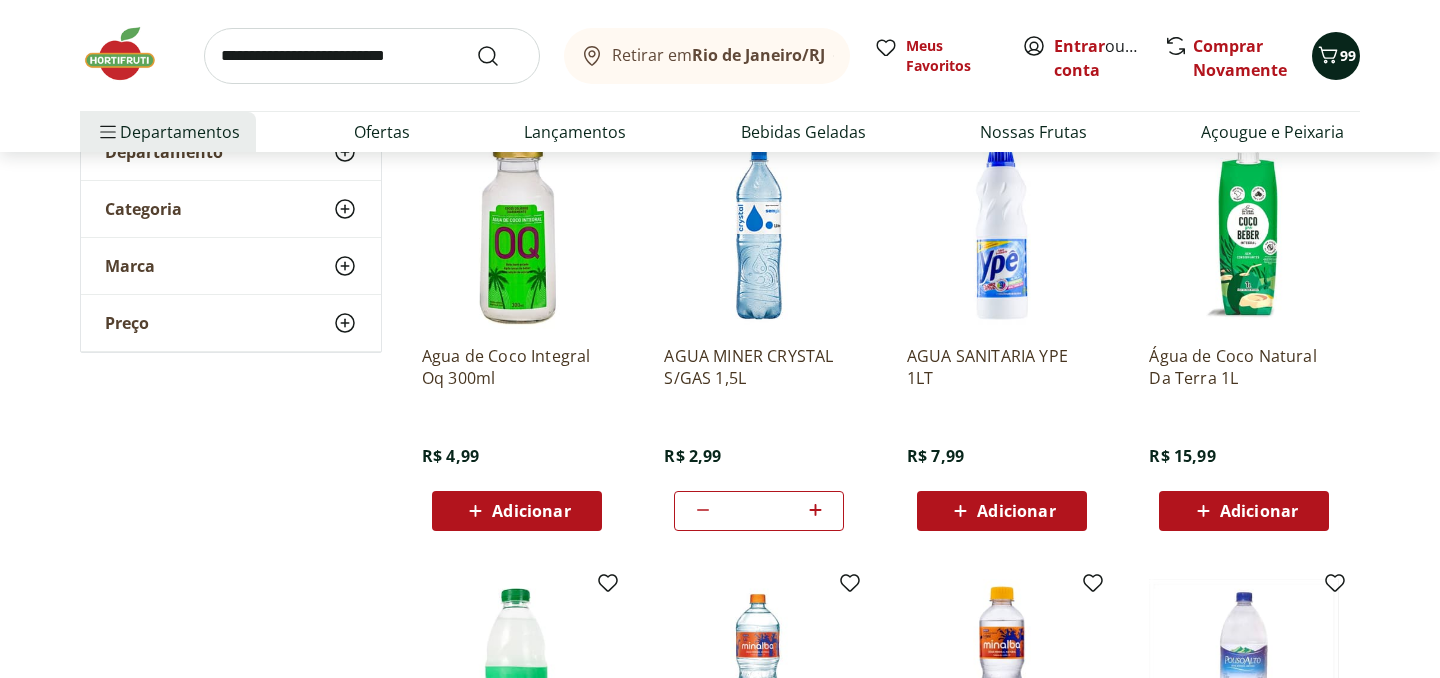 click on "99" at bounding box center (1336, 56) 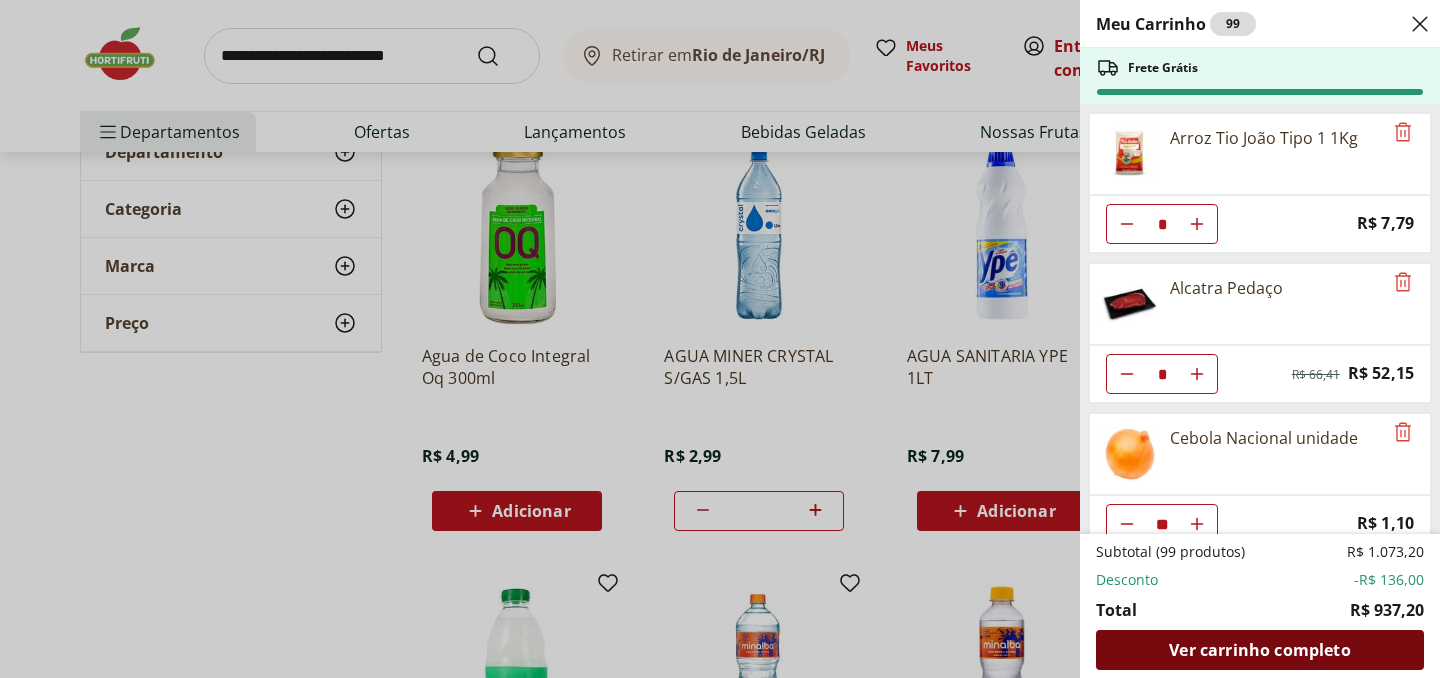 click on "Ver carrinho completo" at bounding box center (1260, 650) 